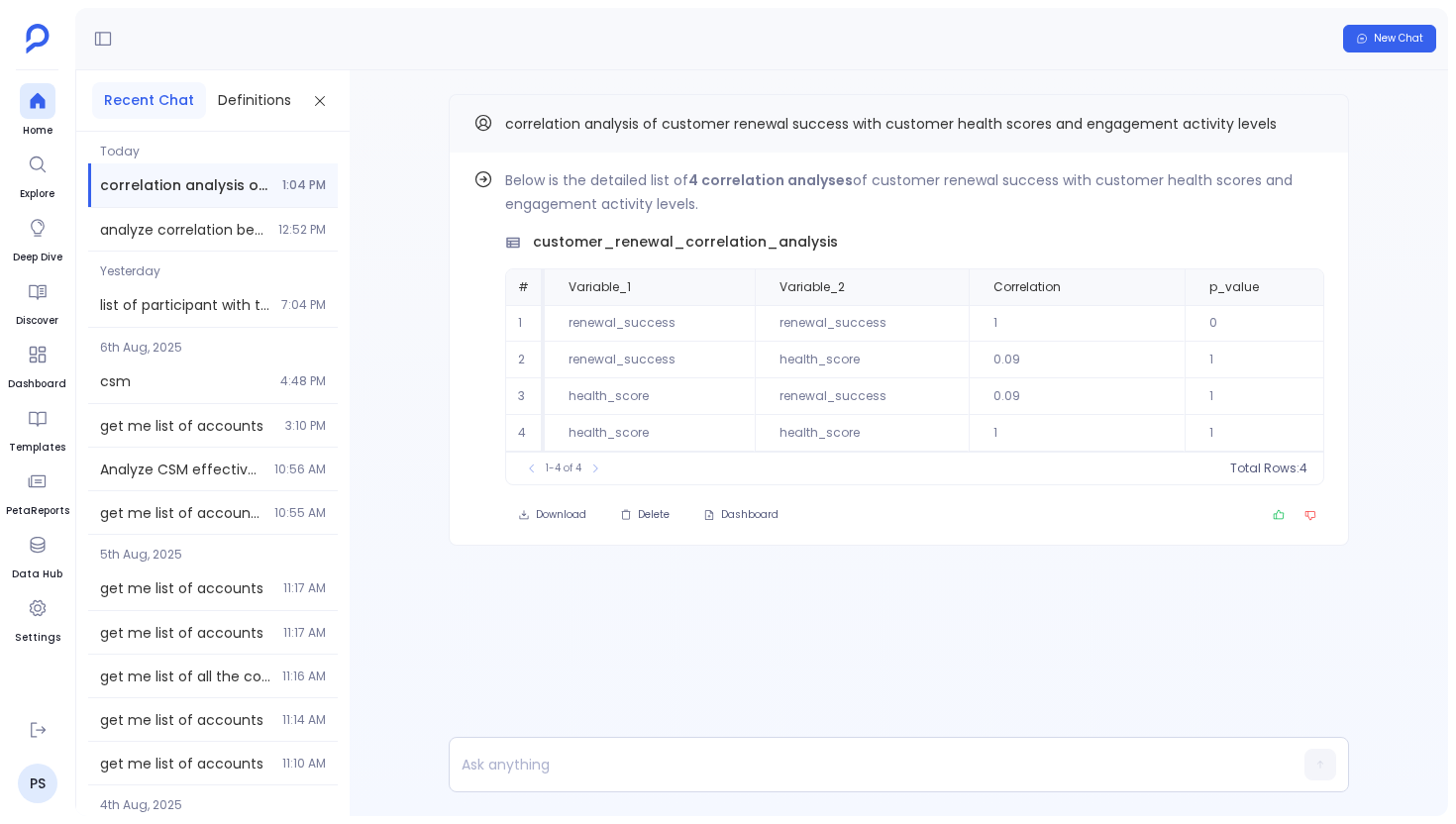 scroll, scrollTop: 0, scrollLeft: 0, axis: both 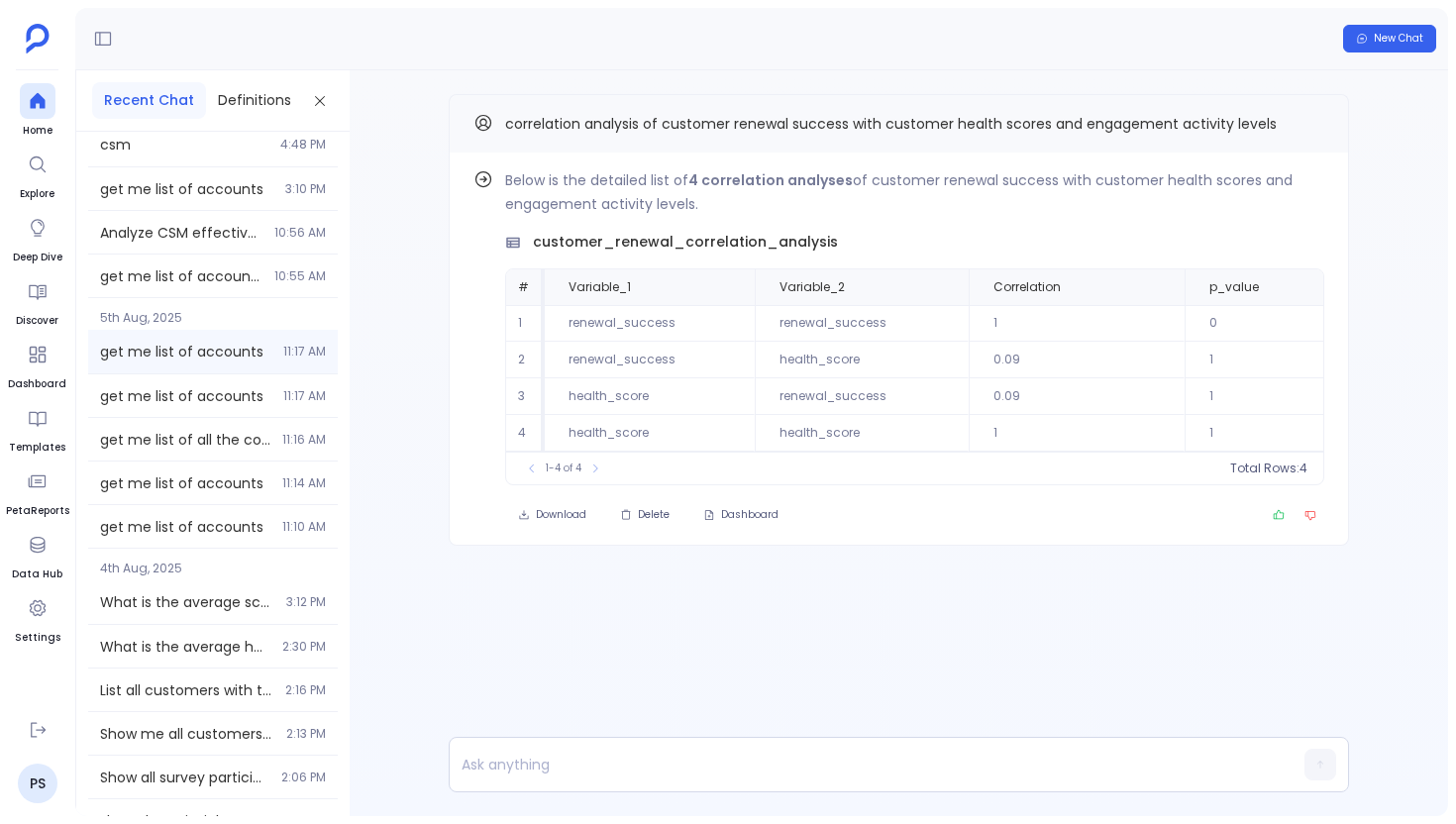 click on "get me list of accounts" at bounding box center (185, 352) 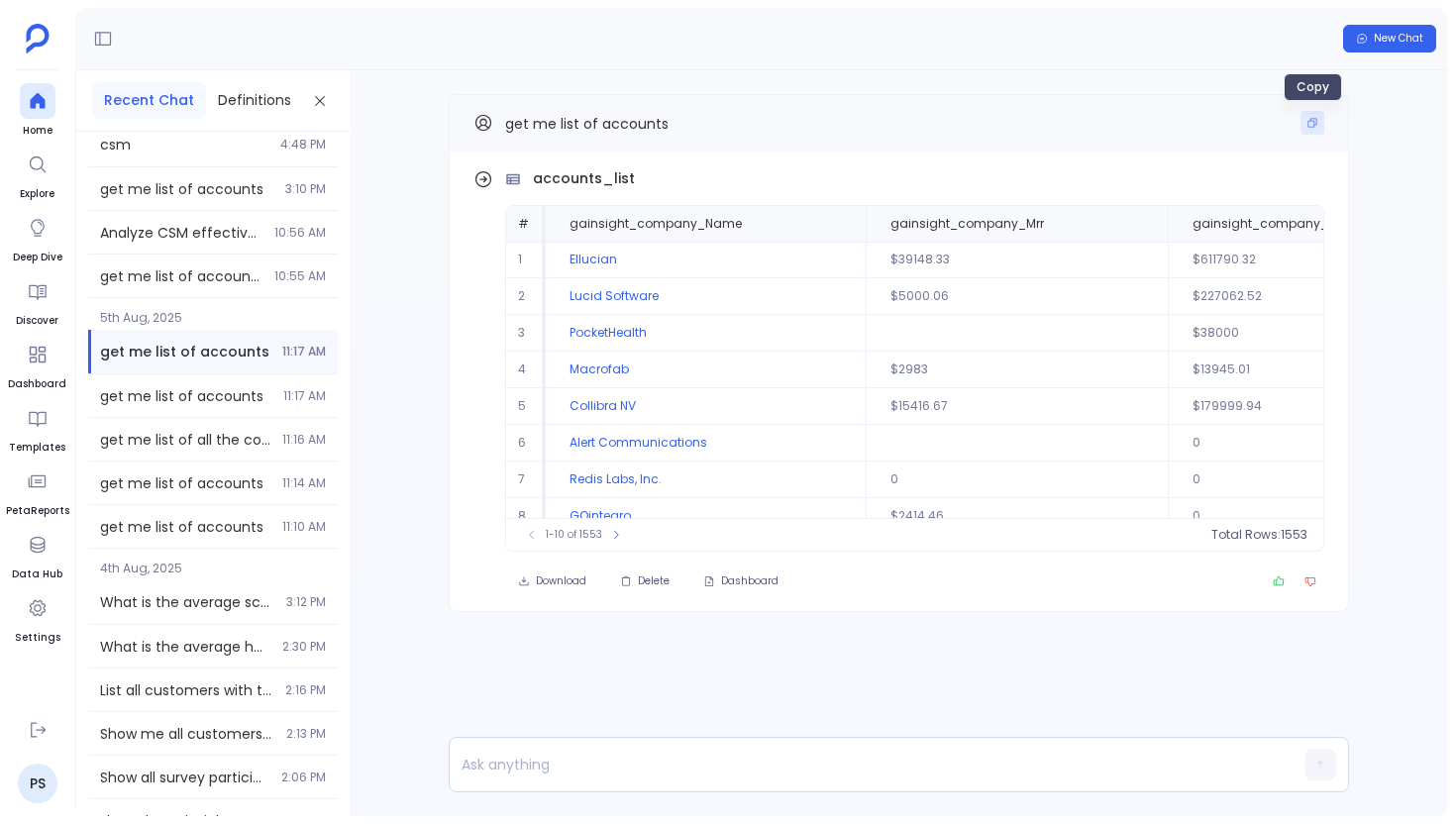 click at bounding box center (1312, 123) 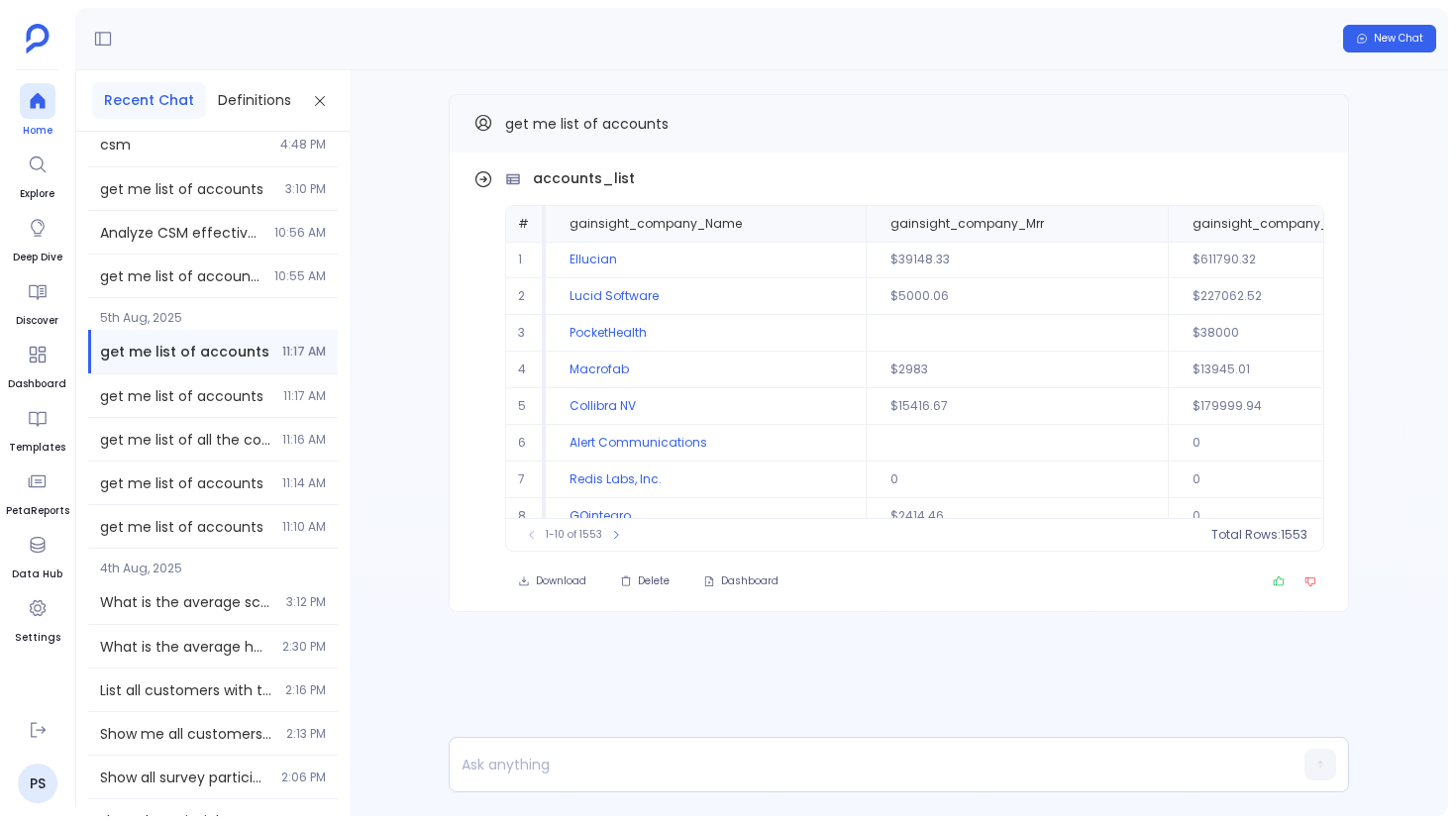 click 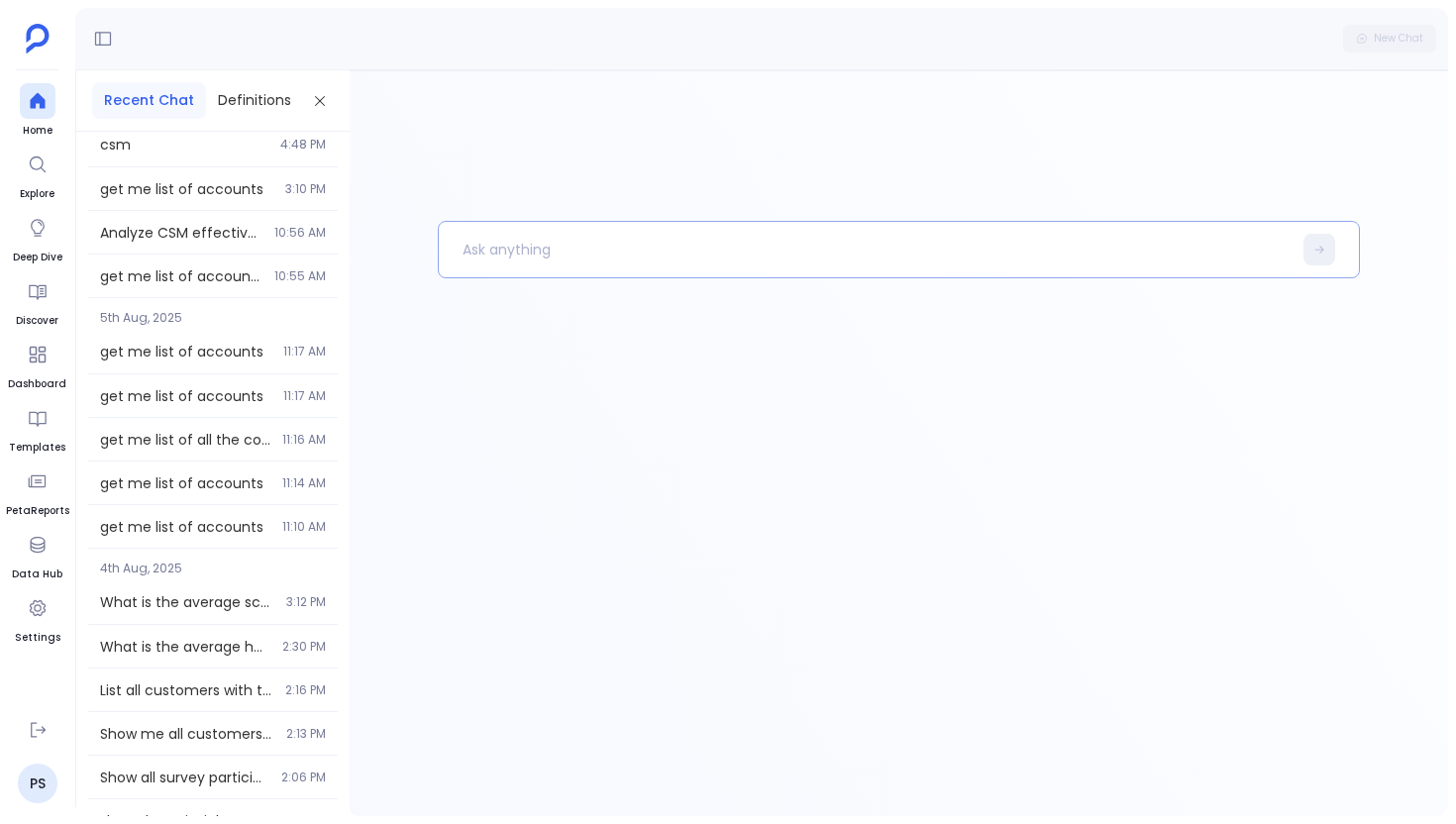 click at bounding box center (865, 250) 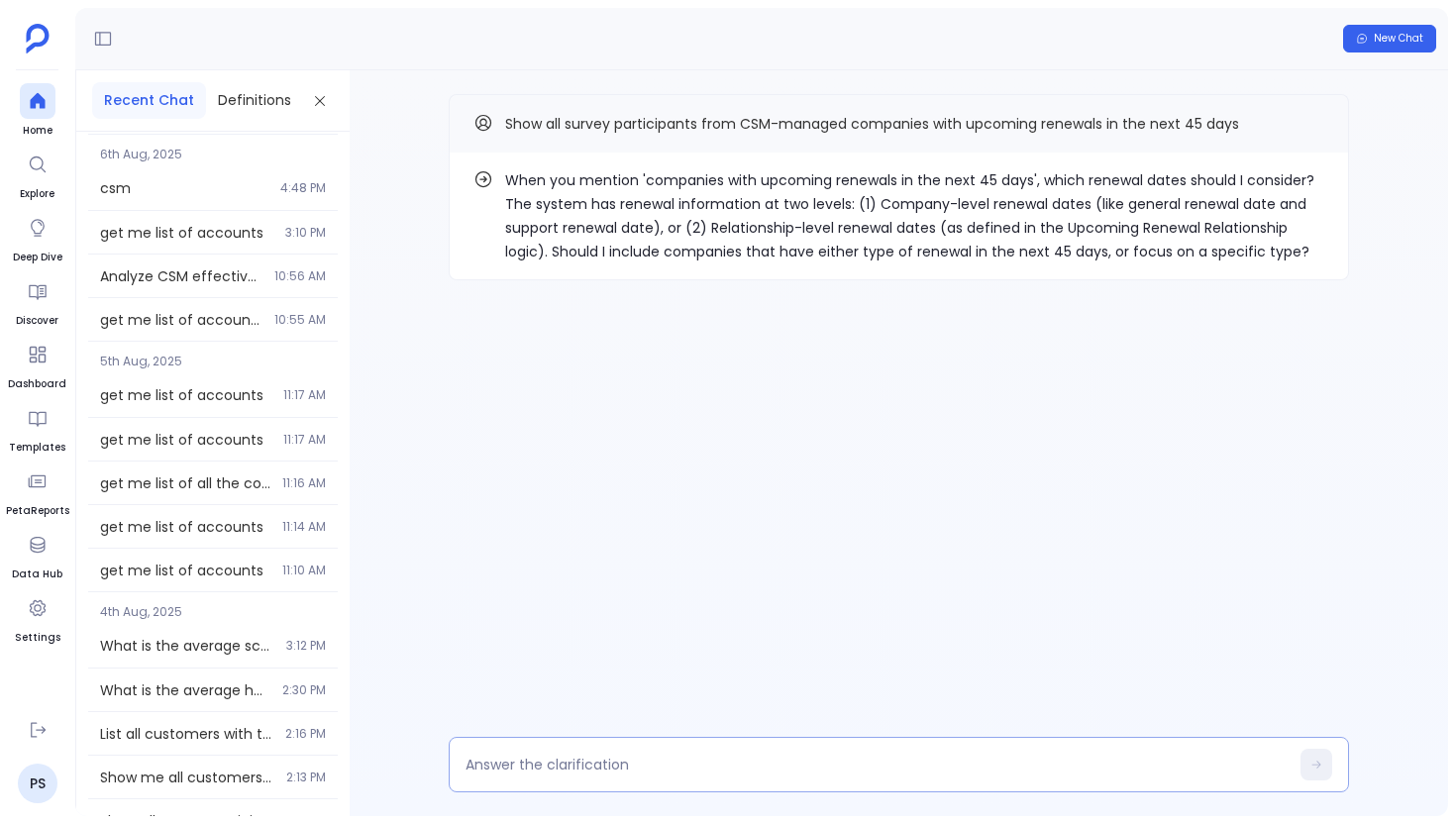 click at bounding box center (898, 765) 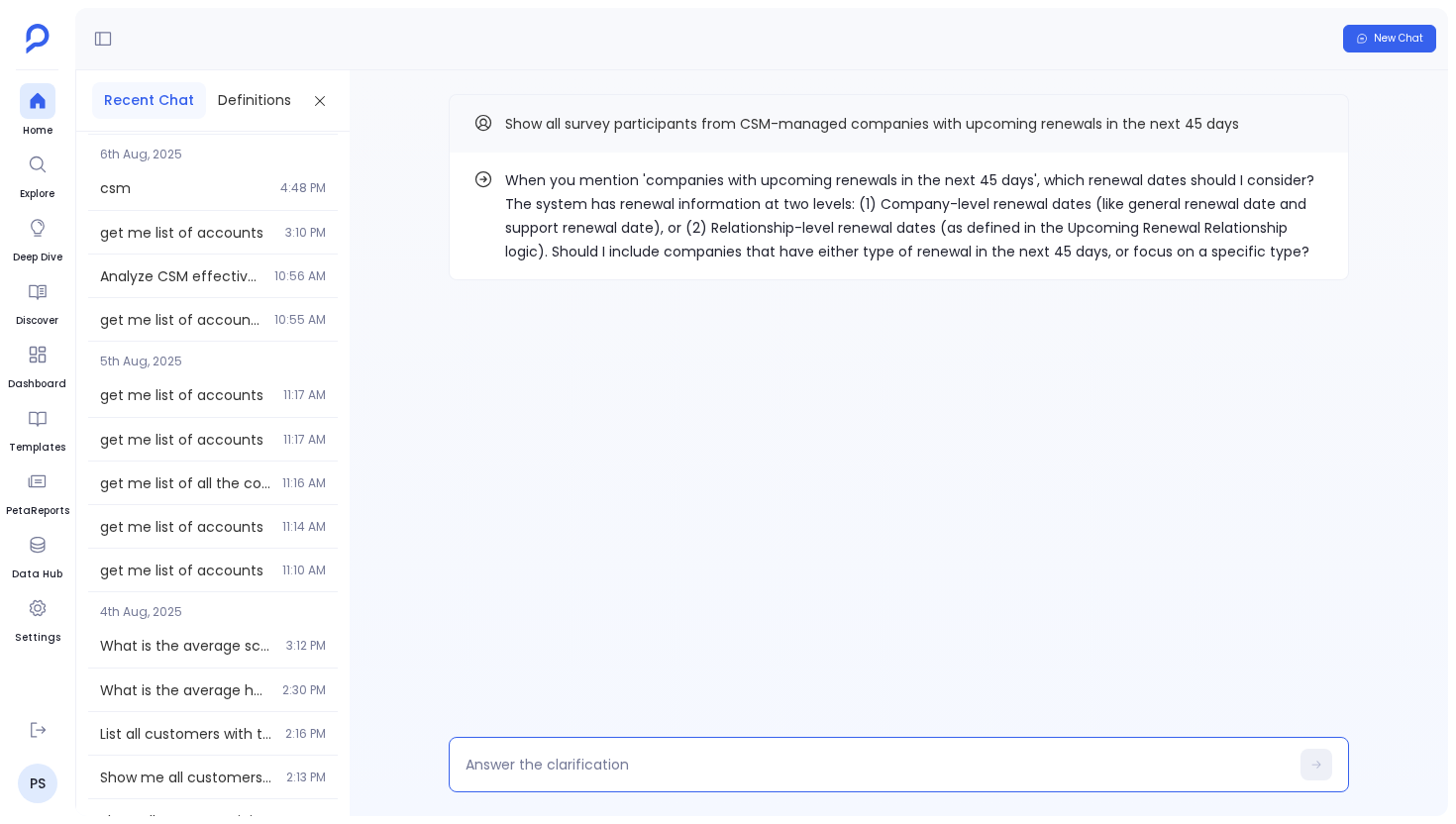 type on "1" 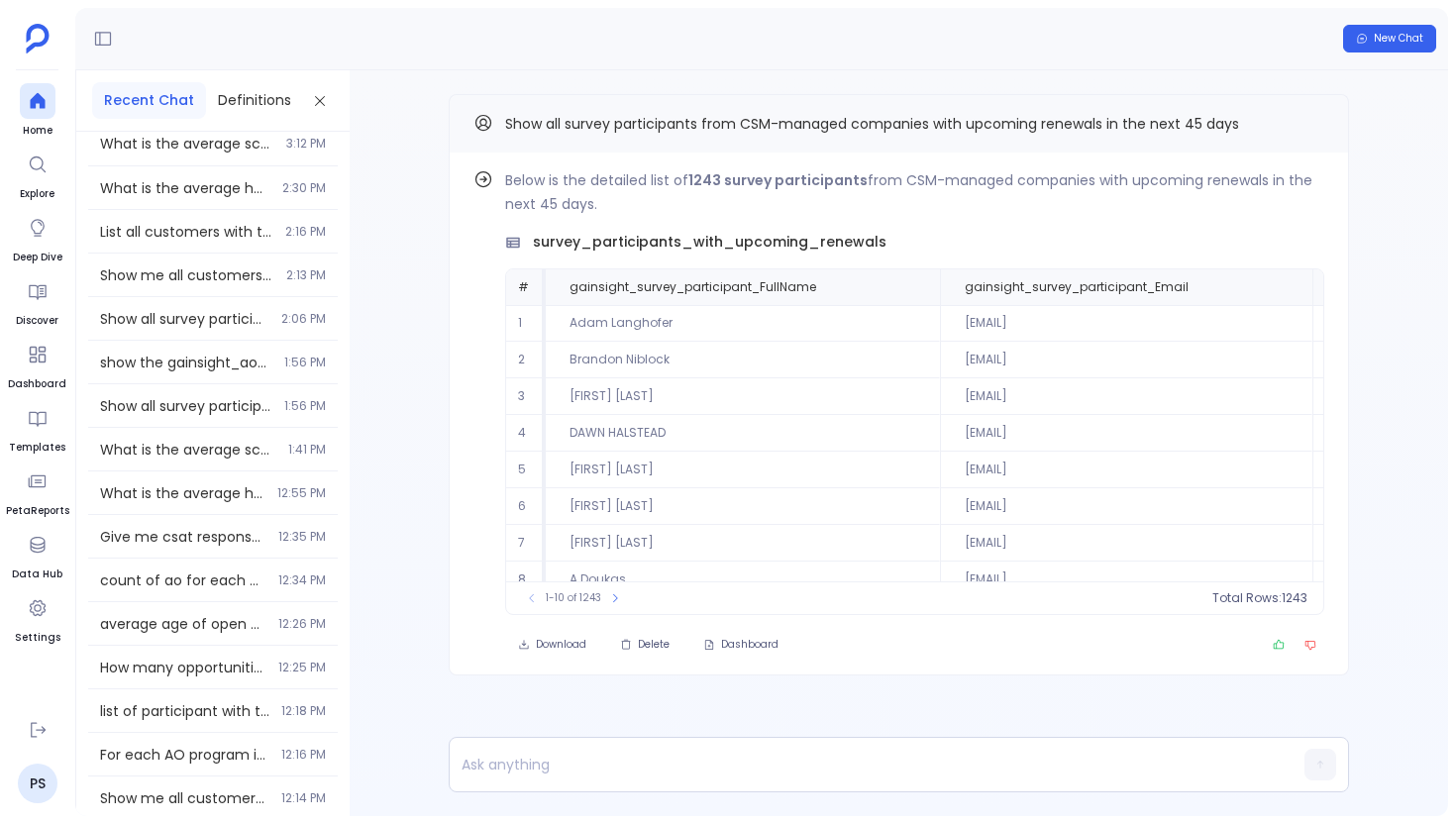 scroll, scrollTop: 1011, scrollLeft: 0, axis: vertical 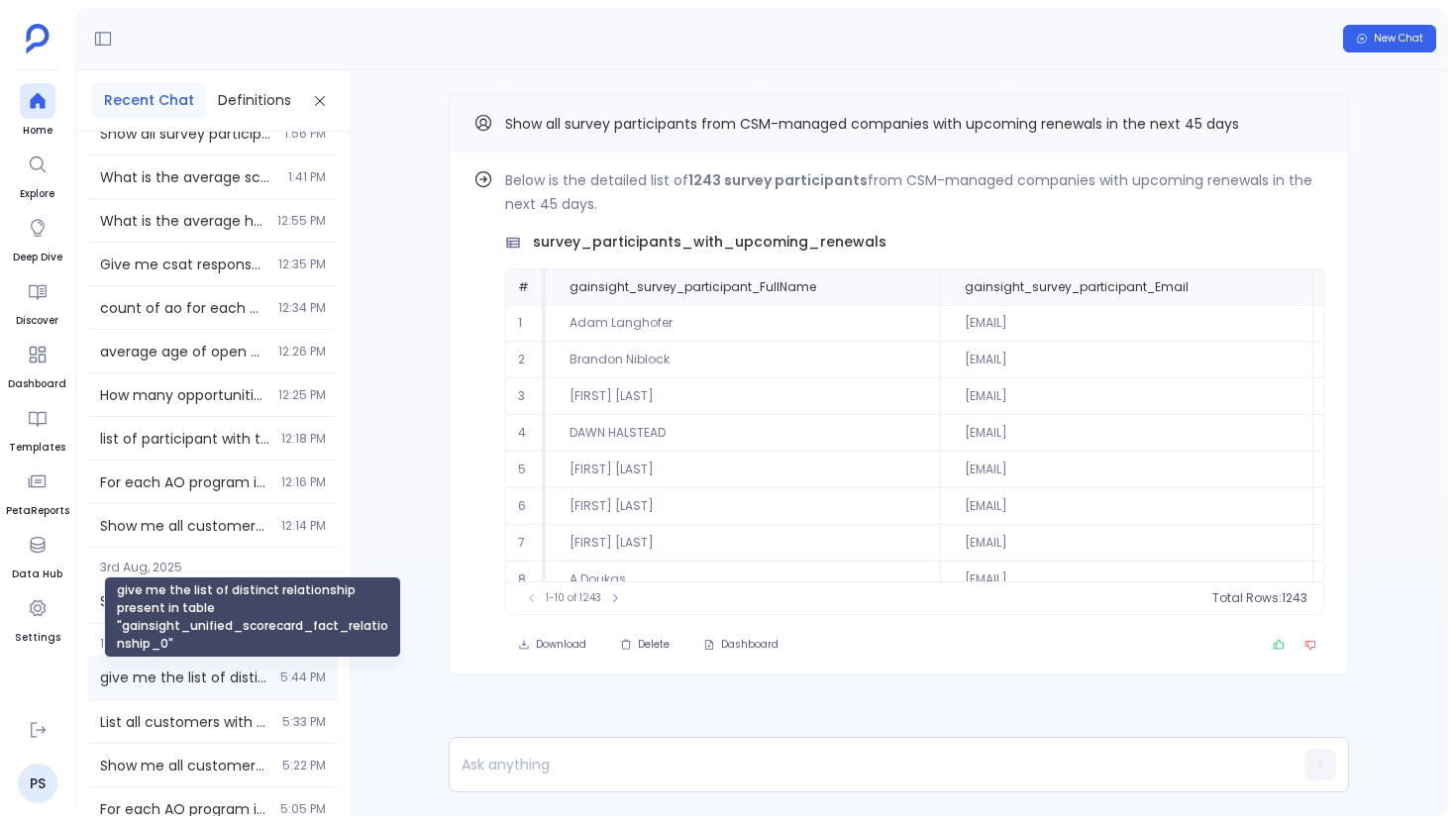 click on "give me the list of distinct relationship present in table "gainsight_unified_scorecard_fact_relationship_0"" at bounding box center (184, 677) 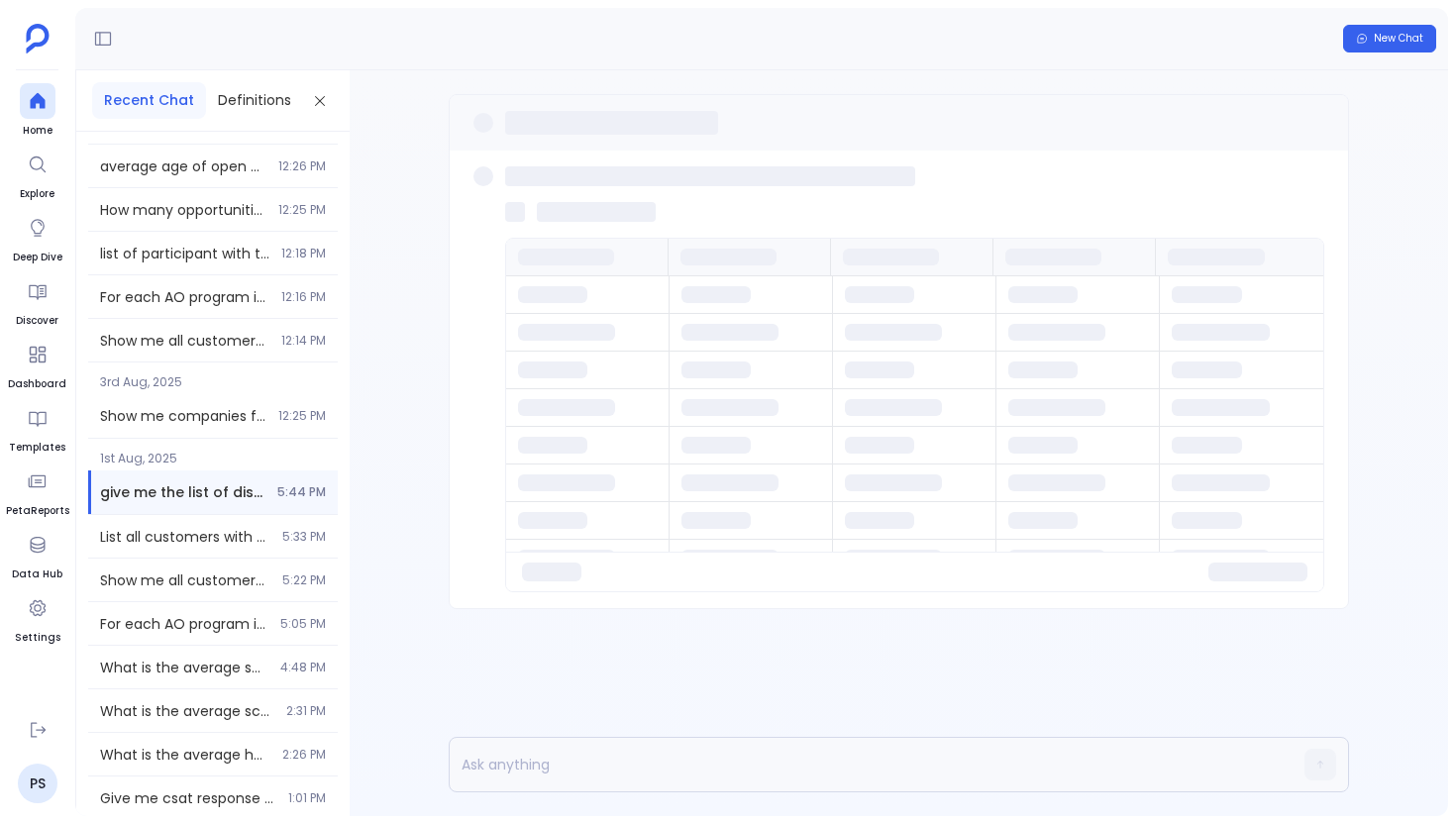 scroll, scrollTop: 1290, scrollLeft: 0, axis: vertical 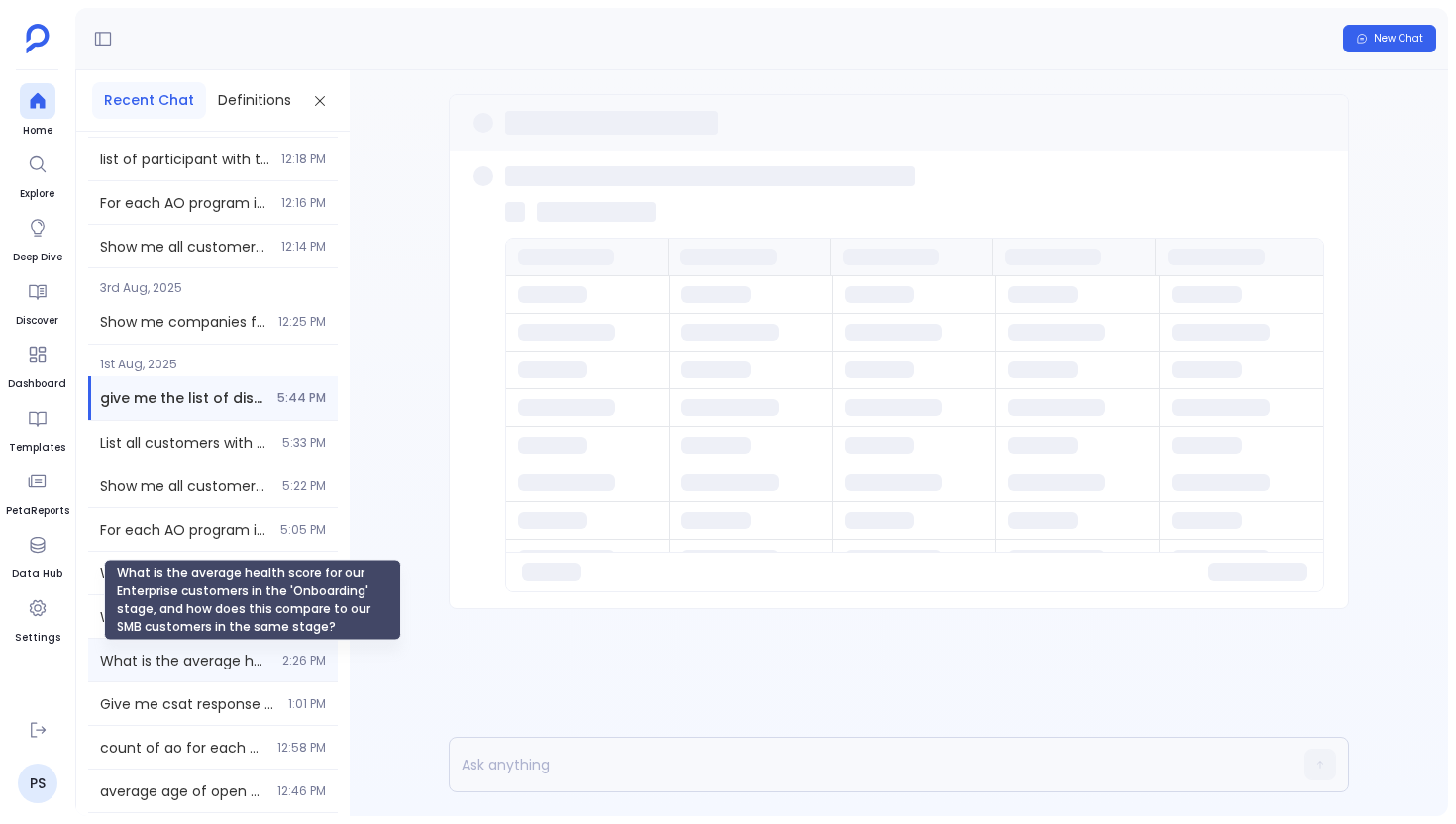 click on "What is the average health score for our Enterprise customers in the 'Onboarding' stage, and how does this compare to our SMB customers in the same stage?" at bounding box center (253, 600) 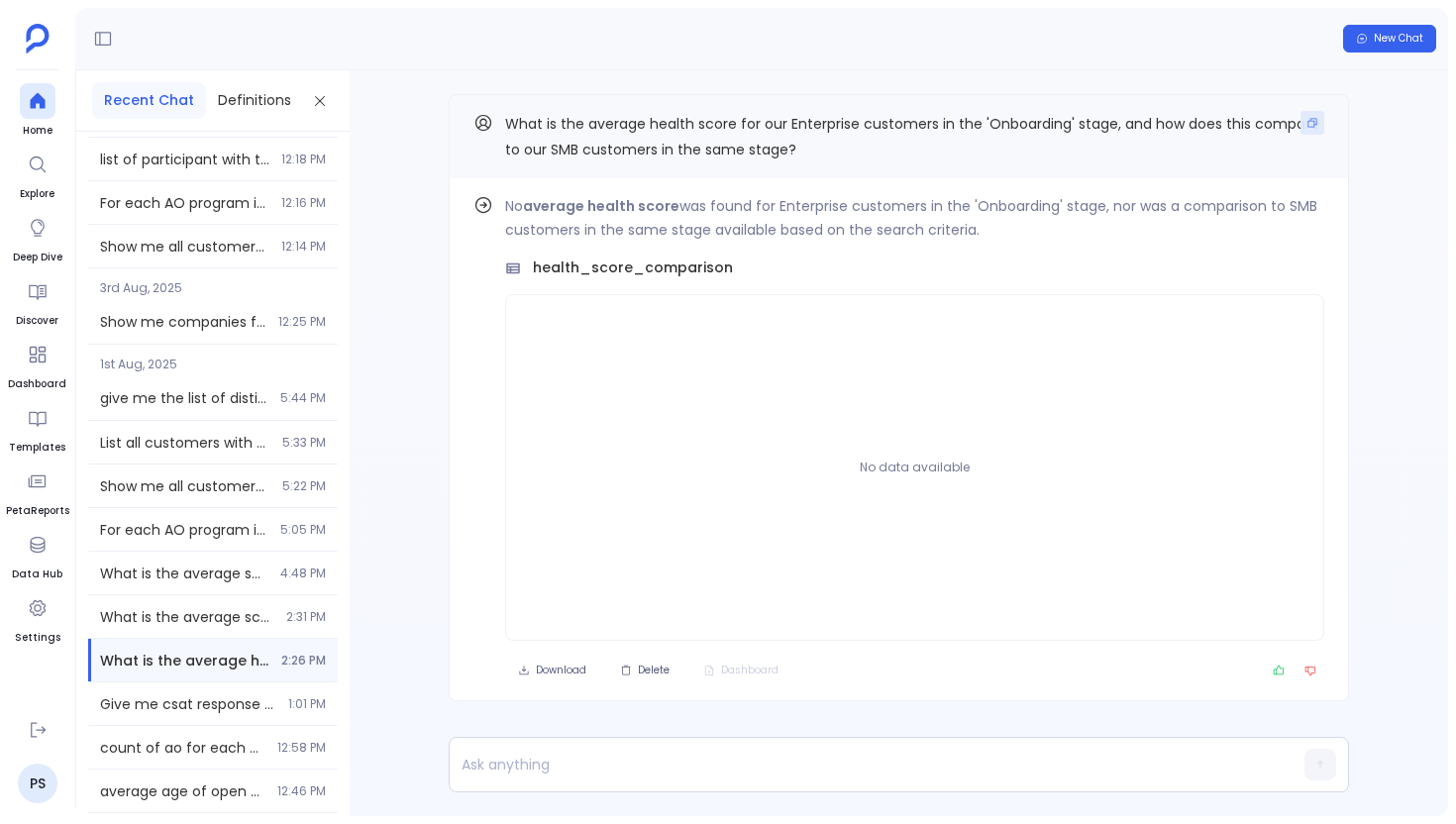 click 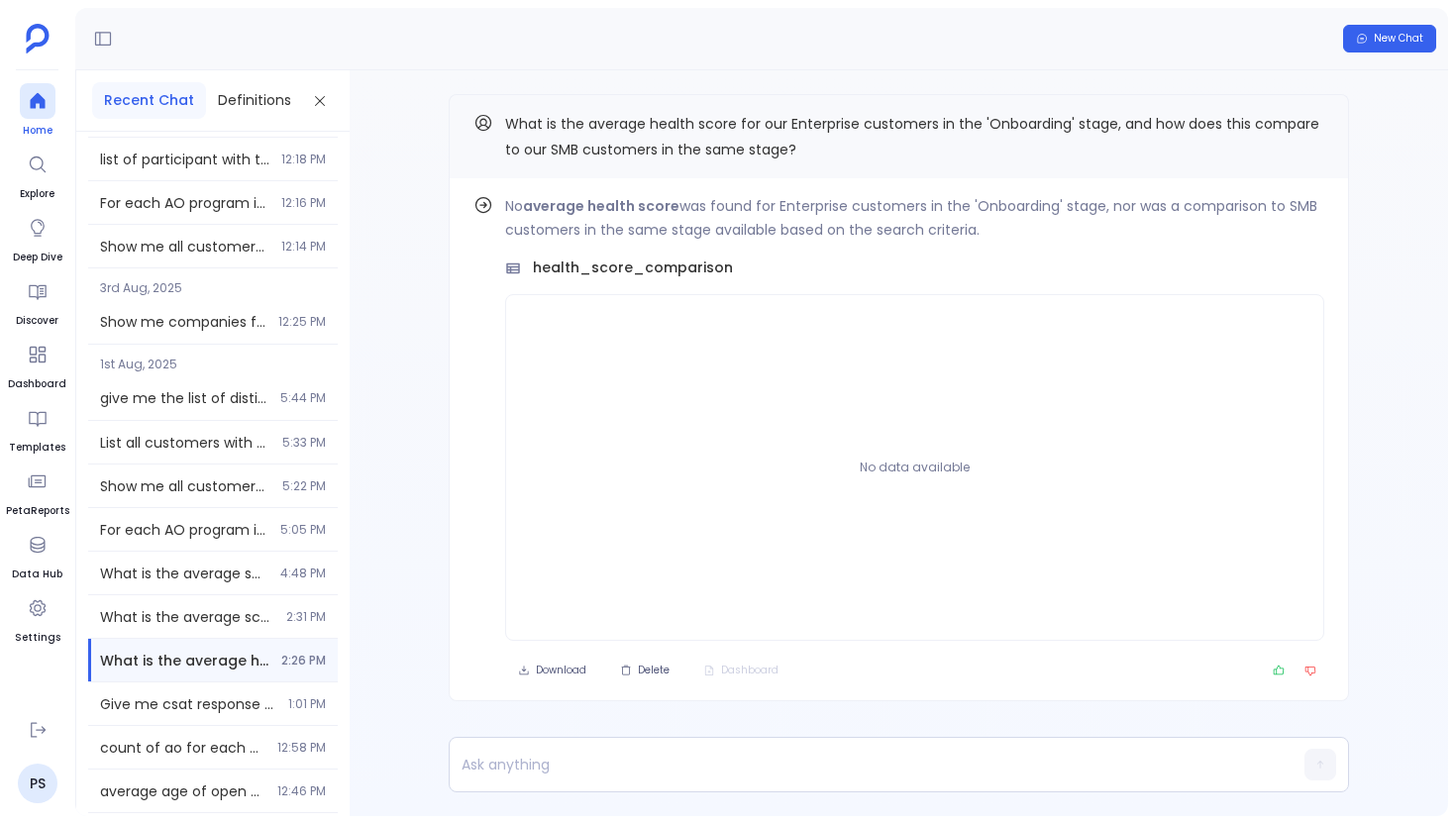 click 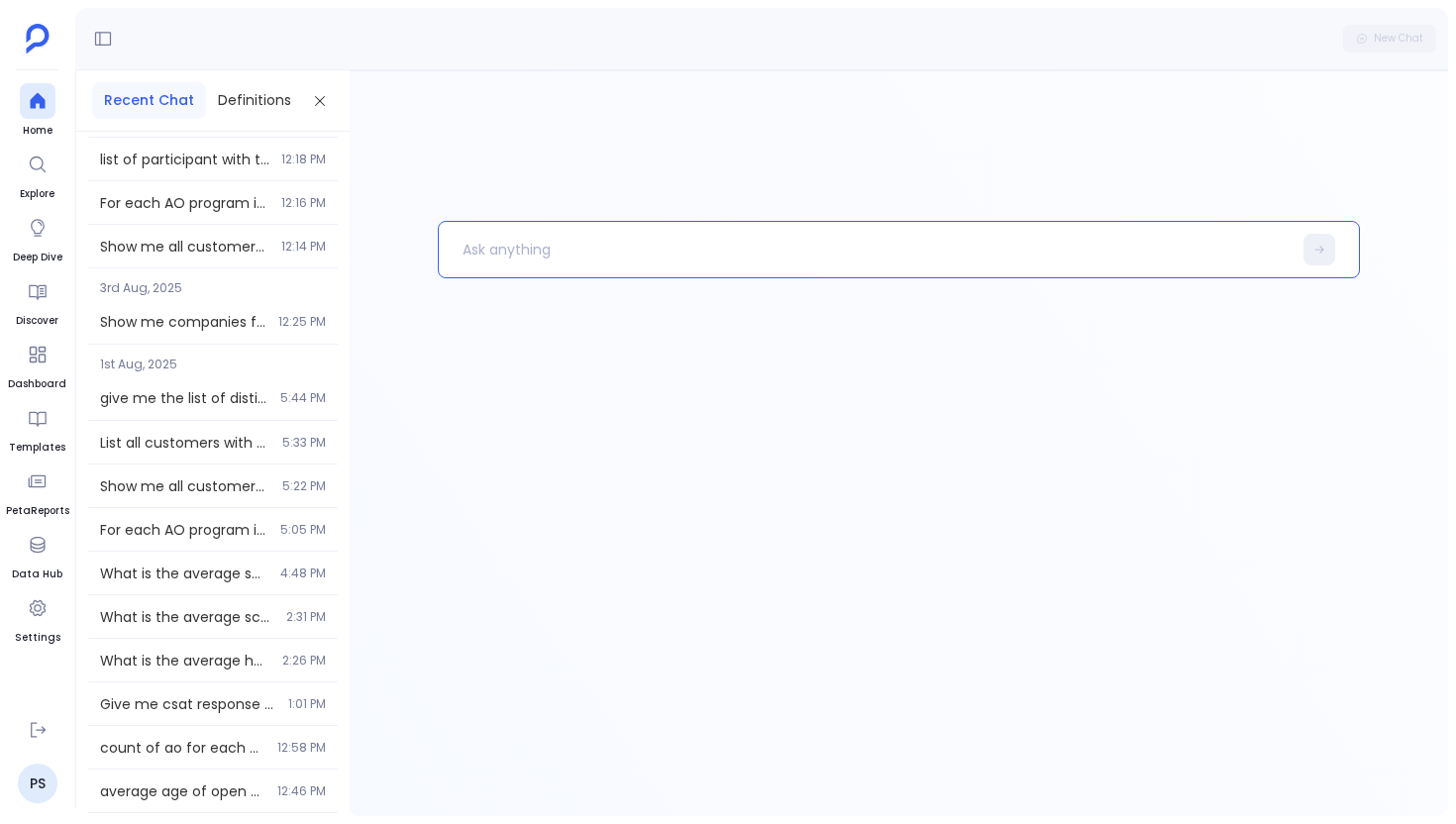 click at bounding box center (865, 250) 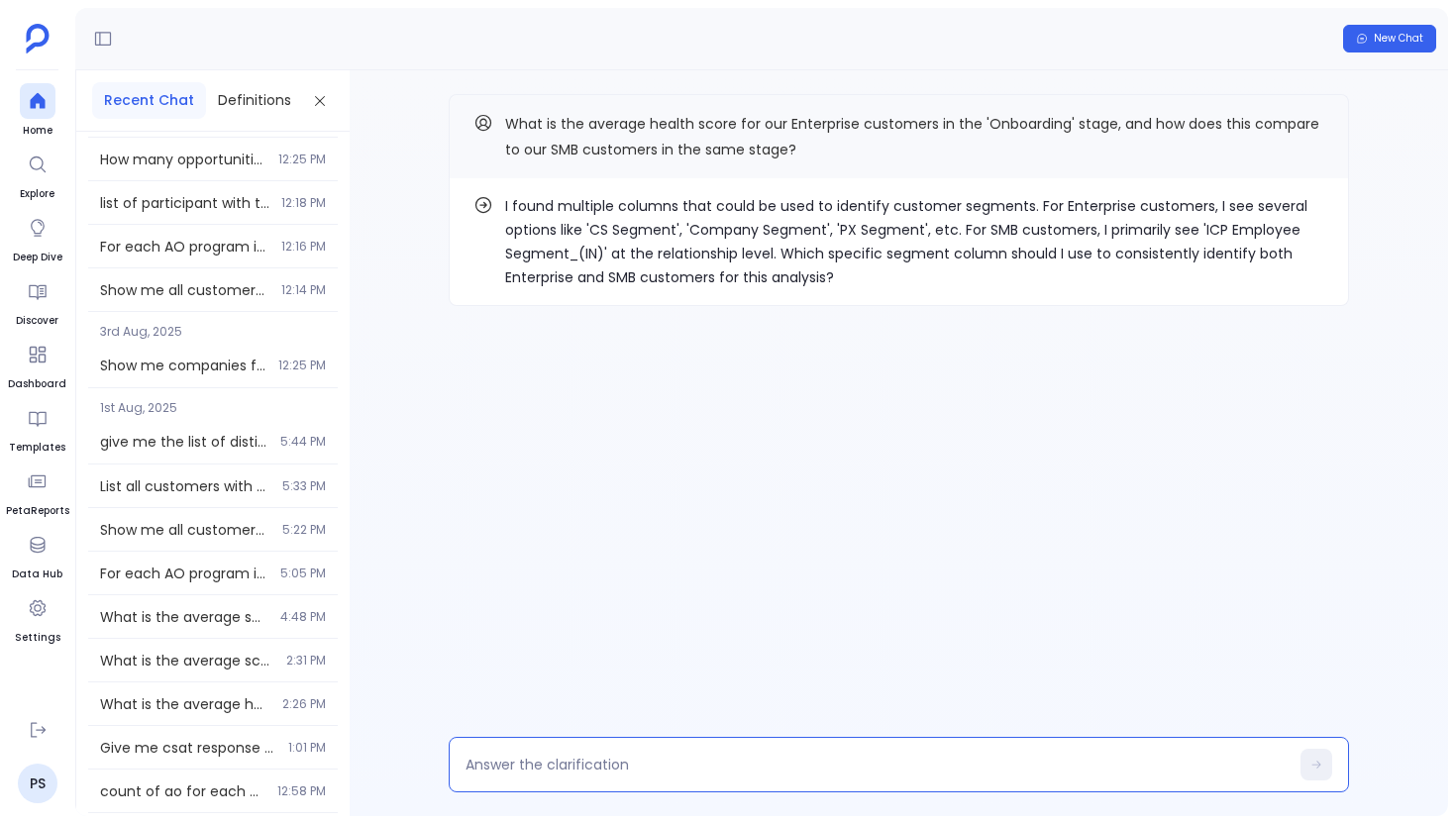 click at bounding box center (877, 765) 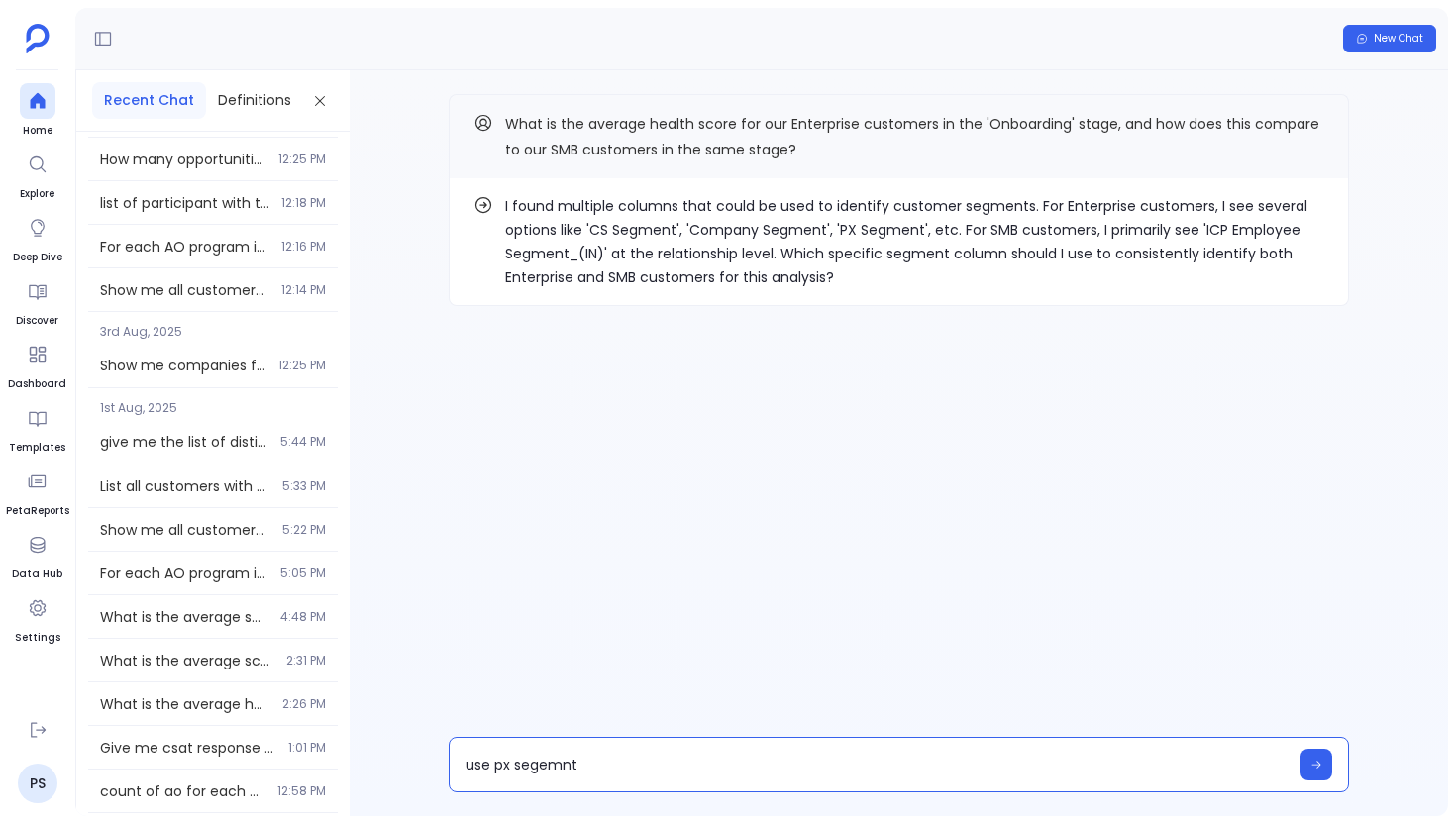 type on "use px segemnt" 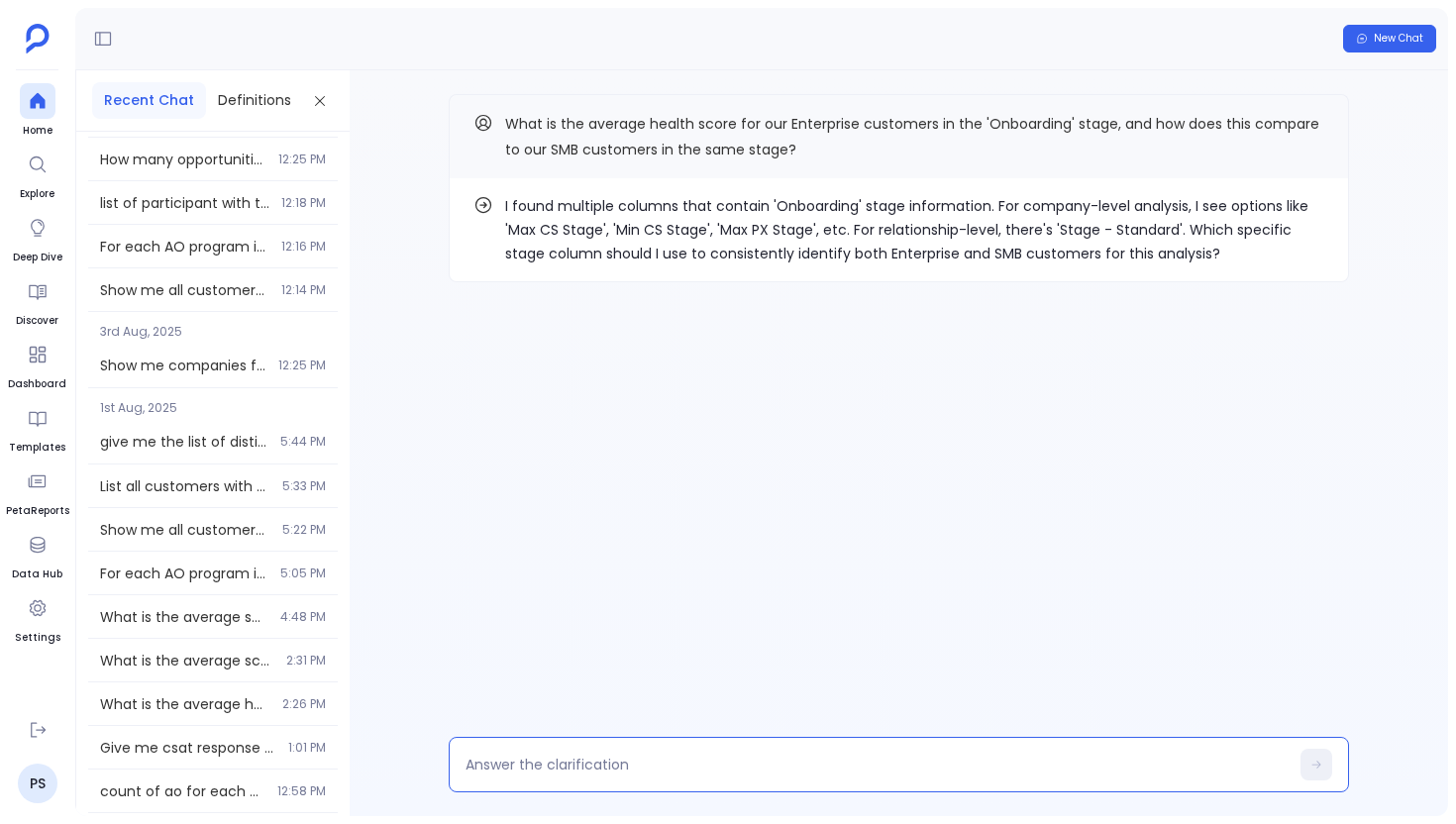 click at bounding box center [877, 765] 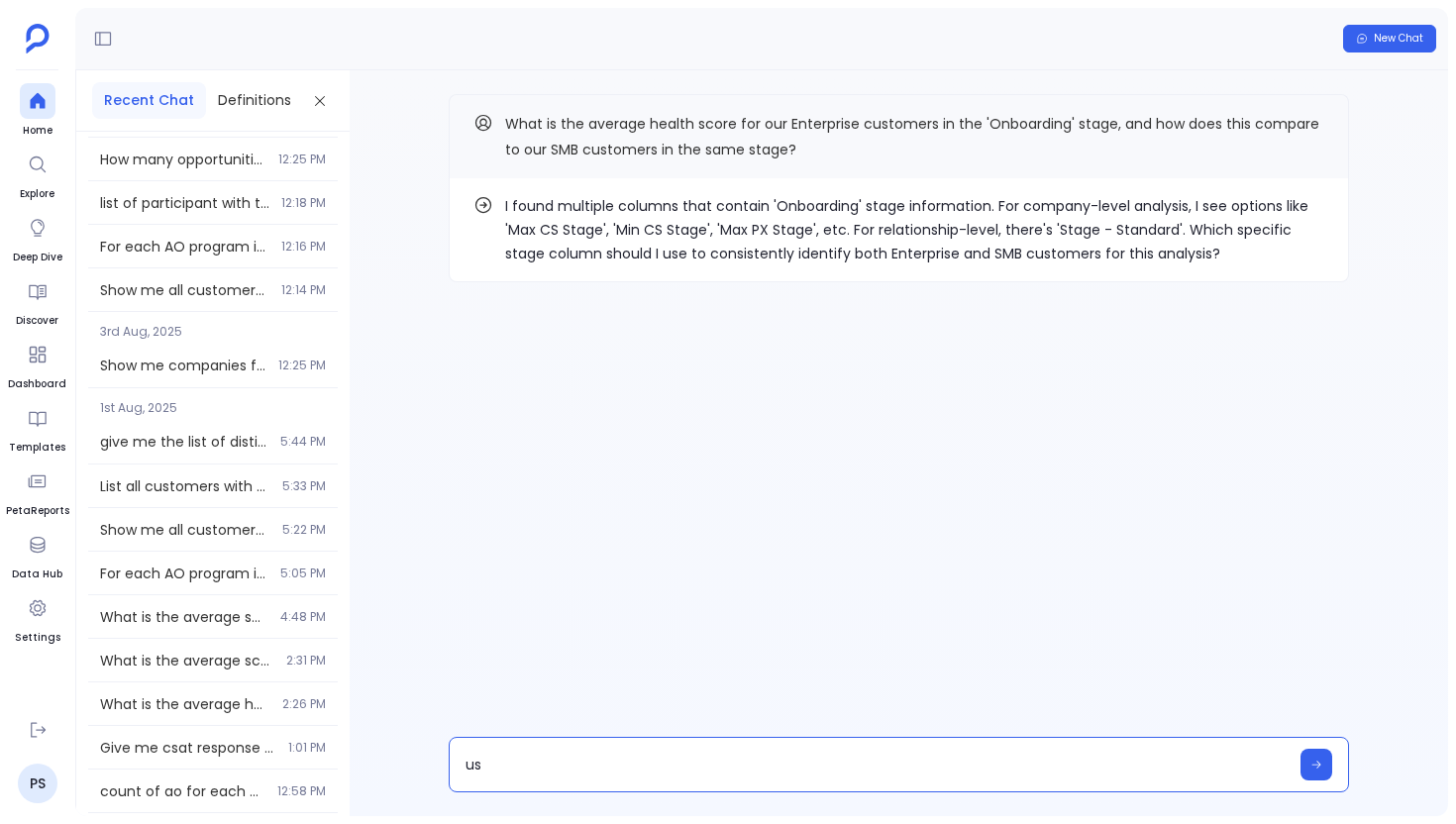 type on "u" 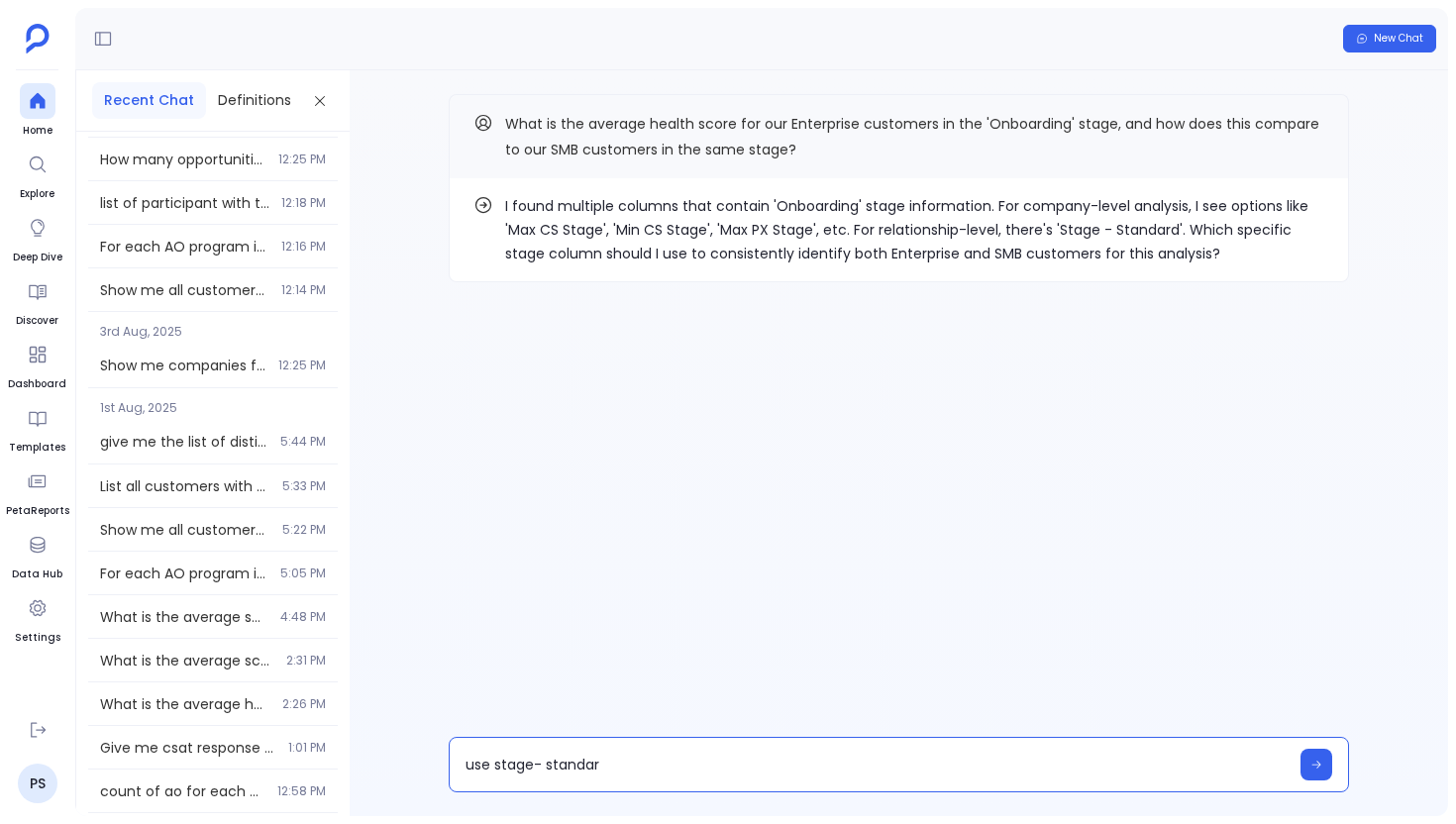 type on "use stage- standard" 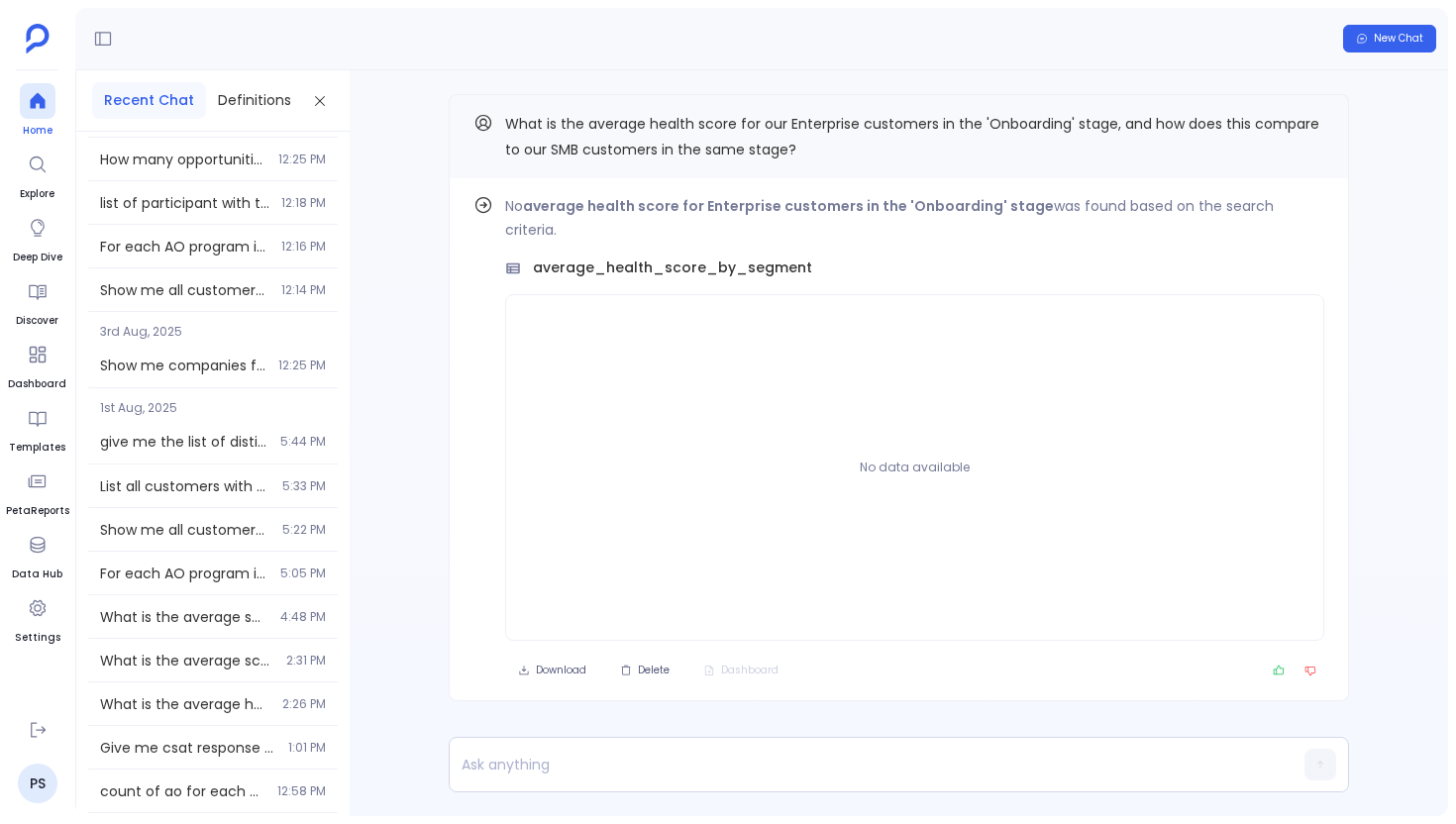 click at bounding box center (38, 101) 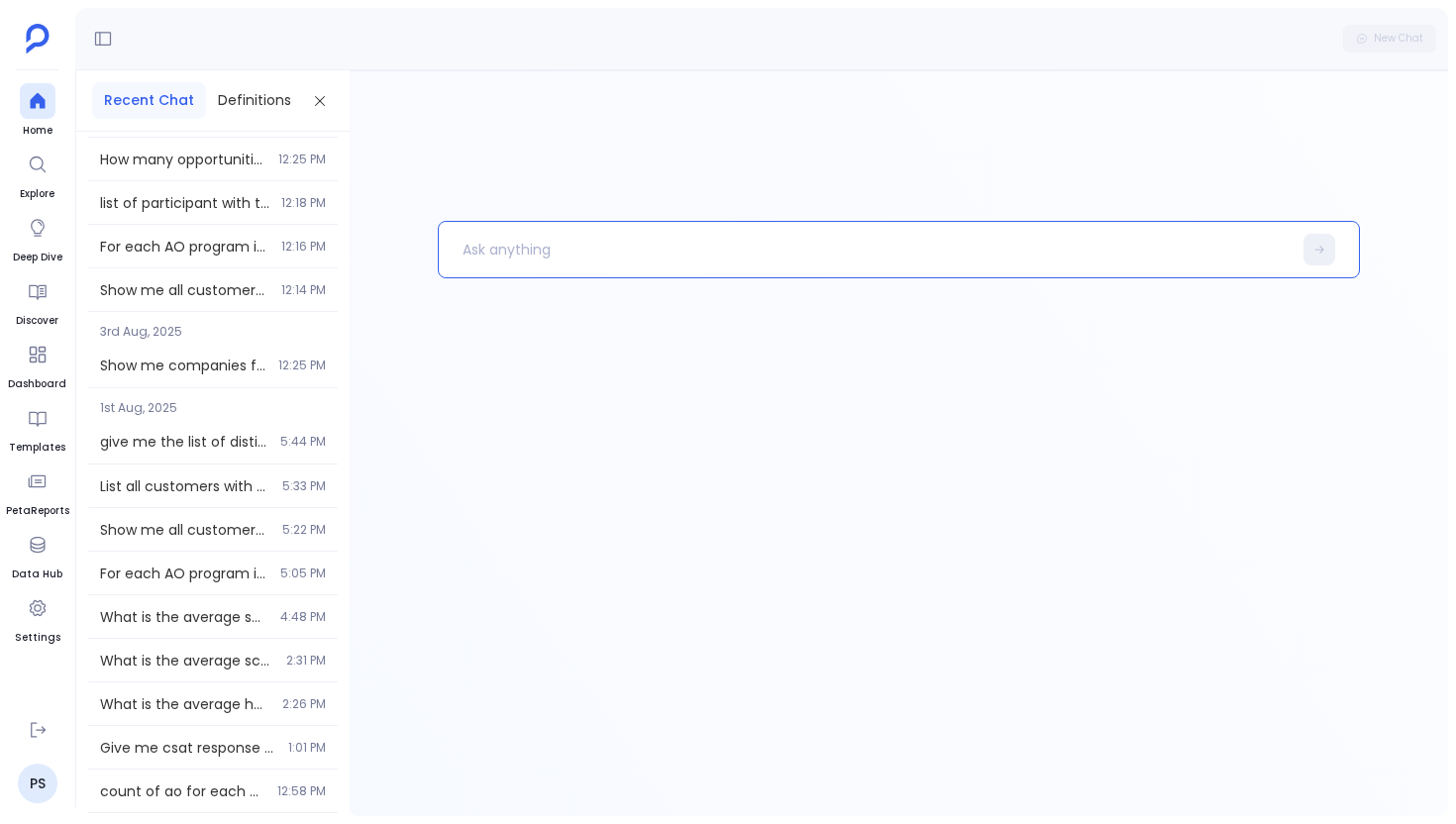 click at bounding box center [865, 250] 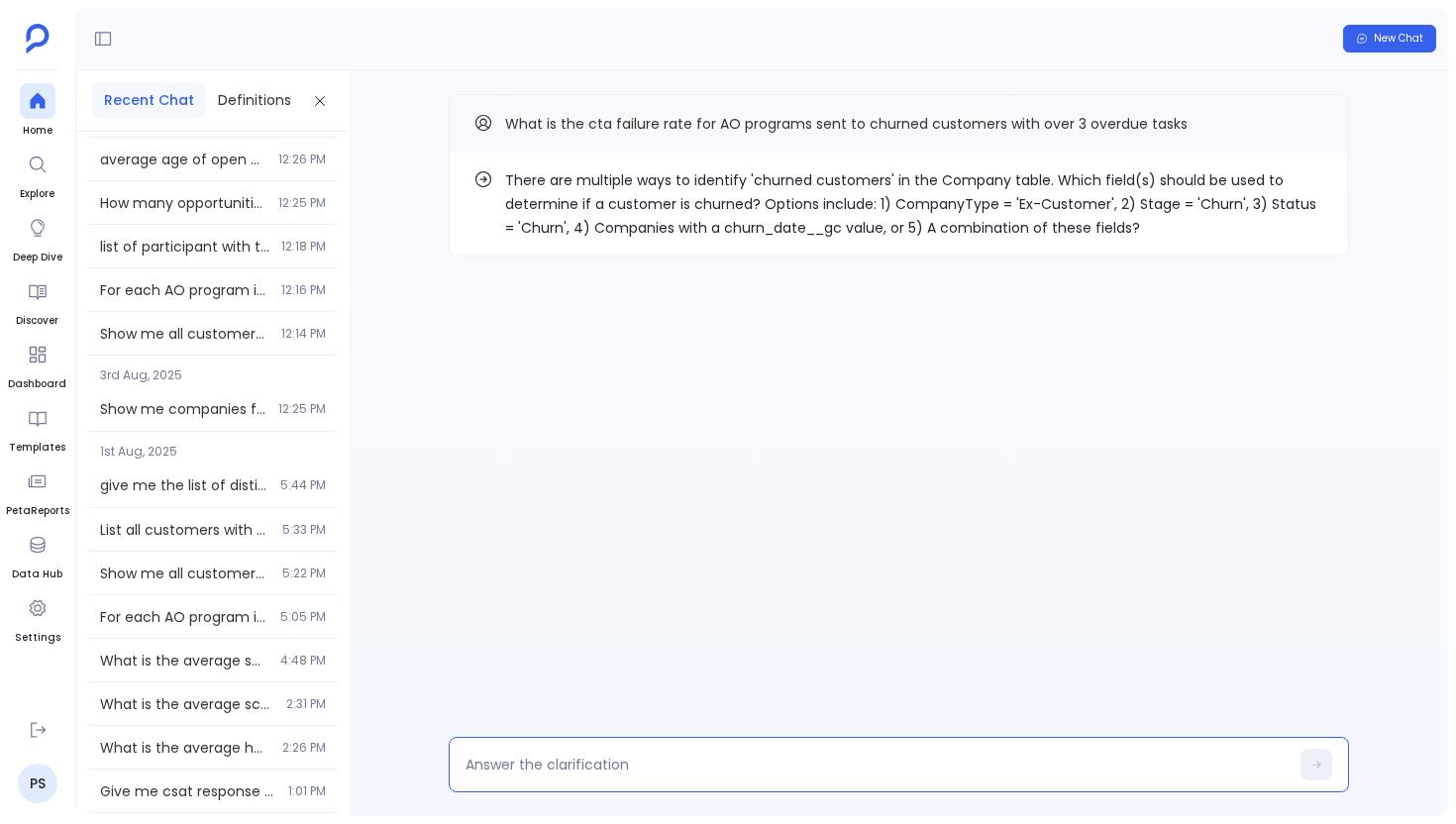 click at bounding box center (877, 765) 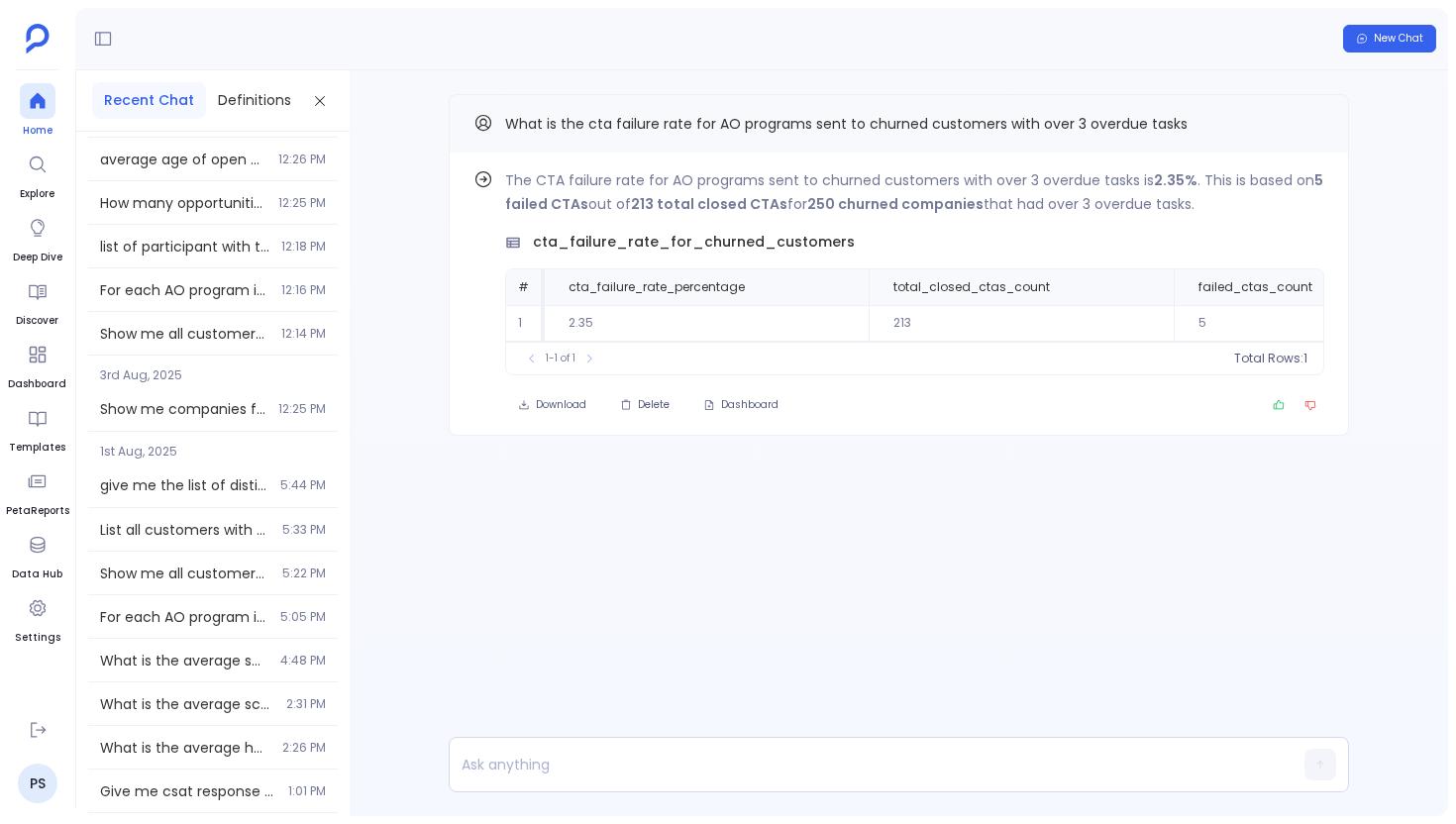 click 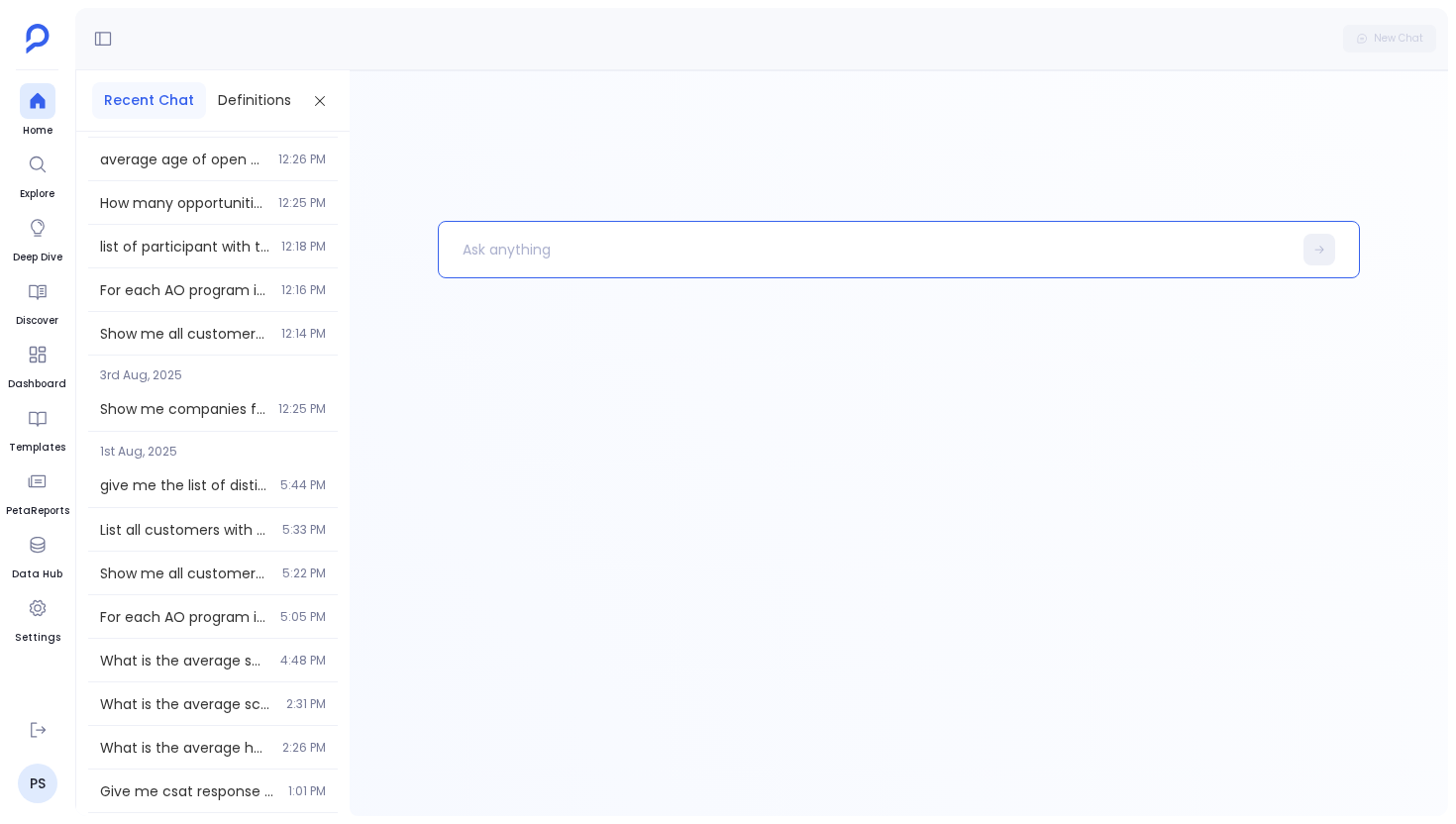 click at bounding box center [865, 250] 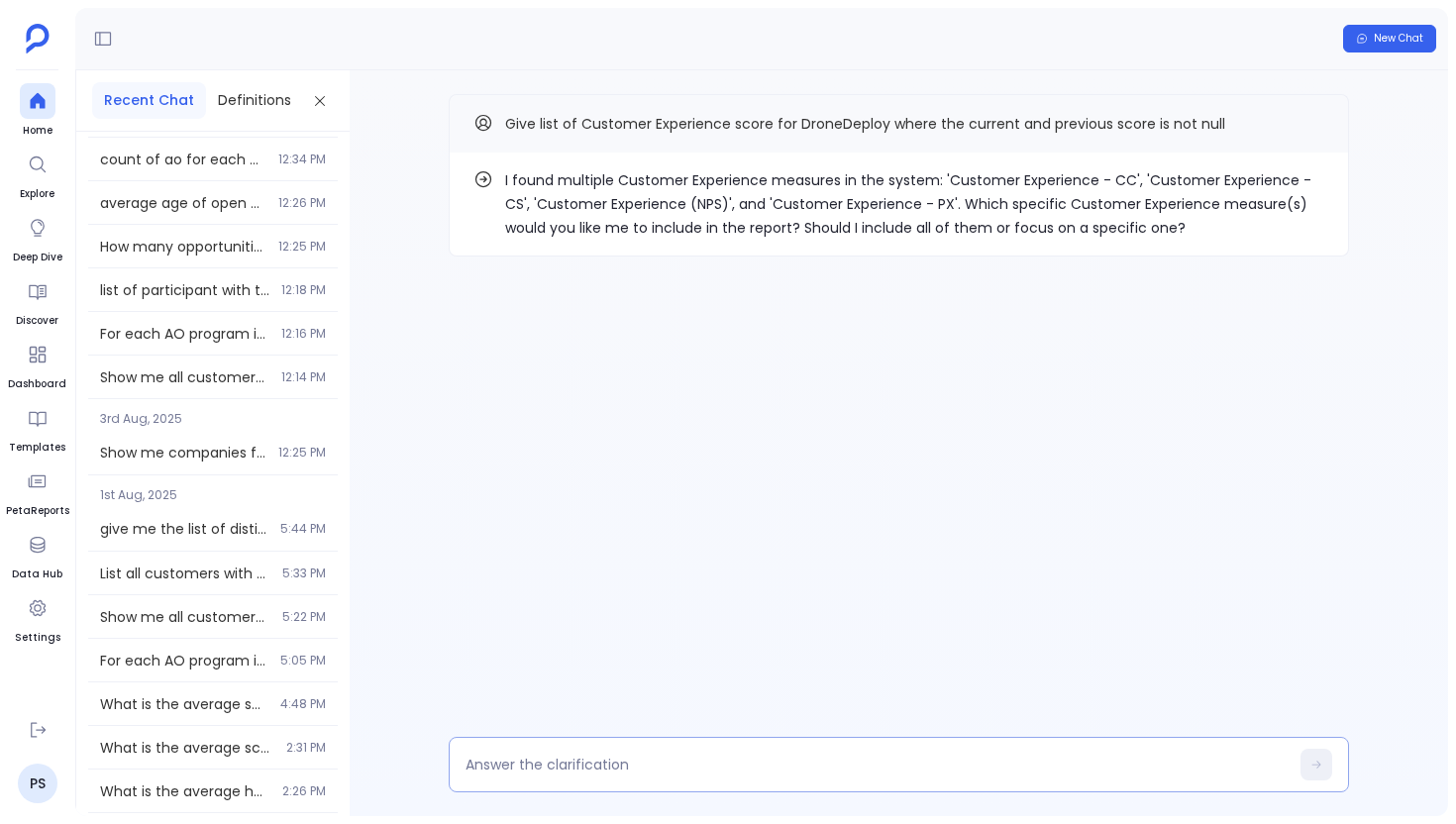 click at bounding box center [877, 765] 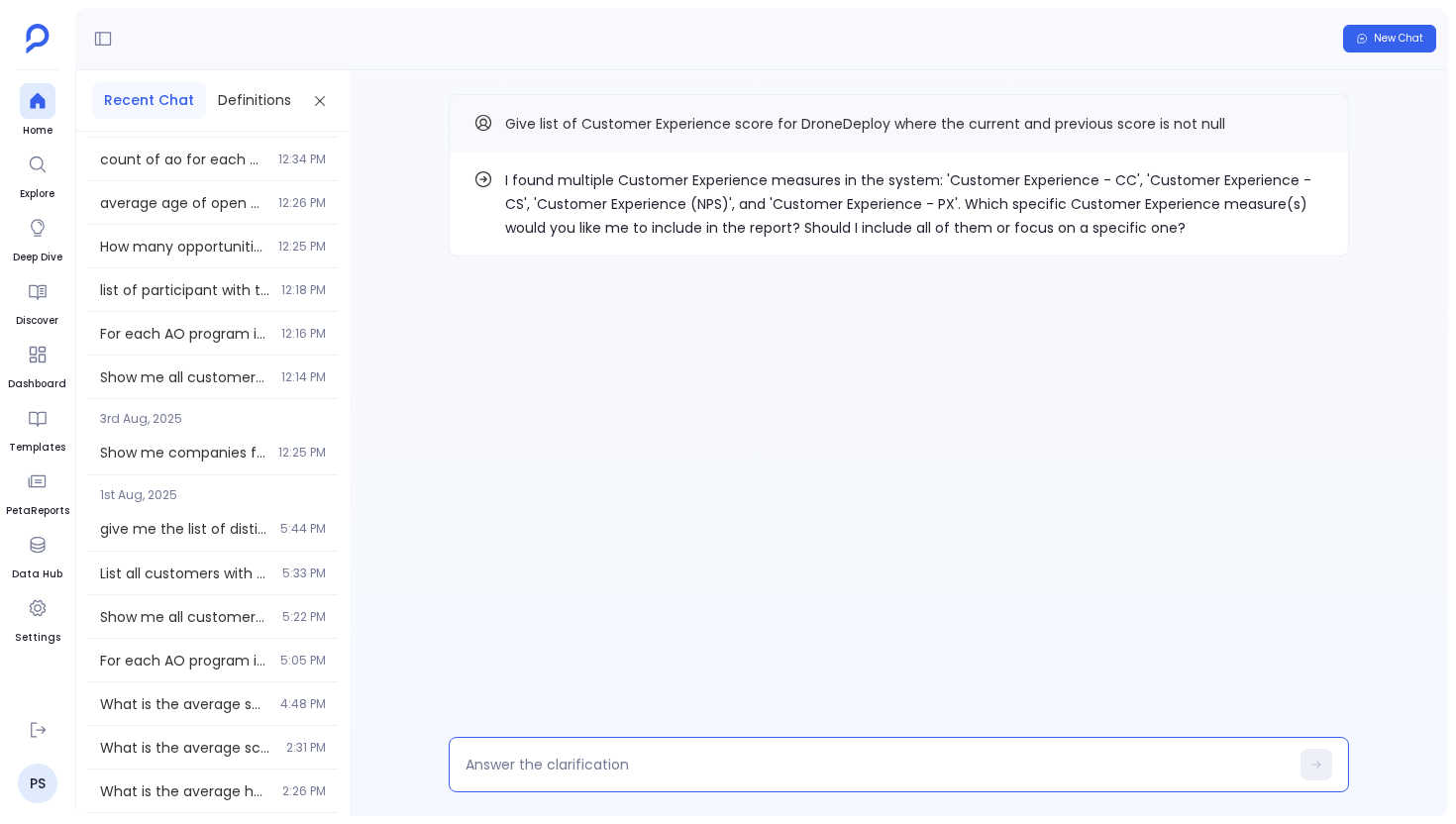 click at bounding box center (877, 765) 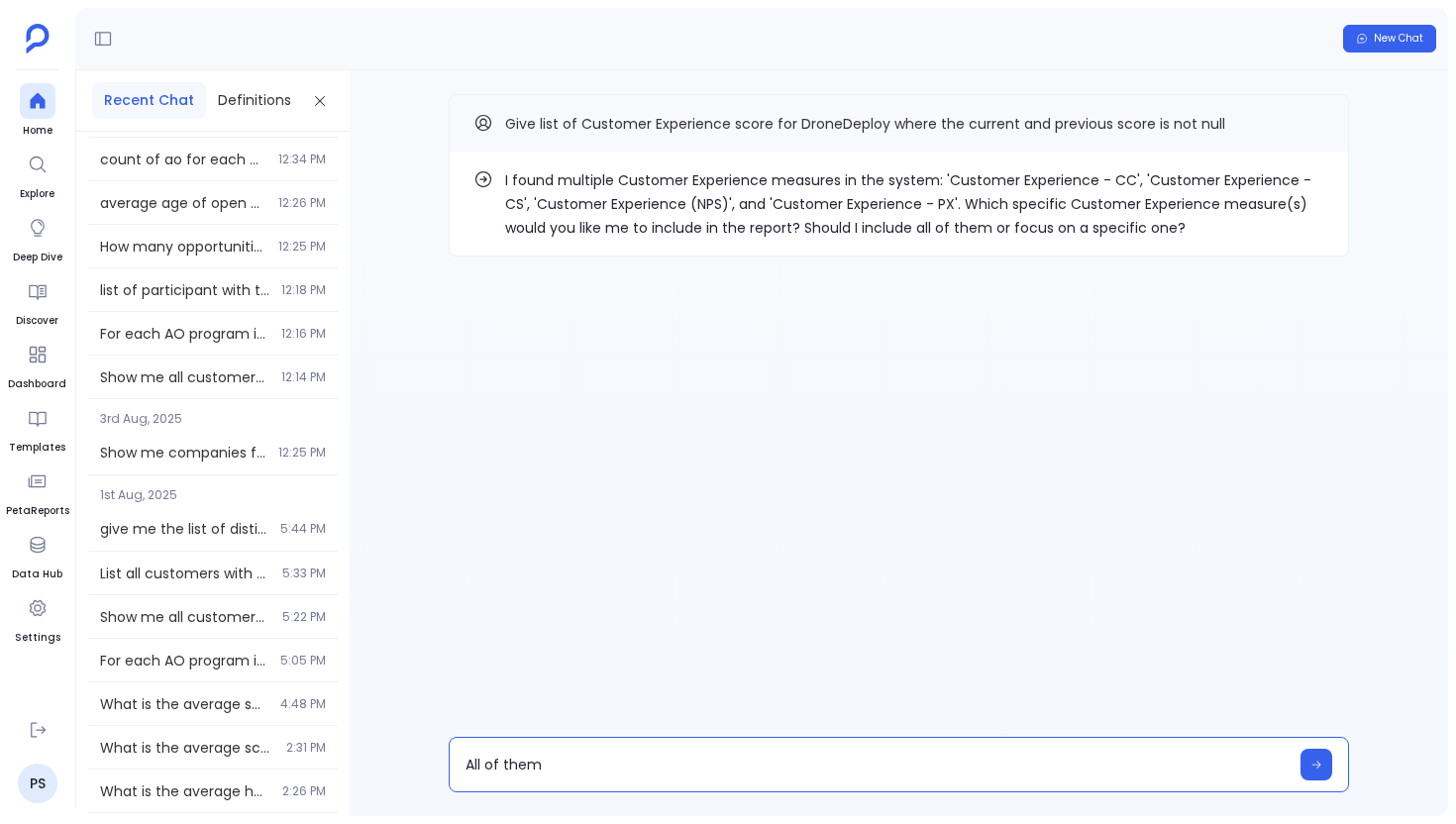 type on "All of them" 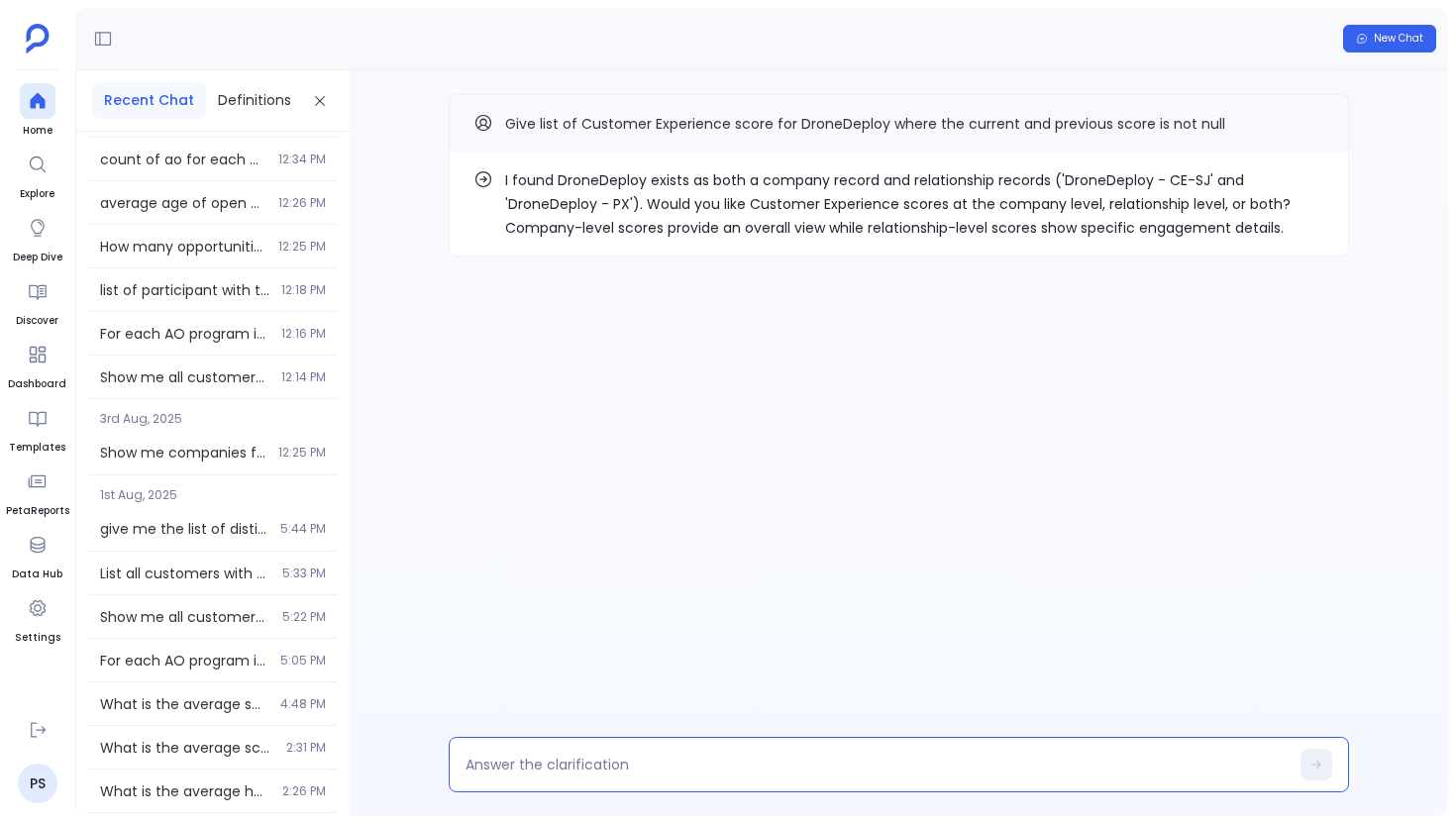 click at bounding box center [877, 765] 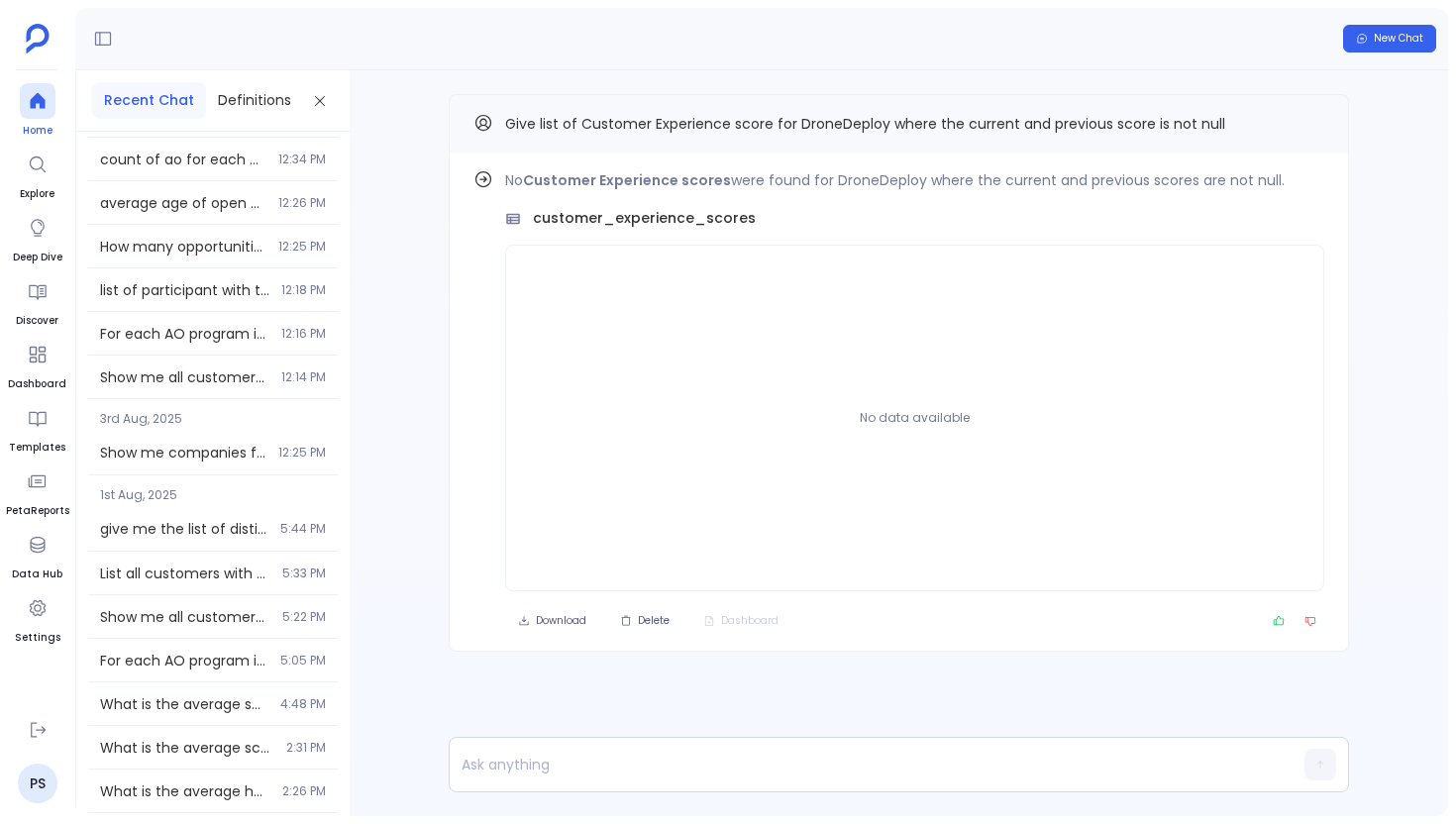 click 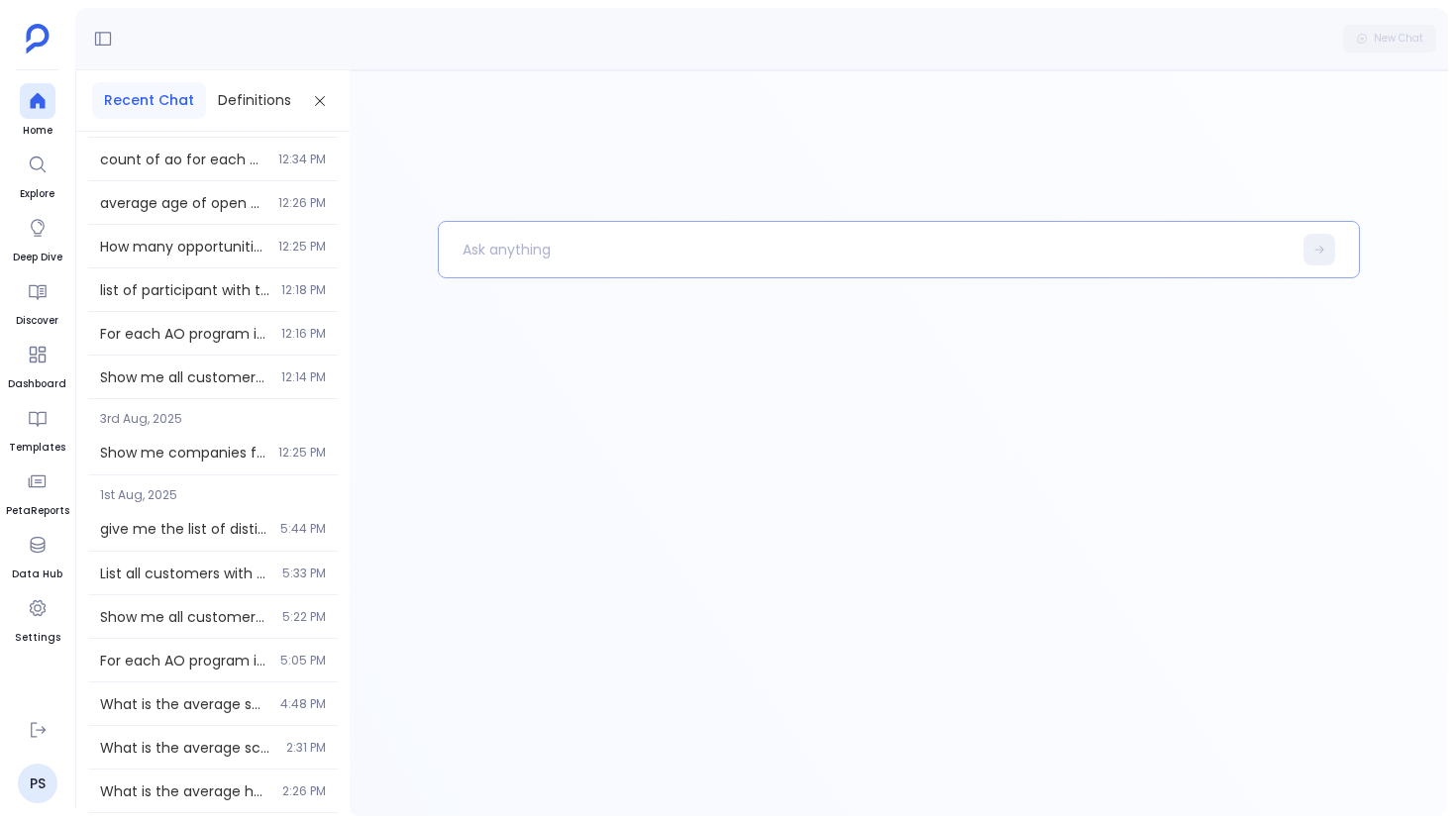 click at bounding box center [865, 250] 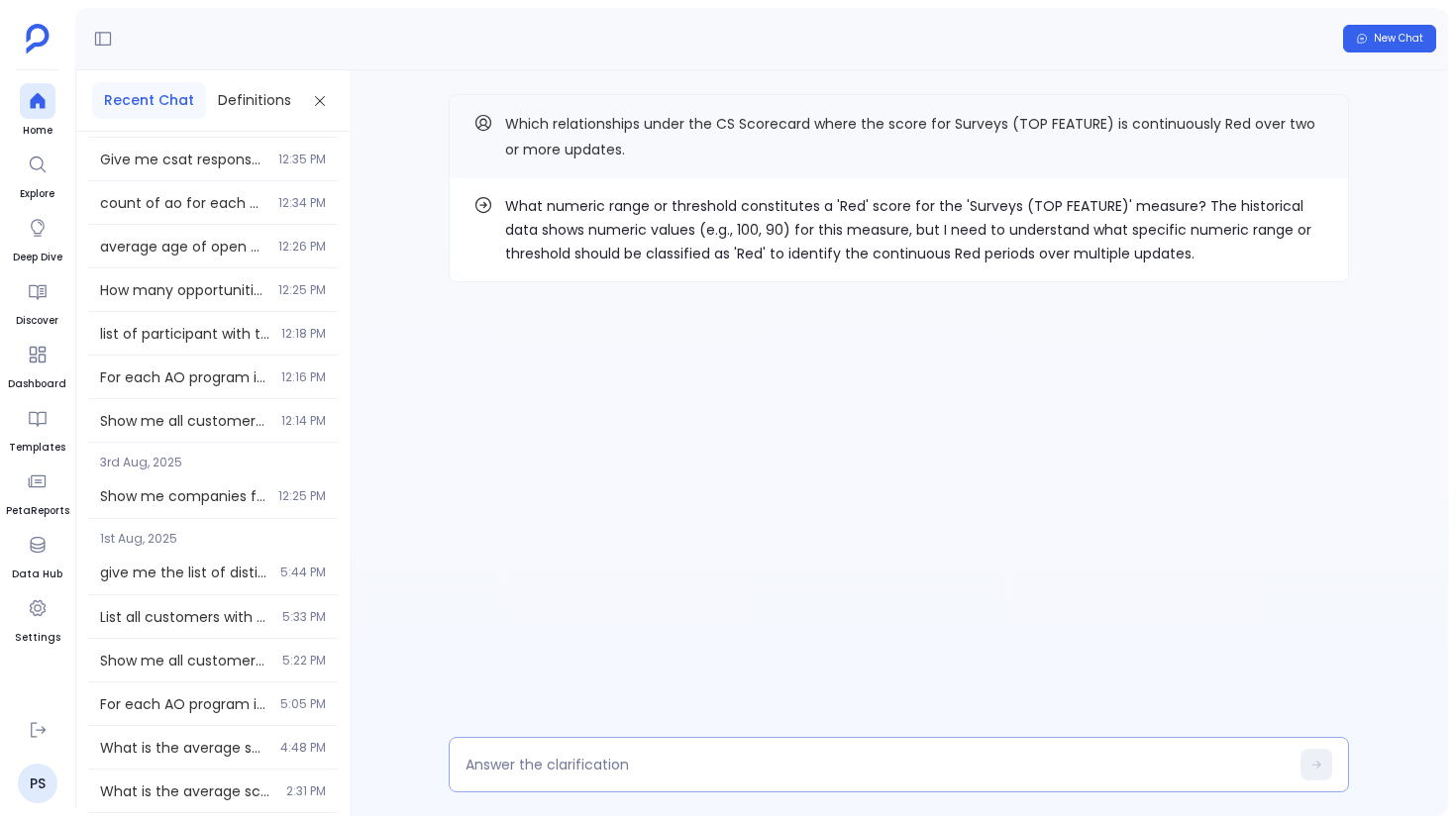 click at bounding box center [877, 765] 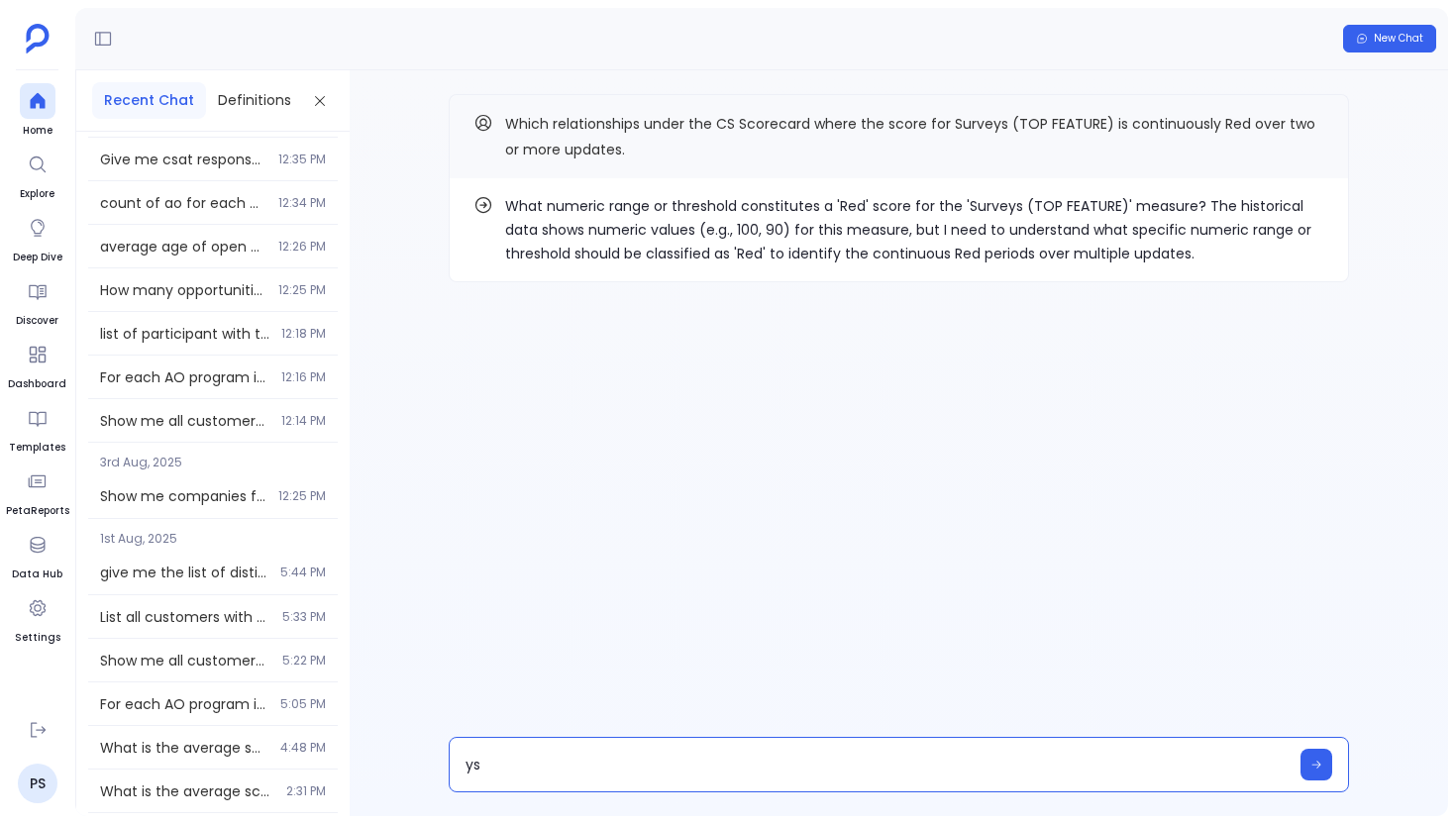 type on "y" 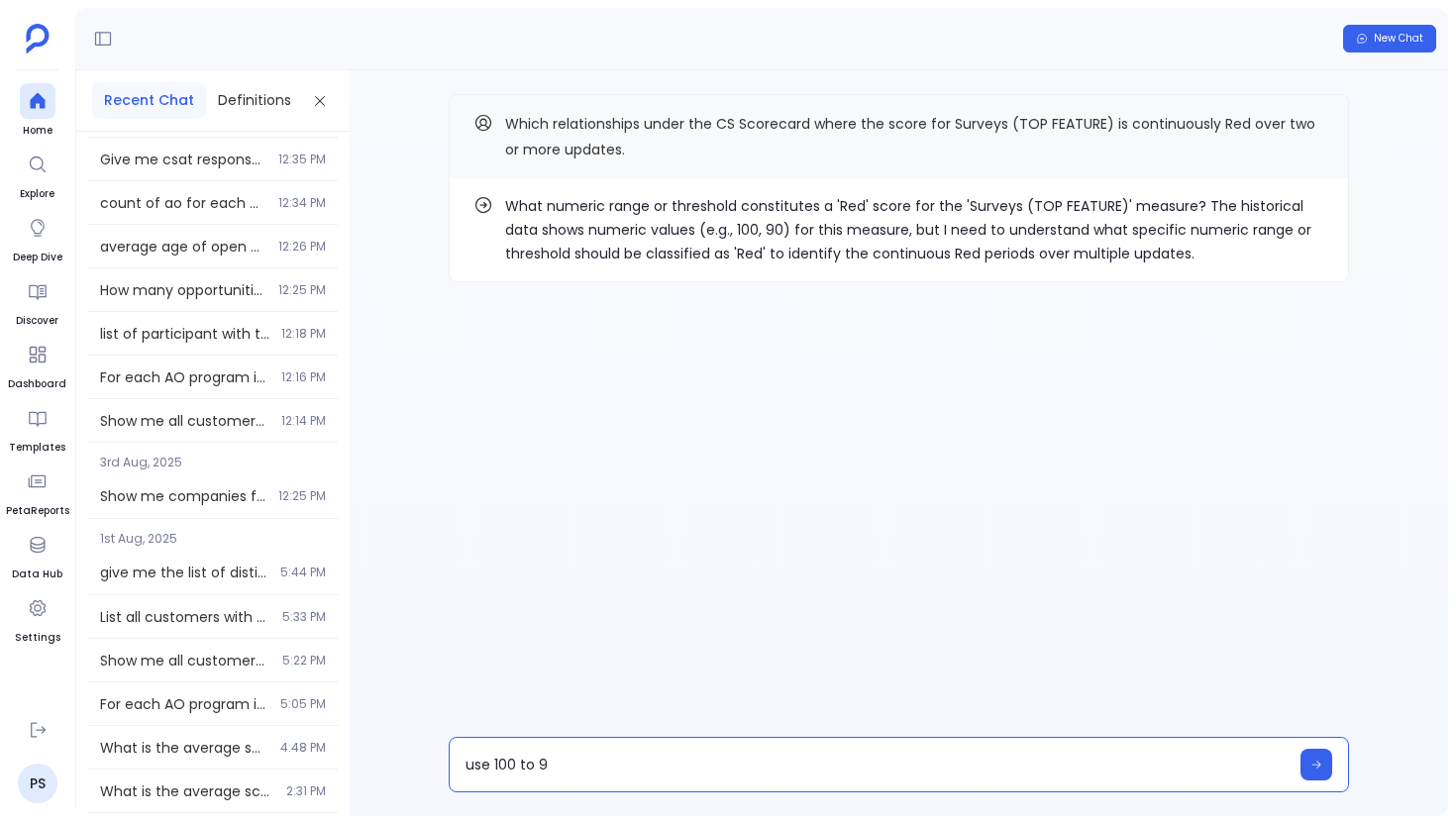 type on "use 100 to 90" 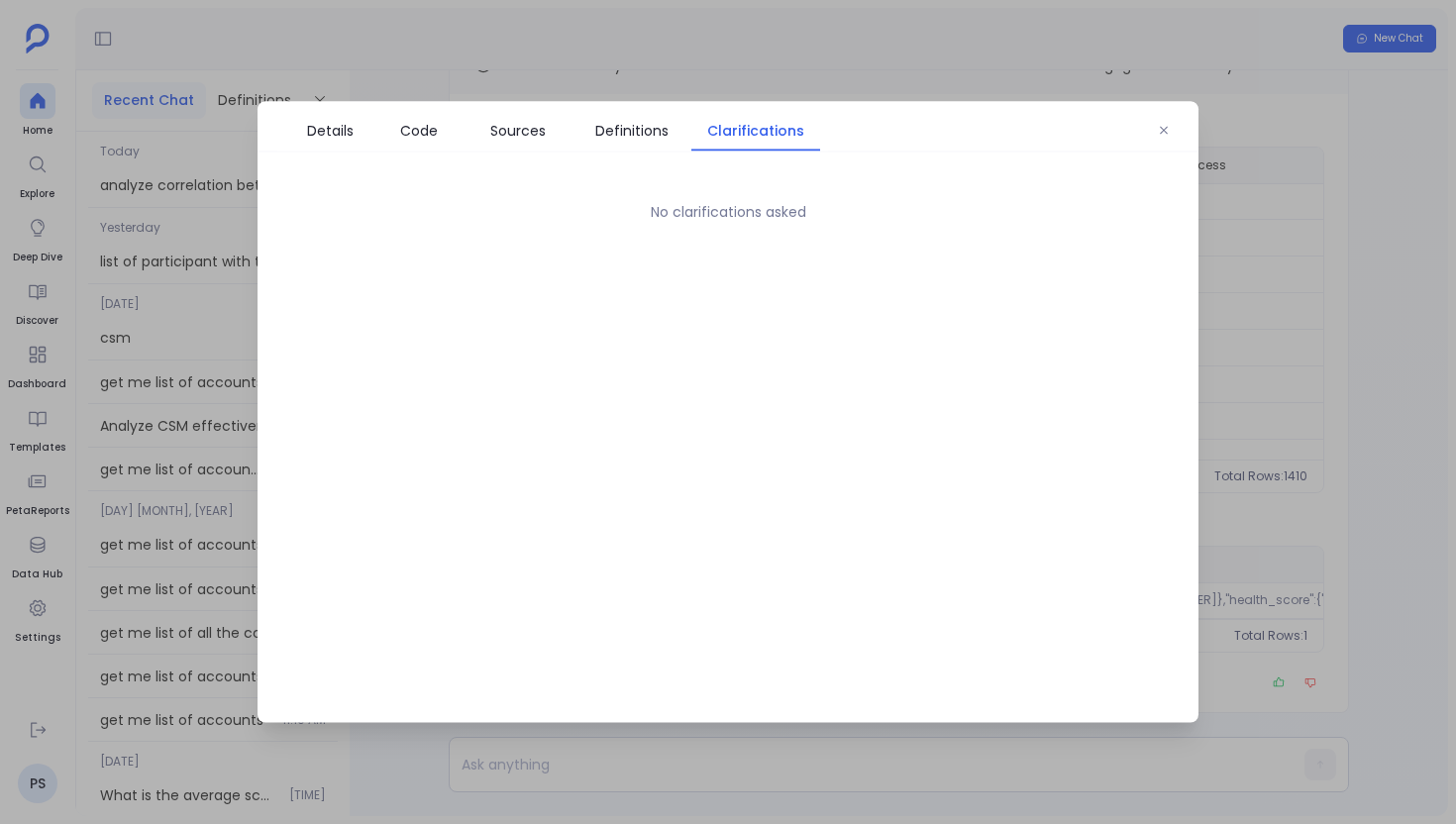 scroll, scrollTop: 0, scrollLeft: 0, axis: both 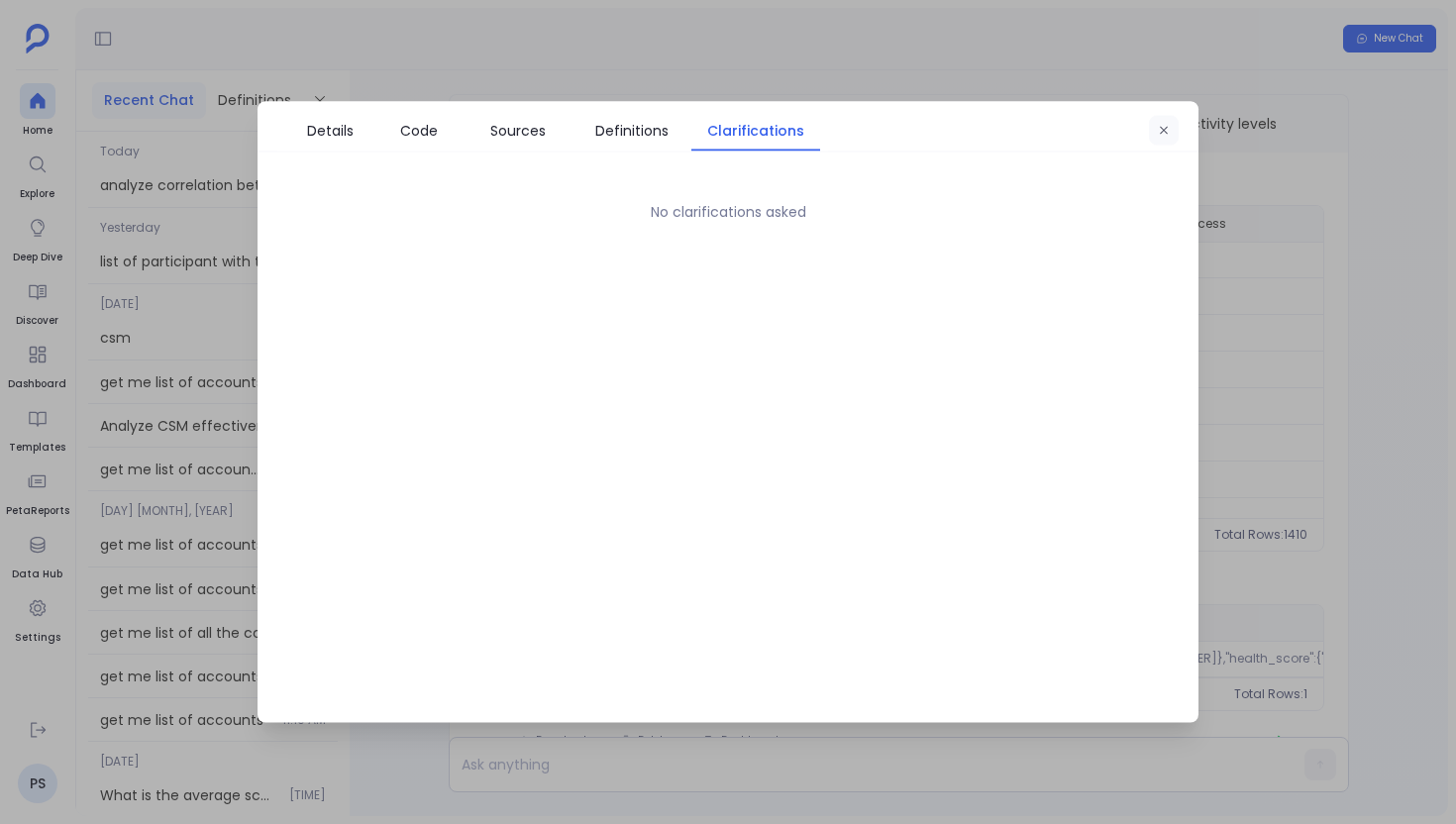 click at bounding box center [1164, 131] 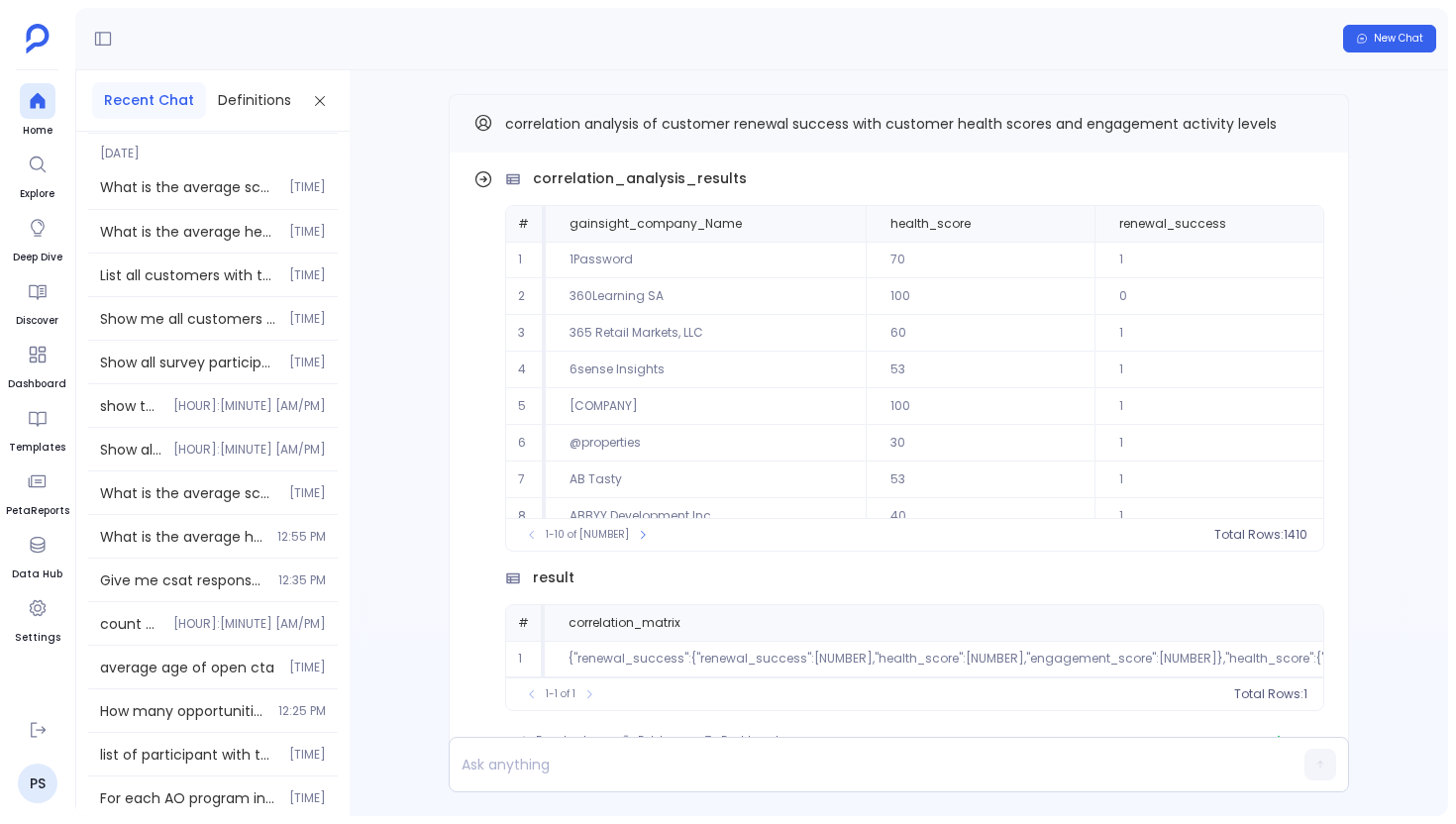scroll, scrollTop: 701, scrollLeft: 0, axis: vertical 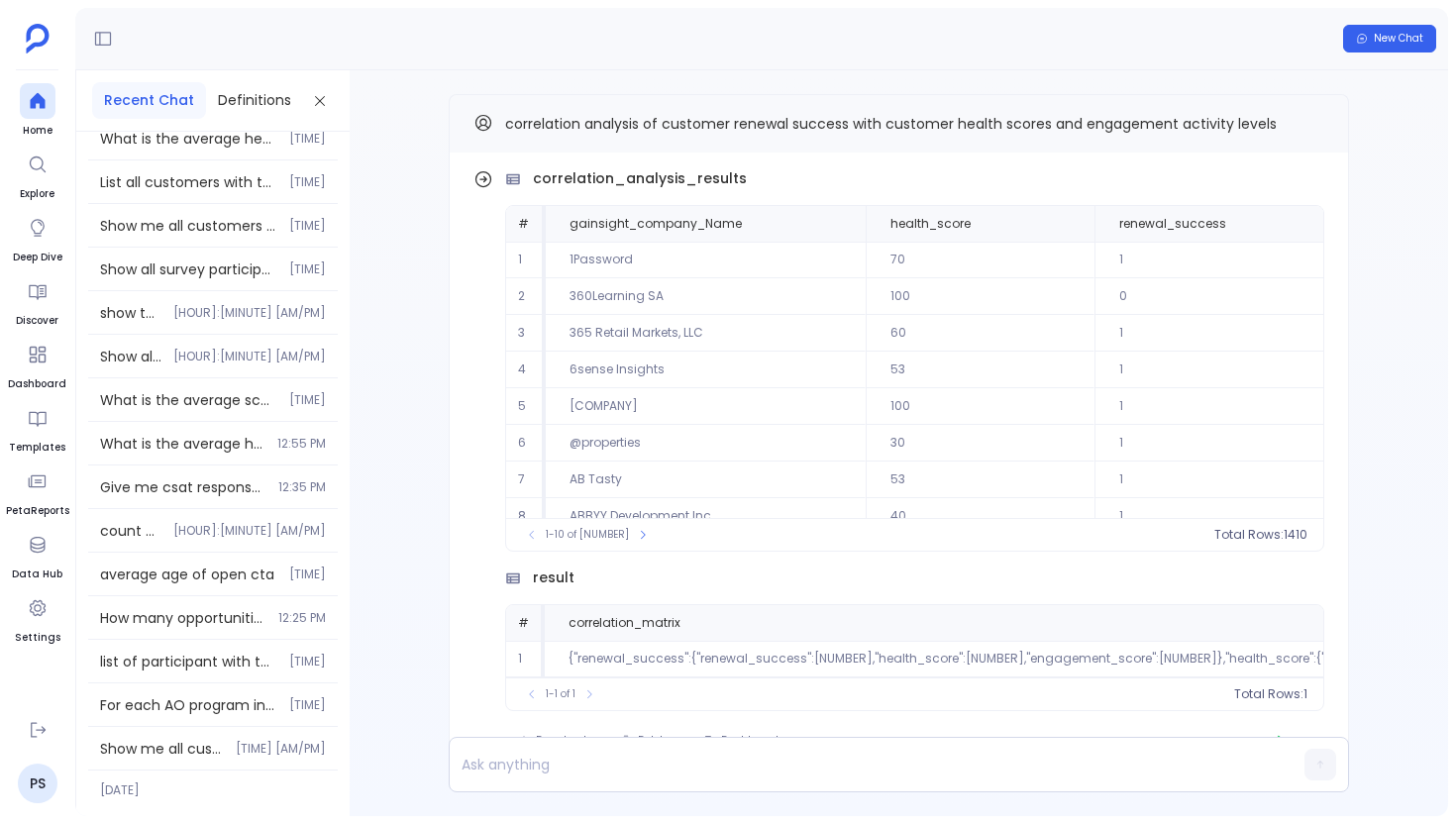 click on "Show all survey participants from CSM-managed companies with upcoming renewals in the next 45 days [TIME]" at bounding box center [213, 356] 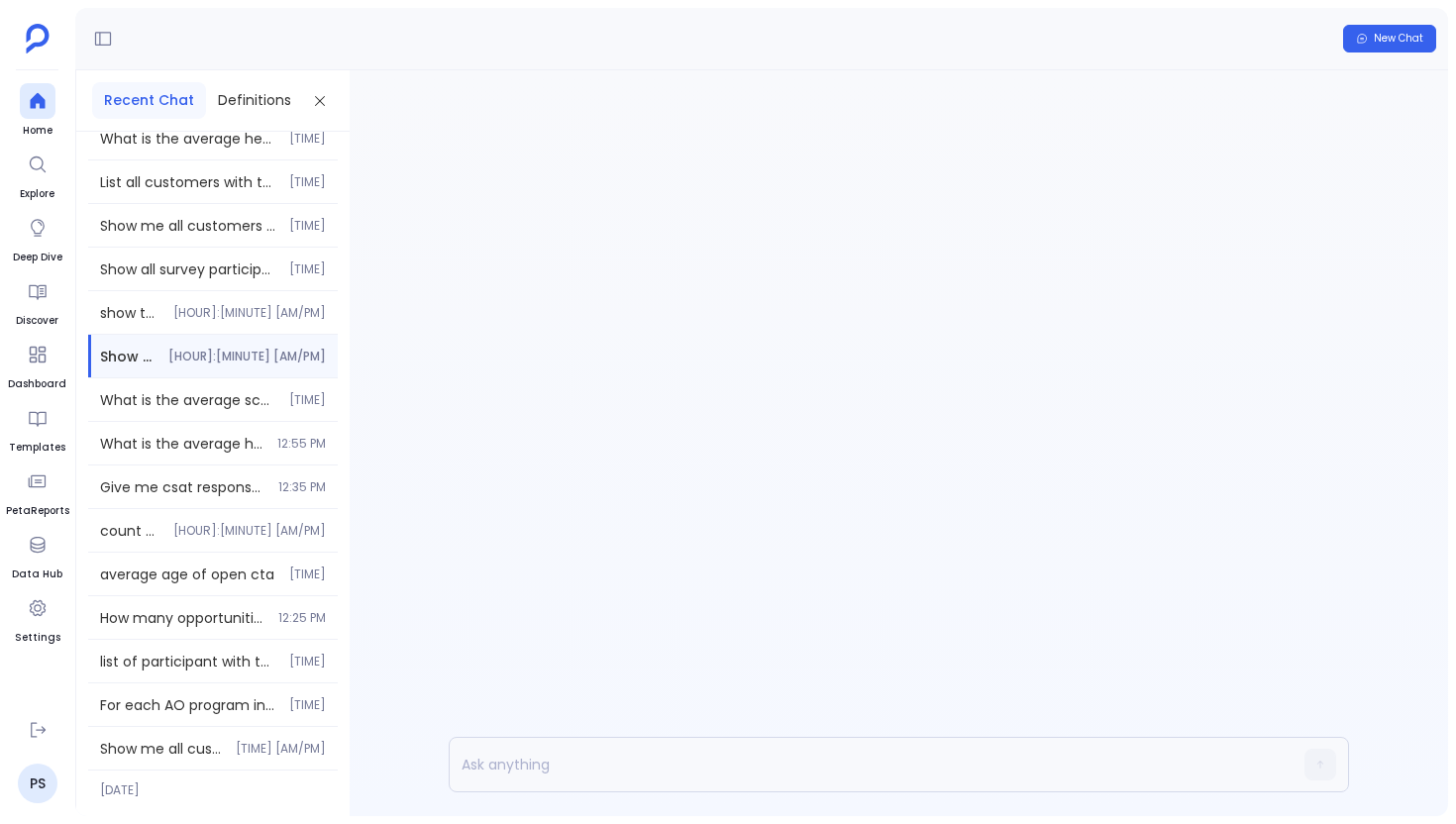 scroll, scrollTop: 0, scrollLeft: 0, axis: both 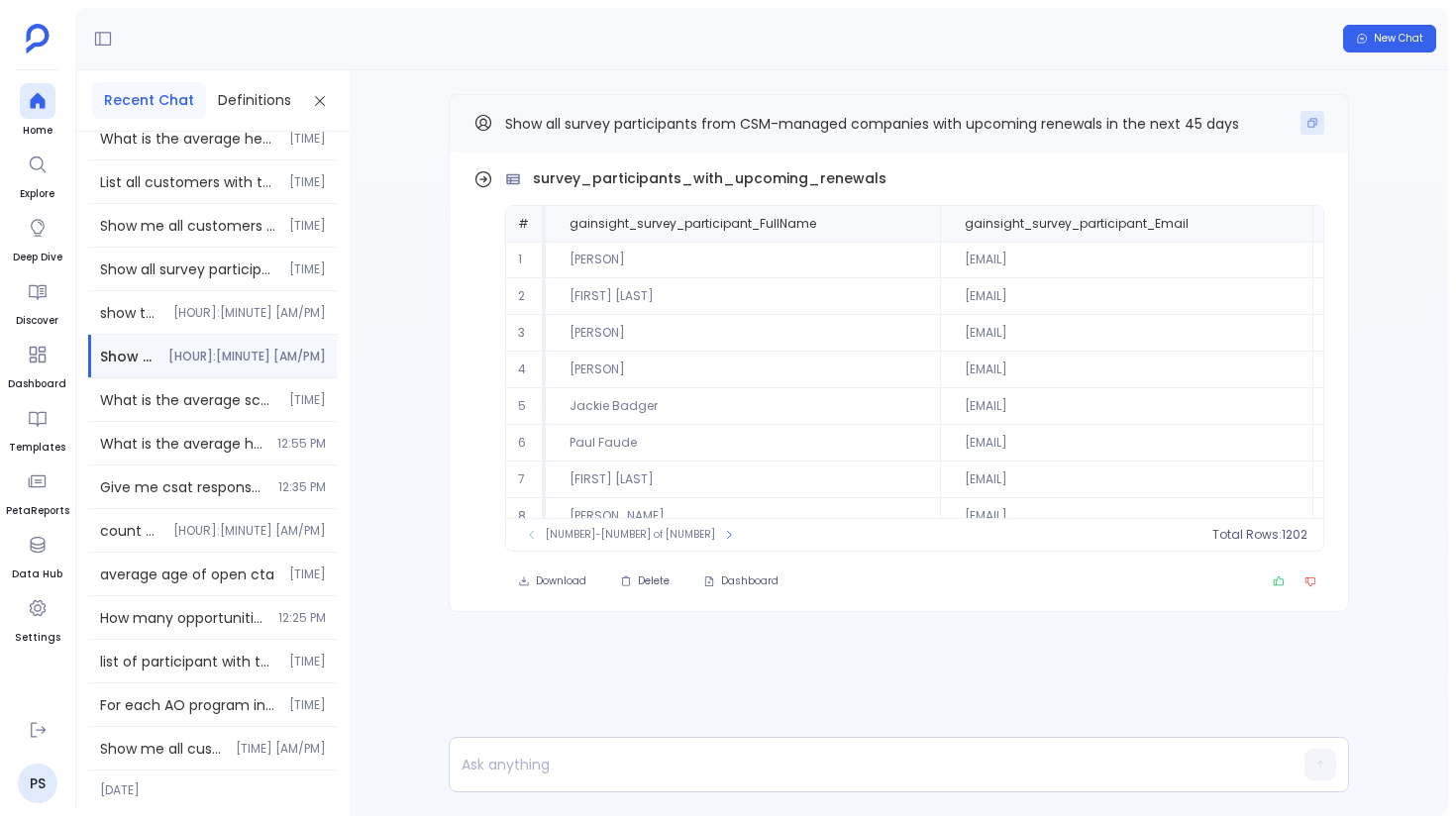 click 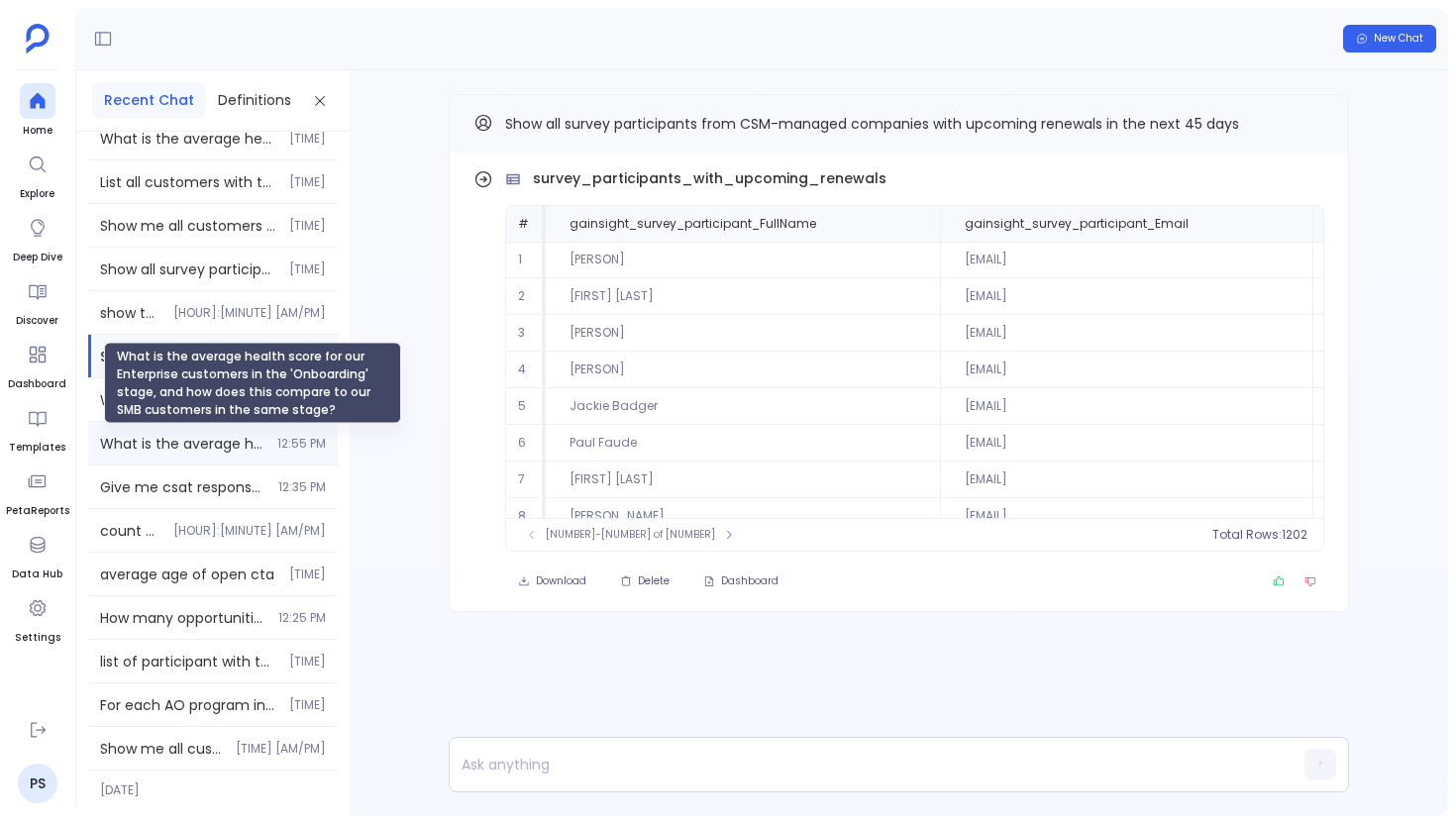 click on "What is the average health score for our Enterprise customers in the 'Onboarding' stage, and how does this compare to our SMB customers in the same stage?" at bounding box center [182, 444] 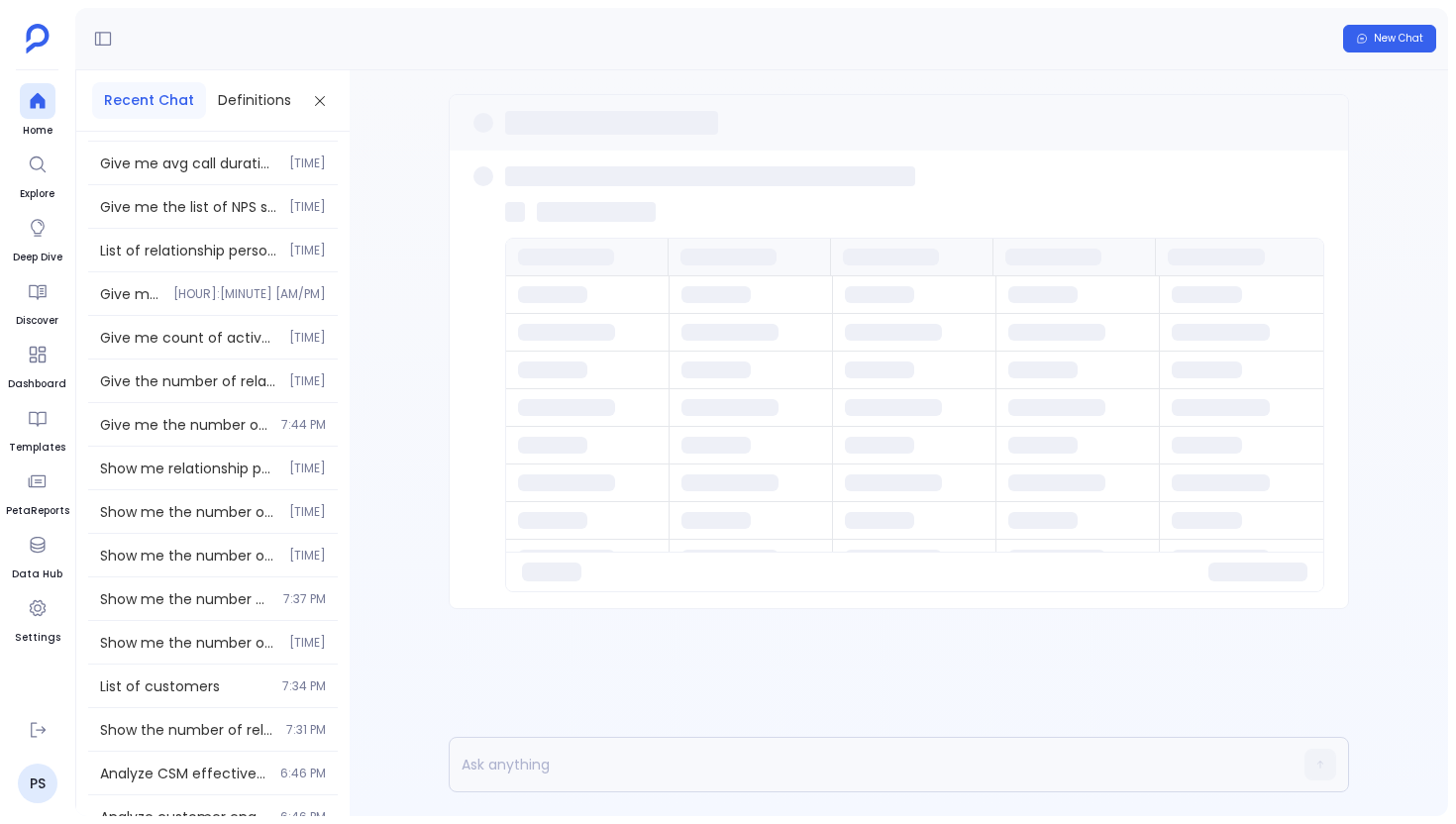 scroll, scrollTop: 2844, scrollLeft: 0, axis: vertical 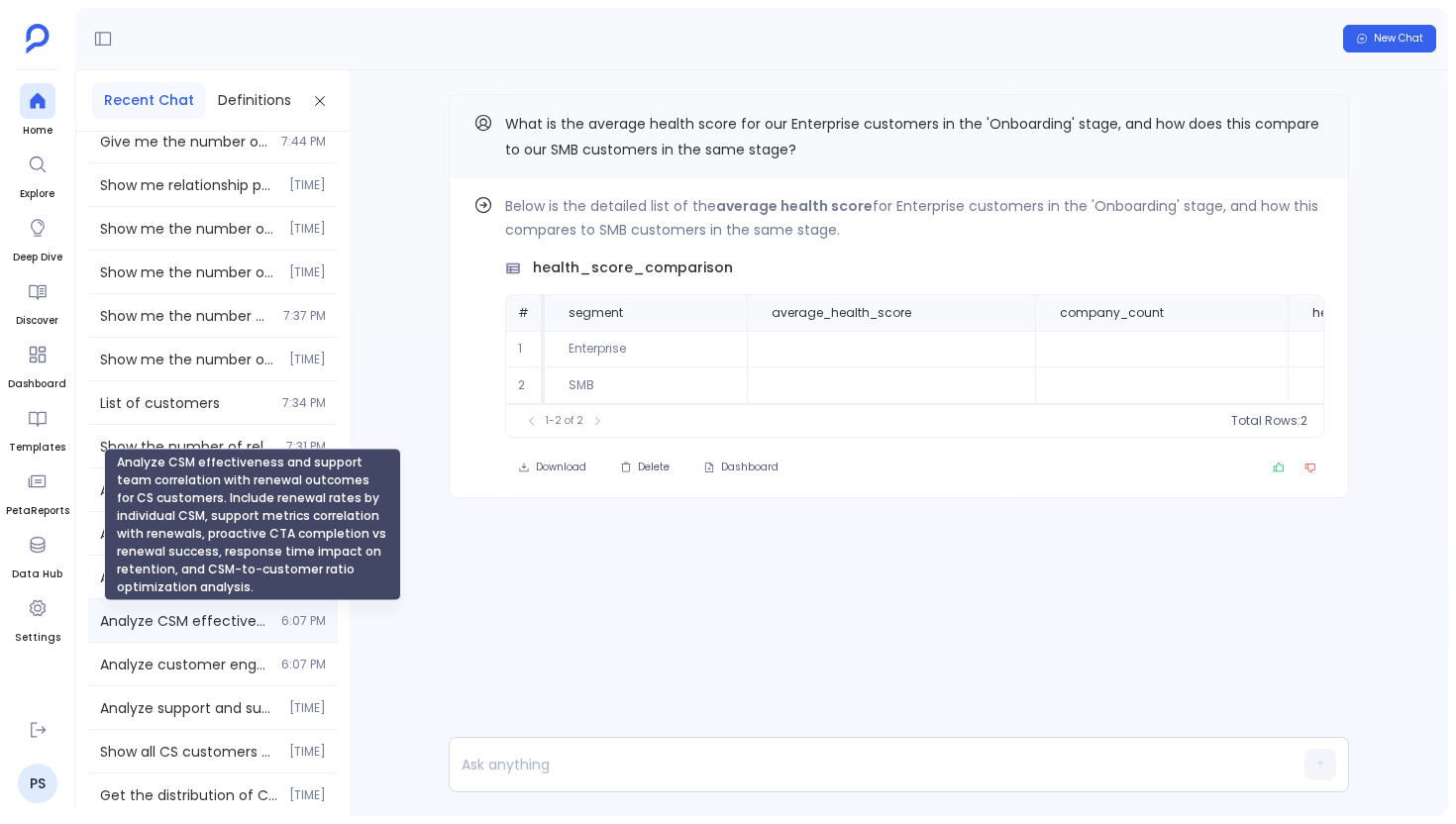 click on "Analyze CSM effectiveness and support team correlation with renewal outcomes for CS customers. Include renewal rates by individual CSM, support metrics correlation with renewals, proactive CTA completion vs renewal success, response time impact on retention, and CSM-to-customer ratio optimization analysis." at bounding box center [184, 621] 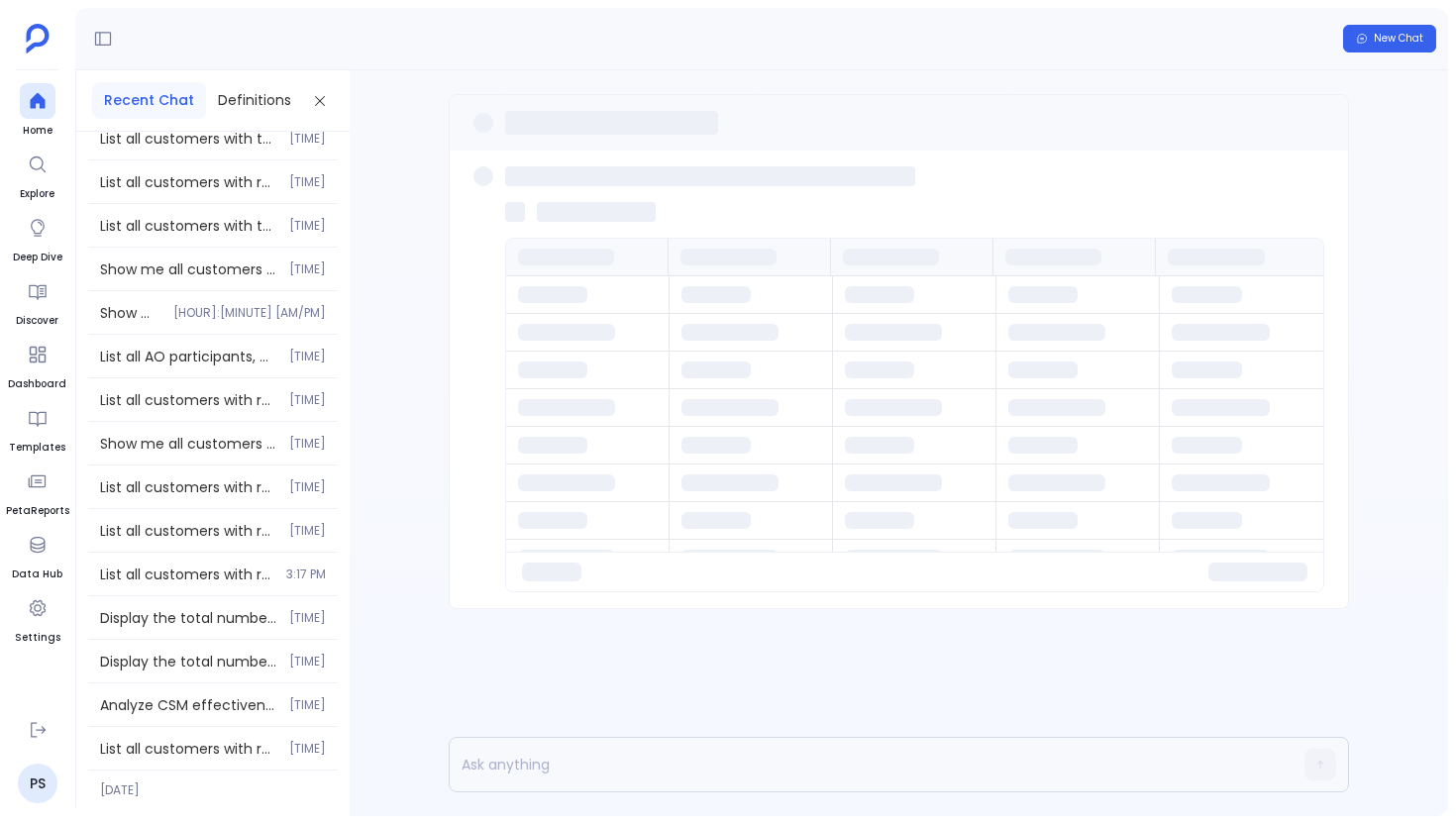 scroll, scrollTop: 4443, scrollLeft: 0, axis: vertical 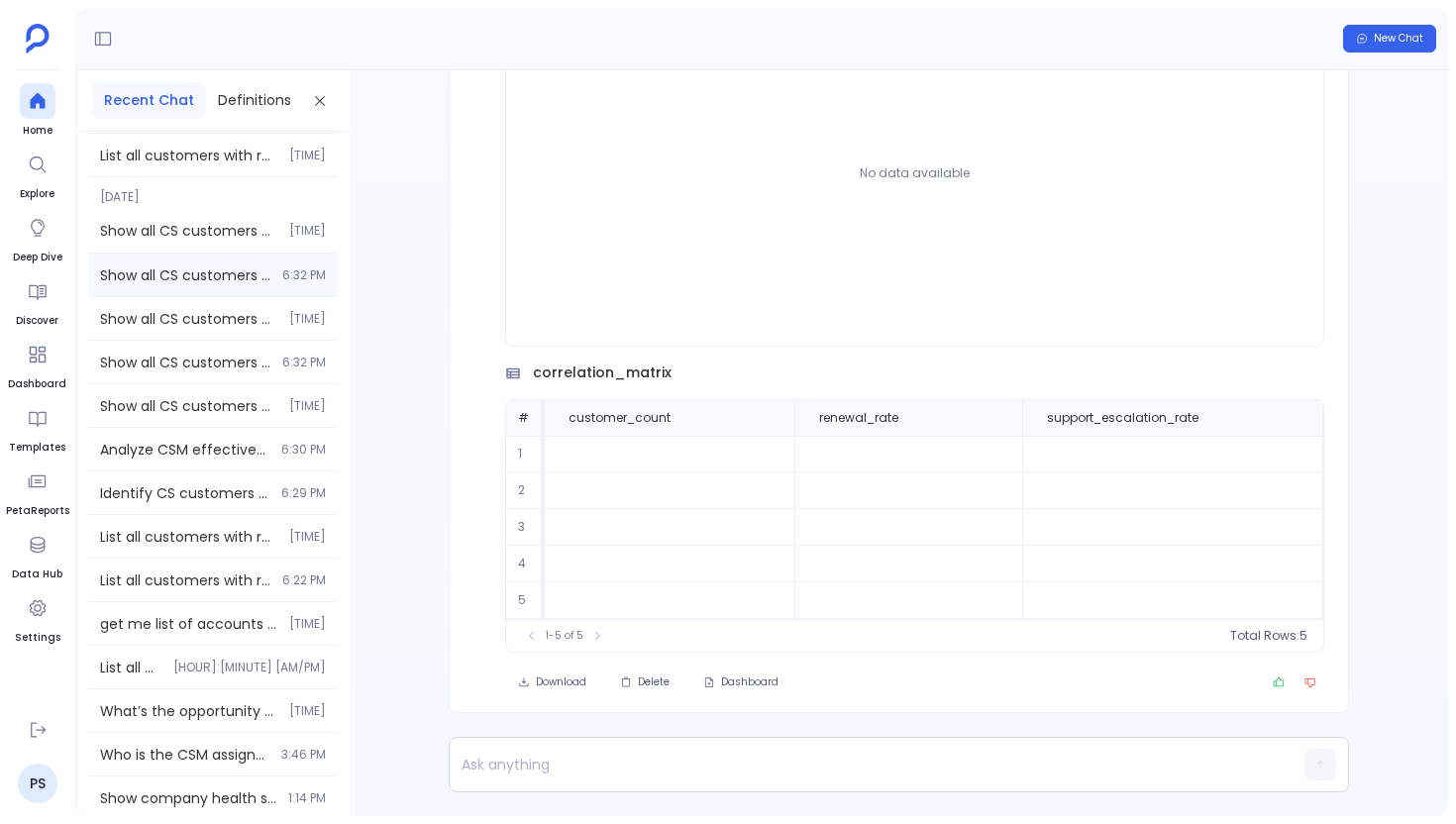 click on "Show all CS customers with renewals in the next [NUMBER] days, including count of open risk CTAs and open support tickets for each customer [TIME]" at bounding box center [213, 274] 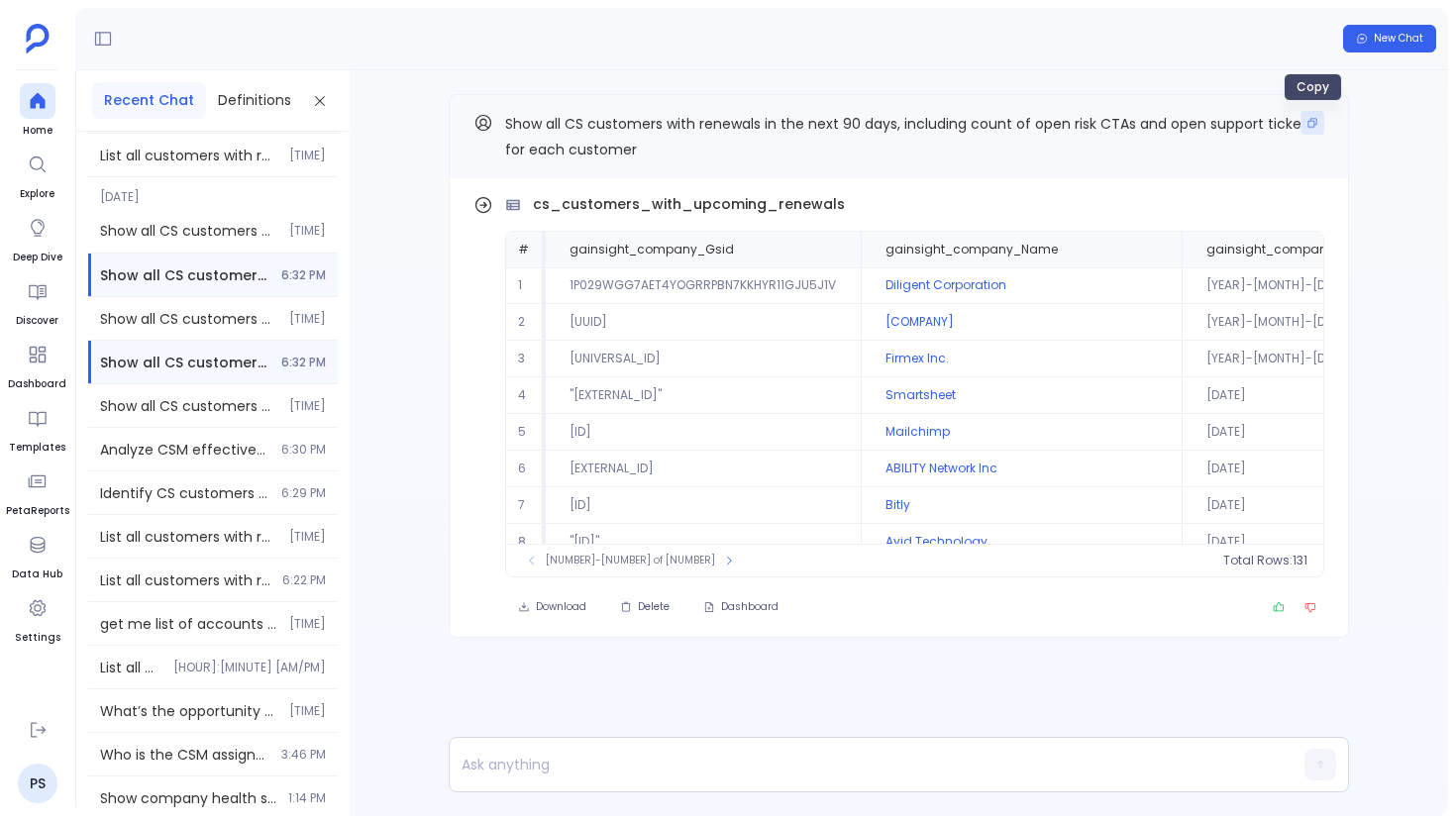 click at bounding box center (1312, 123) 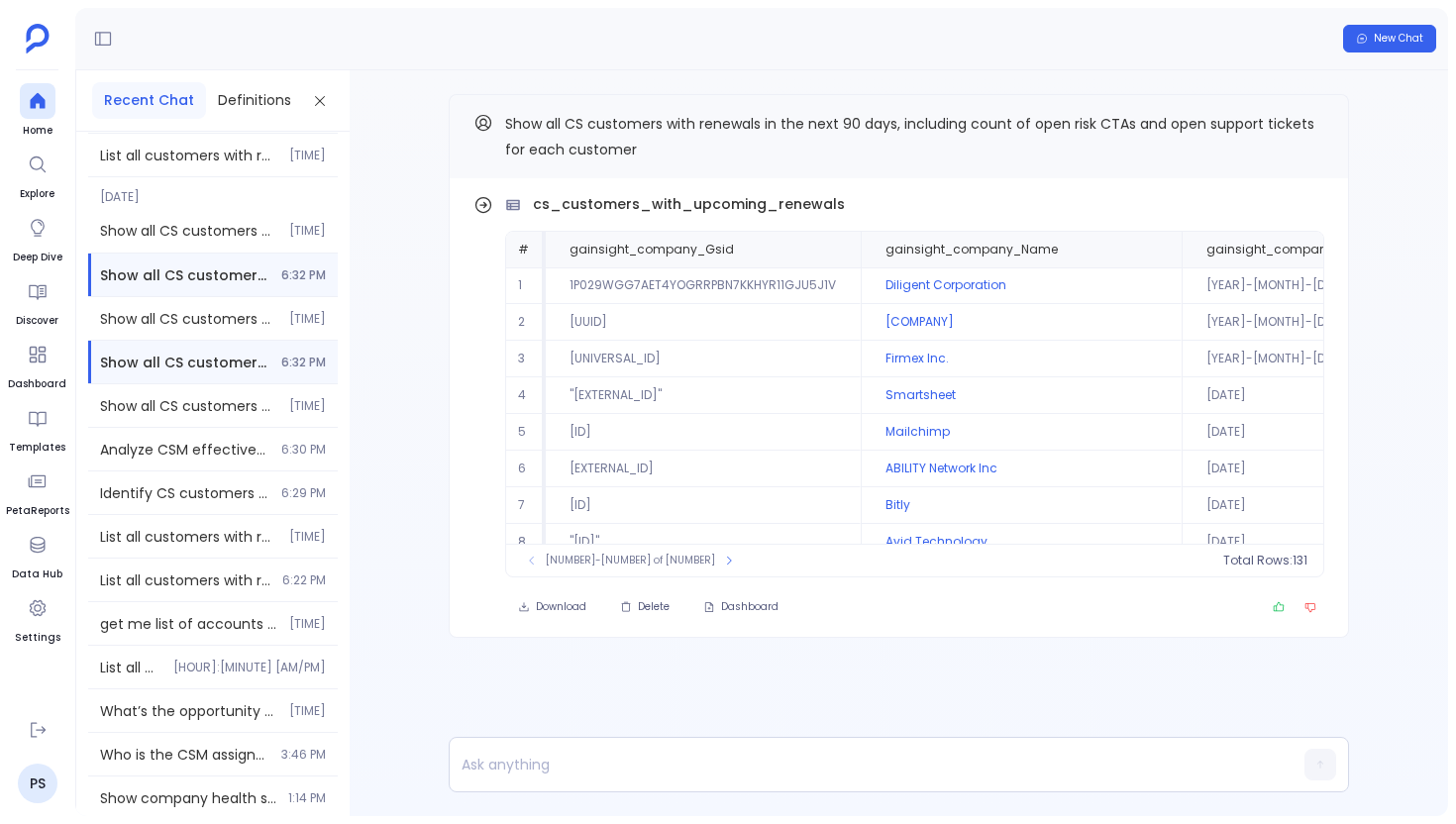type 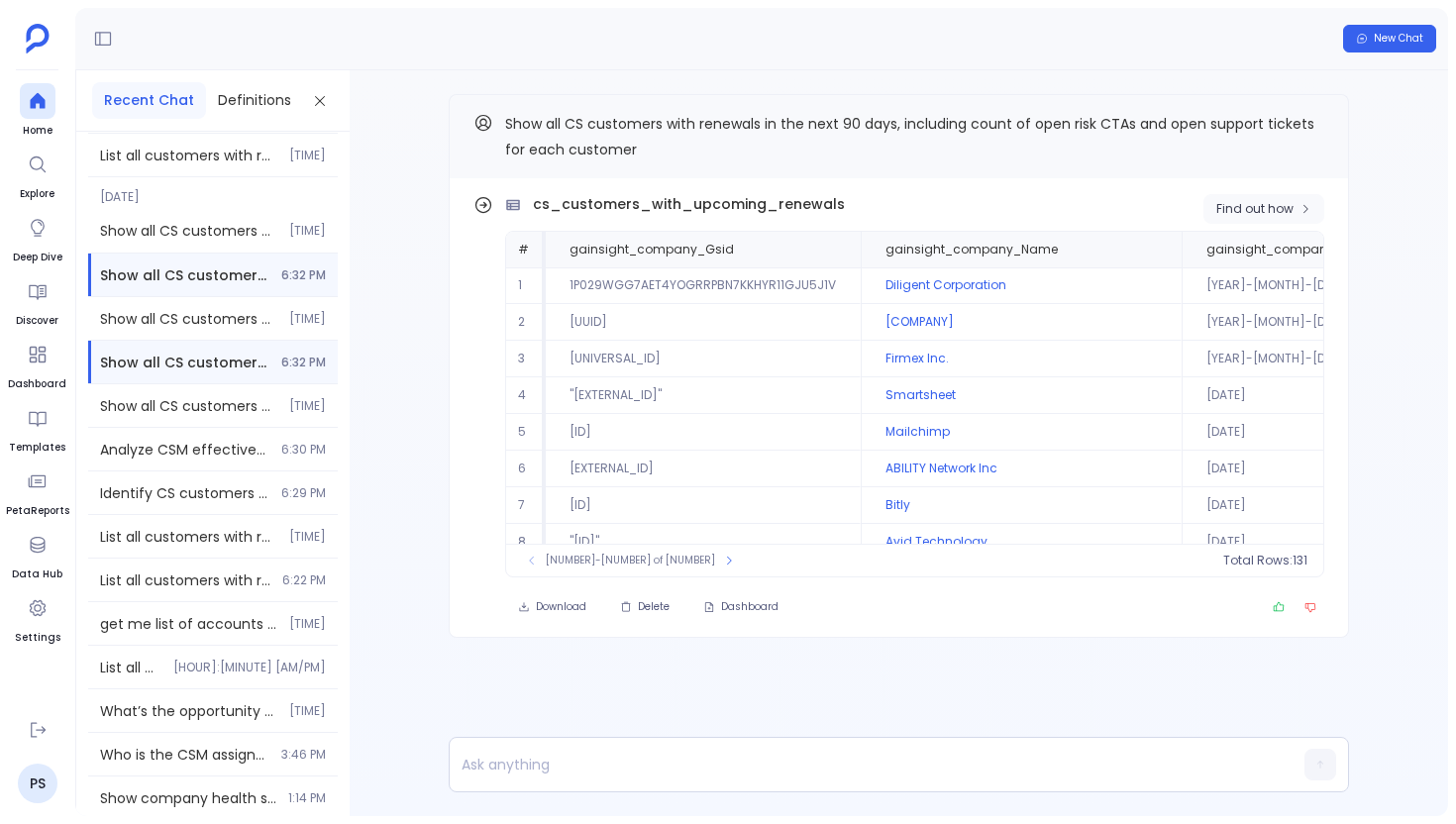 click on "Find out how" at bounding box center [1255, 209] 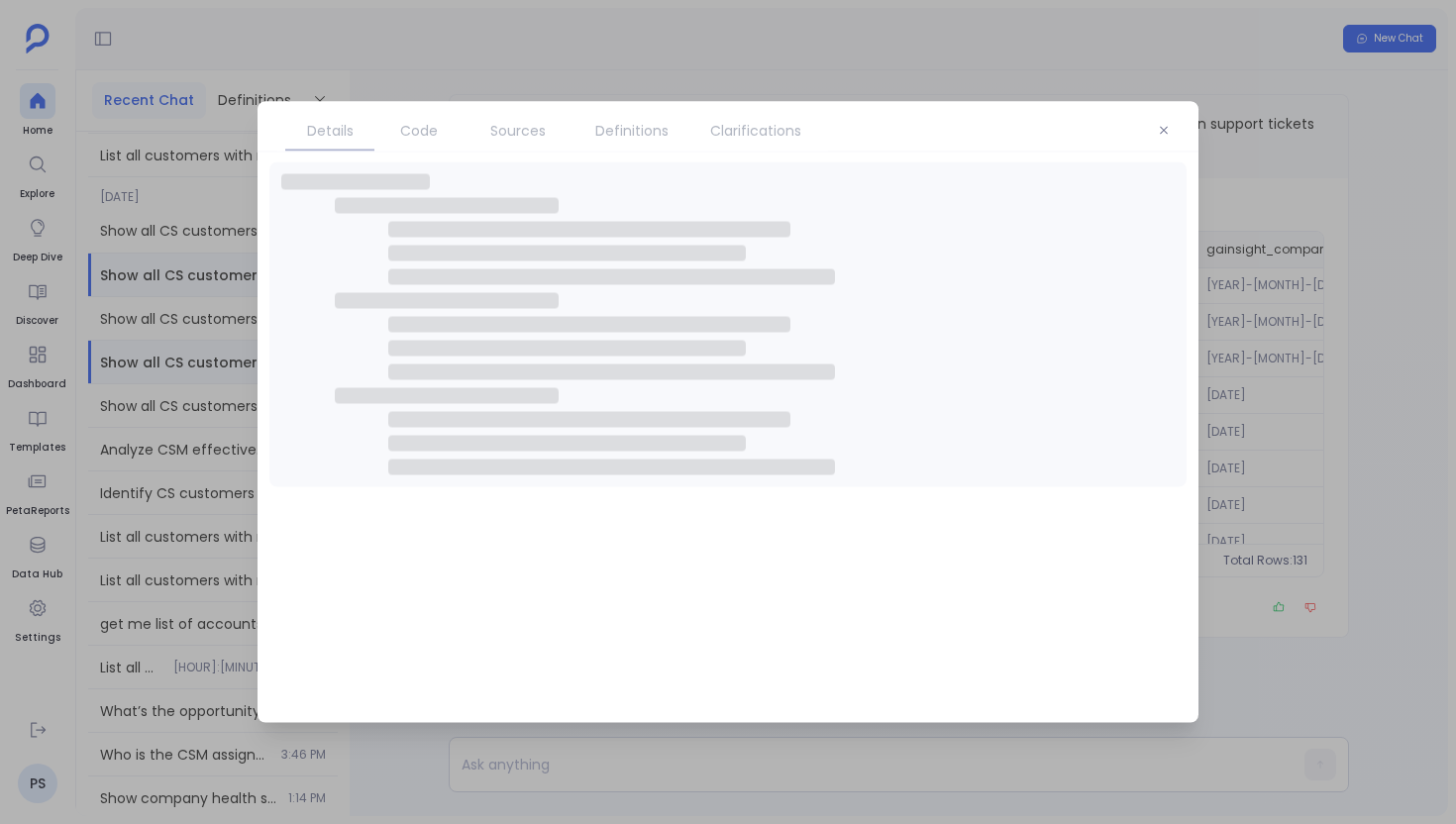 click on "Definitions" at bounding box center [632, 131] 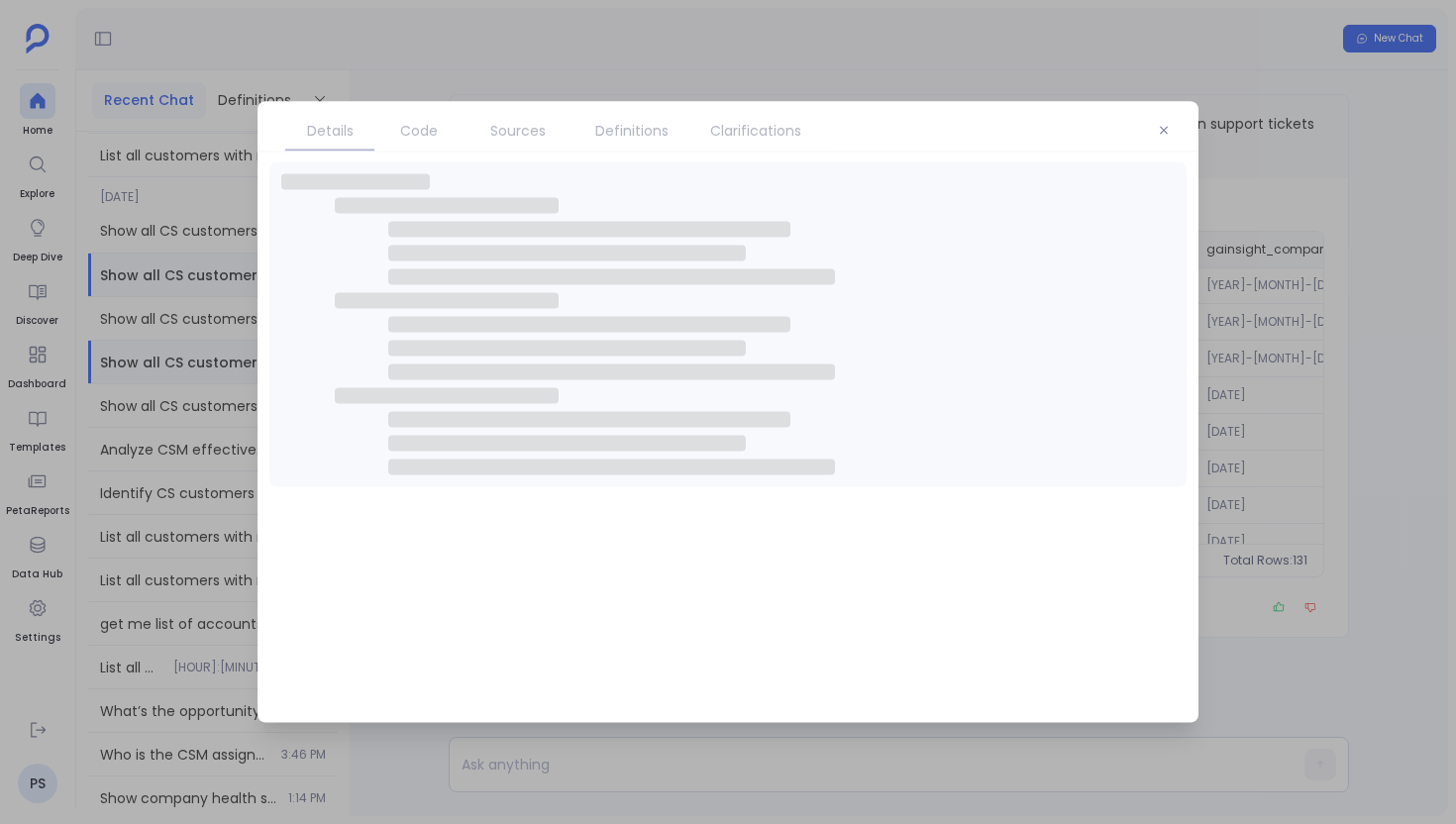 click on "Definitions" at bounding box center (632, 131) 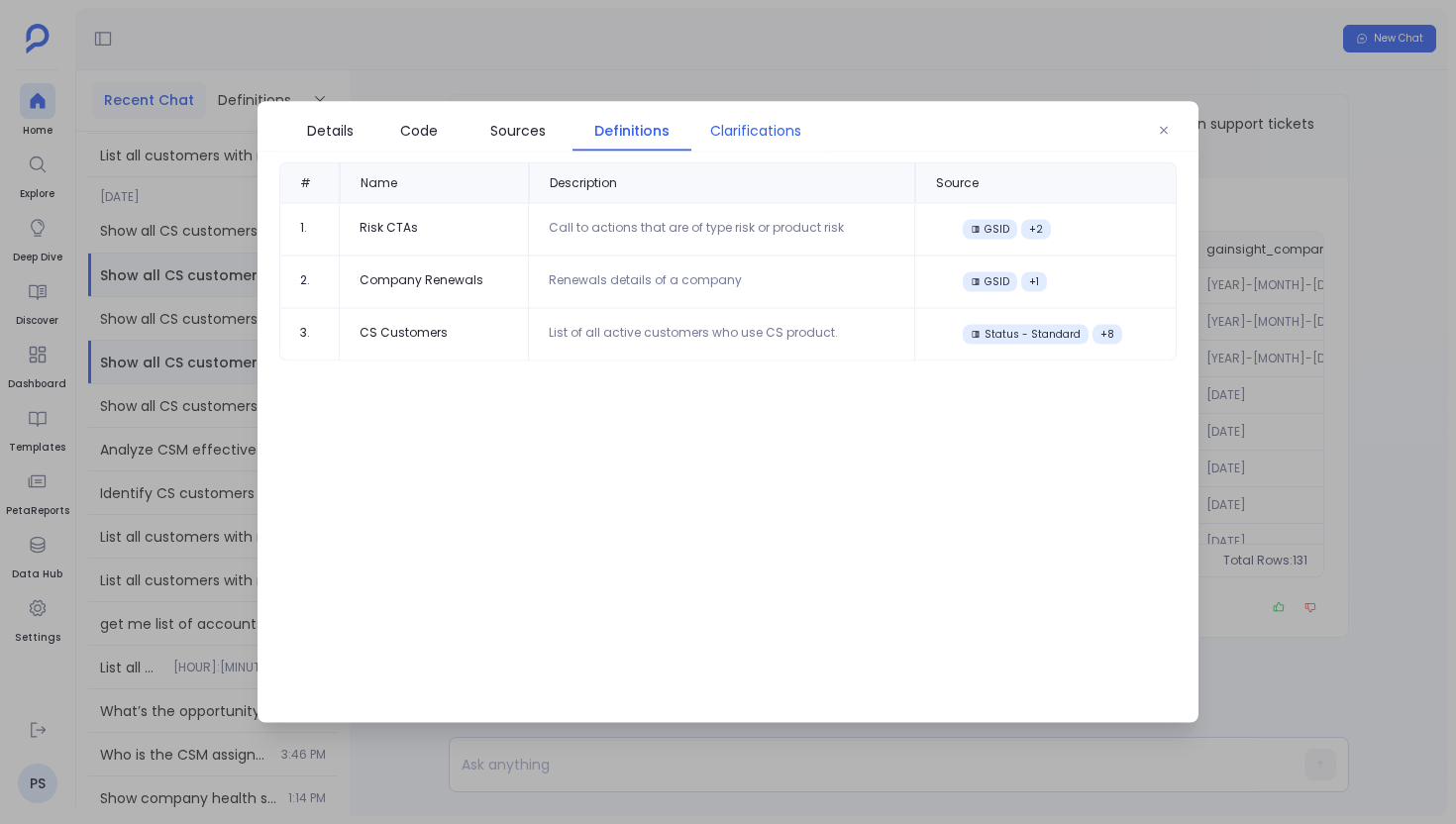 click on "Clarifications" at bounding box center [756, 131] 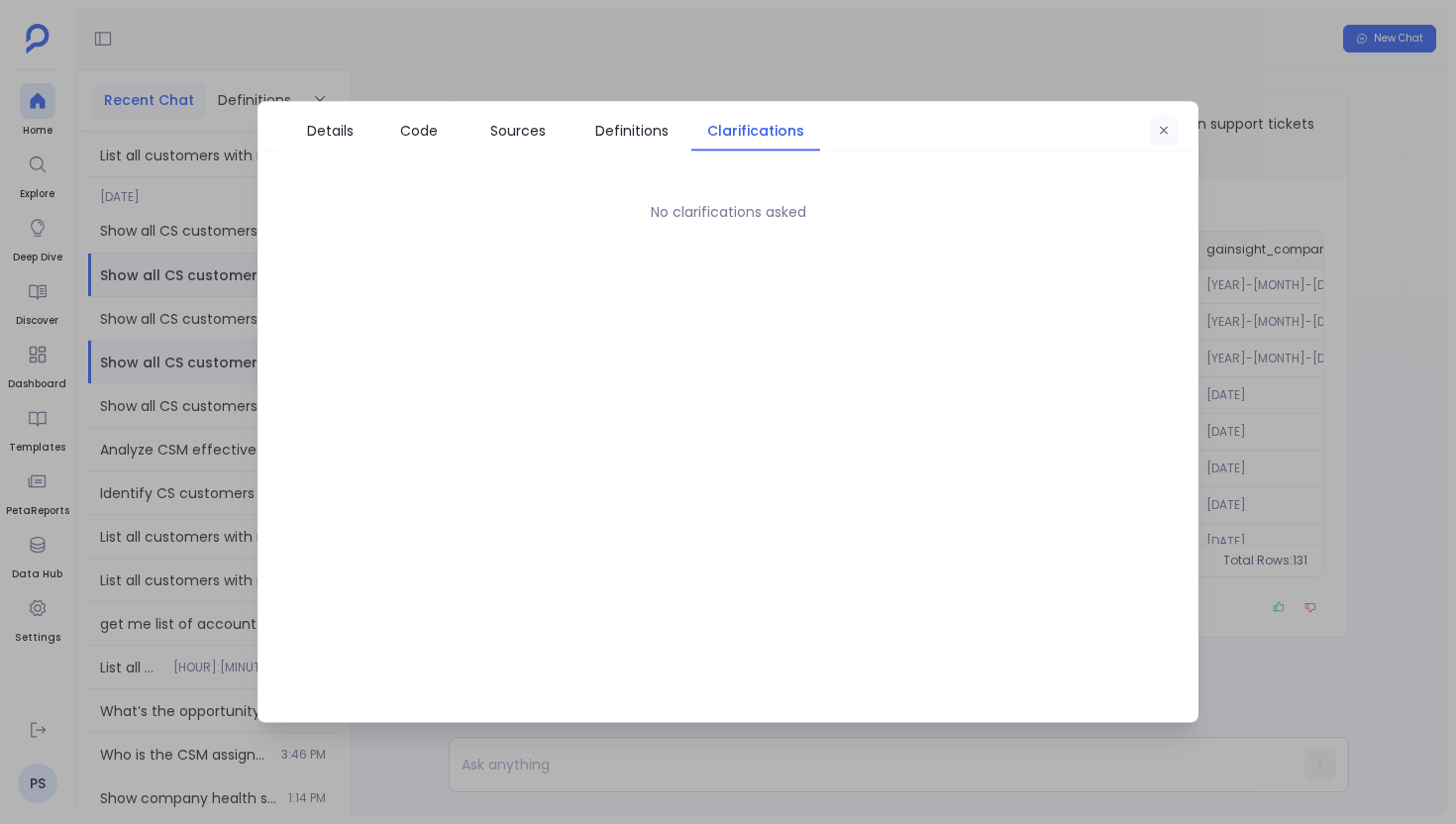 click at bounding box center (1164, 131) 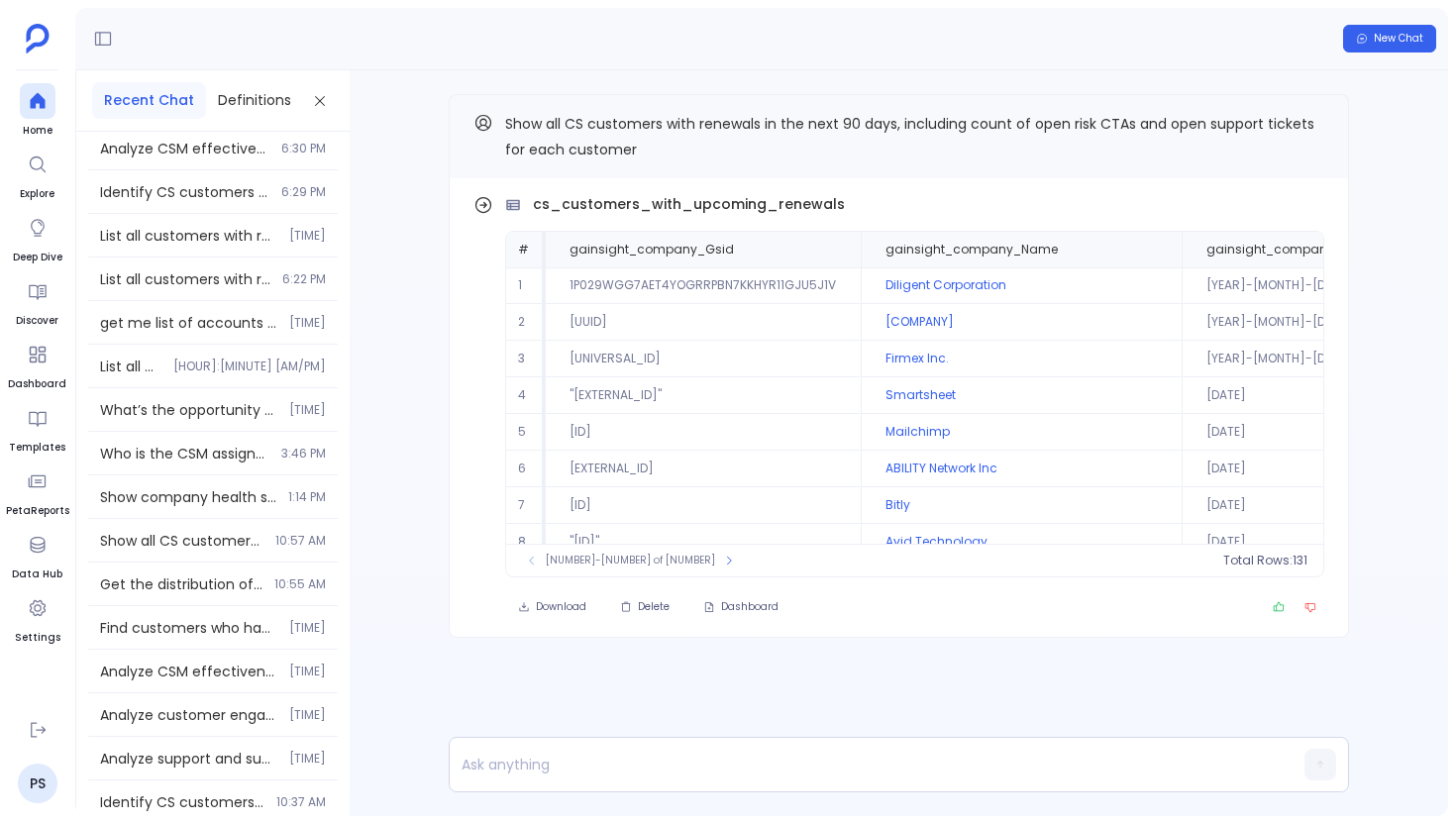 scroll, scrollTop: 4910, scrollLeft: 0, axis: vertical 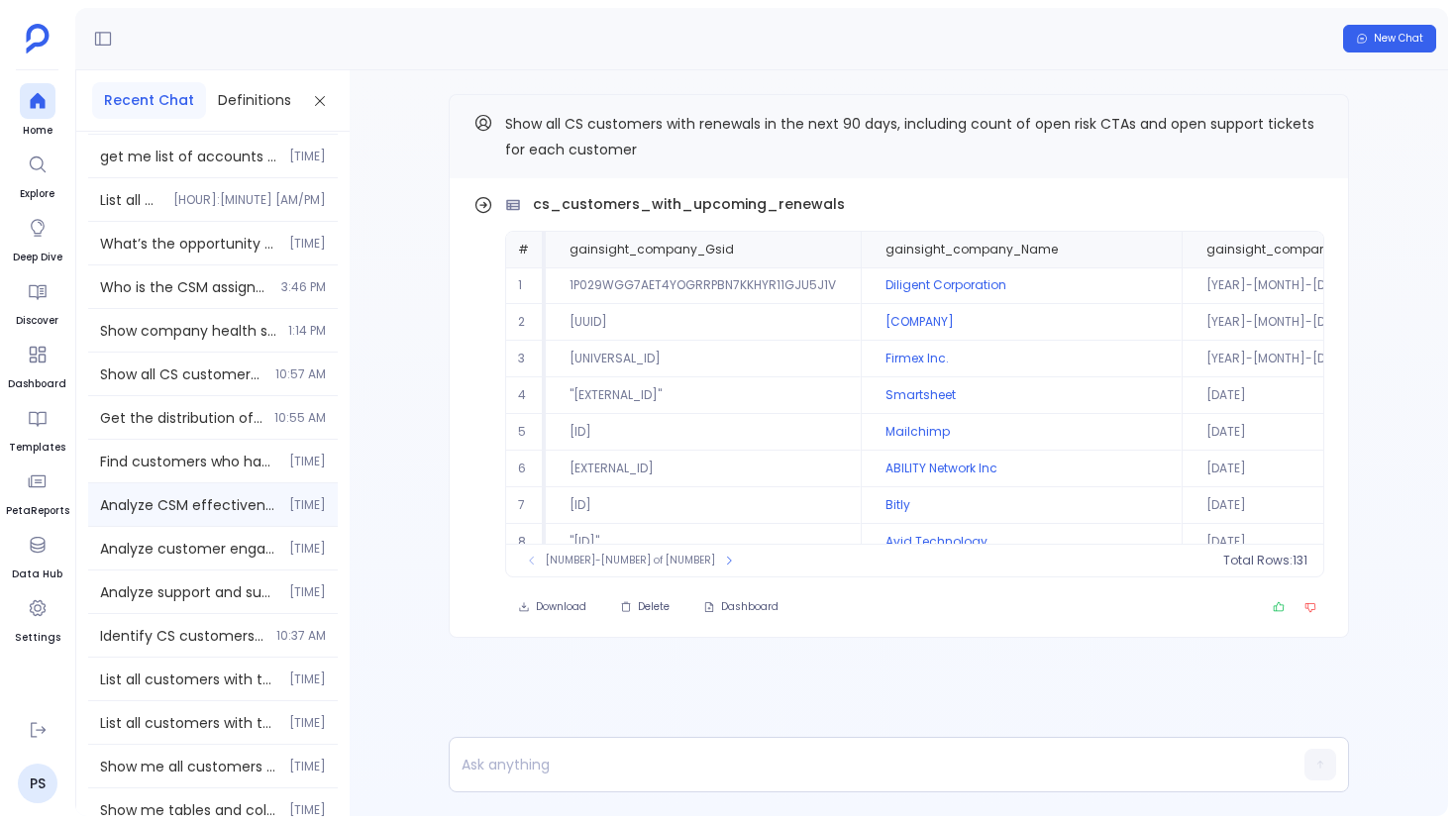 click on "Analyze CSM effectiveness and support team correlation with renewal outcomes for CS customers. Include renewal rates by individual CSM, support metrics correlation with renewals, proactive CTA completion vs renewal success, response time impact on retention, and CSM-to-customer ratio optimization analysis. [TIME]" at bounding box center (213, 504) 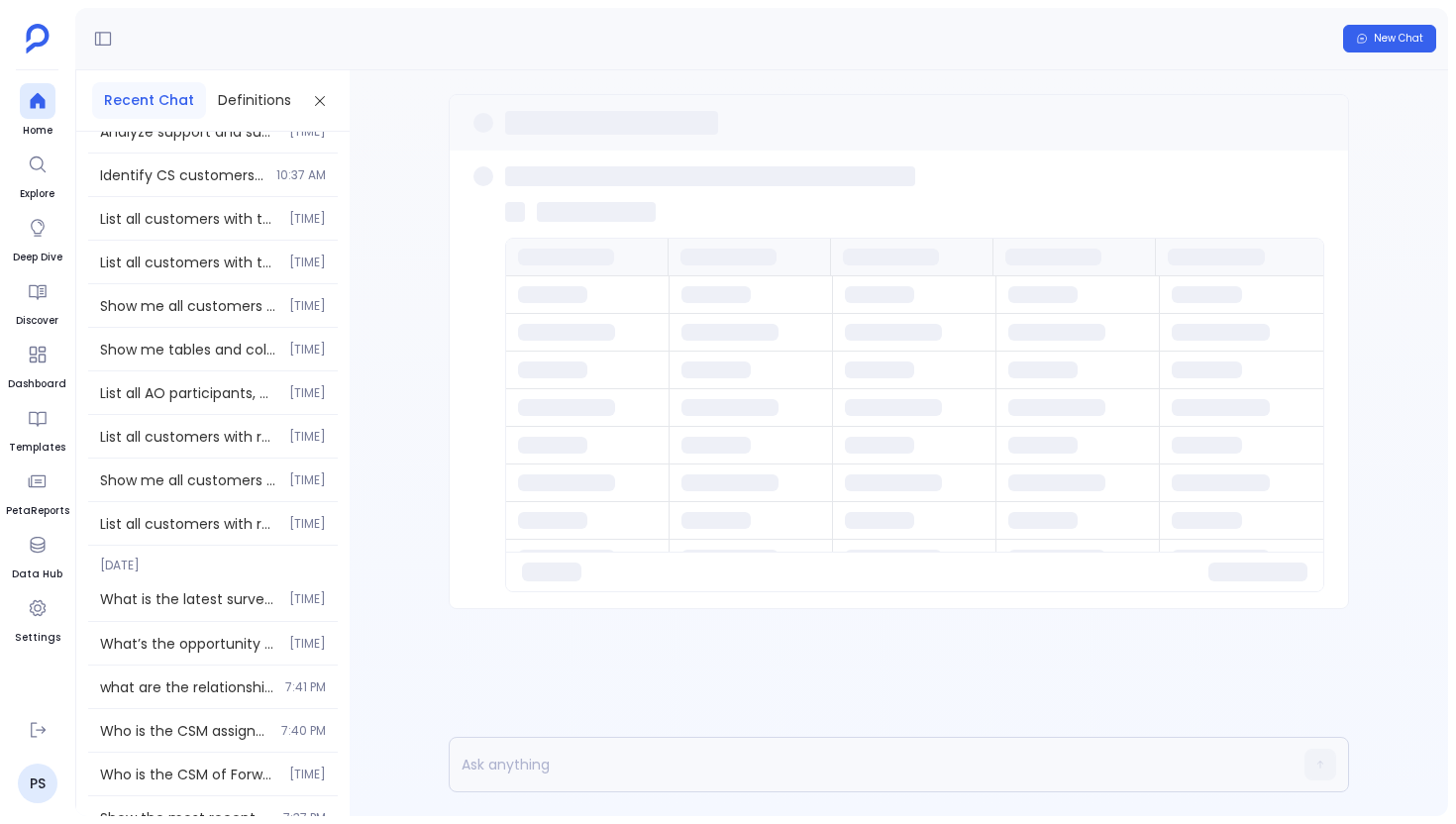 scroll, scrollTop: 5598, scrollLeft: 0, axis: vertical 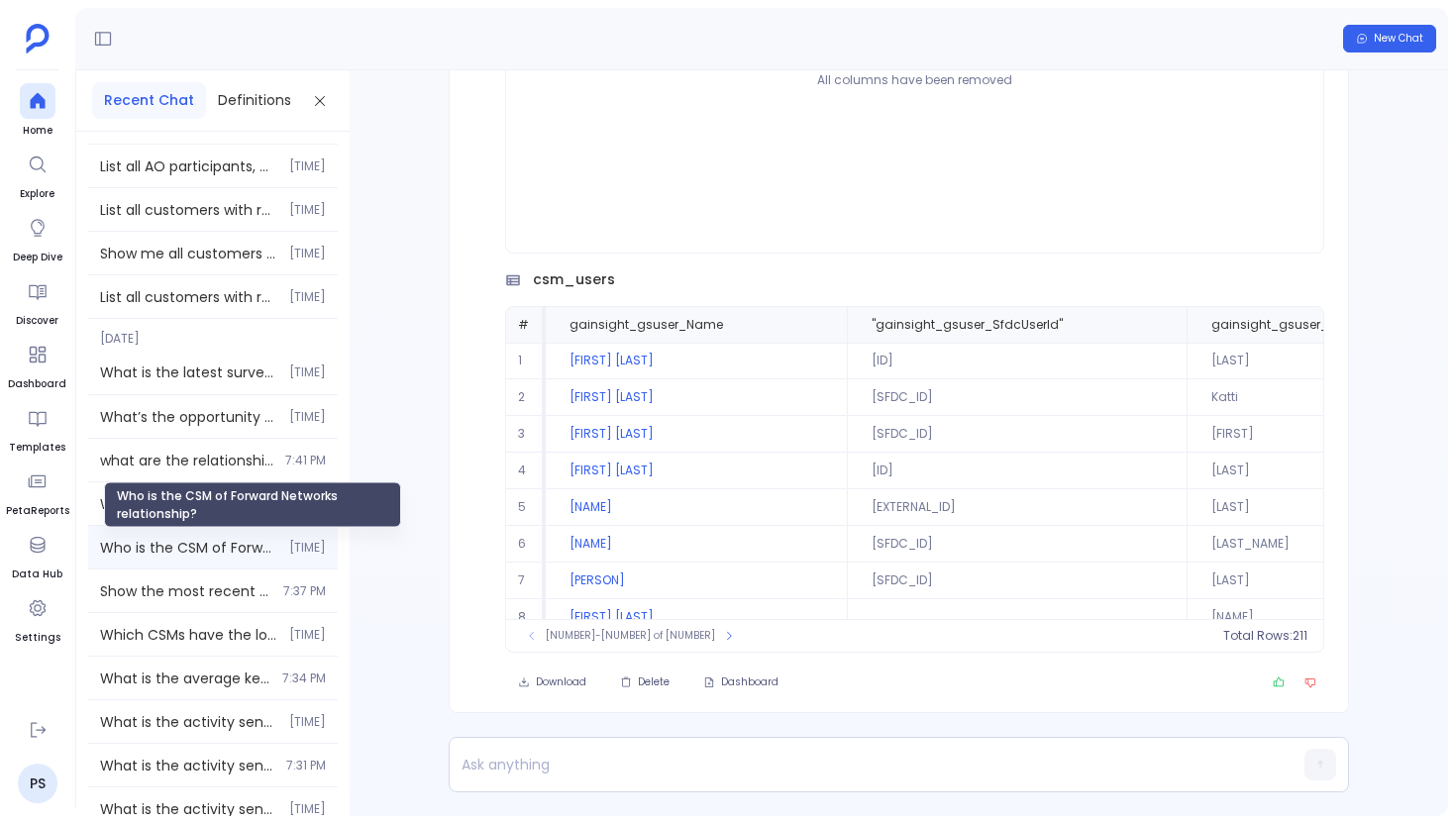 click on "Who is the CSM of Forward Networks relationship?" at bounding box center [188, 548] 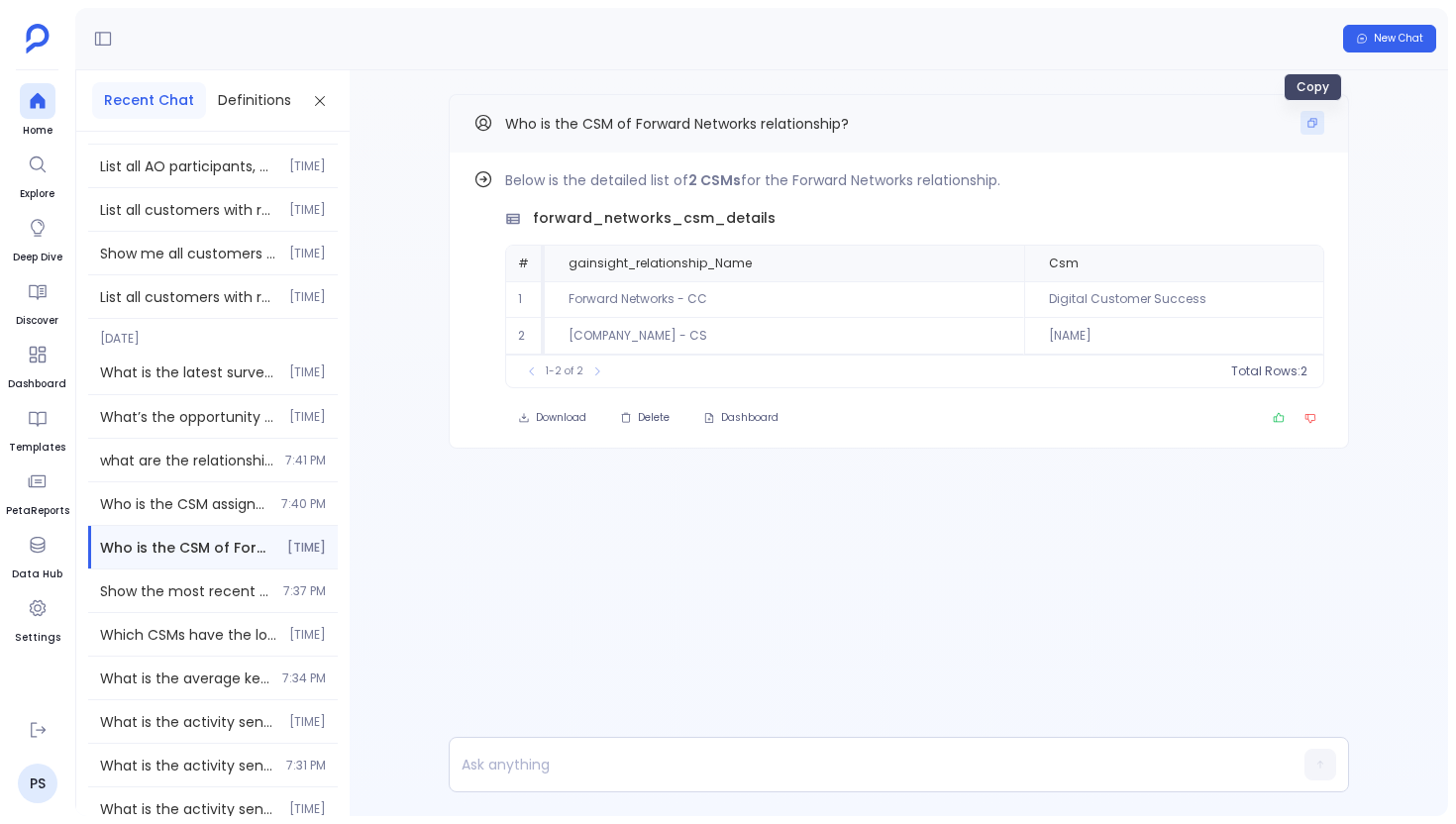 click at bounding box center (1312, 123) 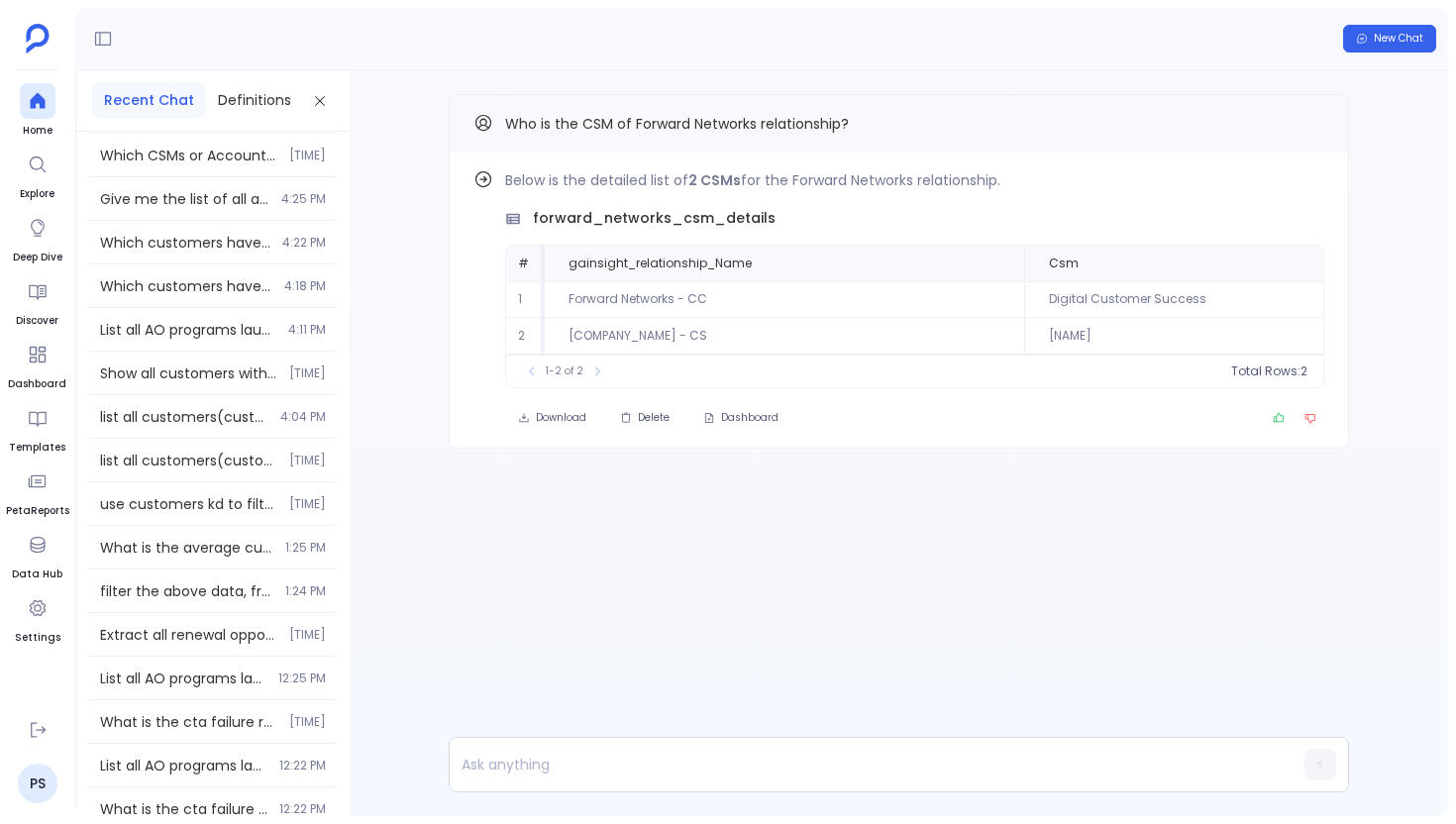 scroll, scrollTop: 7404, scrollLeft: 0, axis: vertical 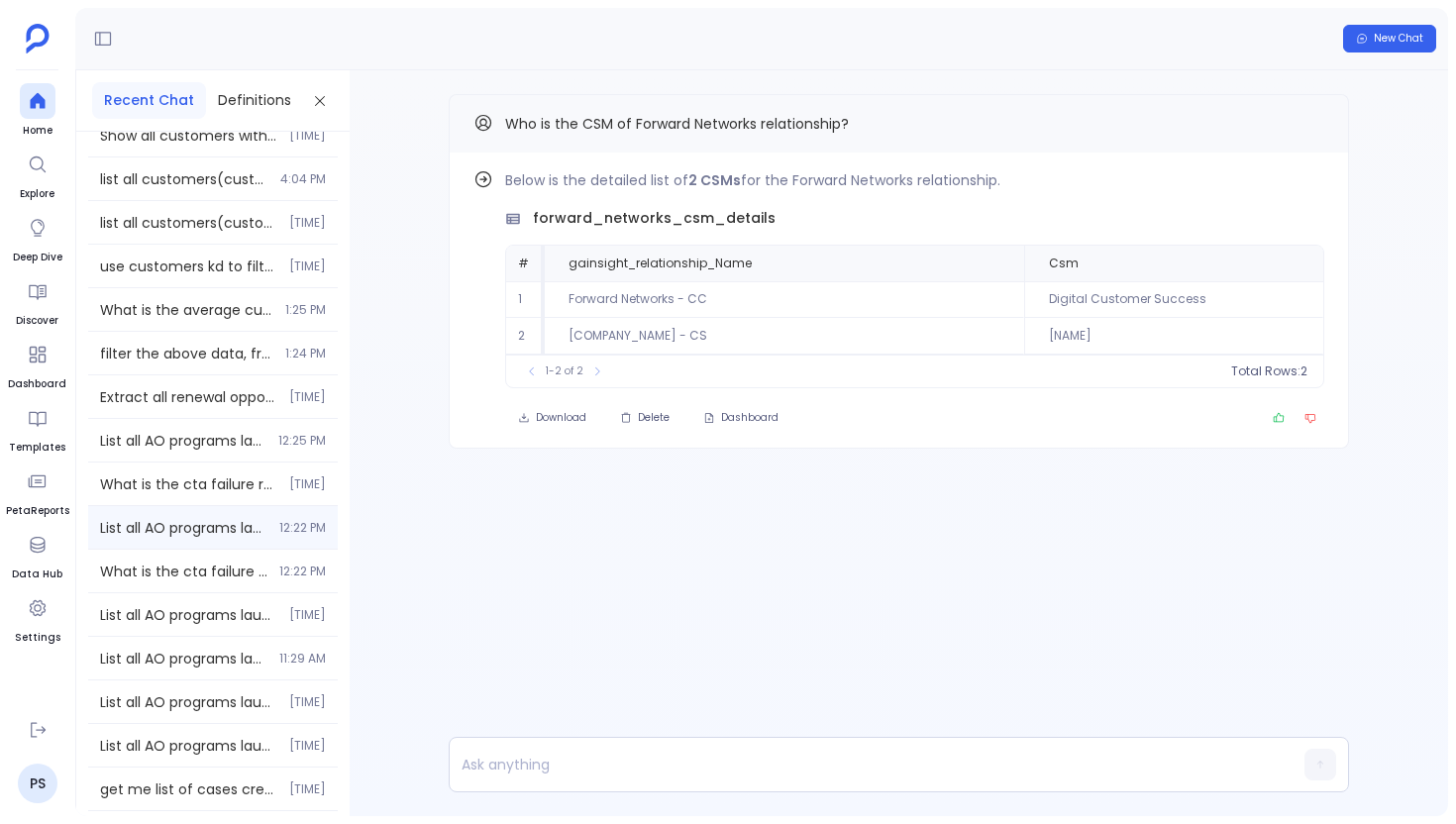 click on "List all AO programs launched in [YEAR] with more than 10 open CTAs and less than 3 closed?" at bounding box center (183, 528) 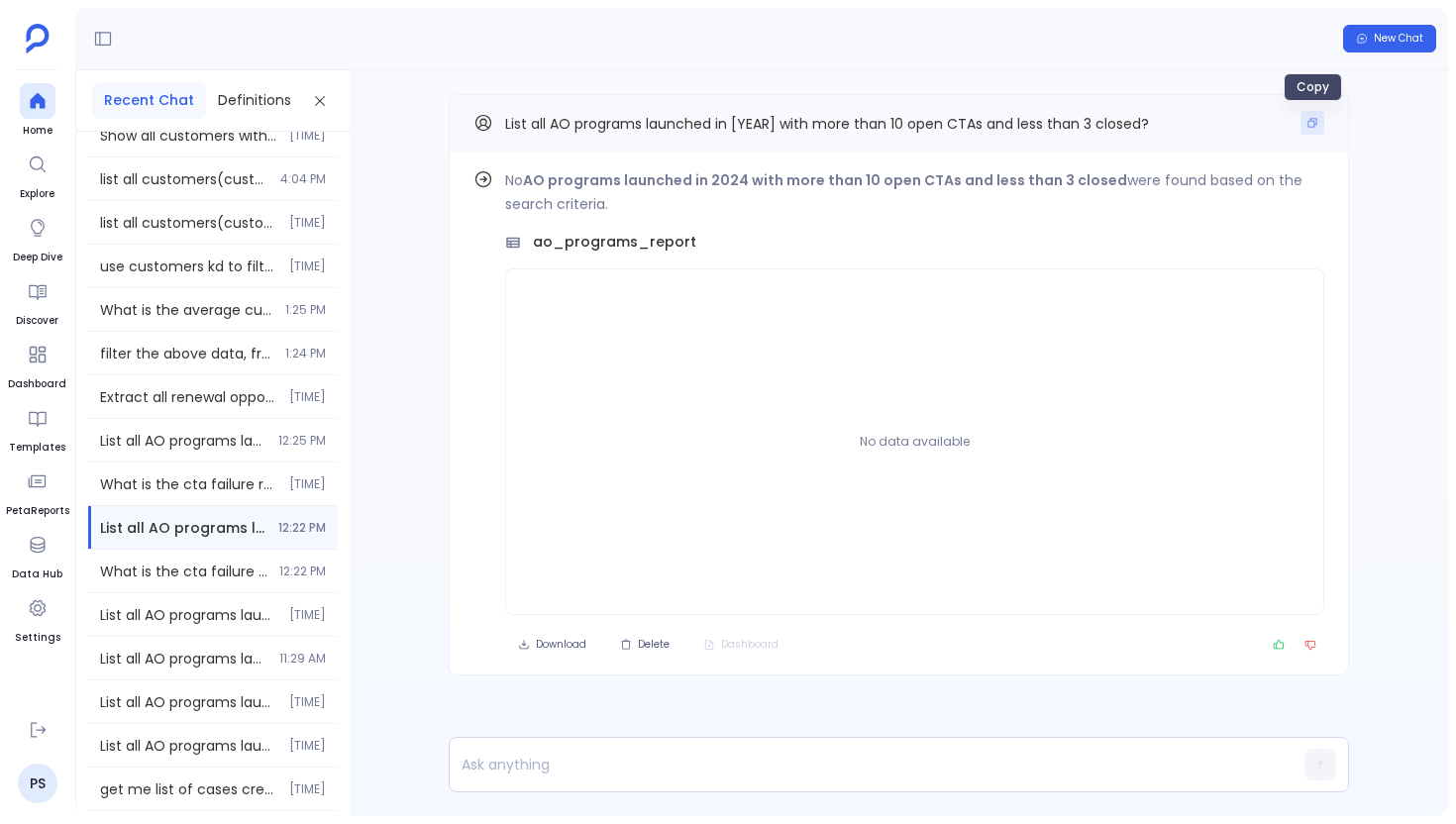 click 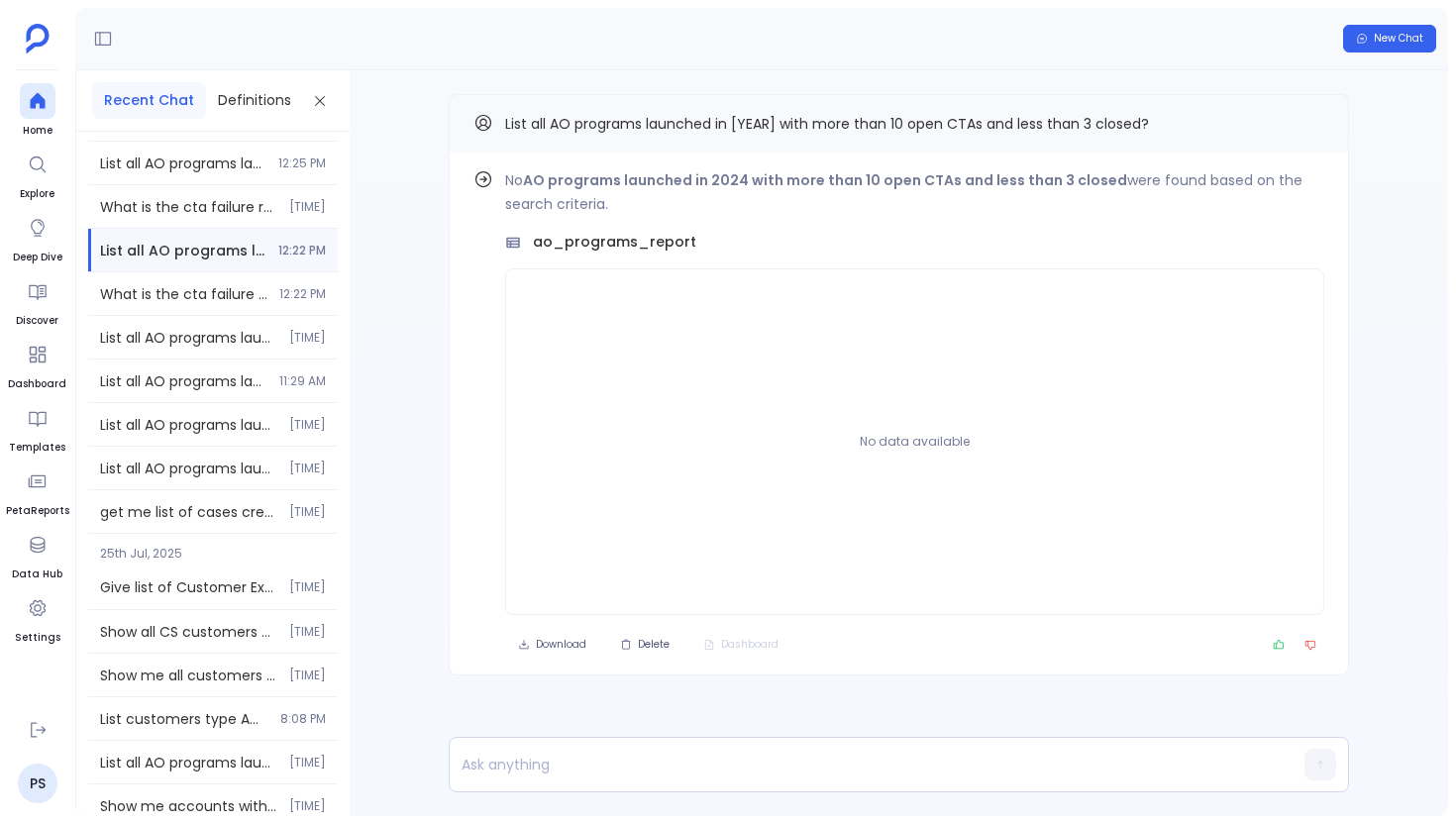 scroll, scrollTop: 7683, scrollLeft: 0, axis: vertical 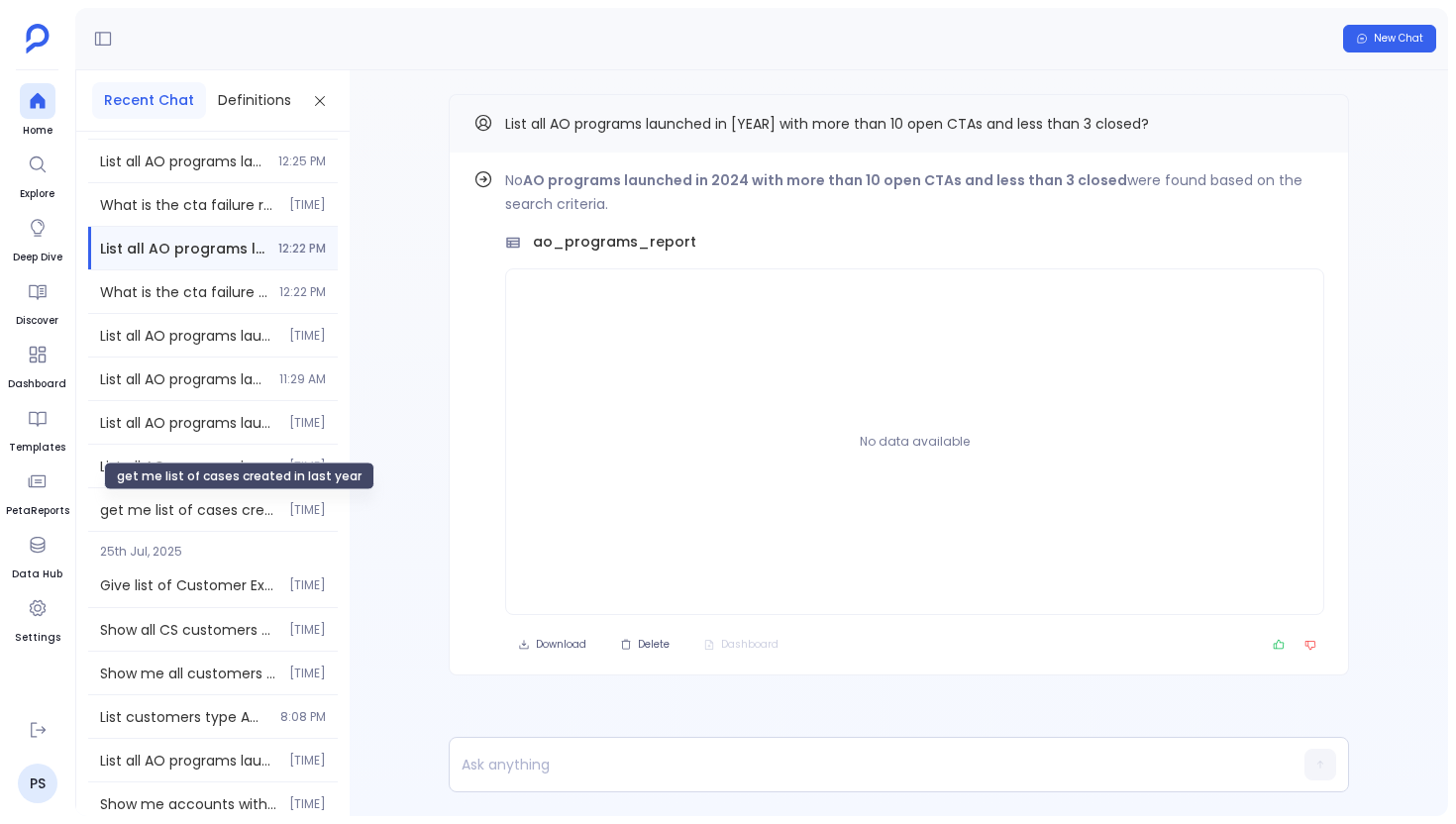 click on "get me list of cases created in last year" at bounding box center [188, 510] 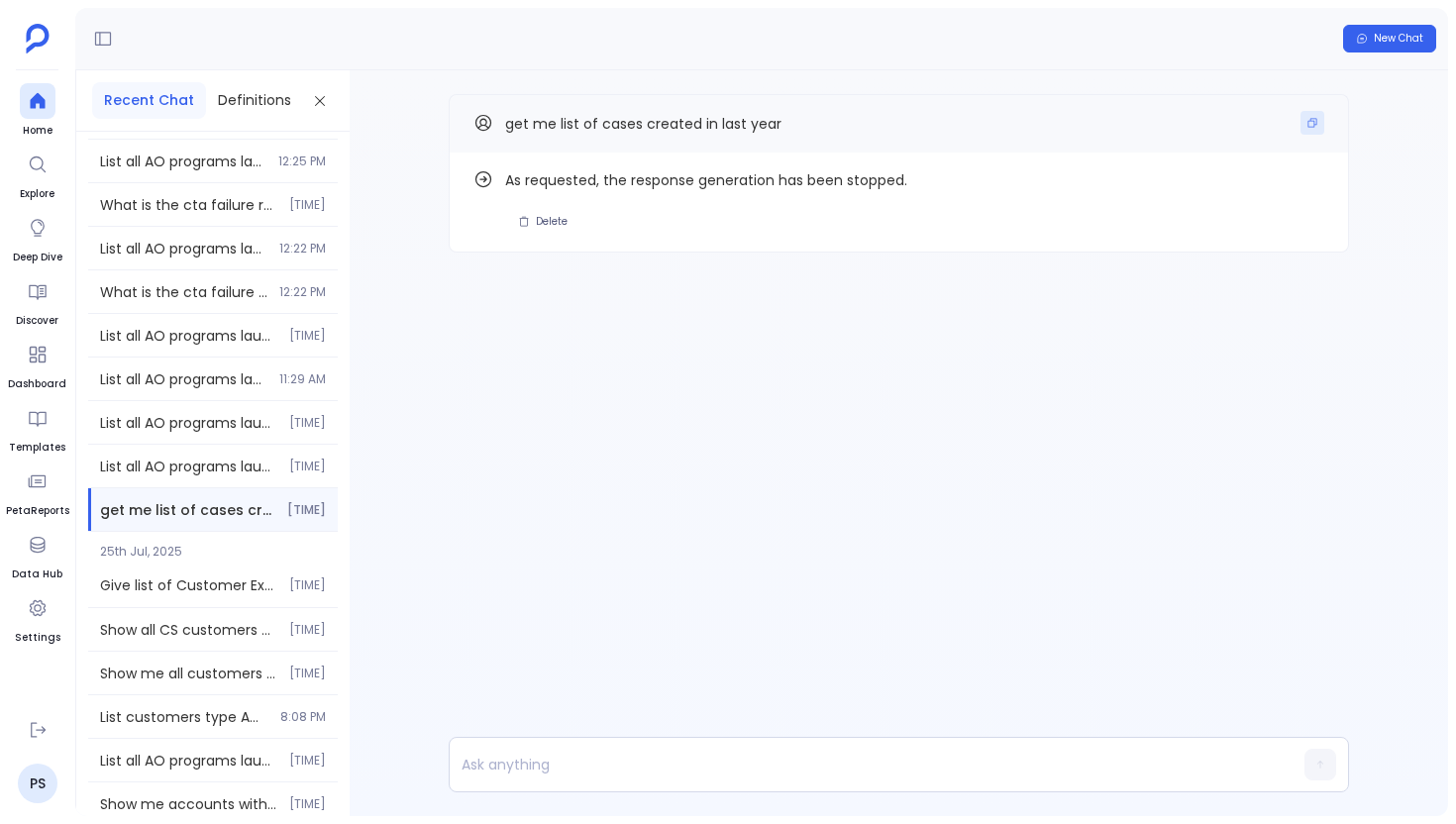 click 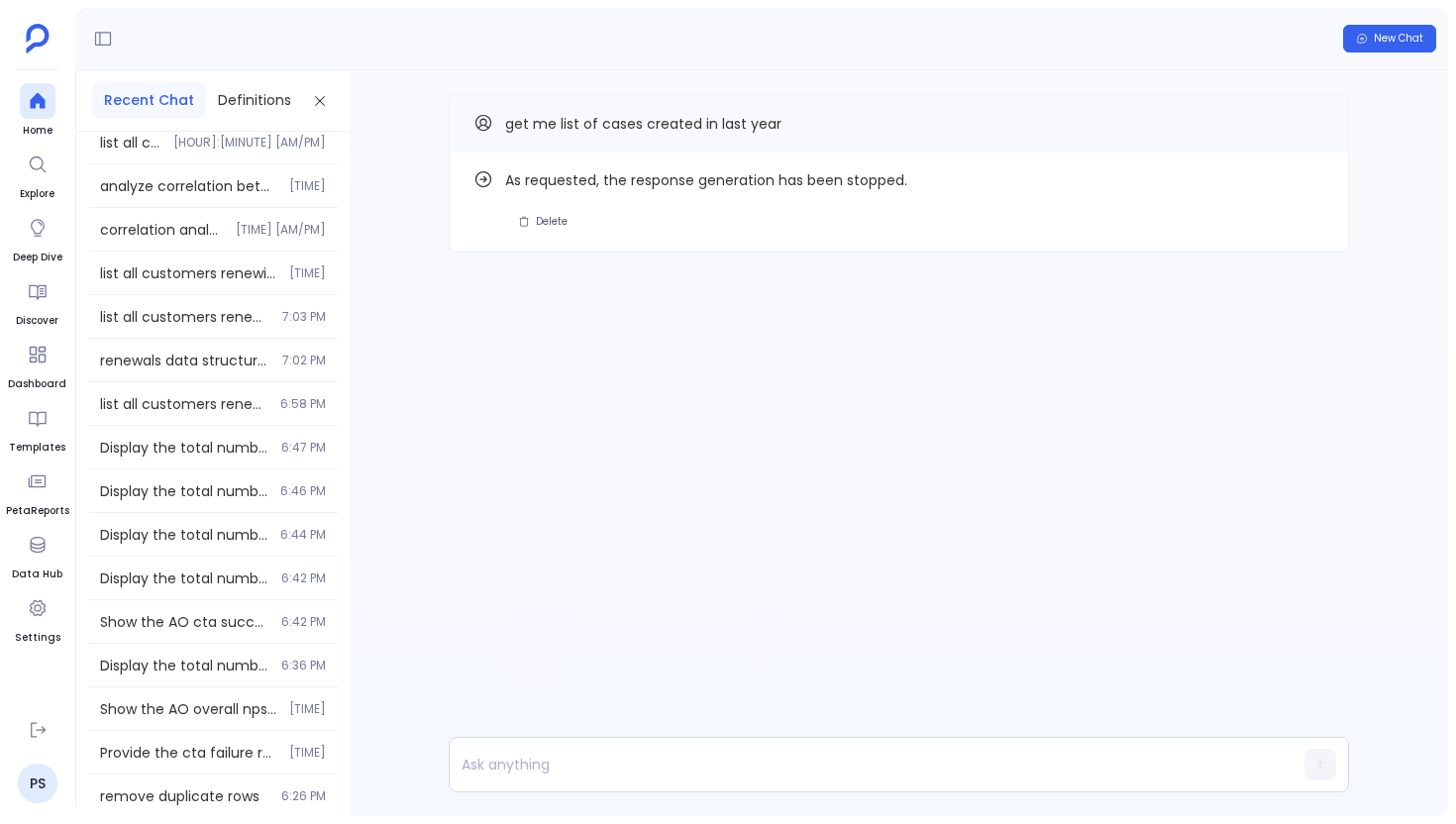 scroll, scrollTop: 17086, scrollLeft: 0, axis: vertical 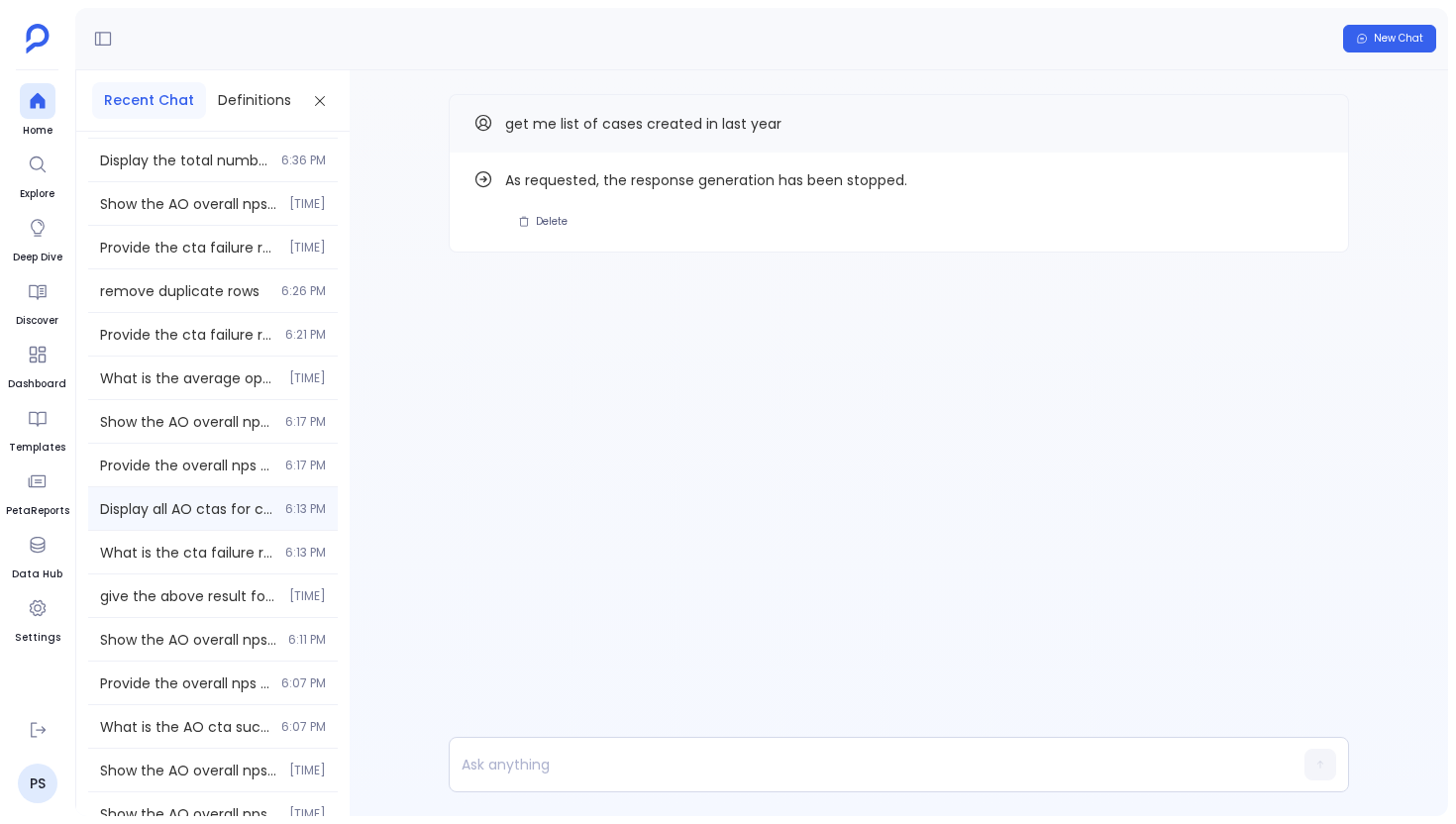 click on "Display all AO ctas for customers with average open task age above 30 days and low playbook adherence rate [TIME]" at bounding box center [213, 508] 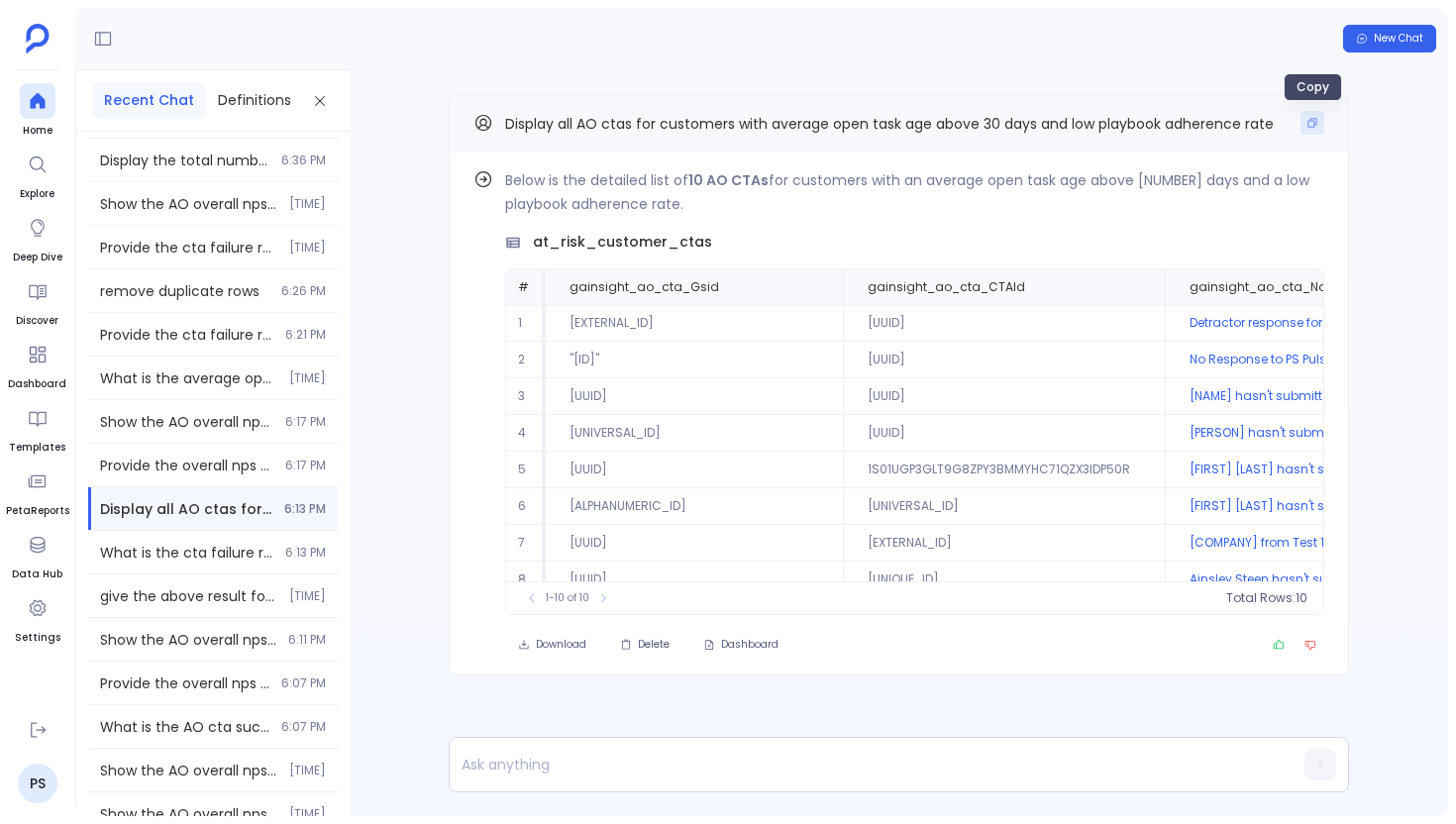 click 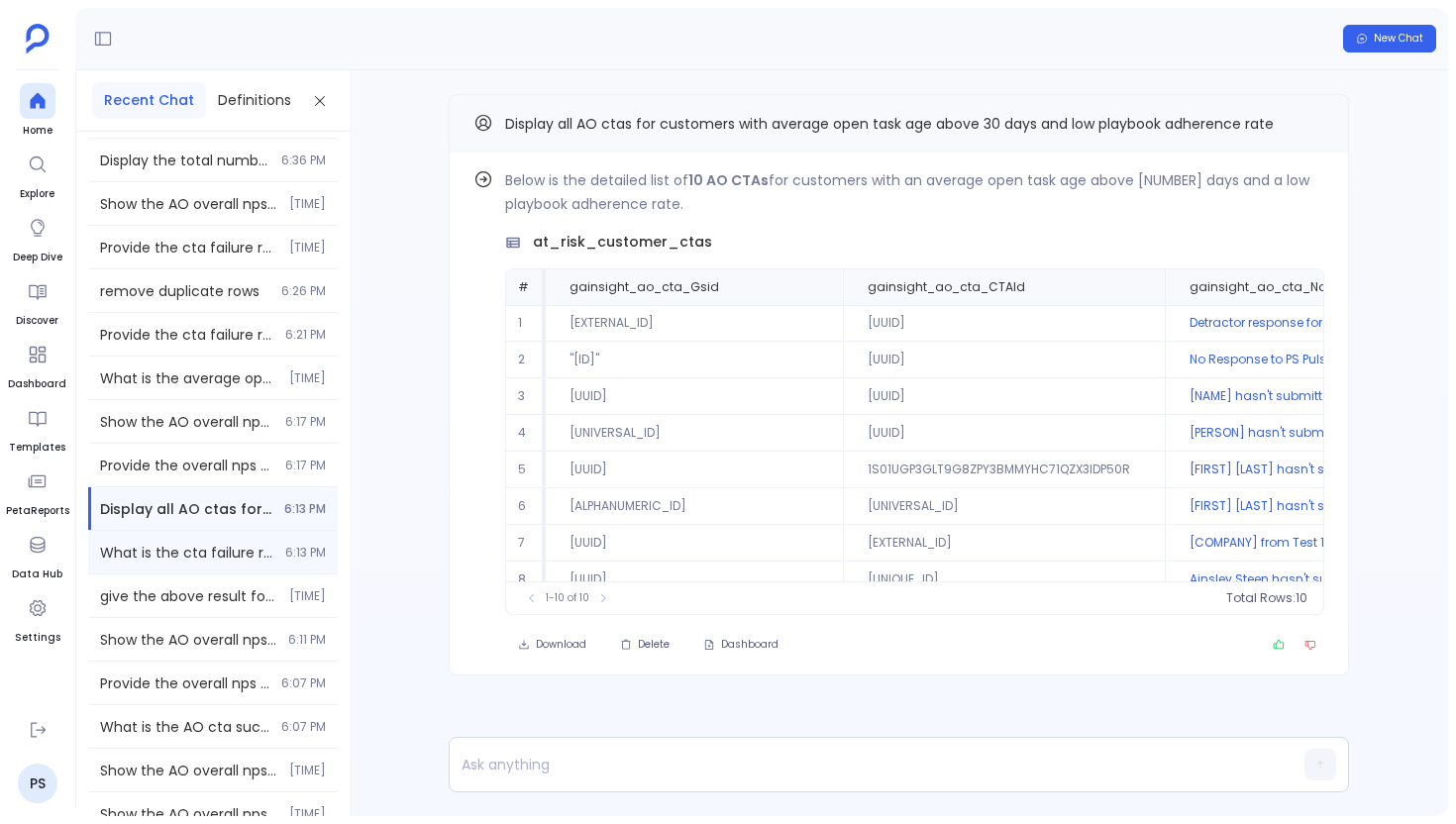 click on "What is the cta failure rate for AO programs sent to churned customers with over 3 overdue tasks" at bounding box center (186, 553) 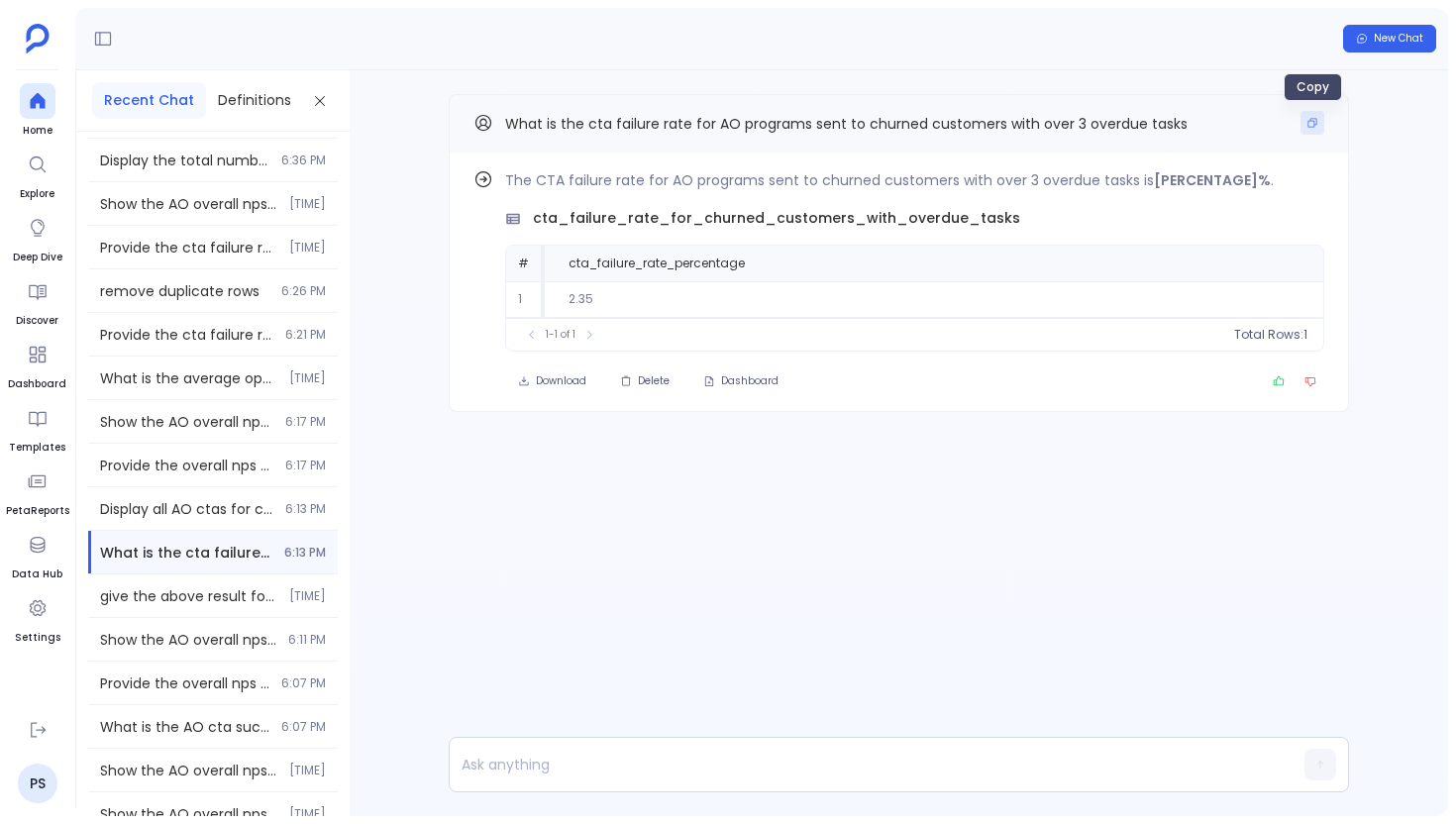 click 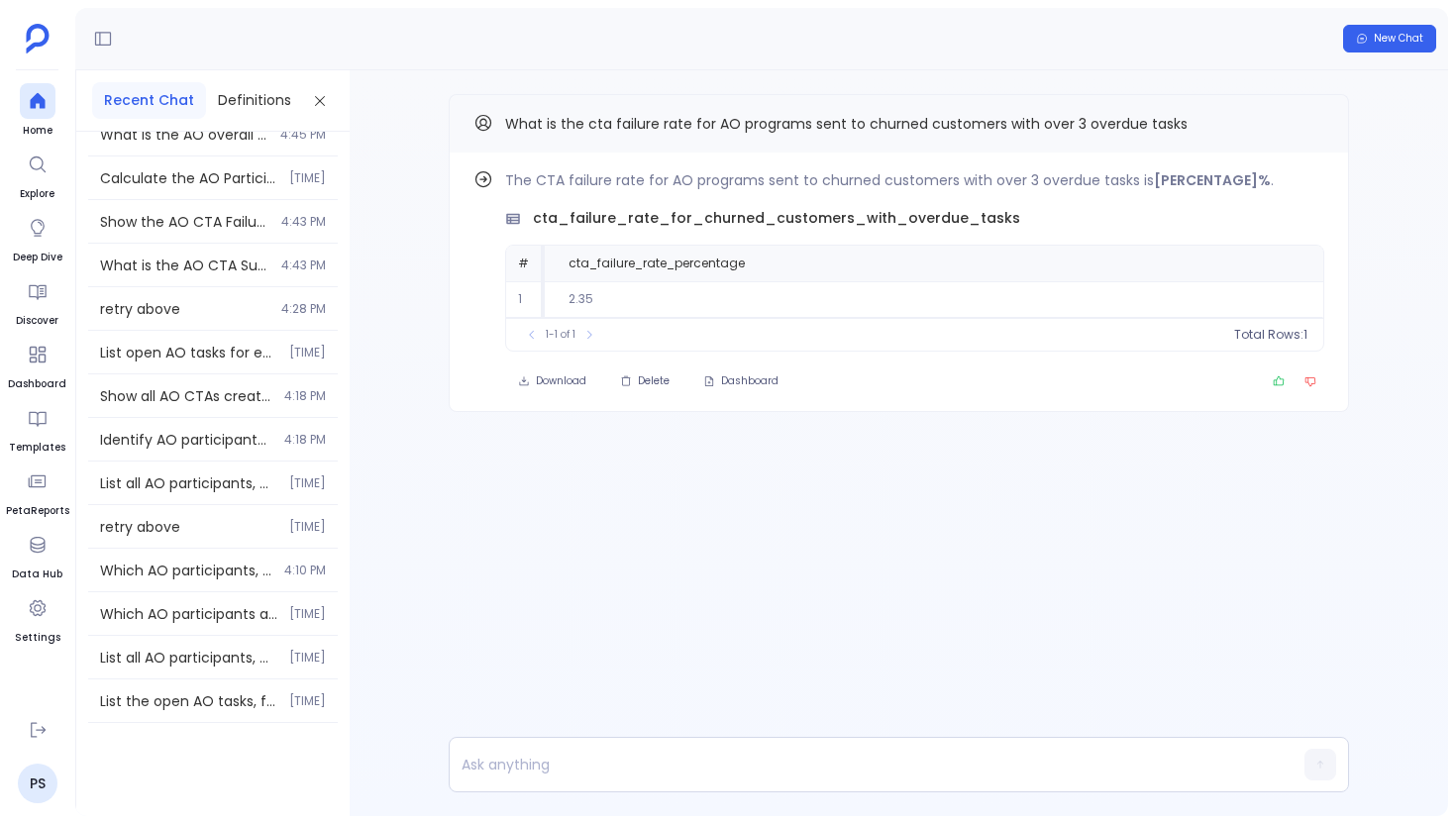 scroll, scrollTop: 20662, scrollLeft: 0, axis: vertical 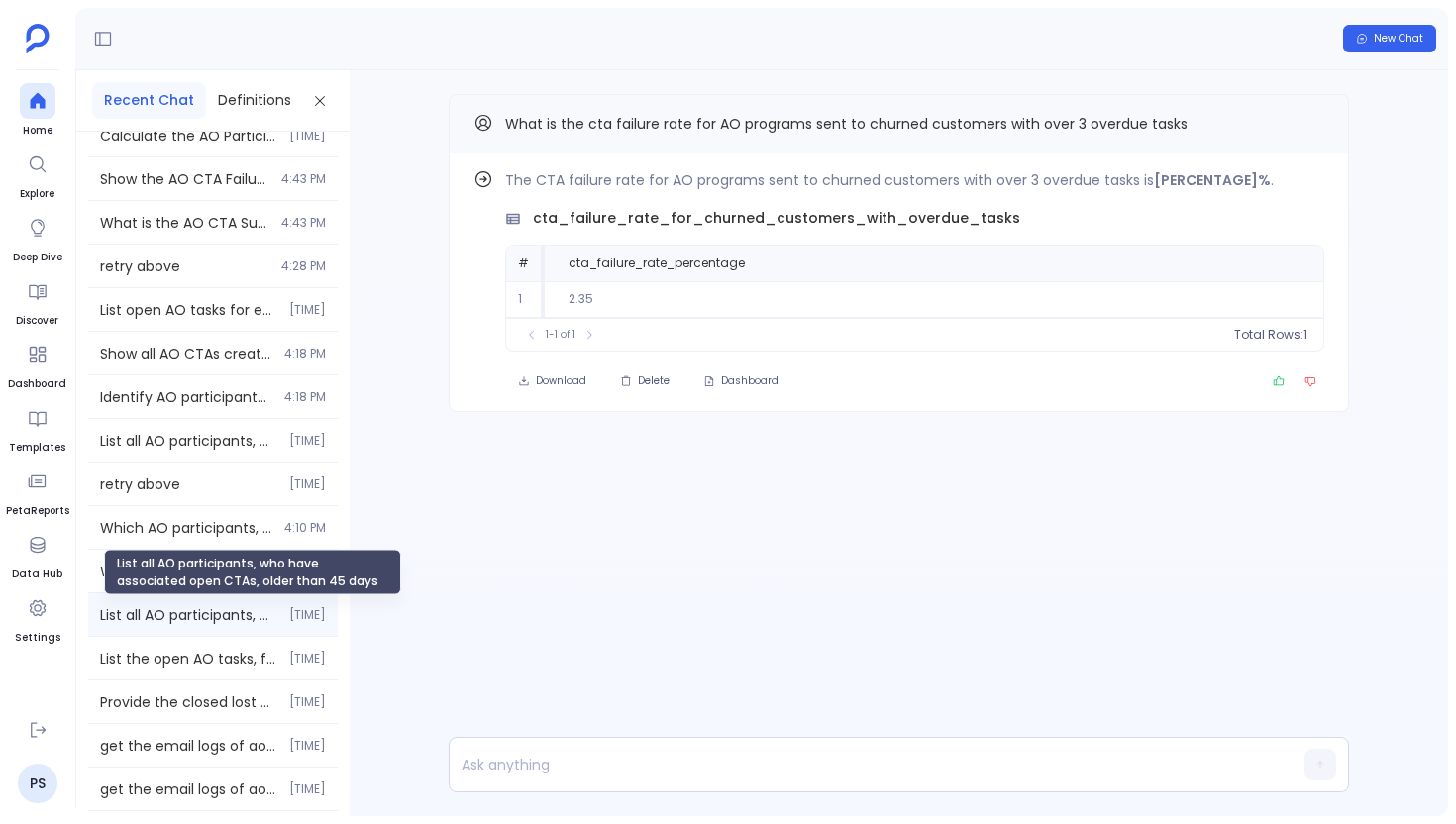 click on "List all AO participants, who have associated open CTAs, older than 45 days" at bounding box center [188, 615] 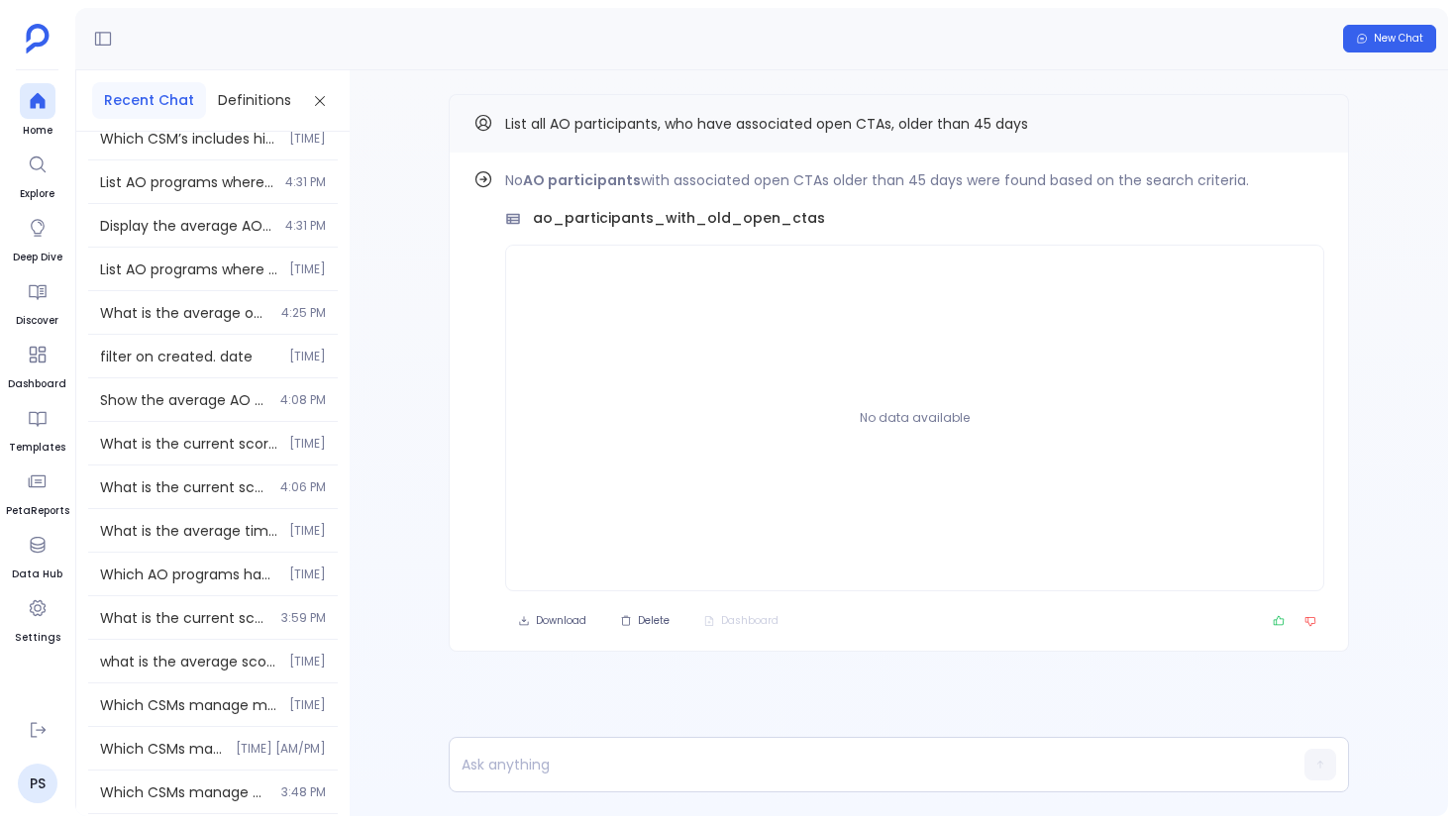 scroll, scrollTop: 26558, scrollLeft: 0, axis: vertical 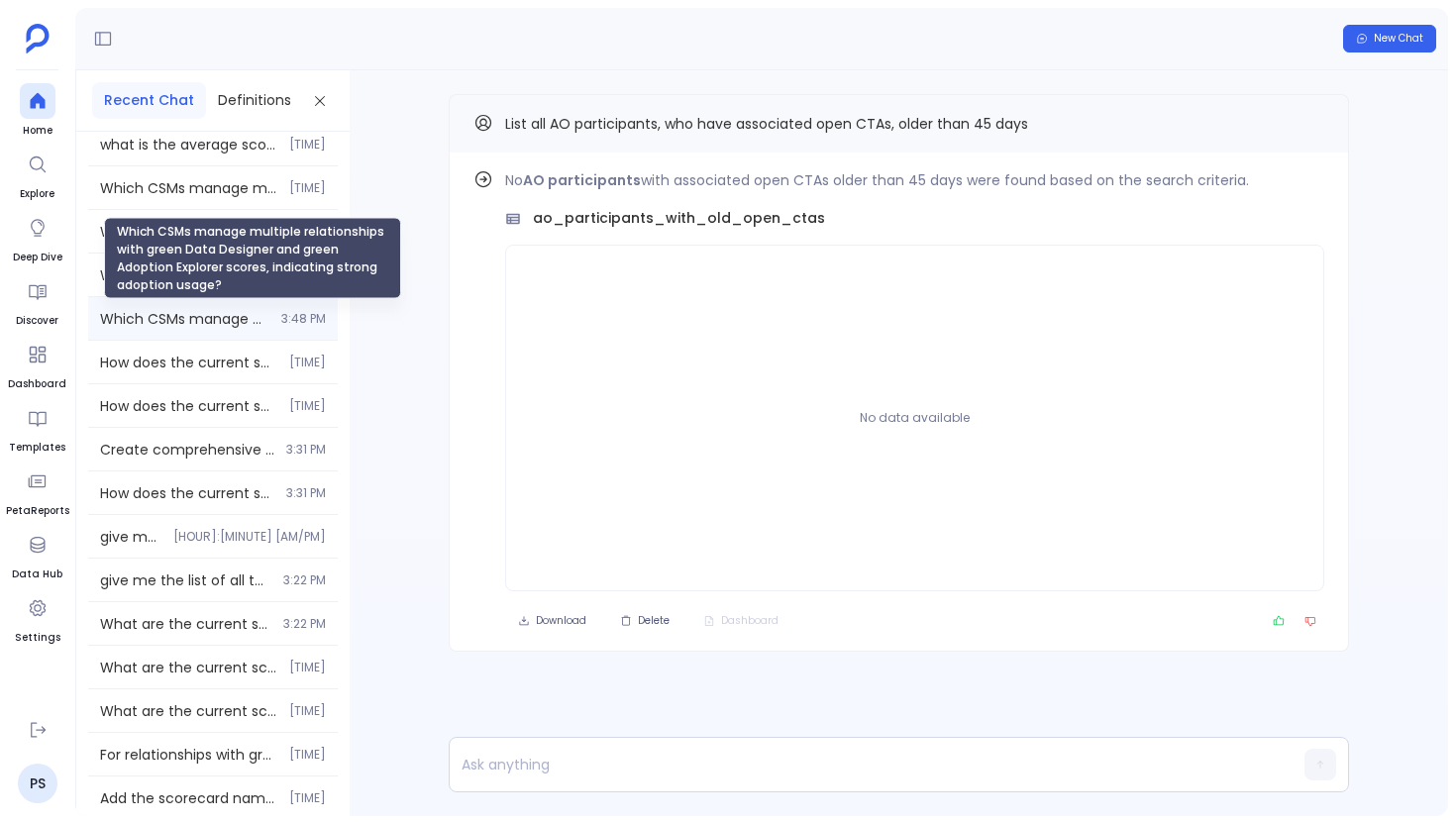 click on "Which CSMs manage multiple relationships with green Data Designer and green Adoption Explorer scores, indicating strong adoption usage?" at bounding box center [184, 319] 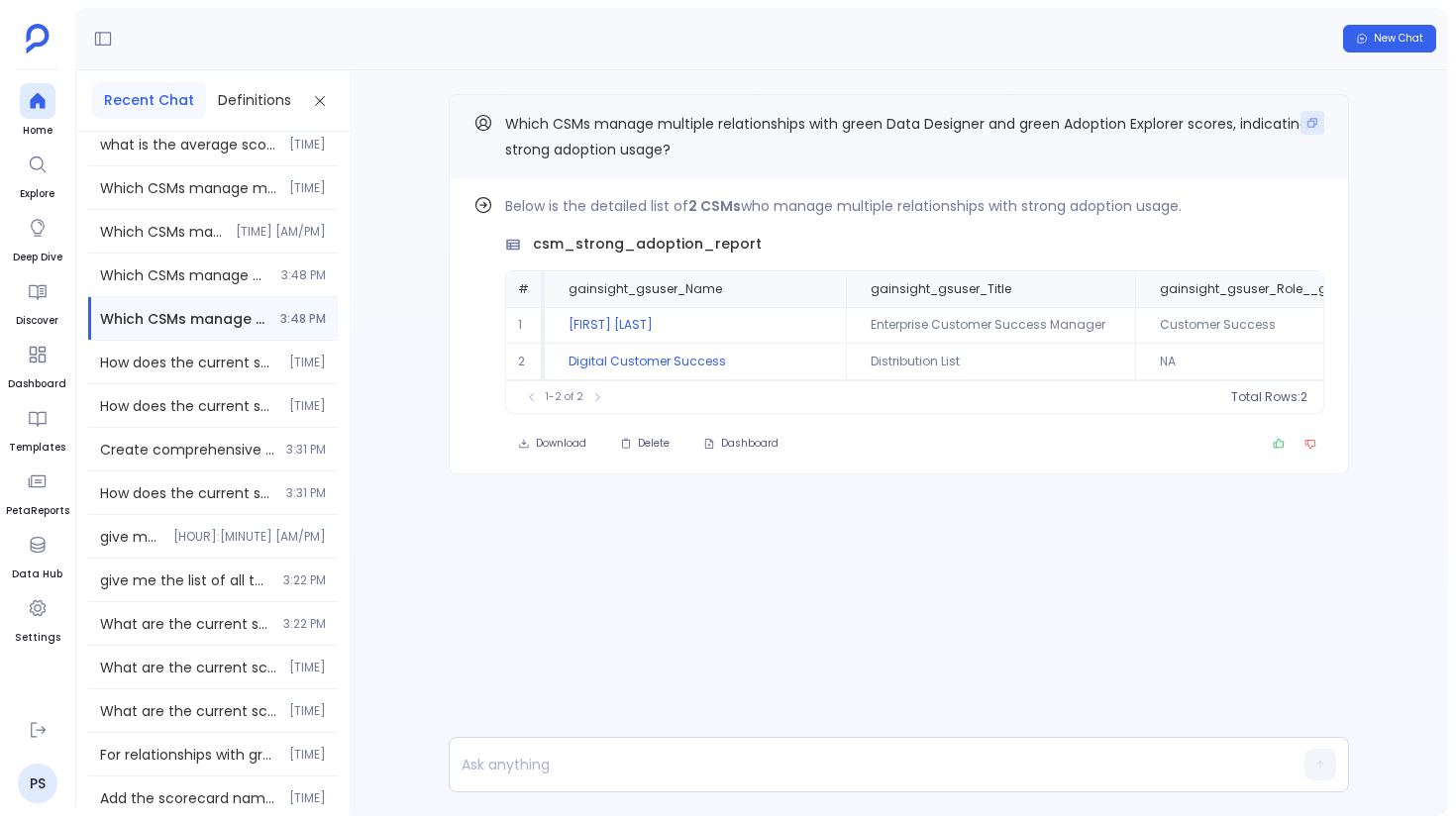 click 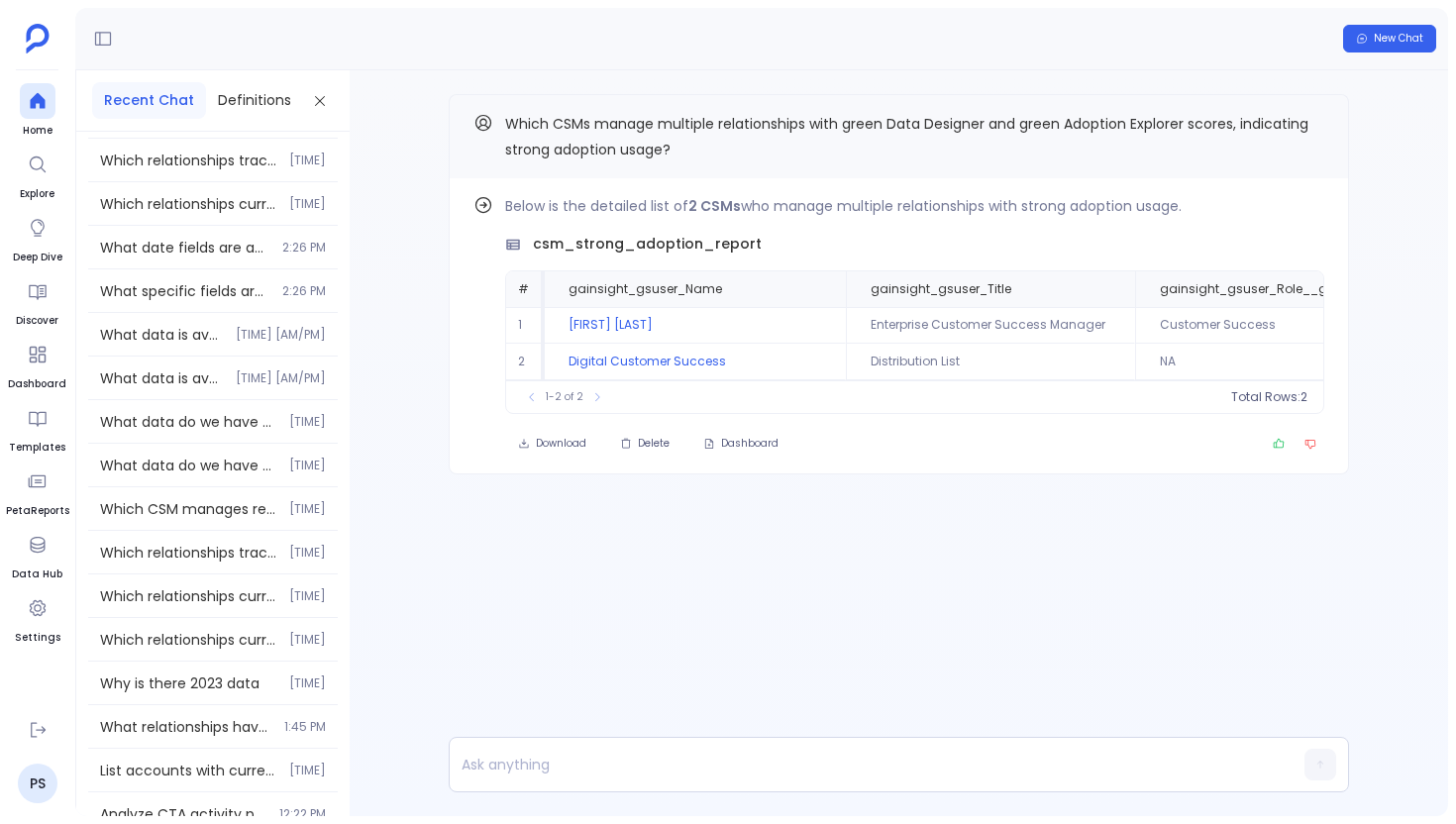 scroll, scrollTop: 27825, scrollLeft: 0, axis: vertical 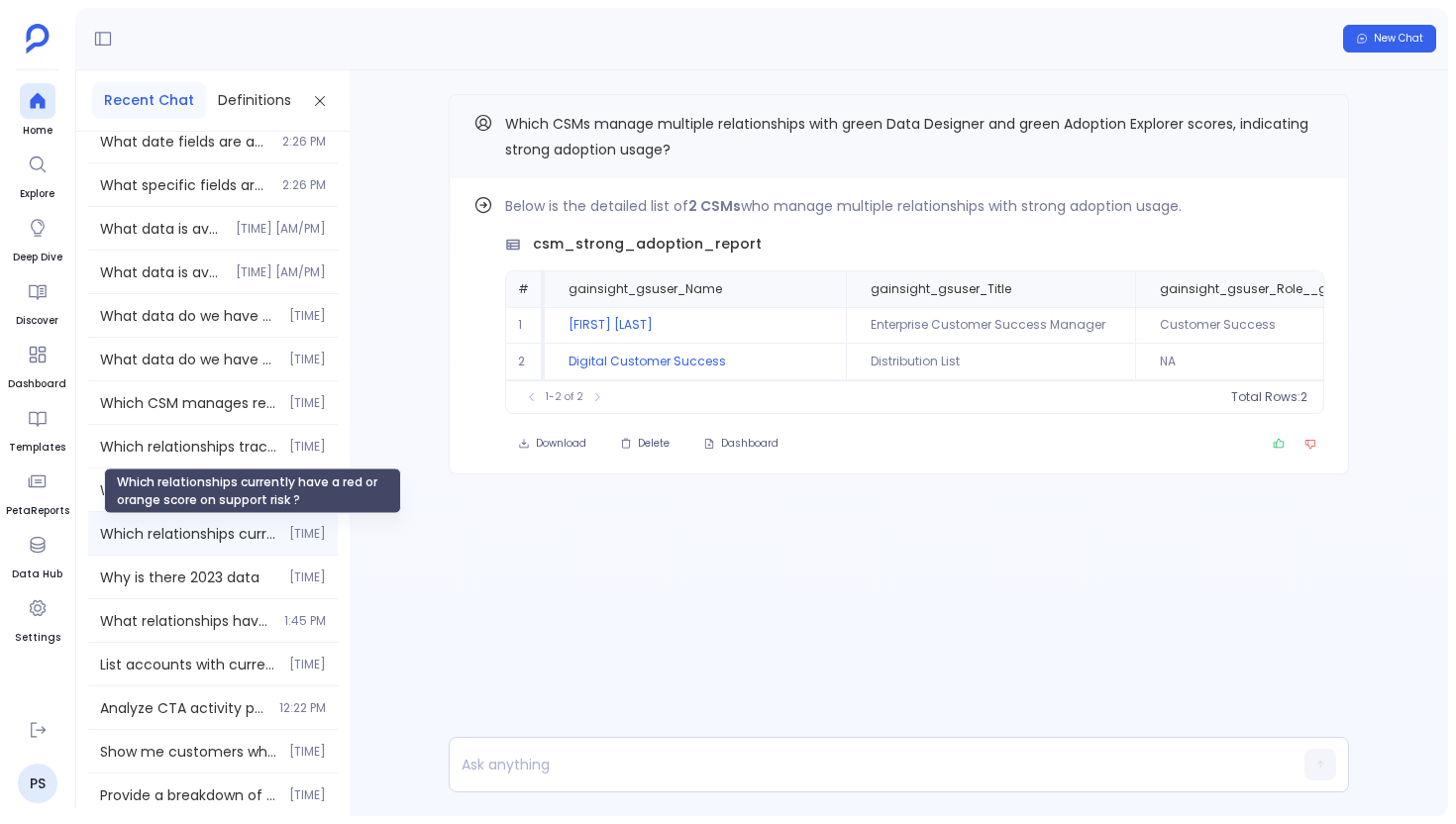 click on "Which relationships currently have a red or orange score on support risk ?" at bounding box center (188, 534) 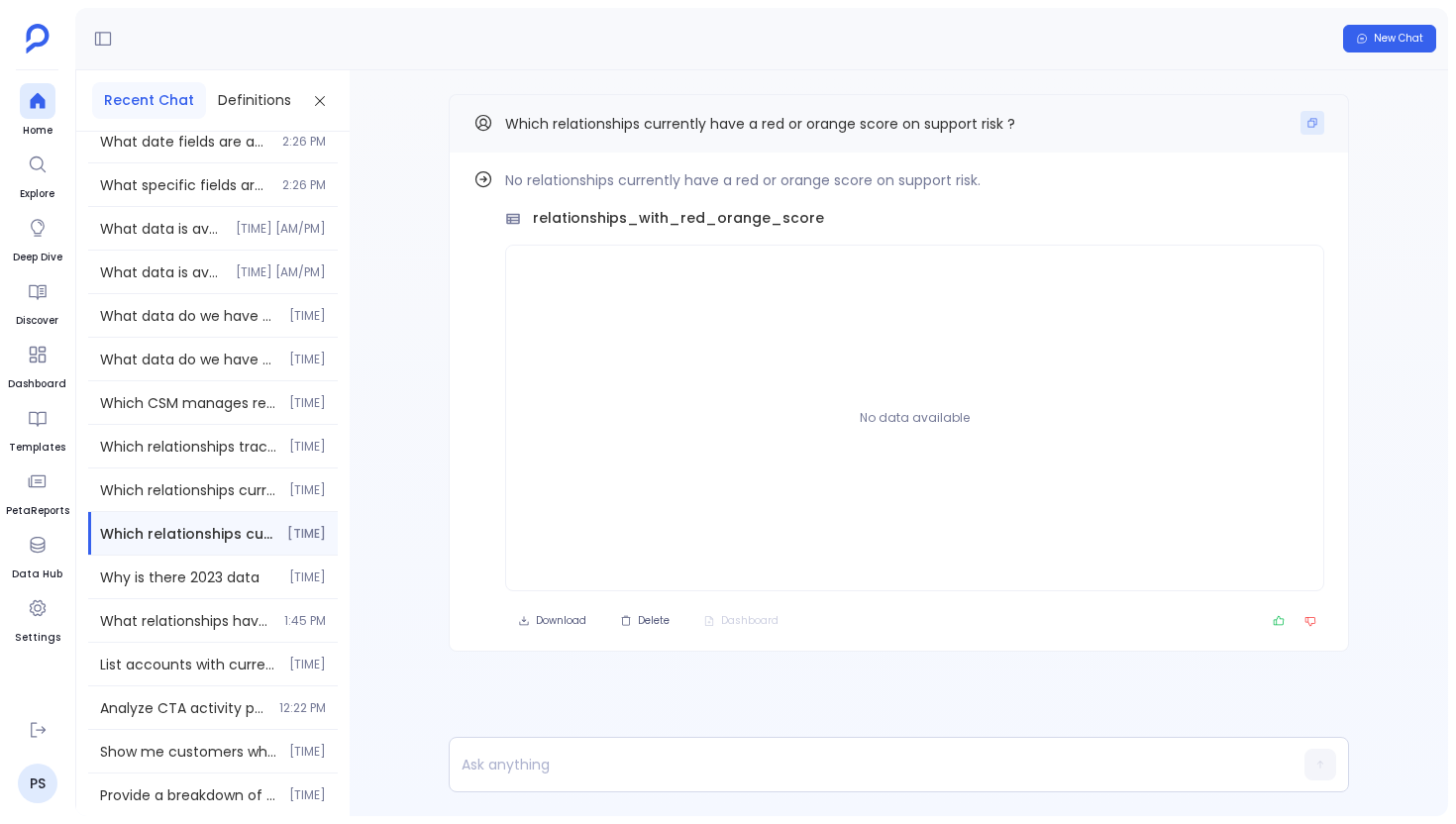click 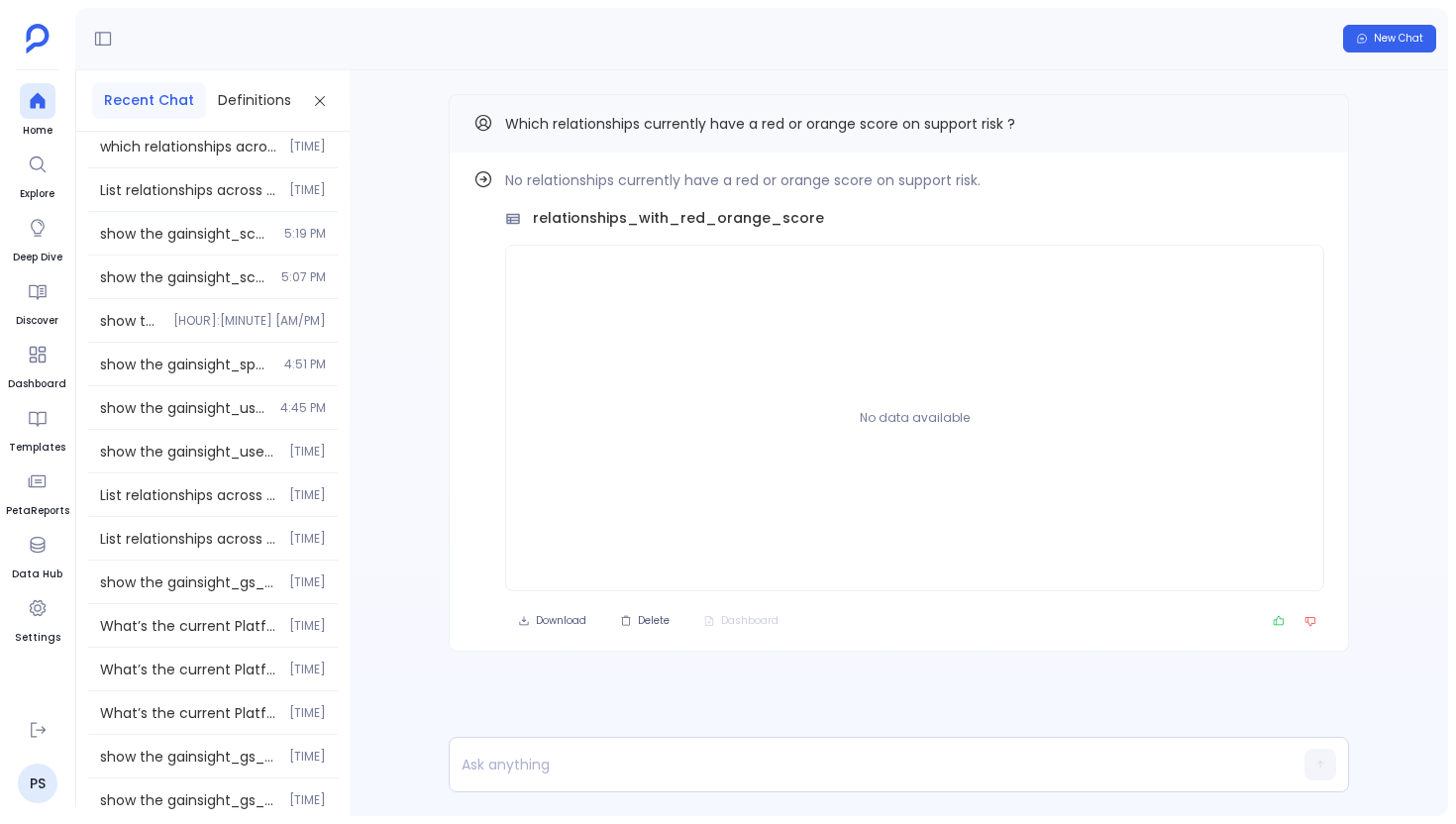 scroll, scrollTop: 42298, scrollLeft: 0, axis: vertical 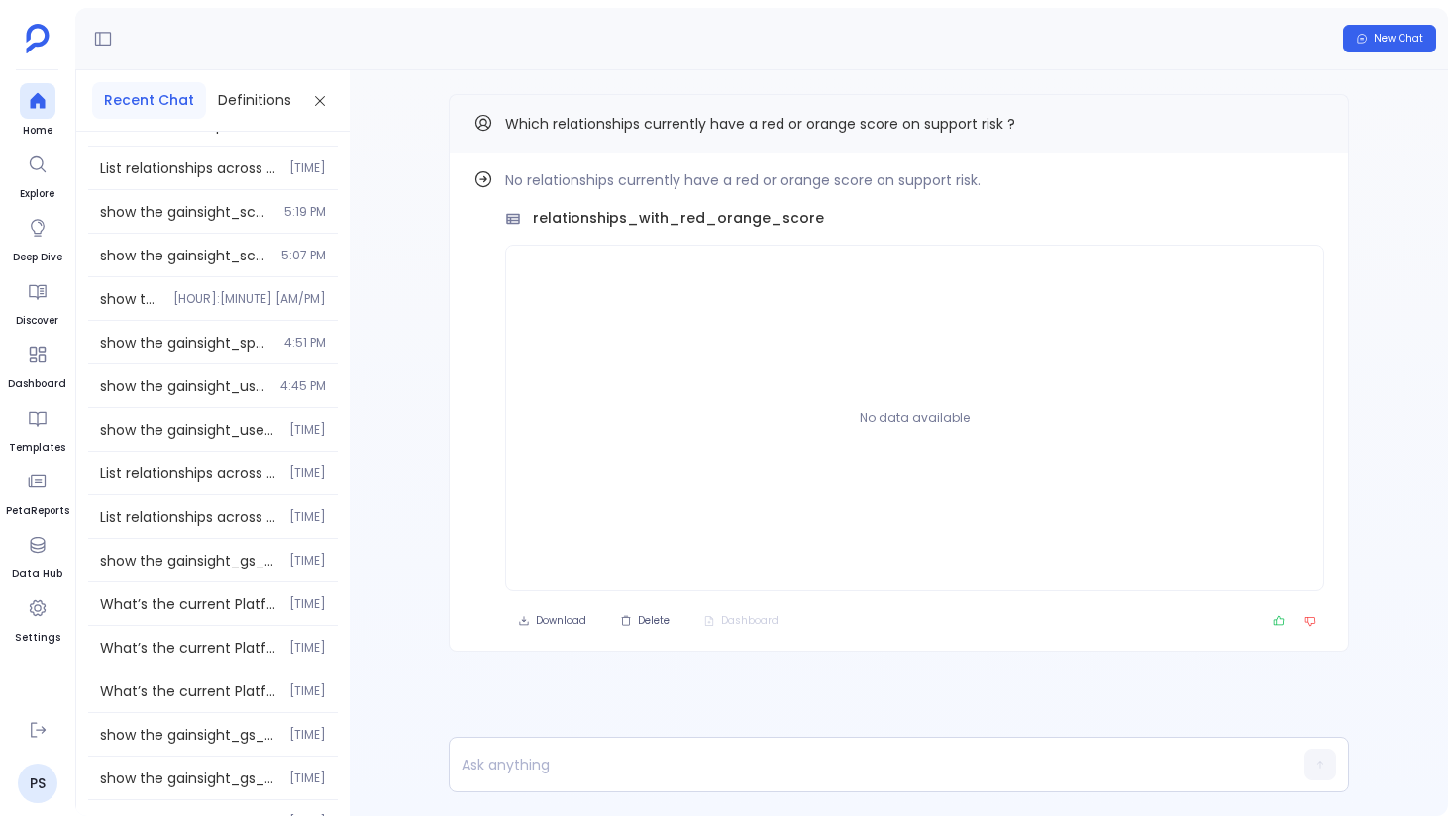 click on "show the gainsight_user_shared_detail    table with all the columns for last 30 days [TIME]" at bounding box center (213, 429) 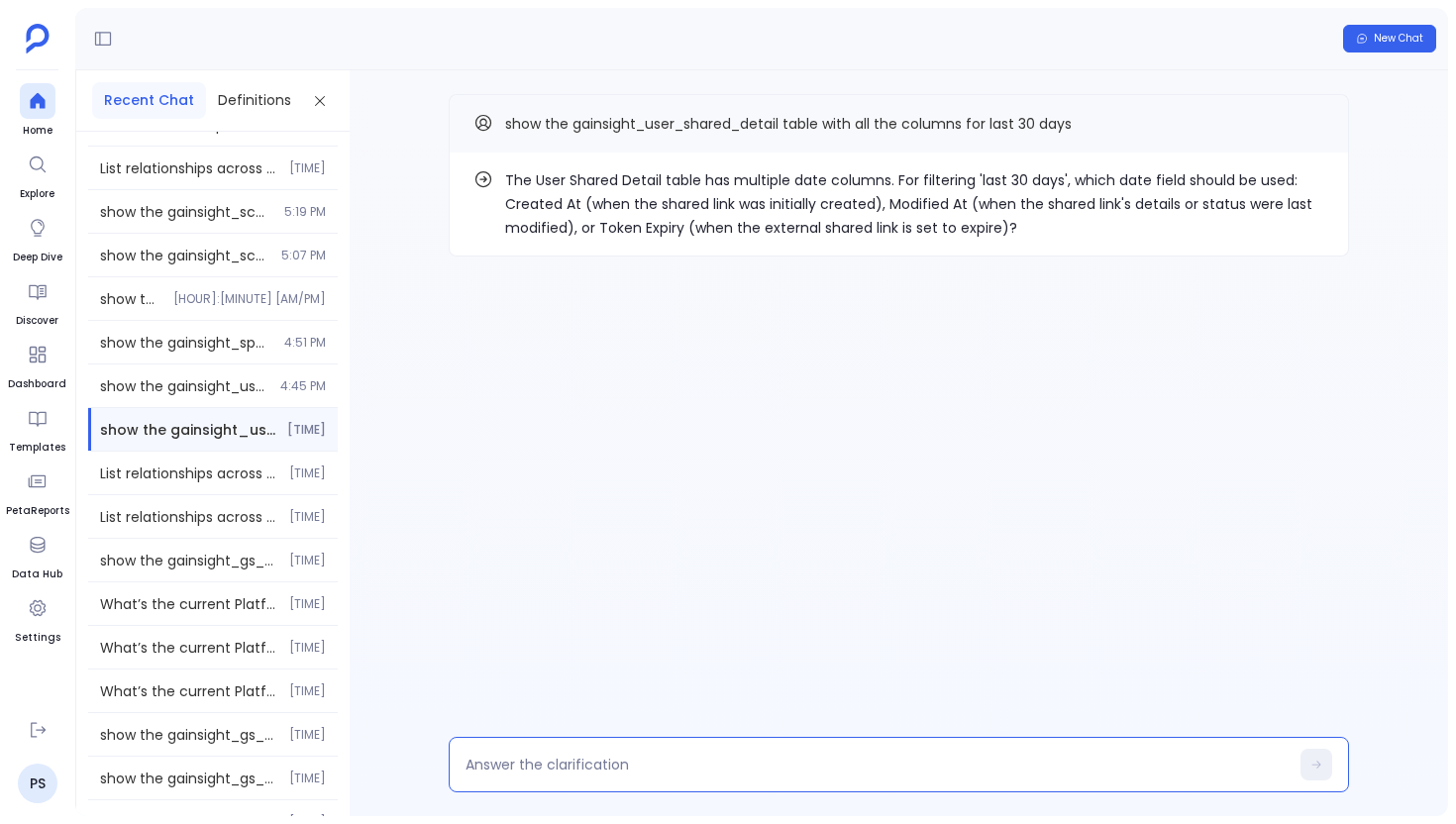 click at bounding box center (877, 765) 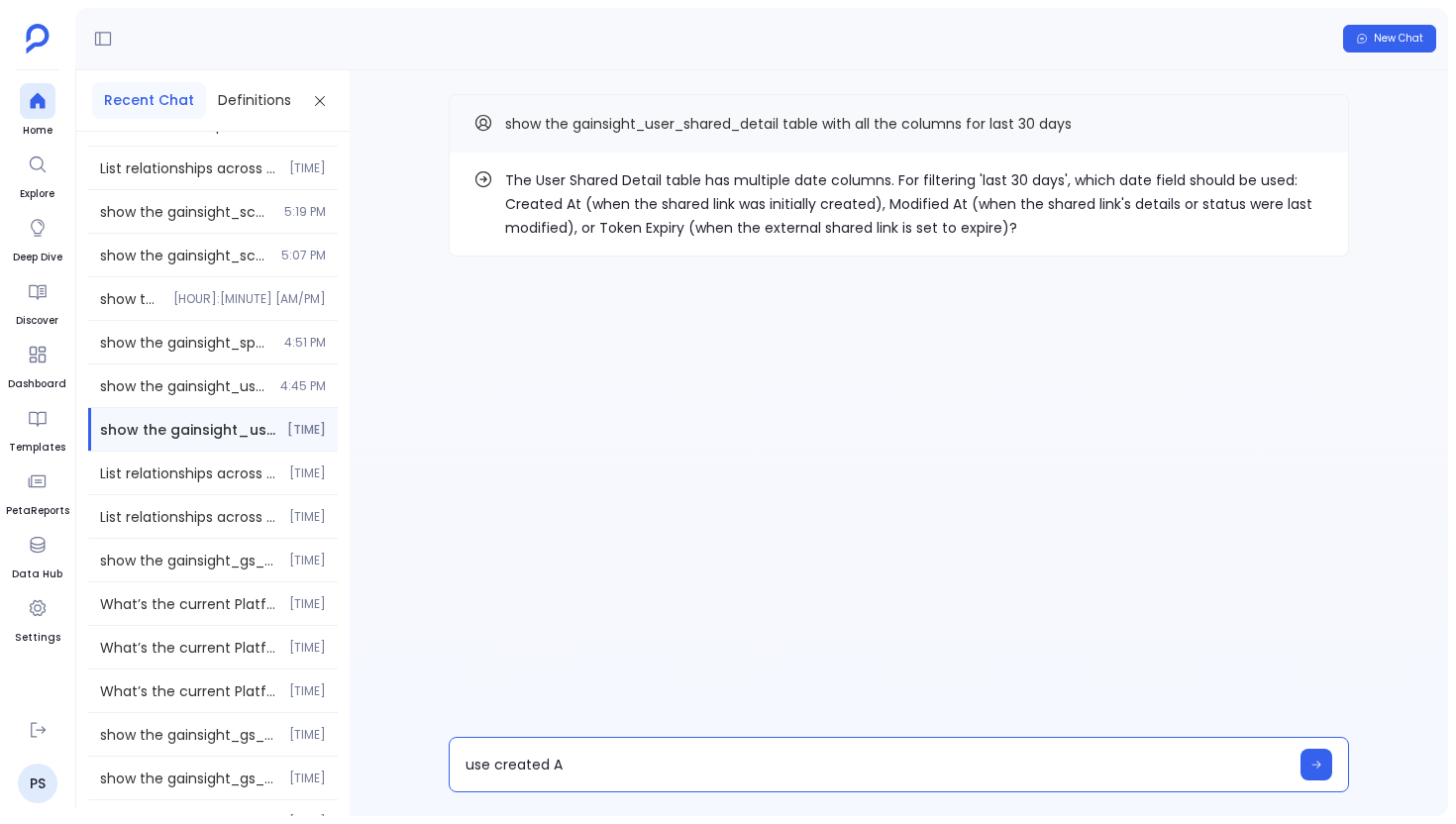 type on "use created At" 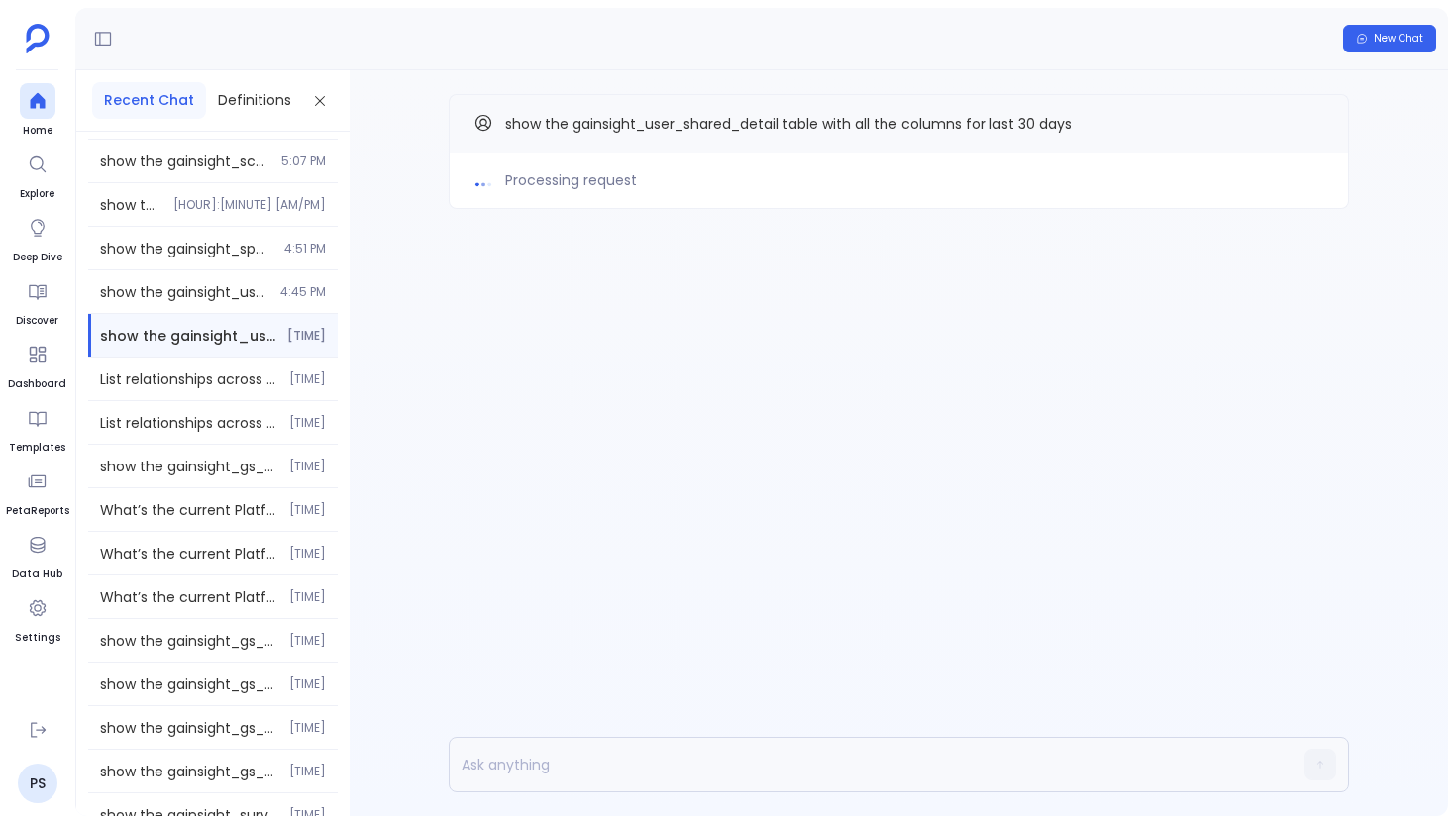 scroll, scrollTop: 42521, scrollLeft: 0, axis: vertical 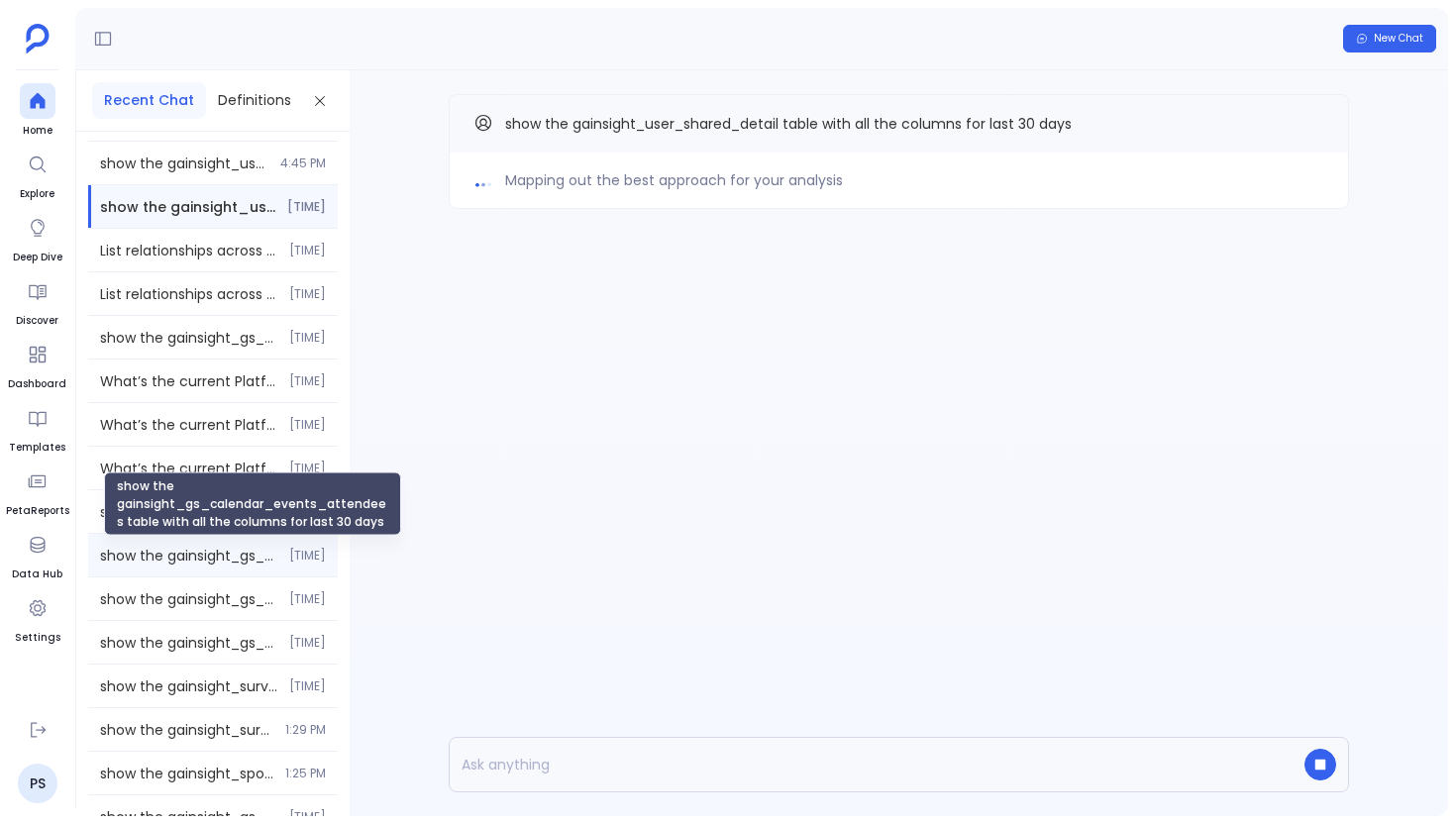 click on "show the gainsight_gs_calendar_events_attendees    table with all the columns for last 30 days" at bounding box center [188, 556] 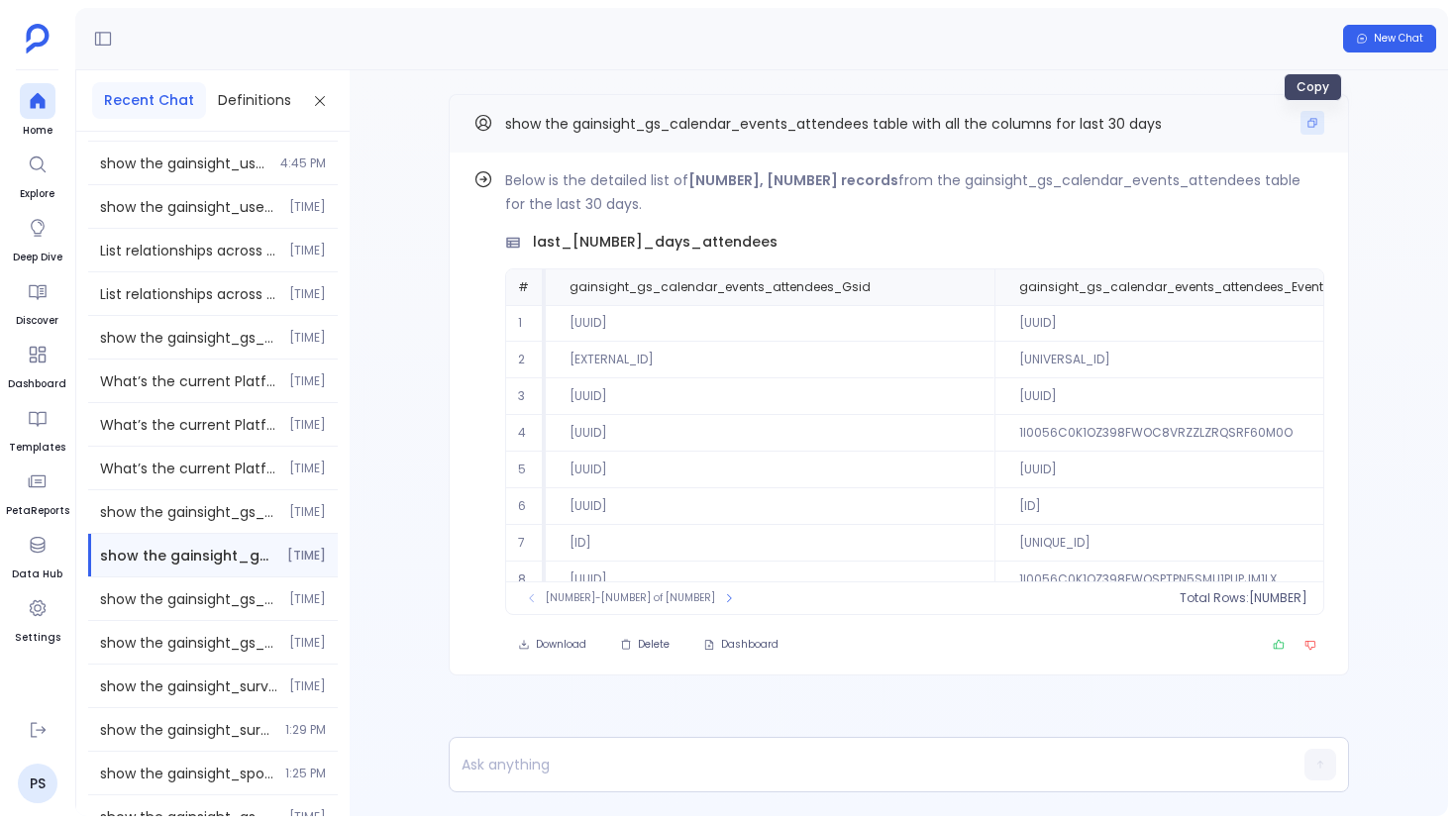click at bounding box center (1312, 123) 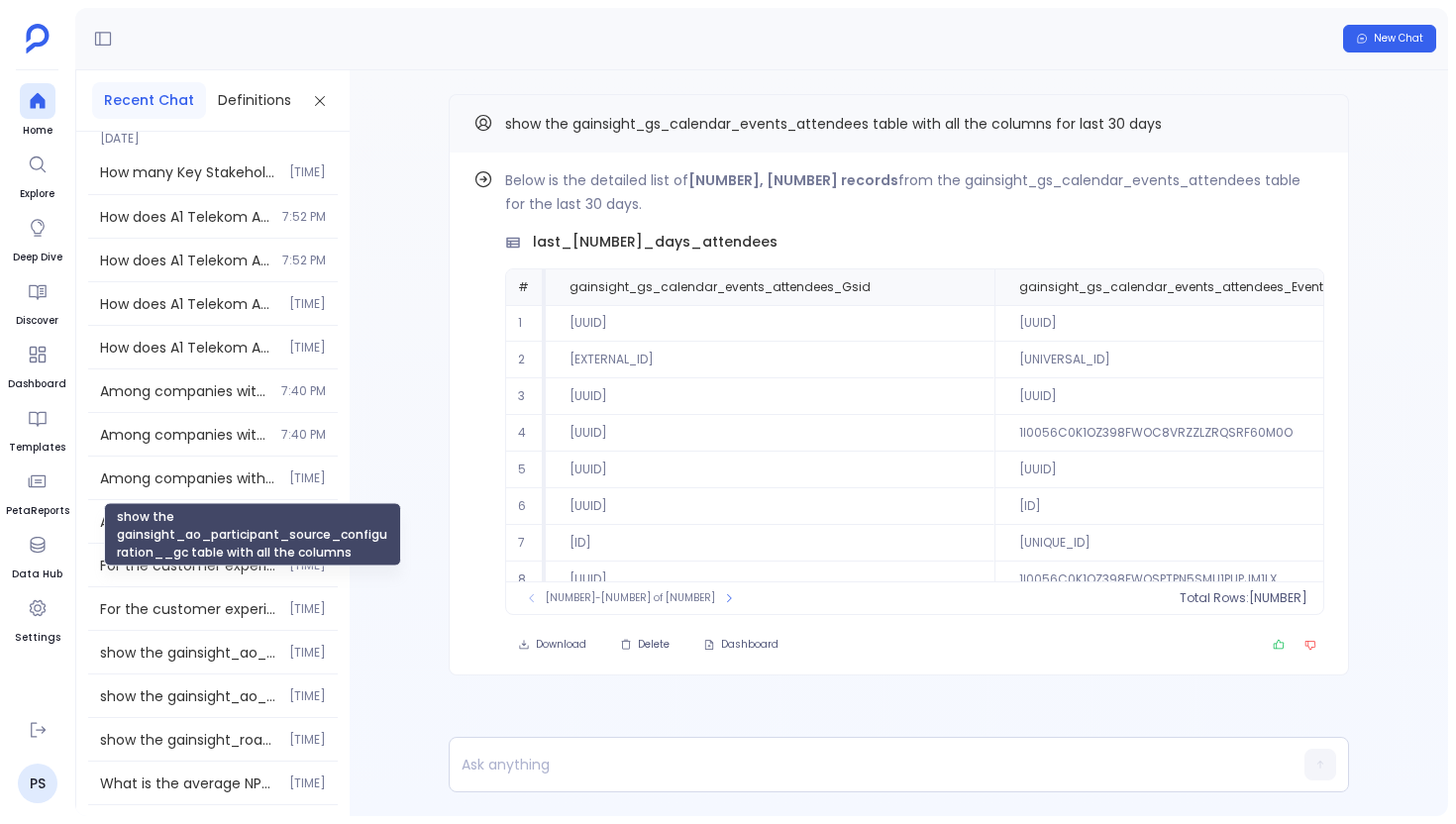 scroll, scrollTop: 43700, scrollLeft: 0, axis: vertical 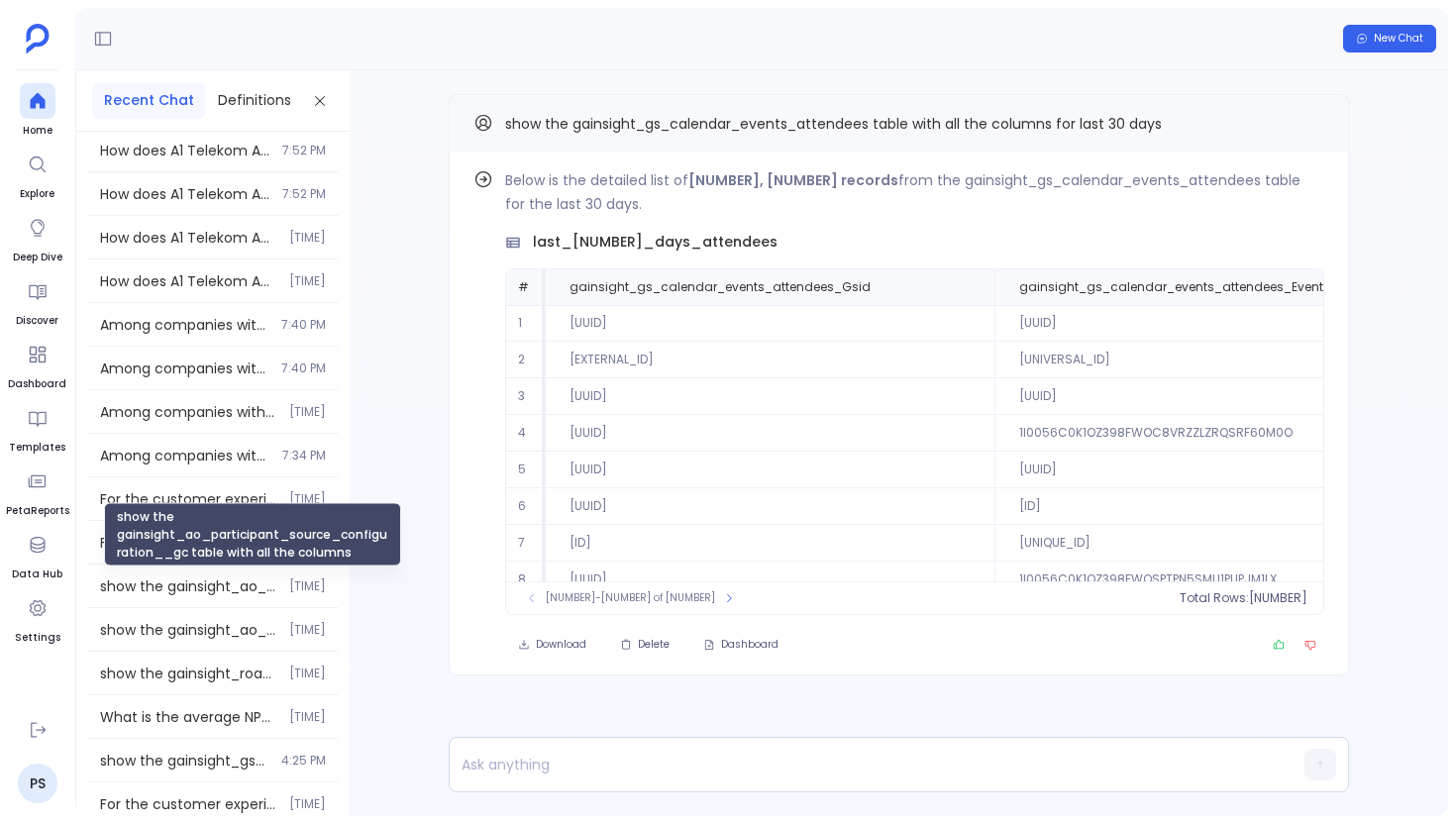 click on "show the gainsight_ao_participant_source_configuration__gc  table with all the columns" at bounding box center [188, 586] 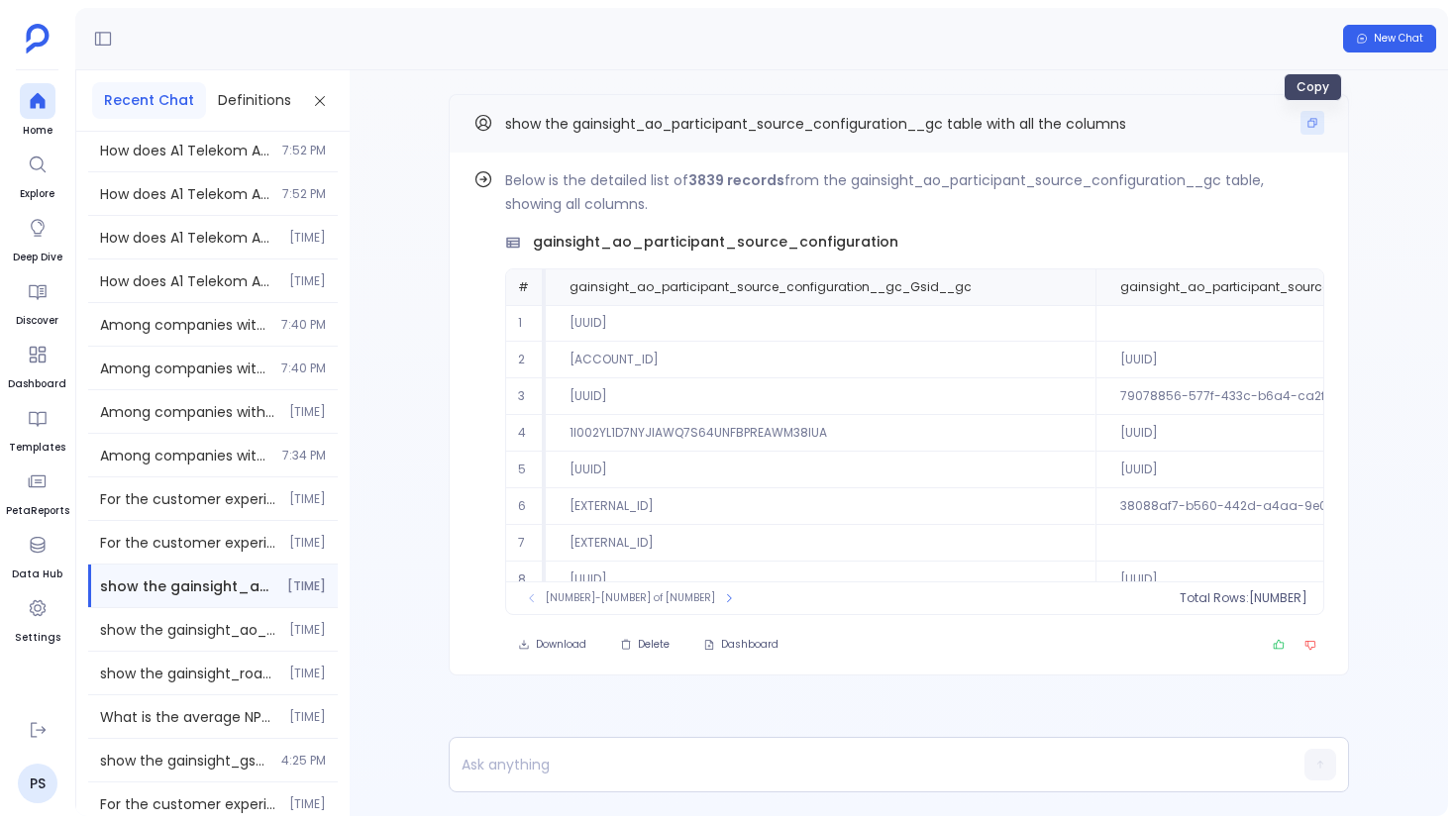 click 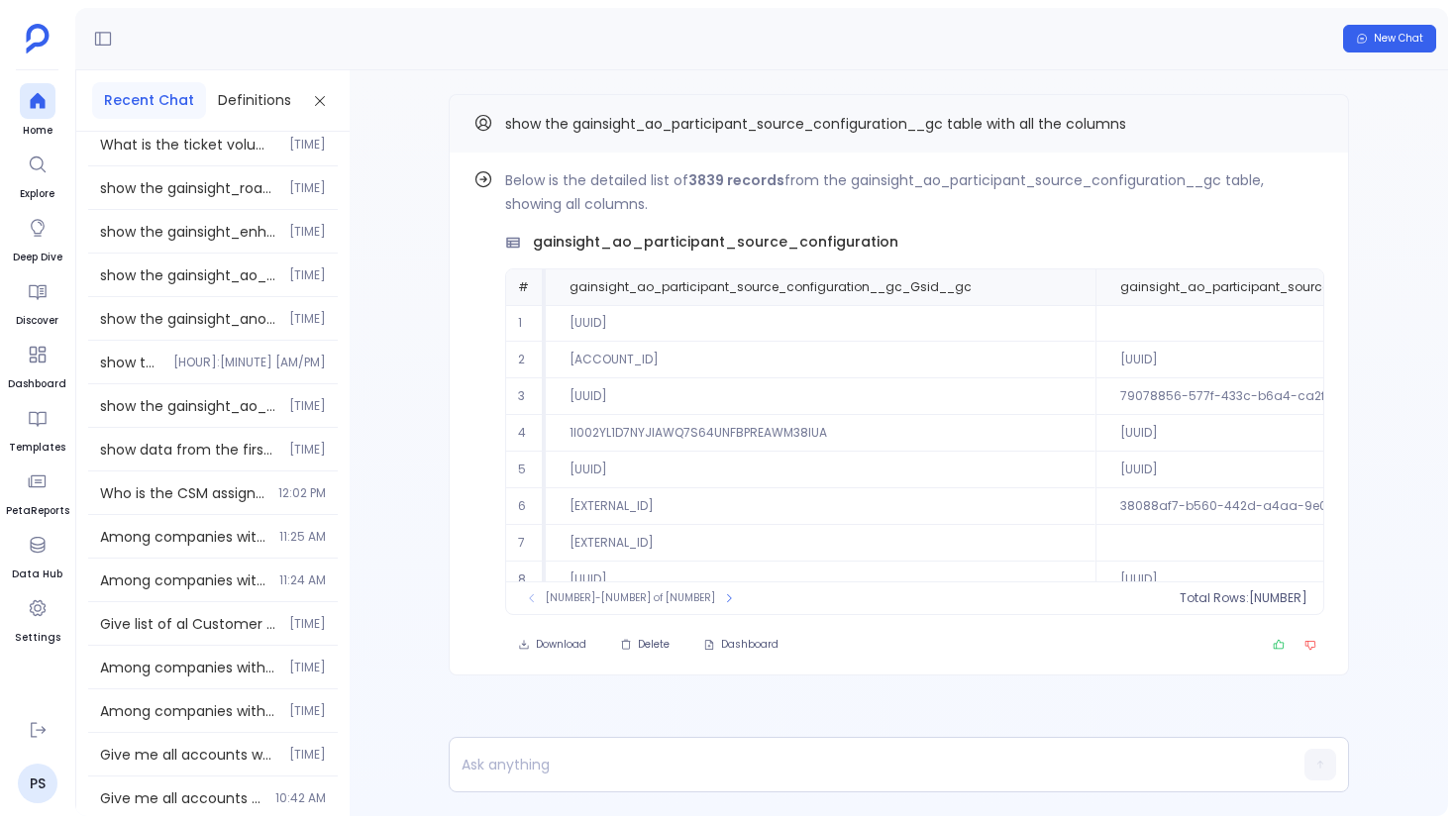 scroll, scrollTop: 45734, scrollLeft: 0, axis: vertical 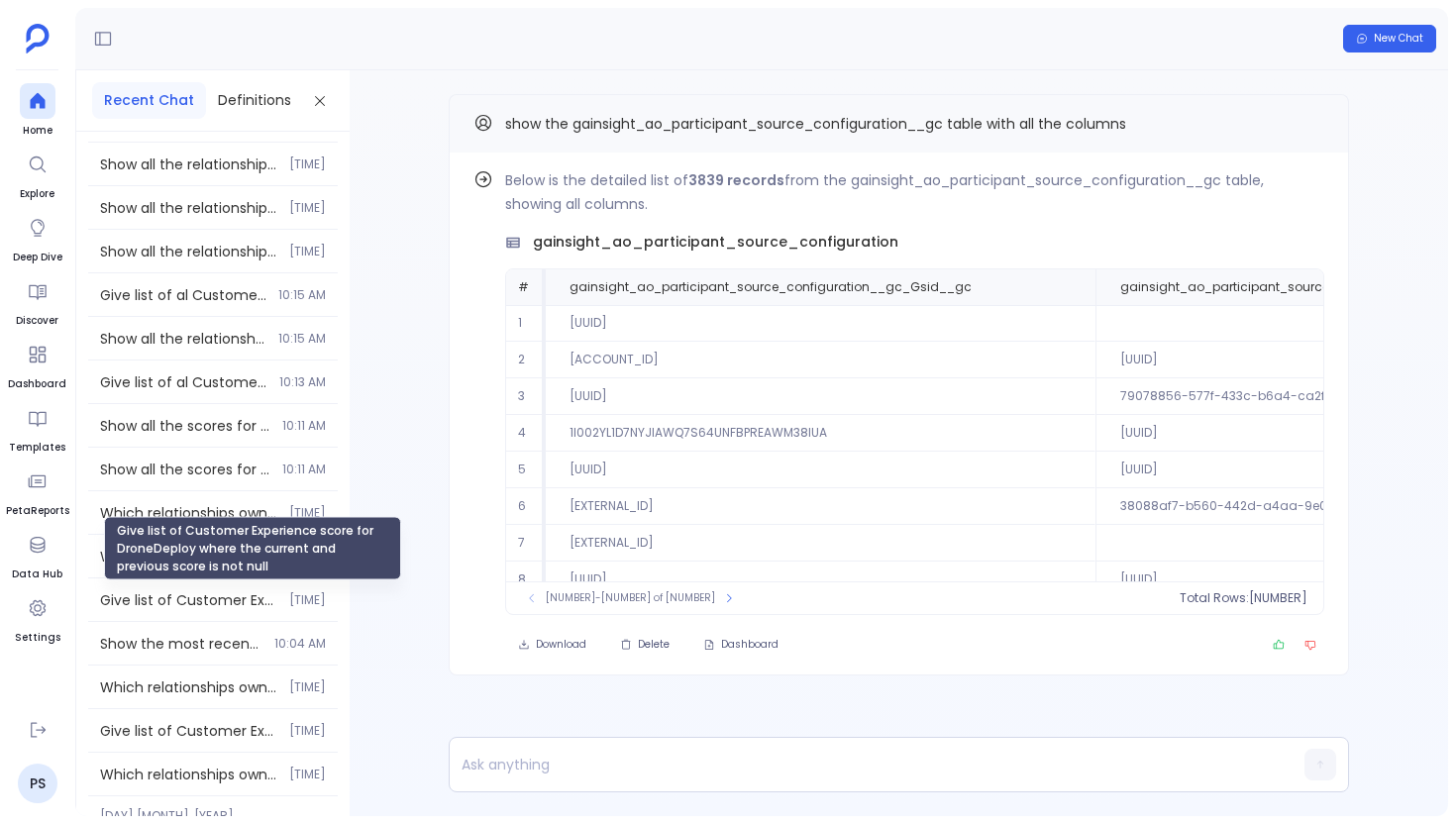 click on "Give list of Customer Experience score for DroneDeploy where the current and previous score is not null" at bounding box center [188, 600] 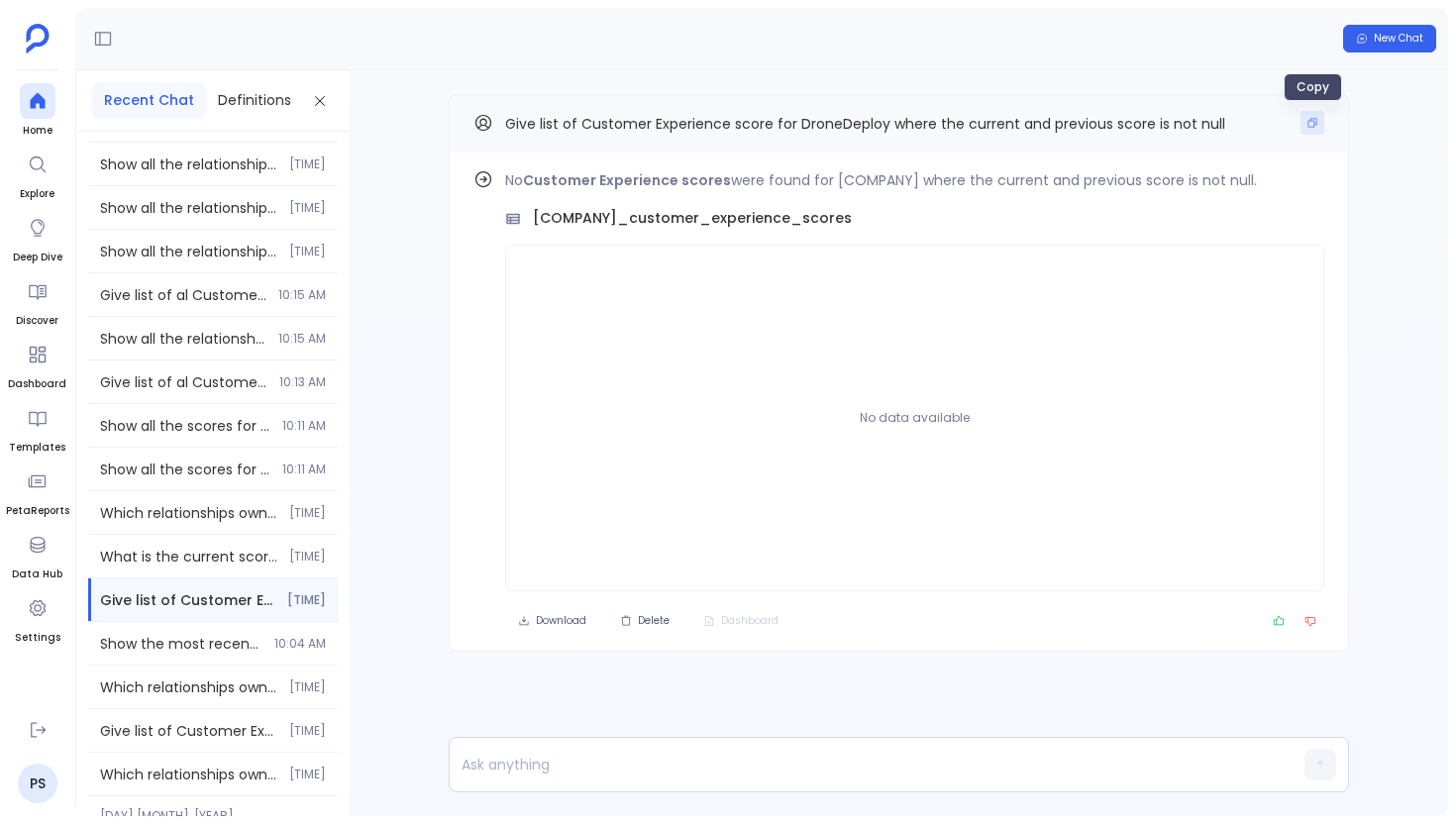click 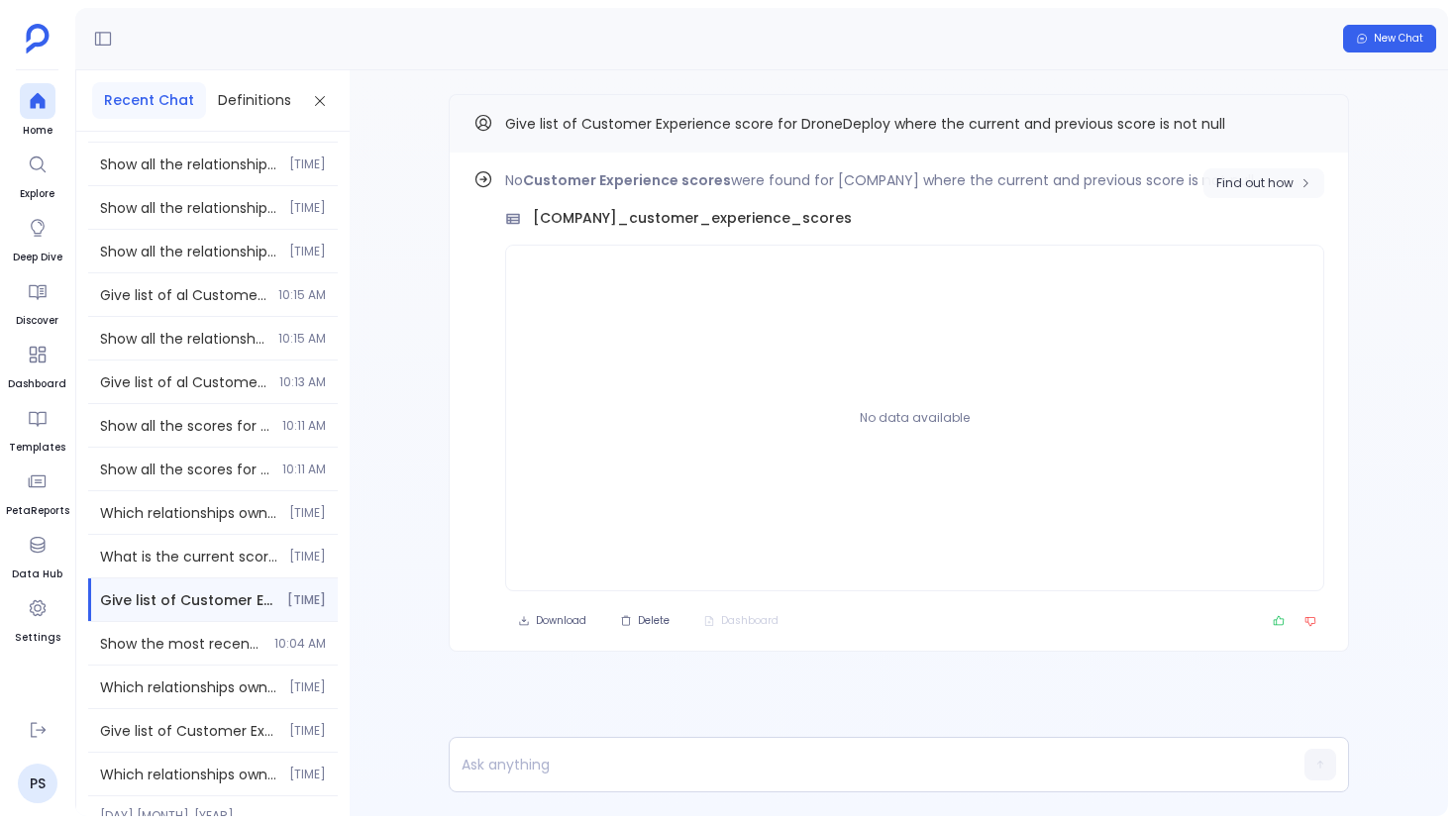 click on "Find out how" at bounding box center (1255, 183) 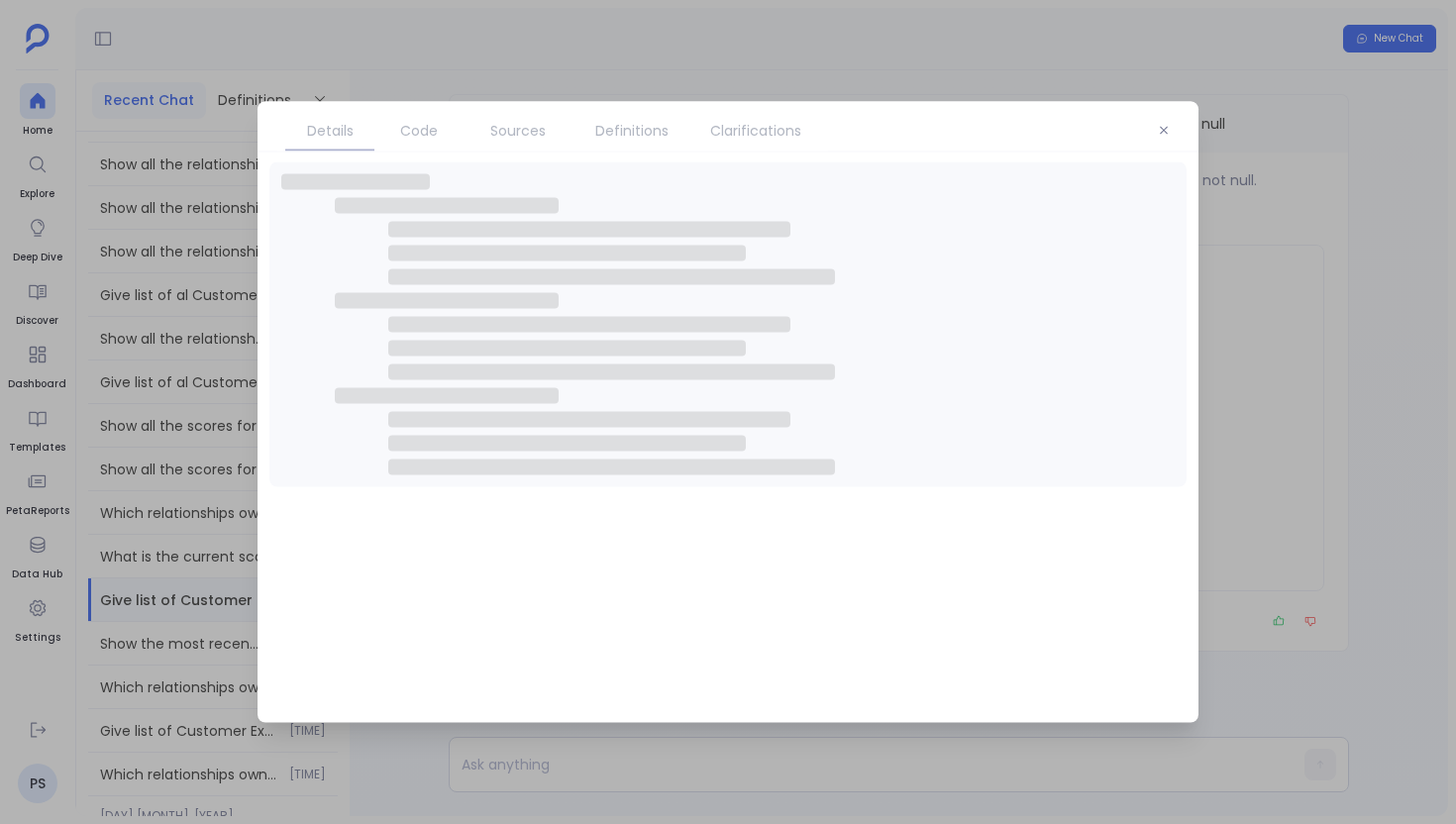 click on "Clarifications" at bounding box center (756, 131) 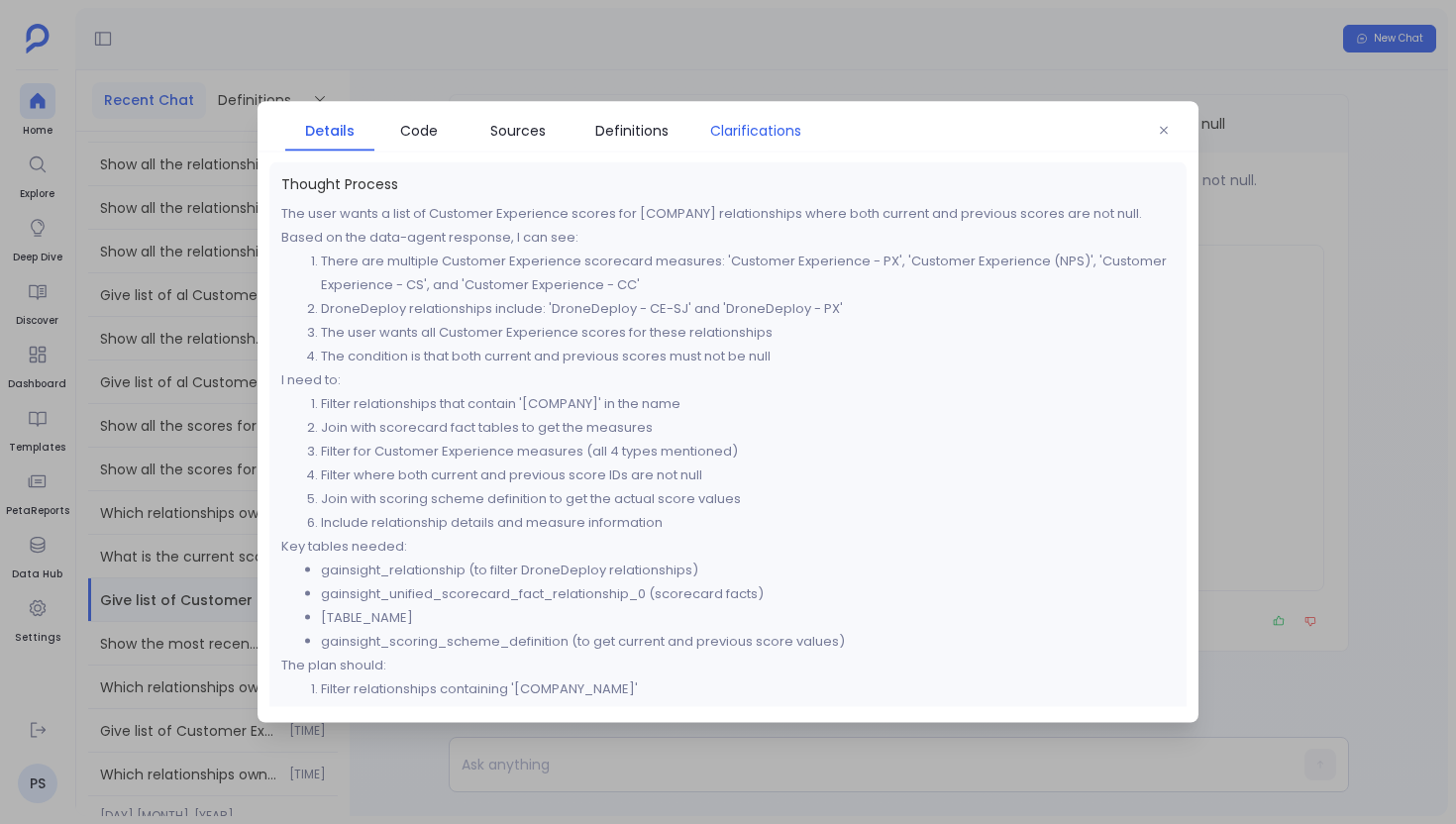 click on "Clarifications" at bounding box center [756, 131] 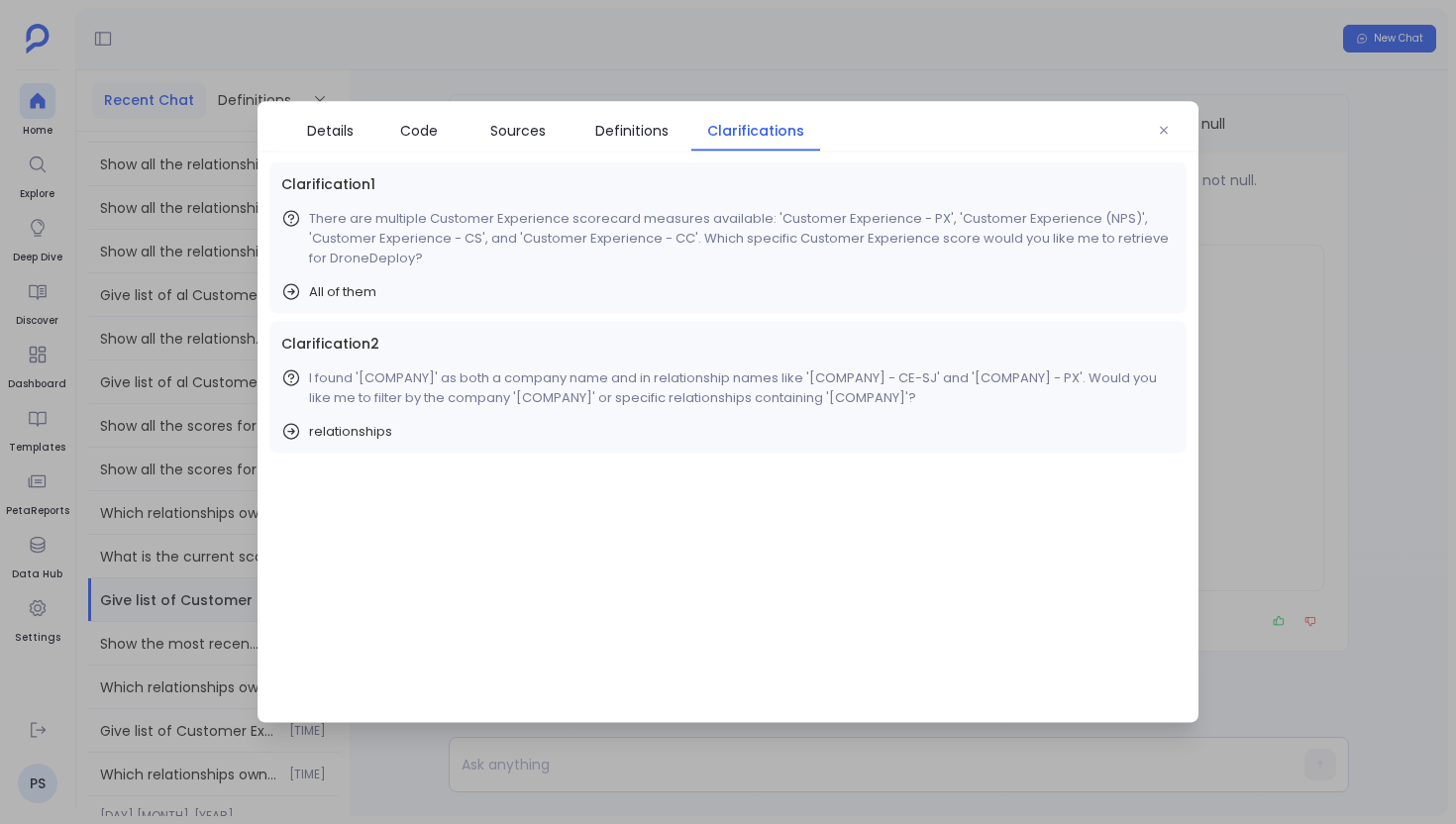 click on "relationships" at bounding box center [351, 432] 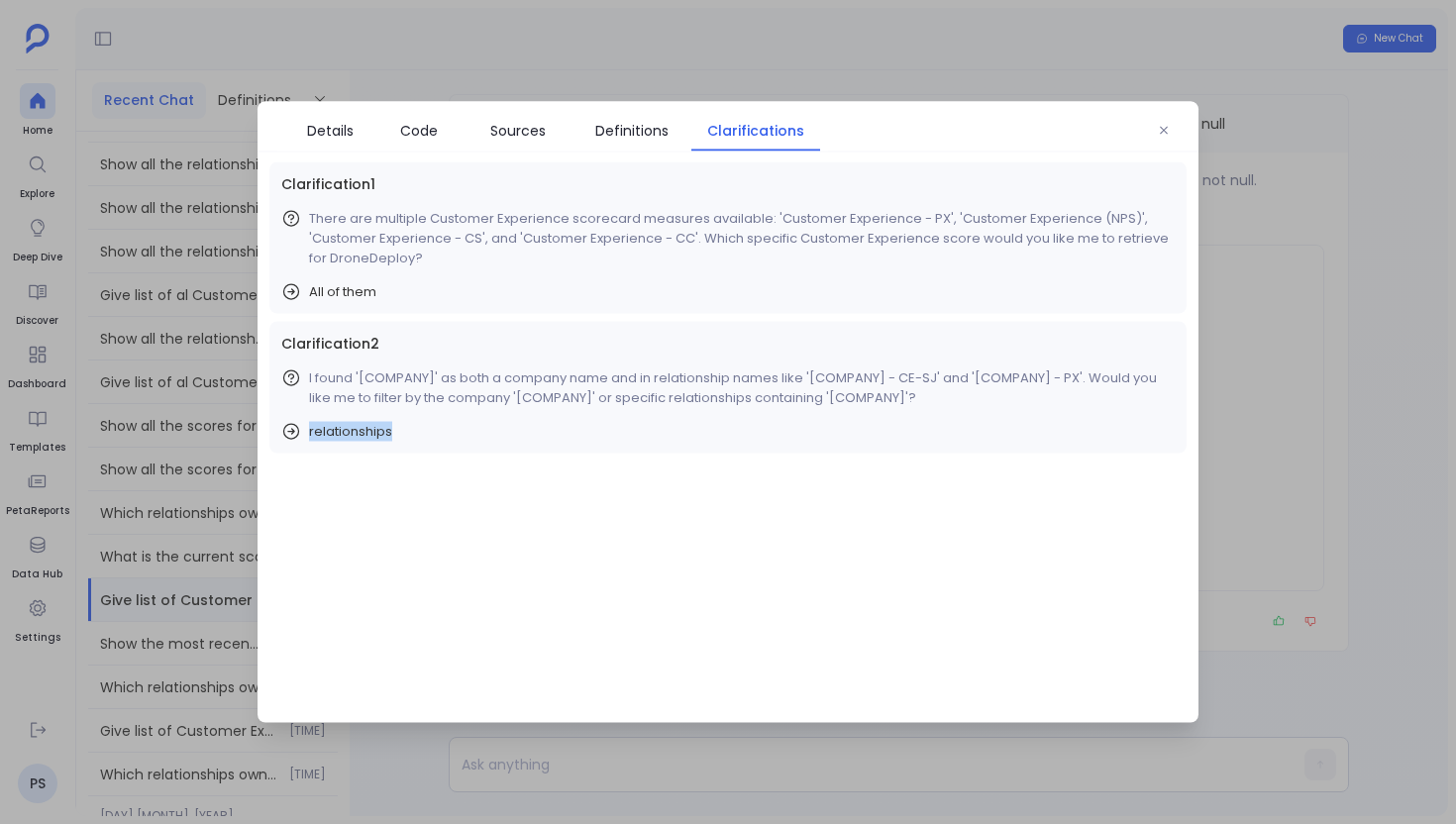 click on "relationships" at bounding box center (351, 432) 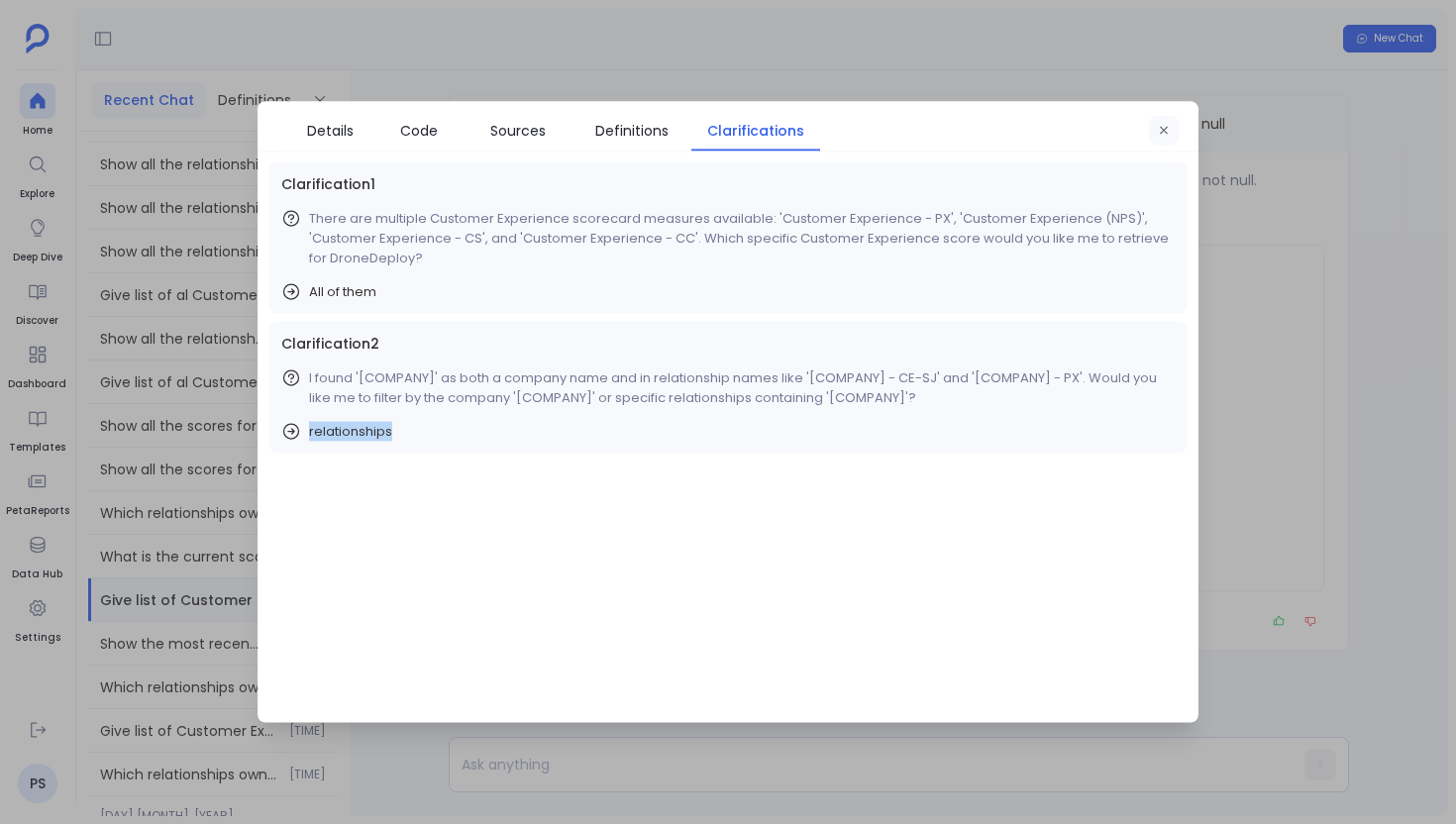click at bounding box center (1164, 131) 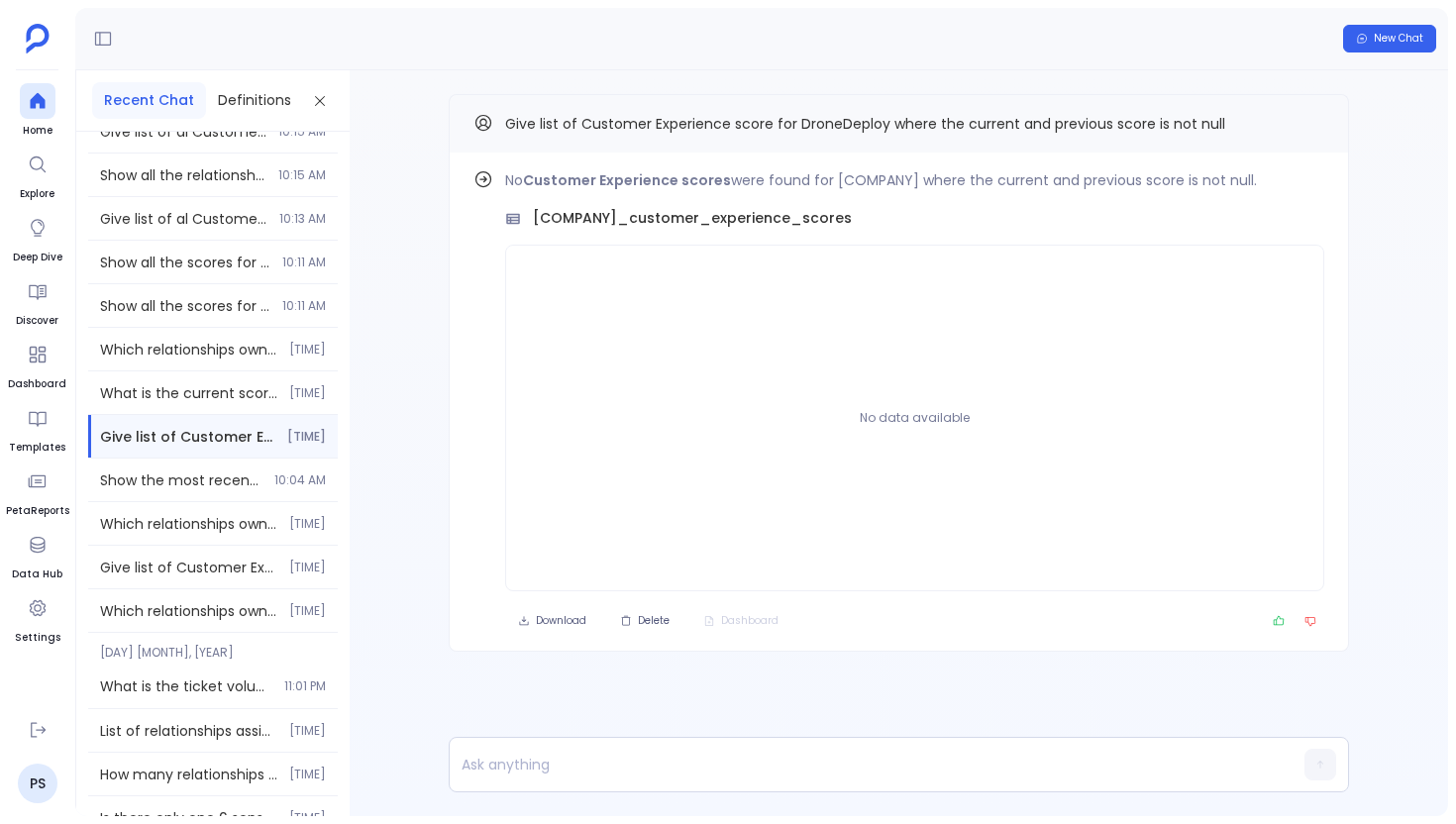 scroll, scrollTop: 45924, scrollLeft: 0, axis: vertical 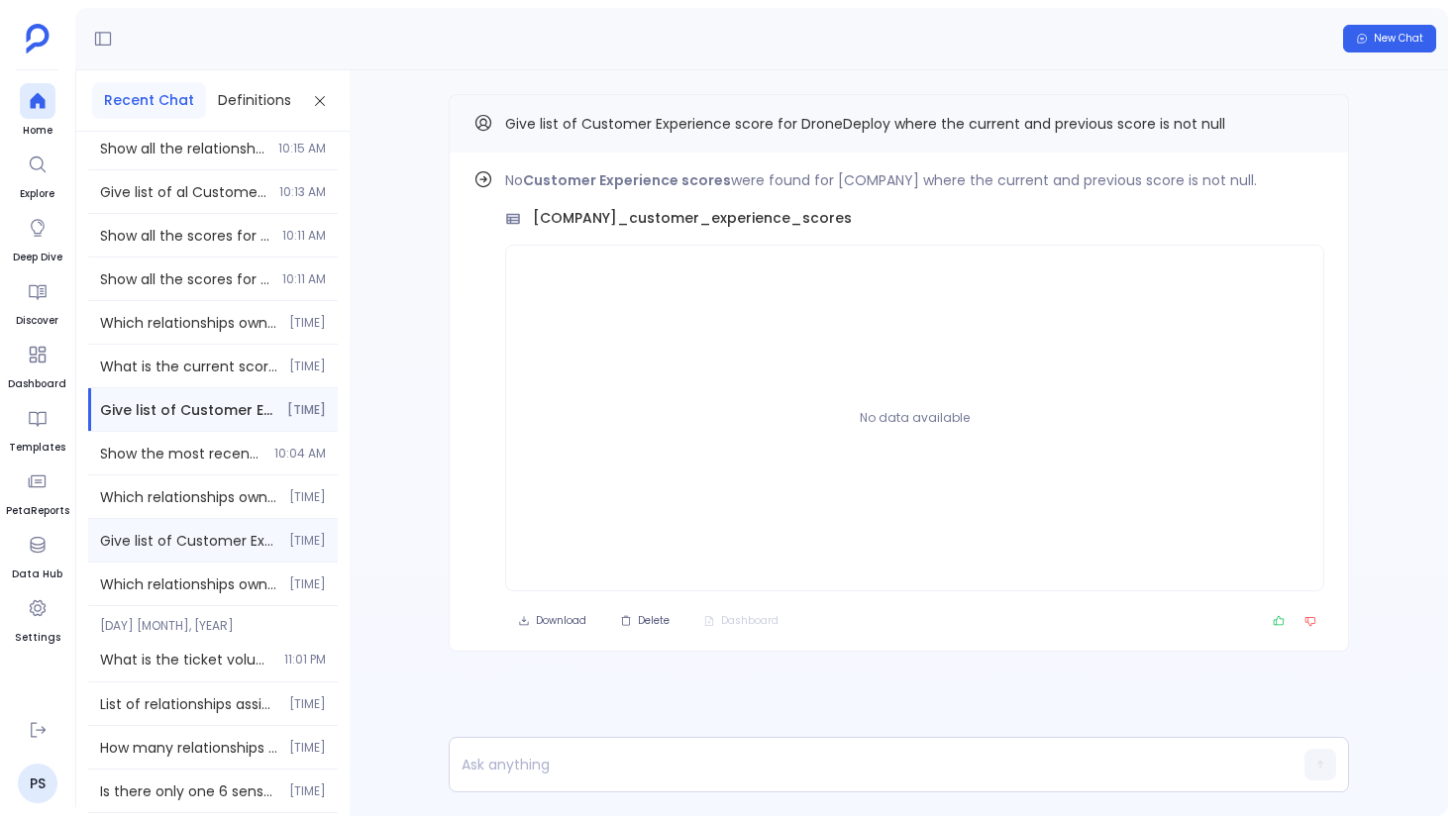 click on "Give list of Customer Experience score for [COMPANY] where the current and previous score is not null [TIME]" at bounding box center (213, 540) 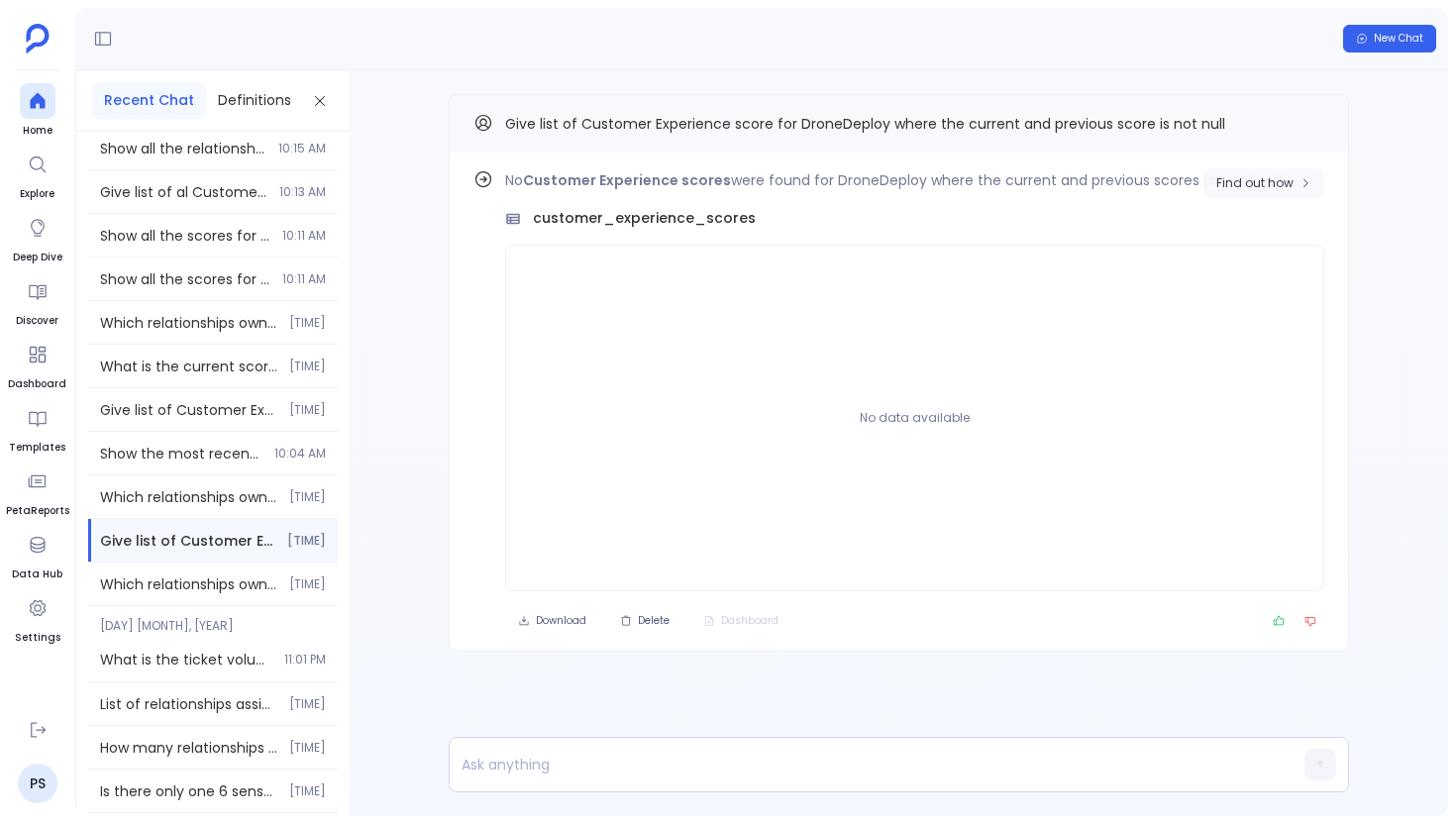 click on "Find out how" at bounding box center [1255, 183] 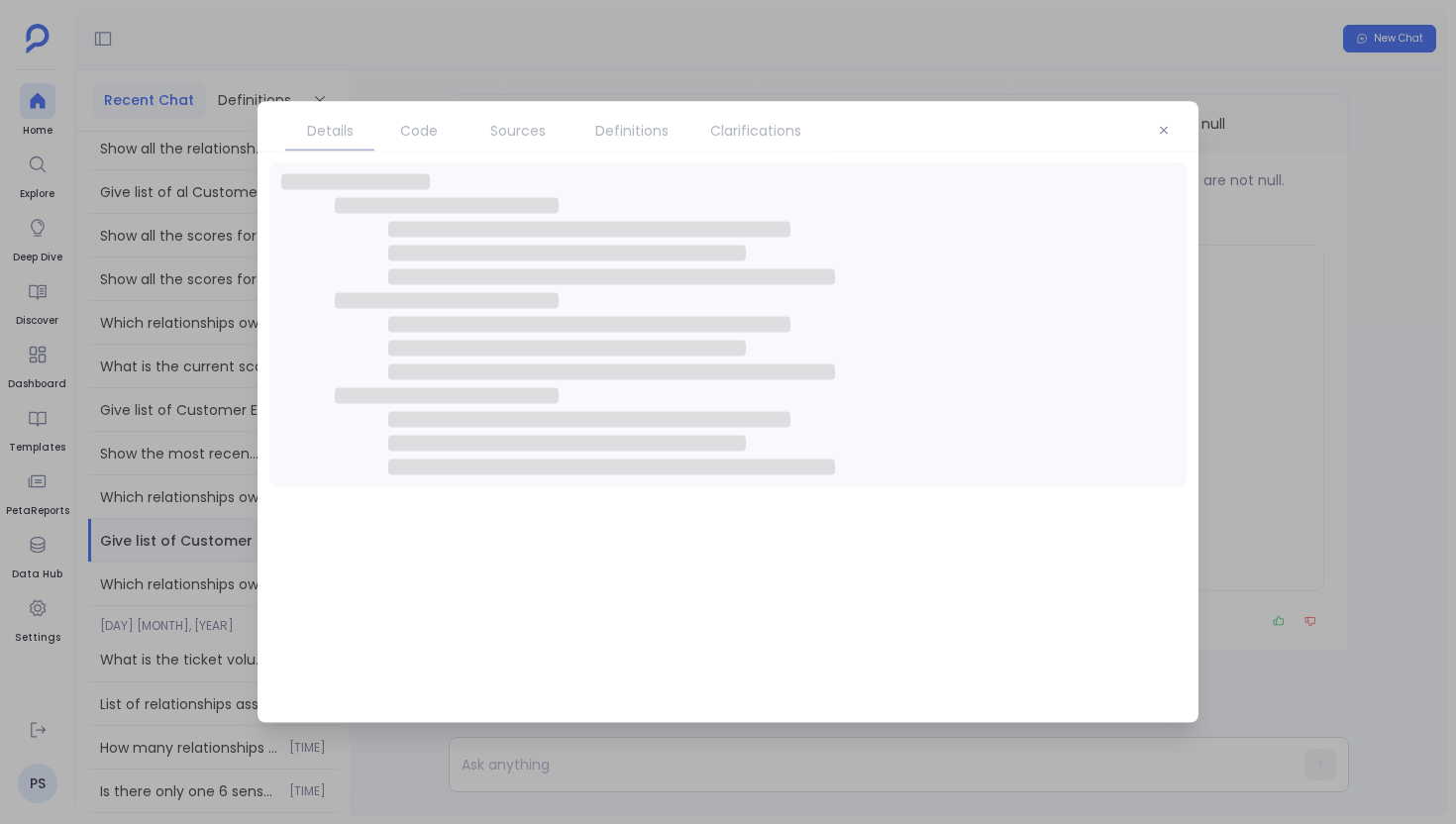 click on "Clarifications" at bounding box center (756, 131) 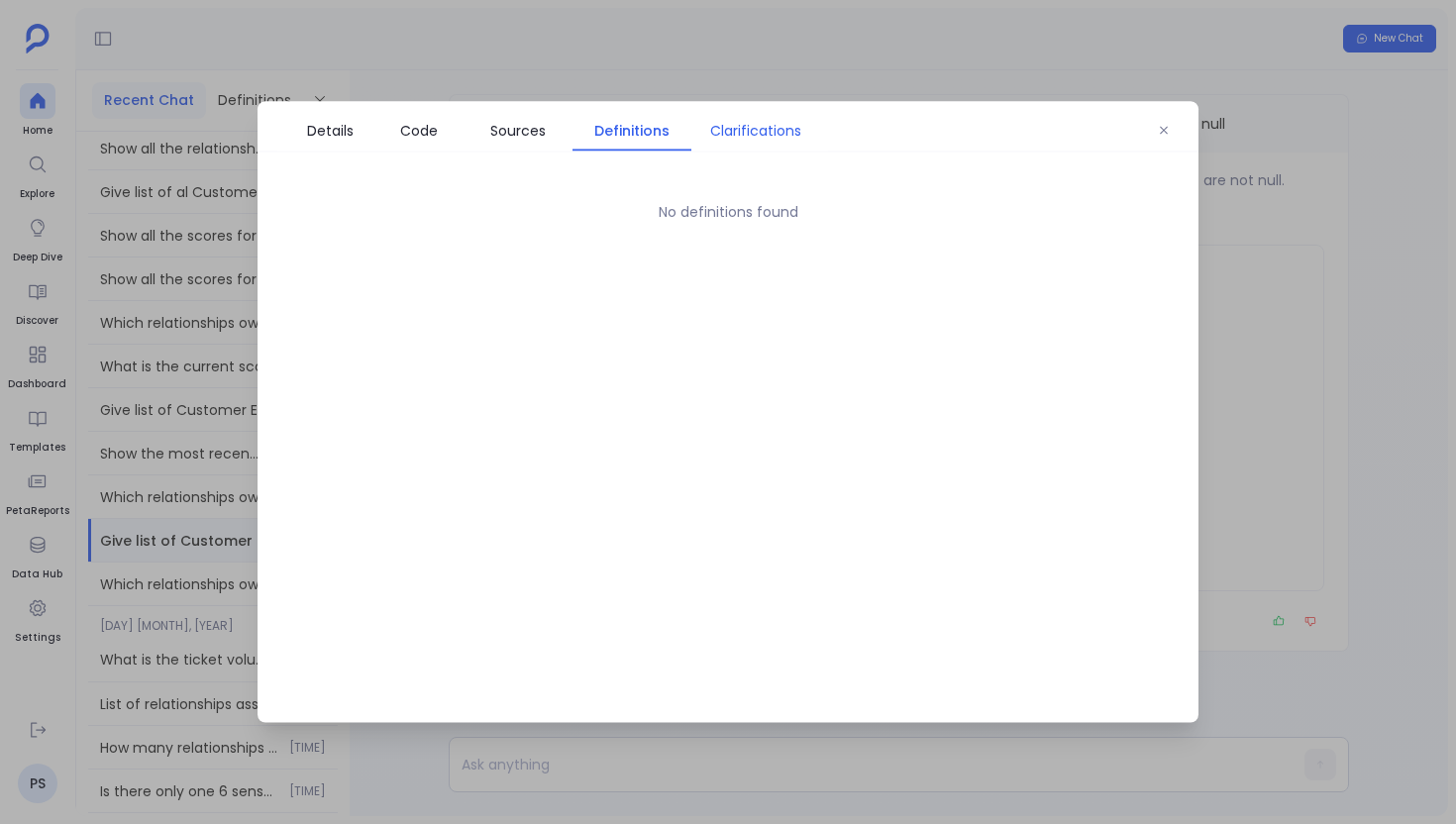 click on "Clarifications" at bounding box center [756, 131] 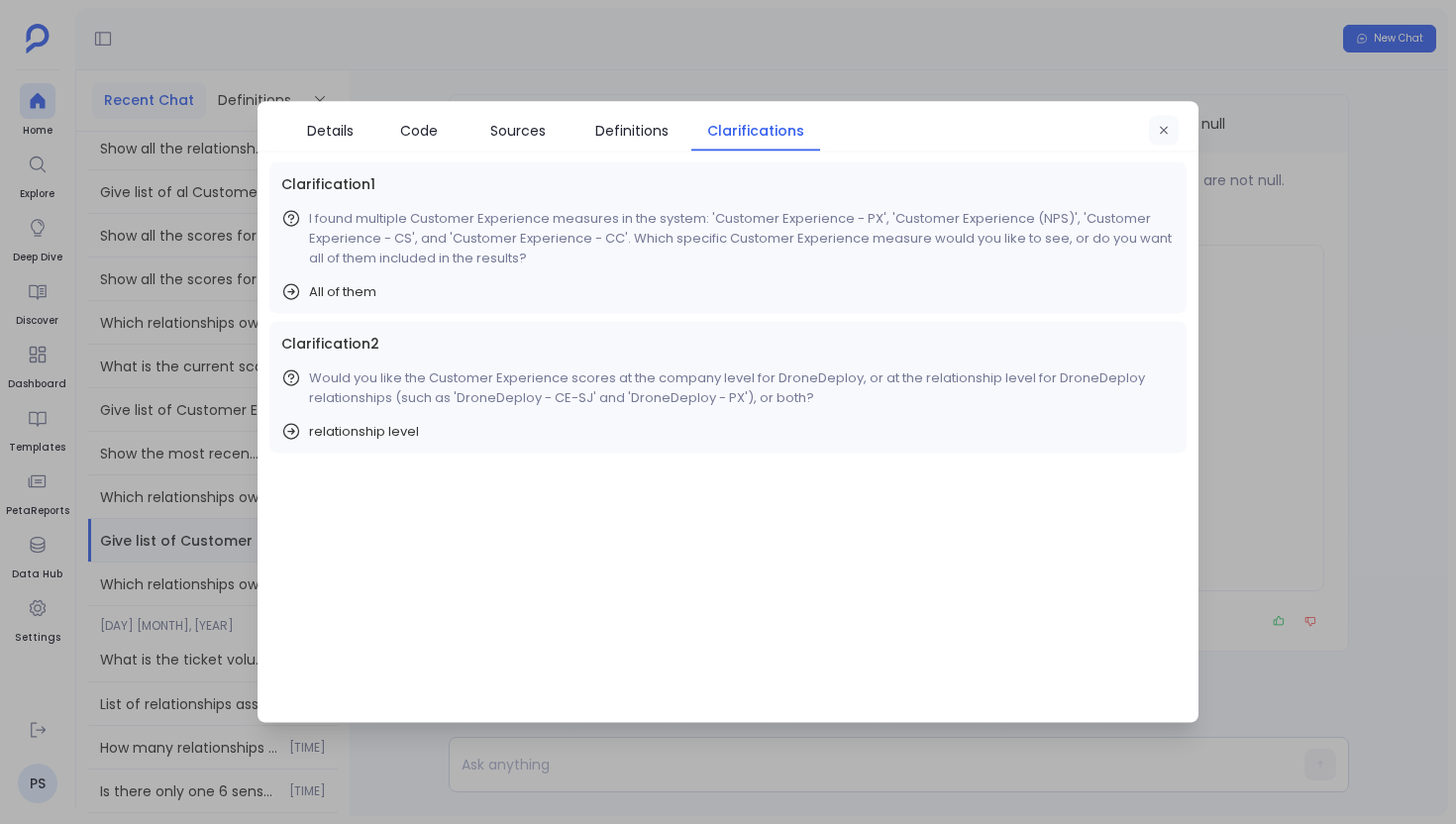 click 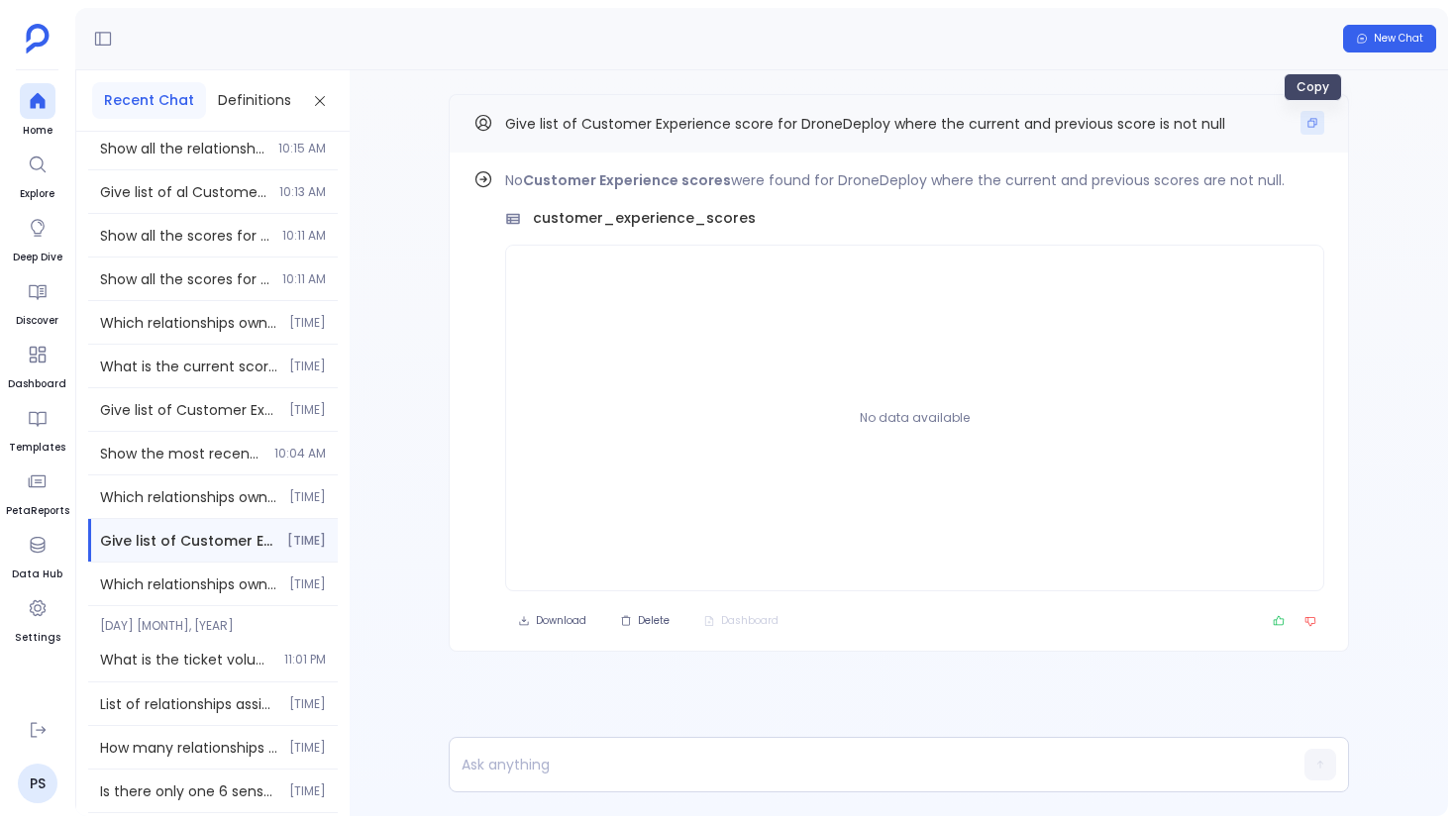 click 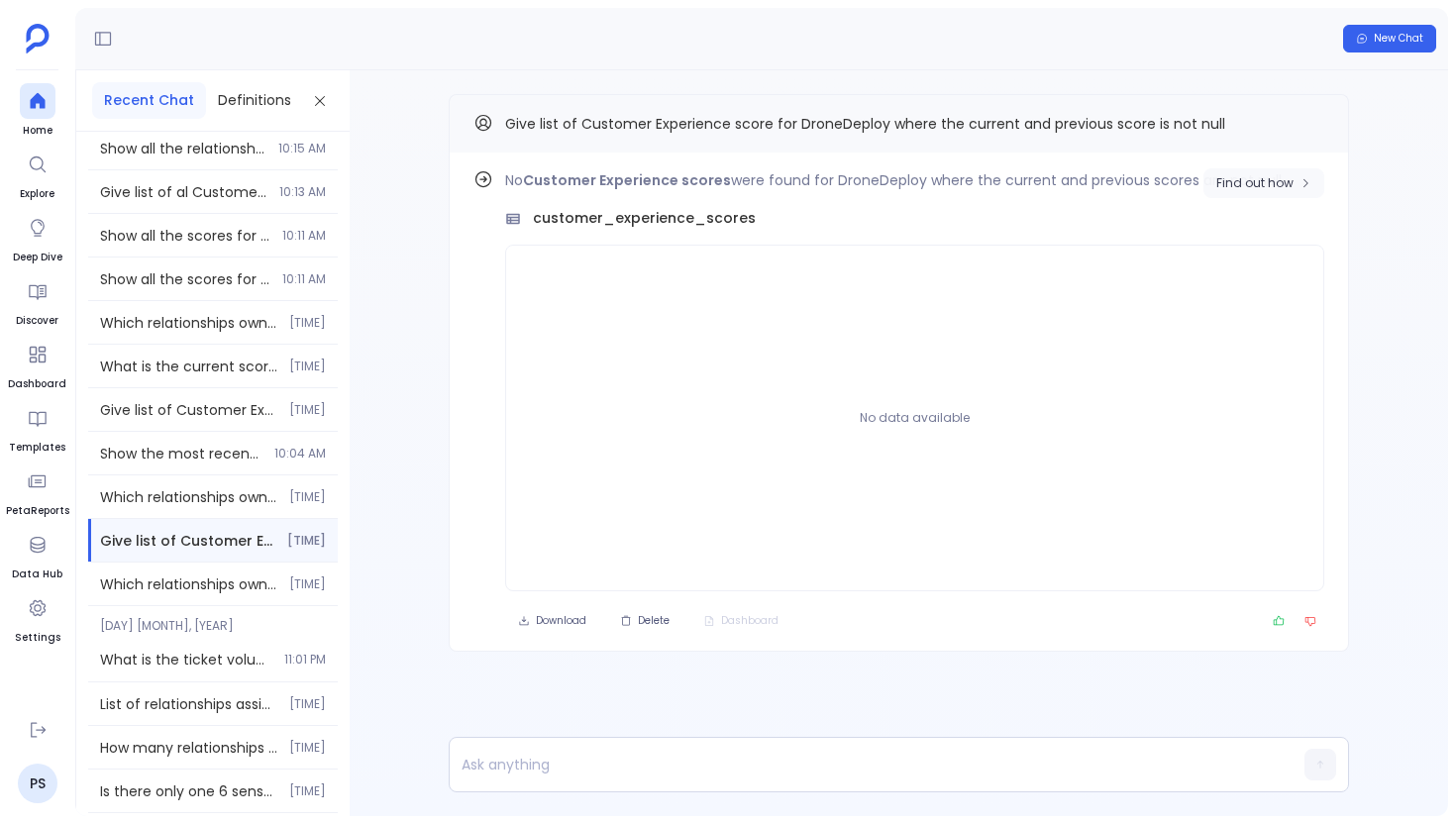 click on "Find out how" at bounding box center (1264, 183) 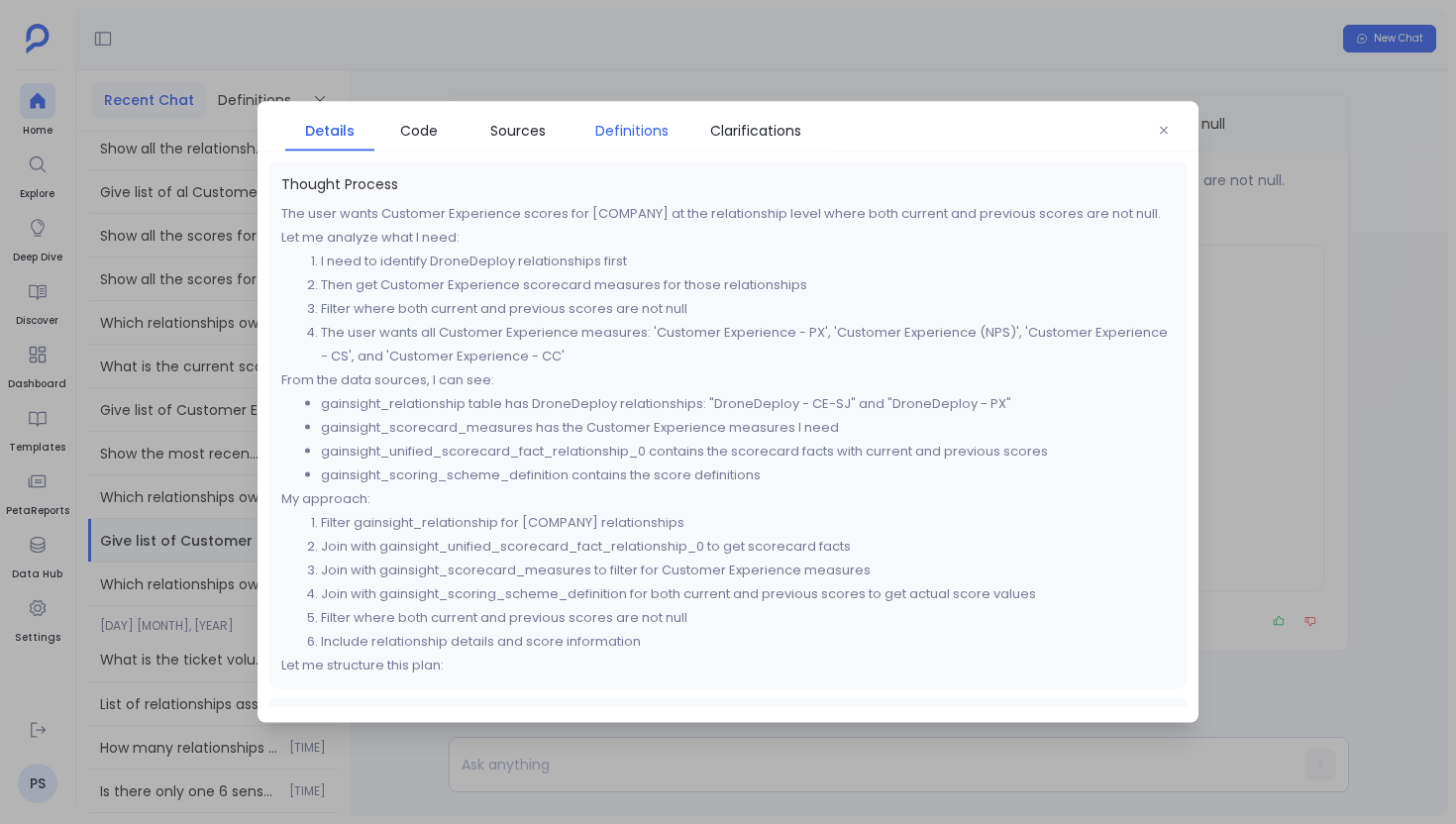 click on "Definitions" at bounding box center [632, 131] 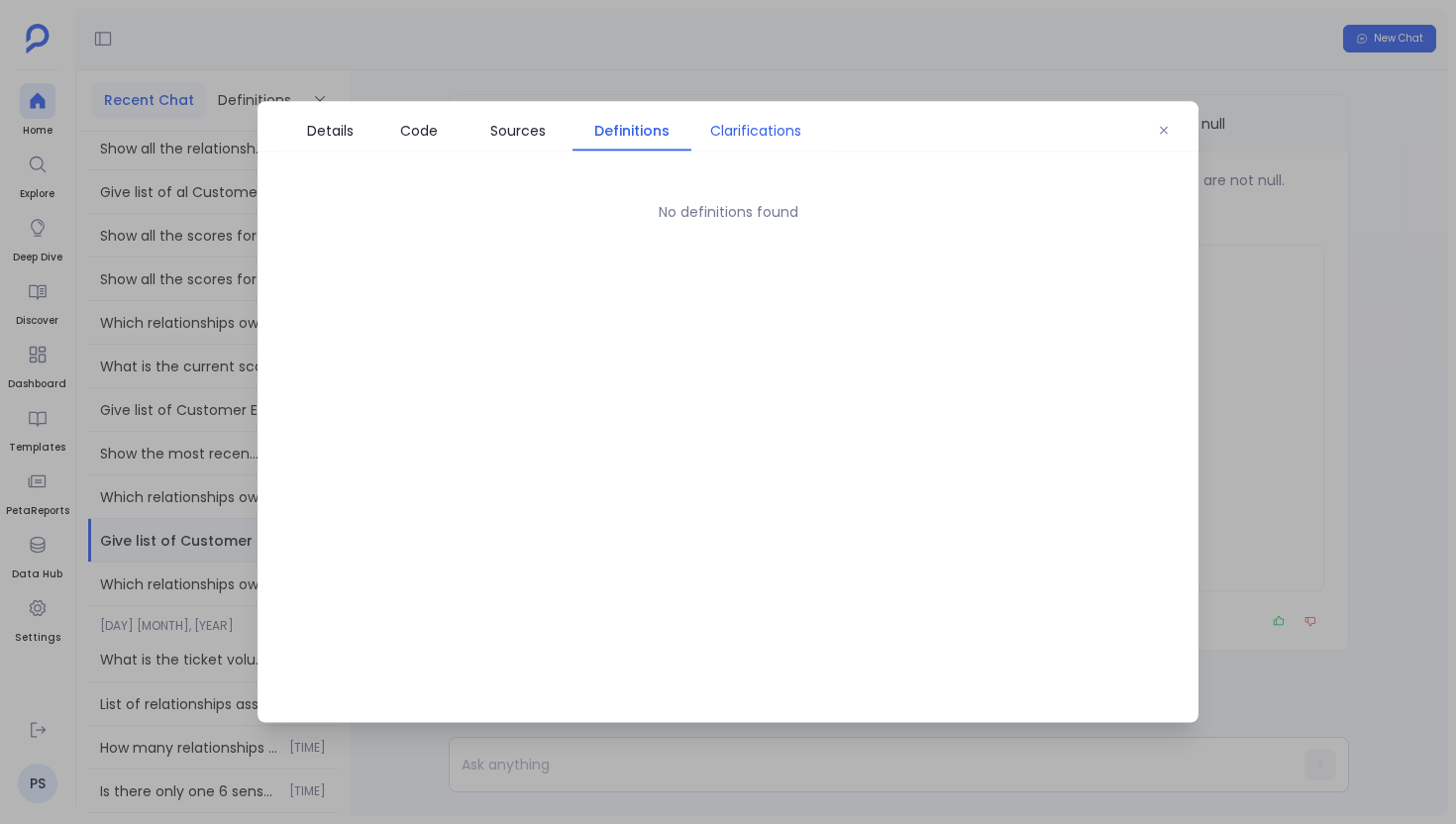 click on "Clarifications" at bounding box center [756, 131] 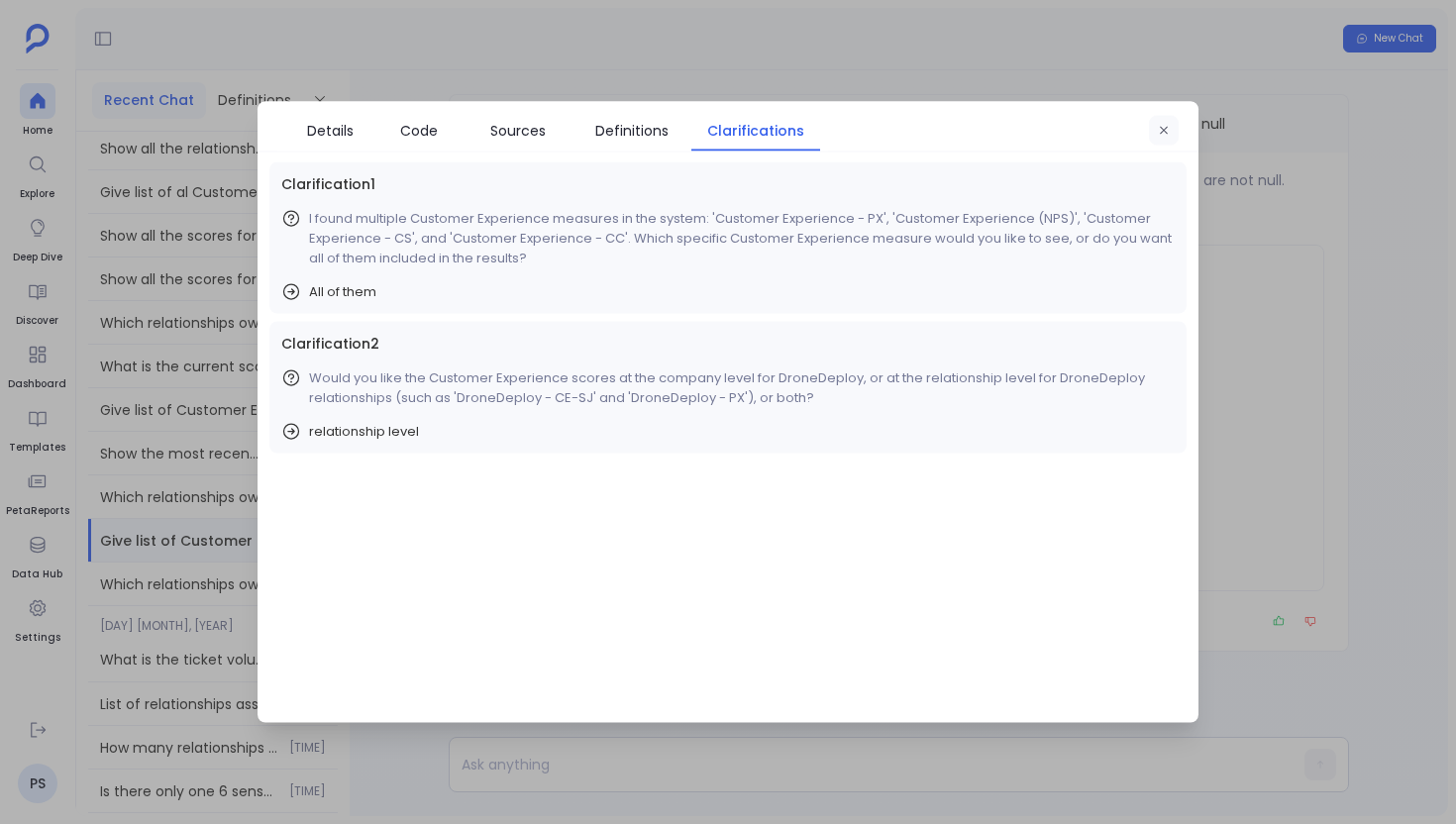 click at bounding box center (1164, 131) 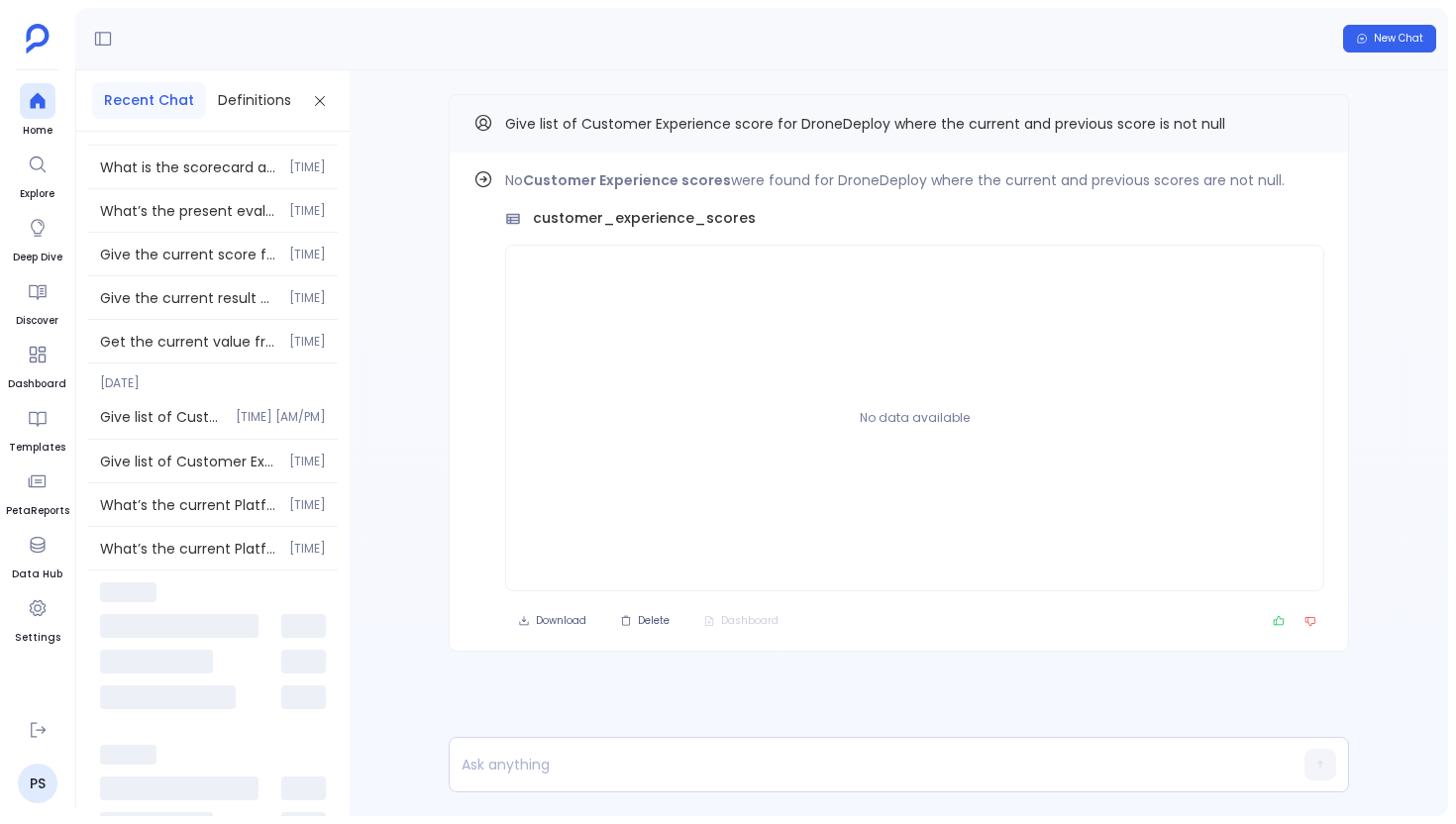 scroll, scrollTop: 48608, scrollLeft: 0, axis: vertical 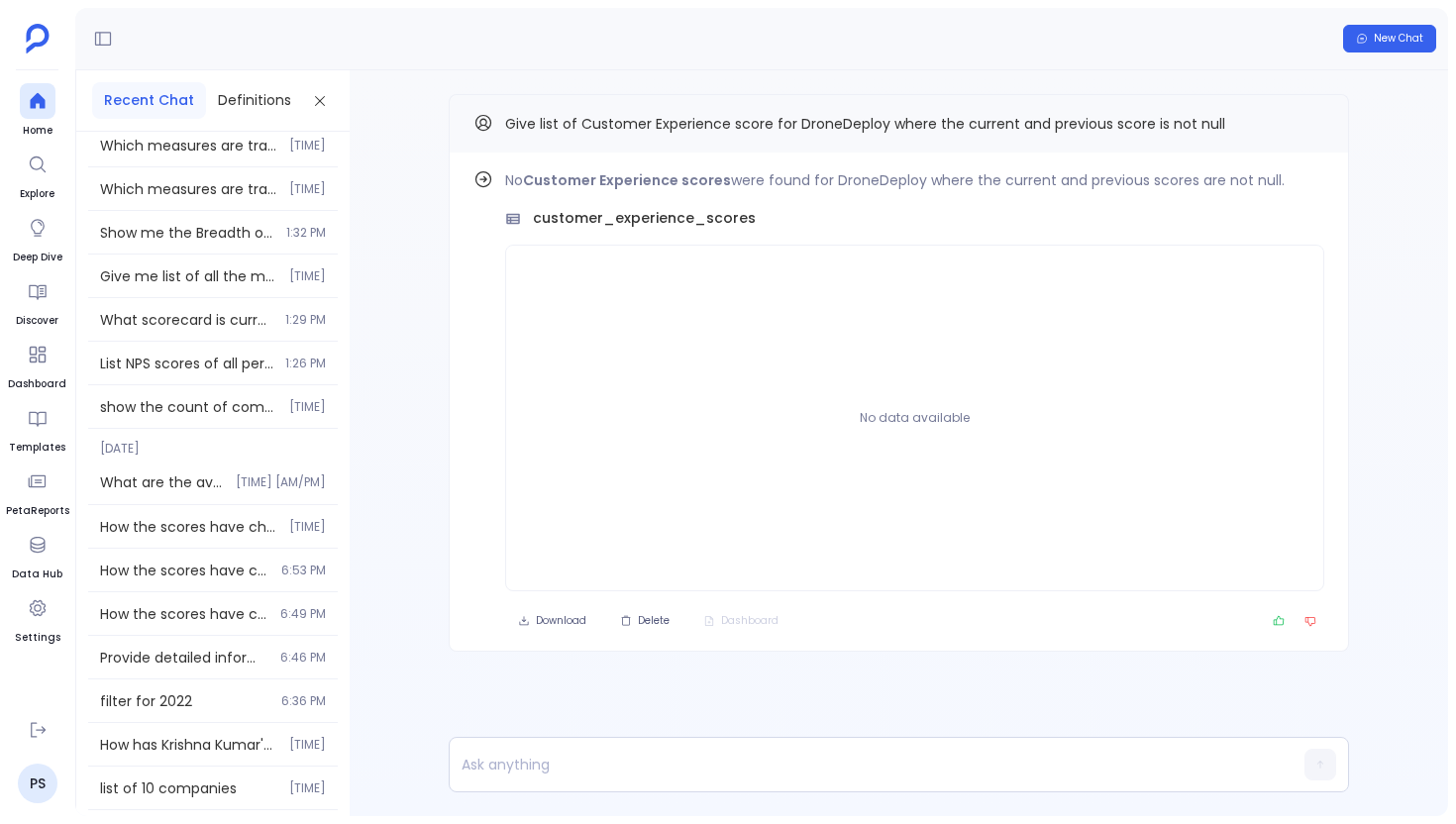 type 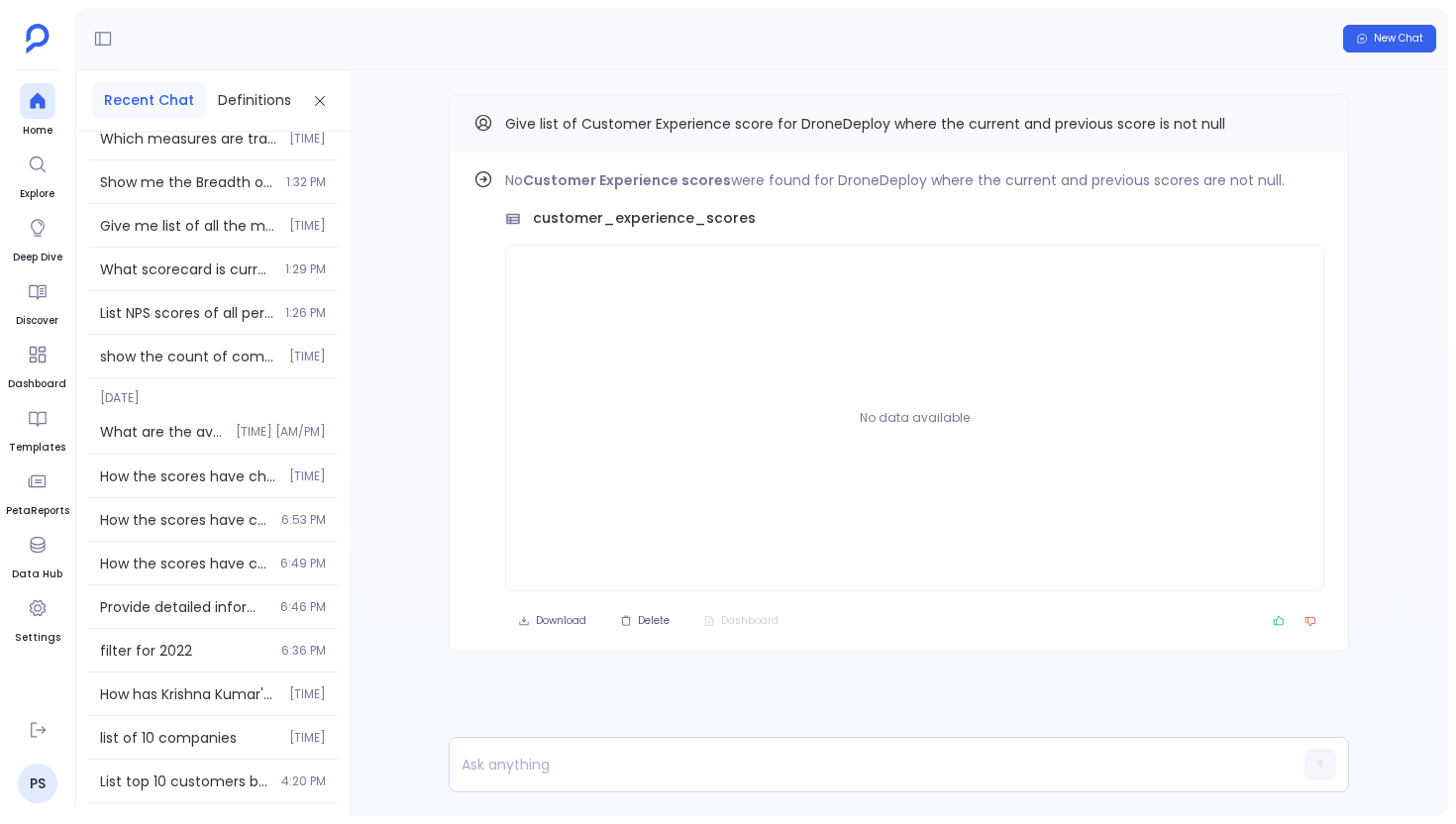 scroll, scrollTop: 51476, scrollLeft: 0, axis: vertical 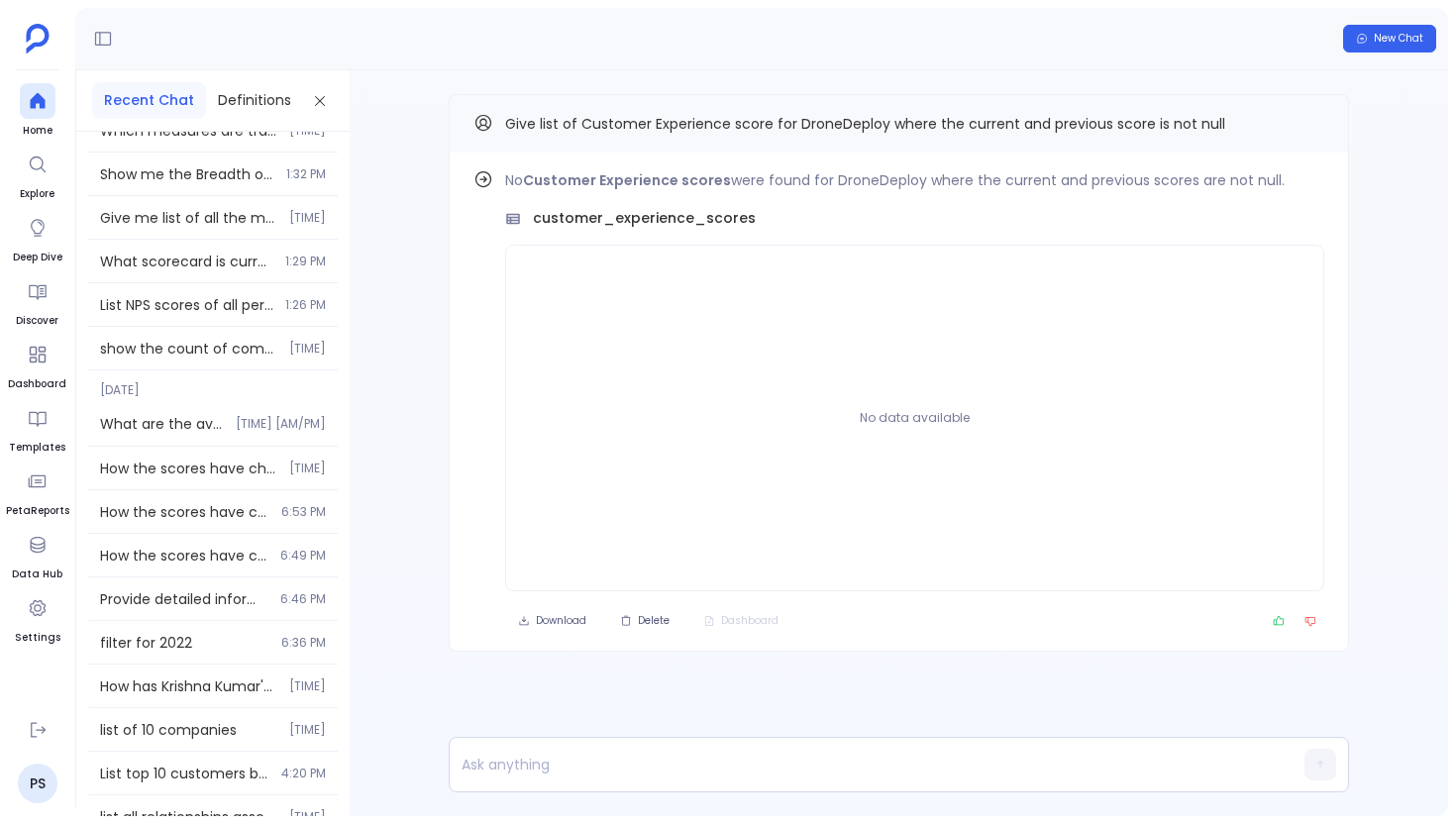 click on "filter for 2022" at bounding box center (184, 643) 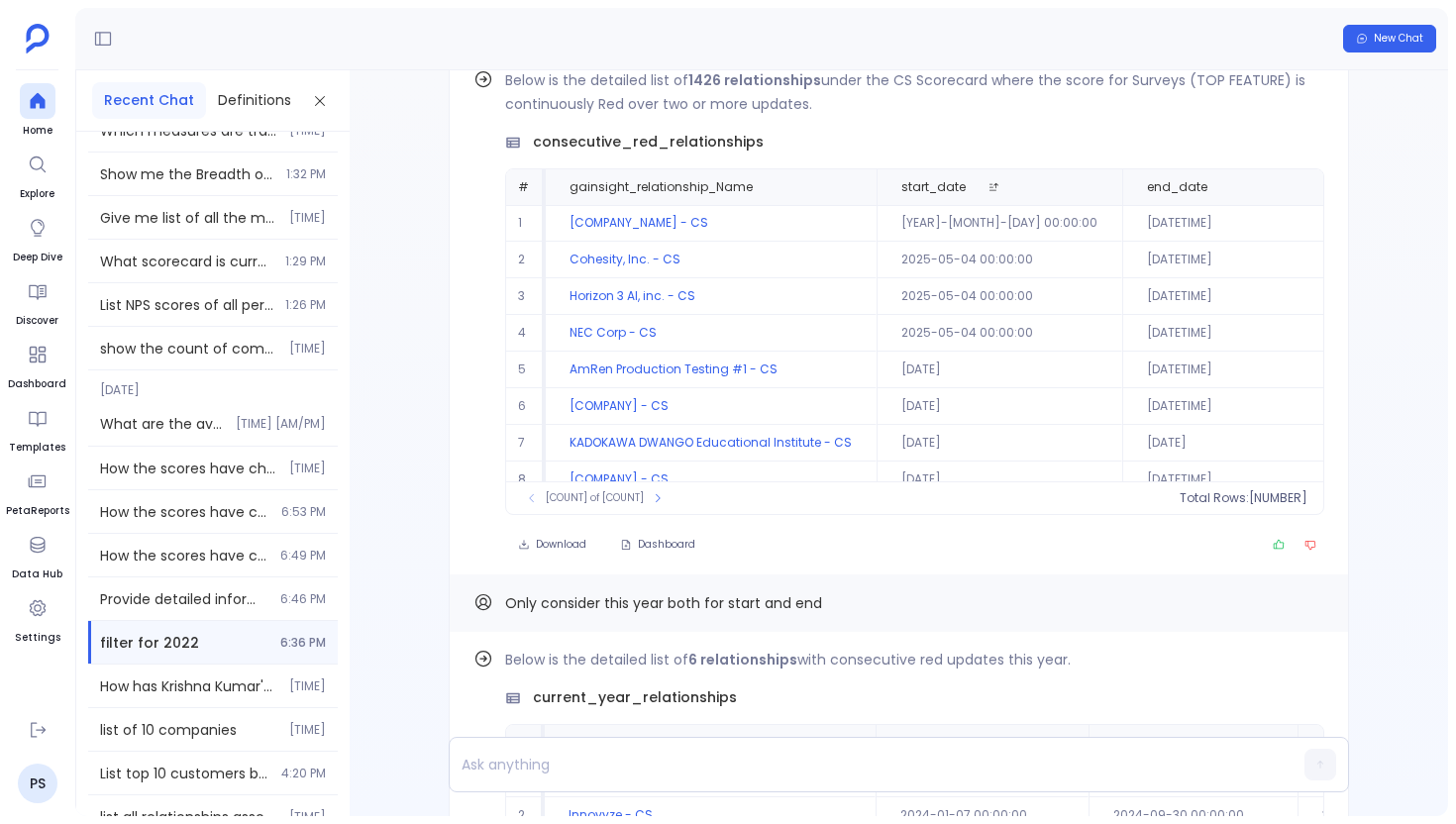 scroll, scrollTop: -2108, scrollLeft: 0, axis: vertical 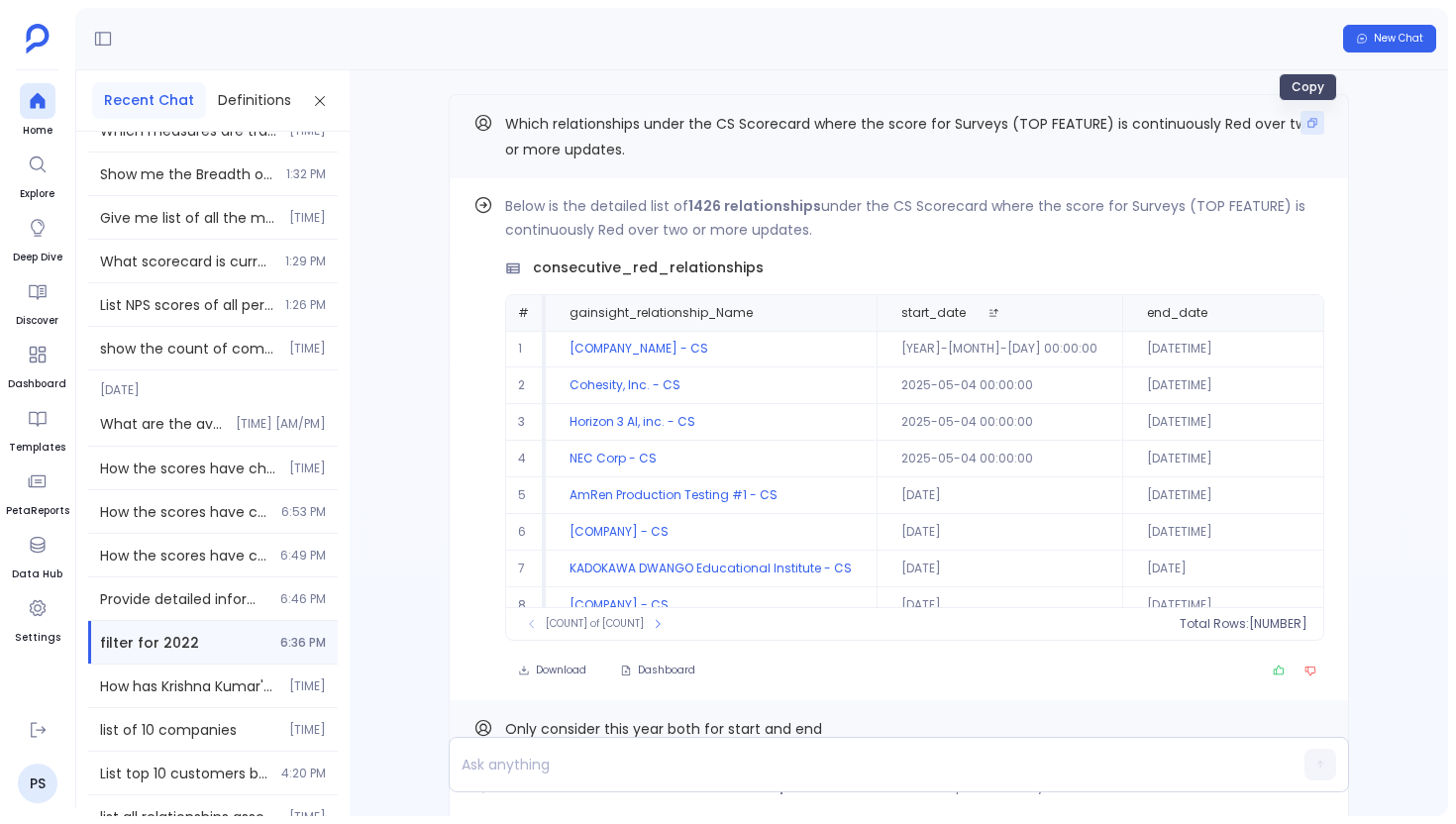 click at bounding box center (1312, 123) 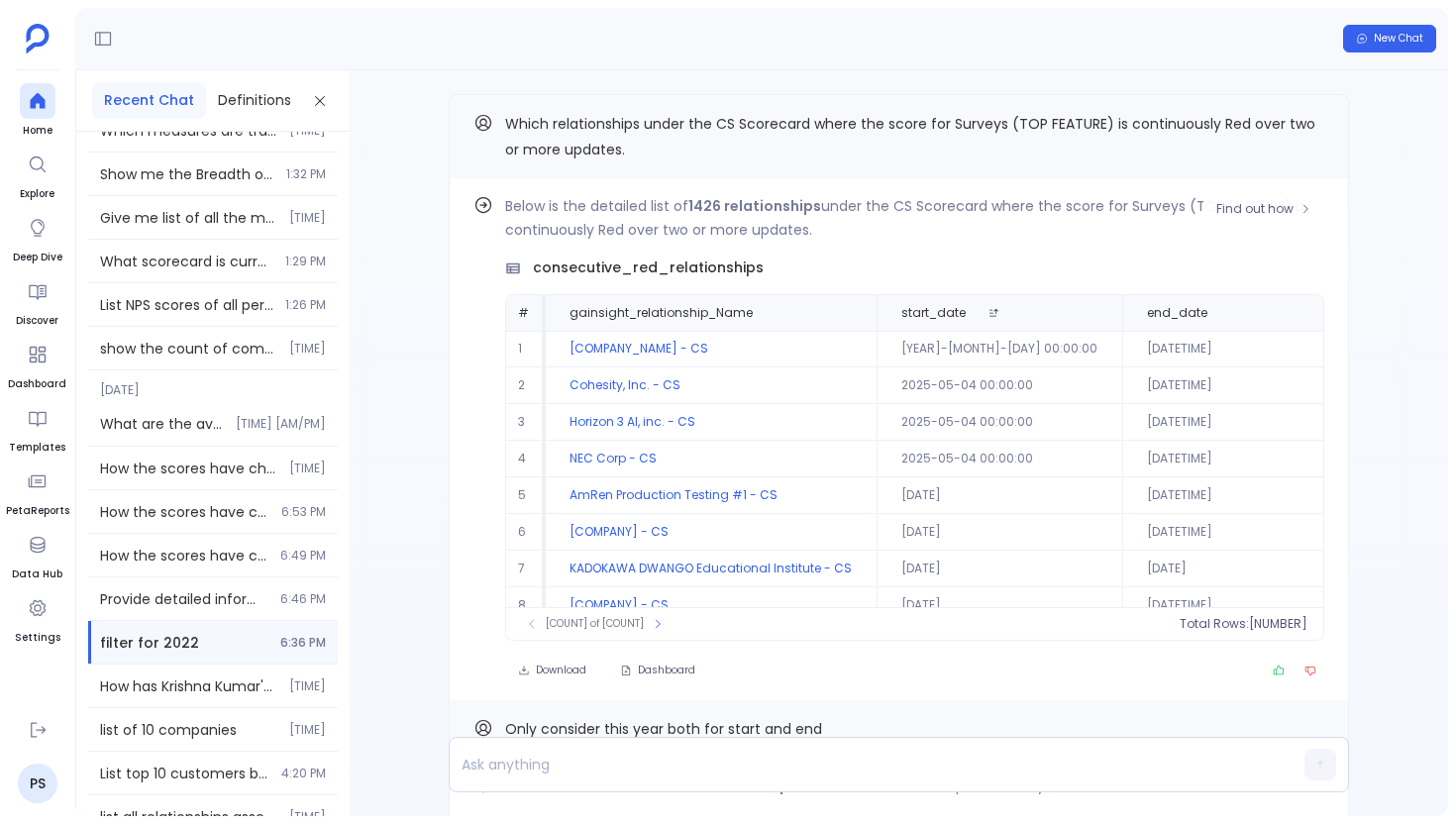click on "Below is the detailed list of  1426 relationships  under the CS Scorecard where the score for Surveys (TOP FEATURE) is continuously Red over two or more updates." at bounding box center (914, 218) 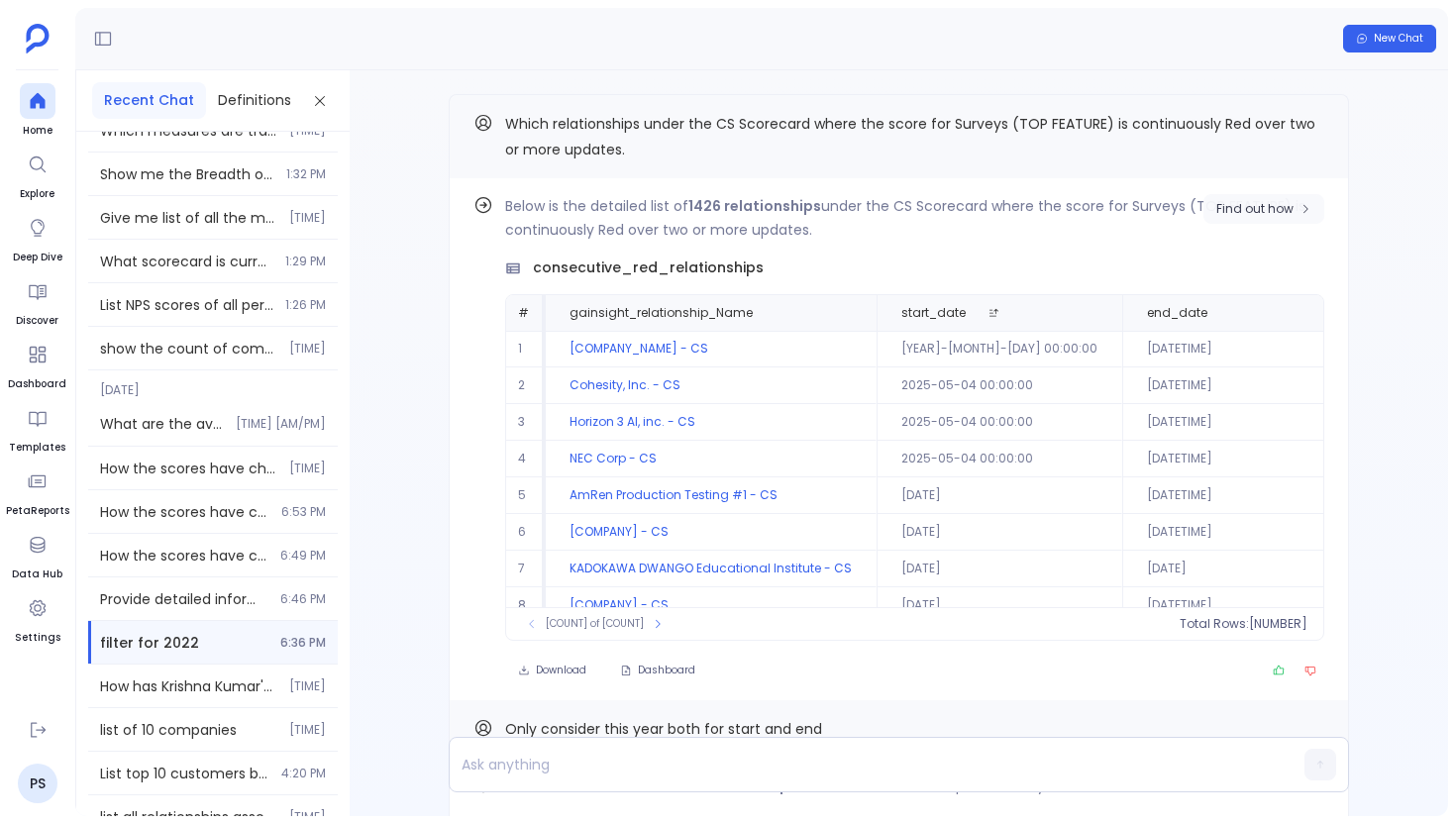 click on "Find out how" at bounding box center [1255, 209] 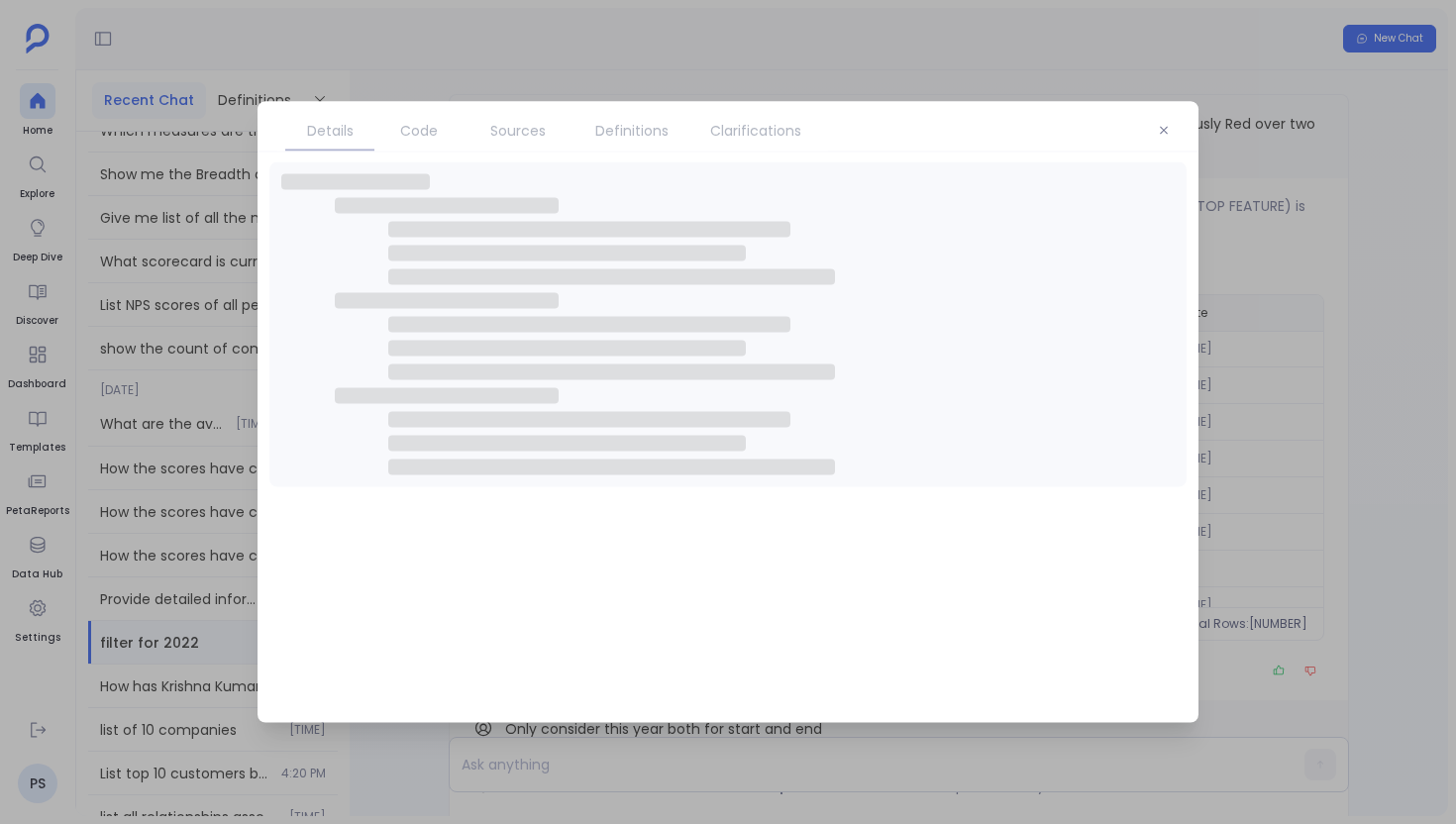 click on "Clarifications" at bounding box center (756, 131) 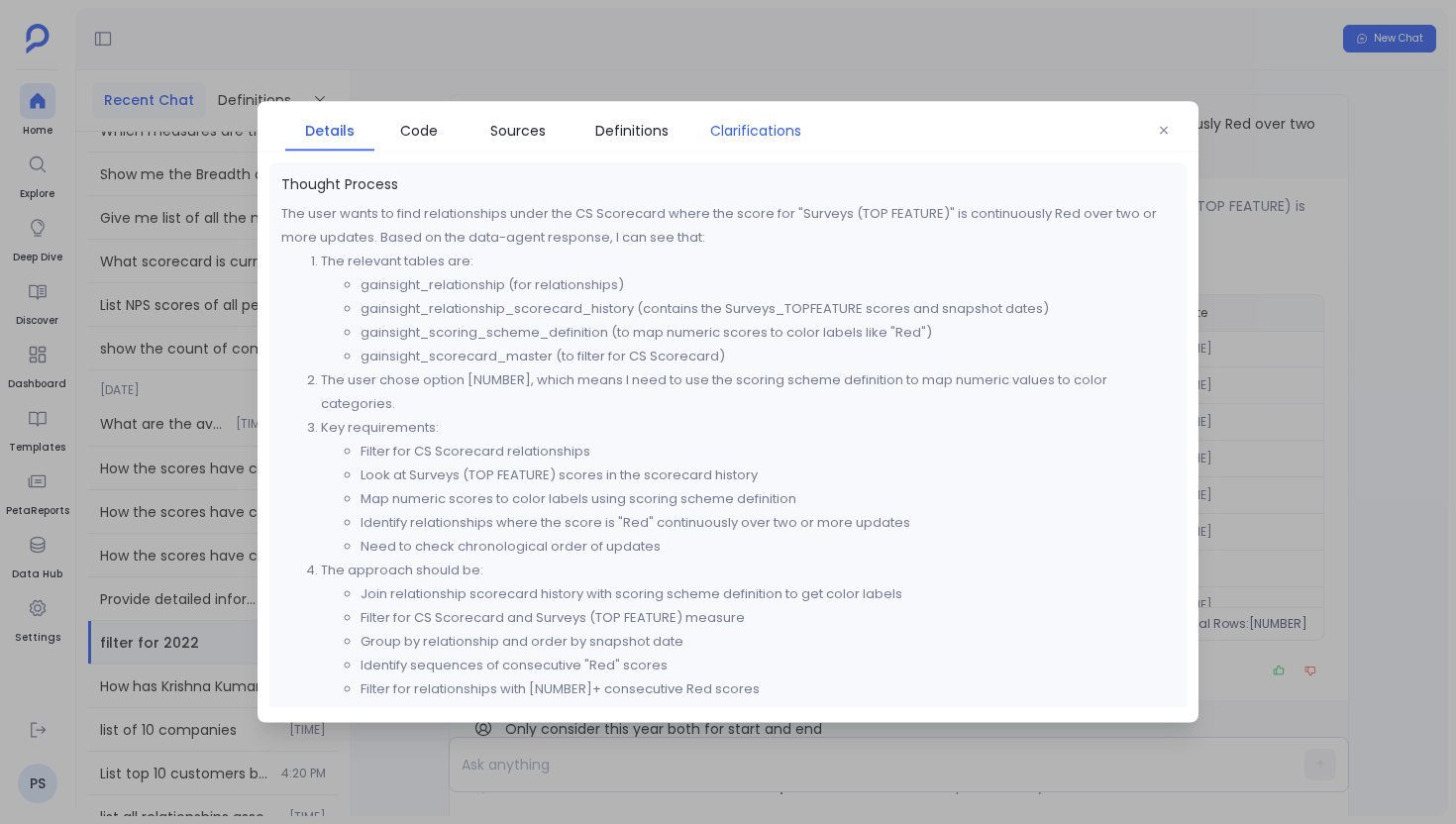 click on "Clarifications" at bounding box center [756, 131] 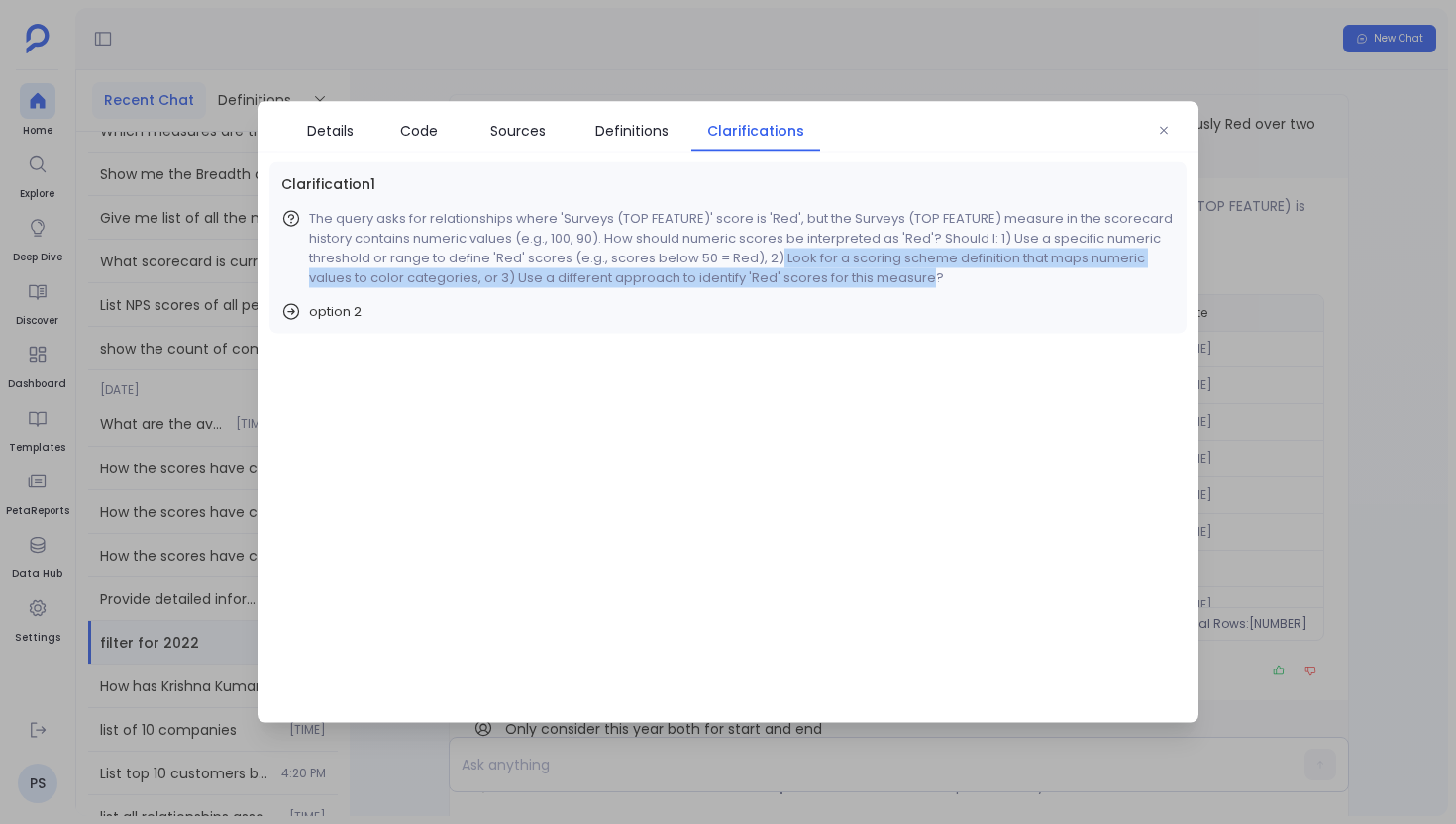 drag, startPoint x: 774, startPoint y: 259, endPoint x: 929, endPoint y: 281, distance: 156.5535 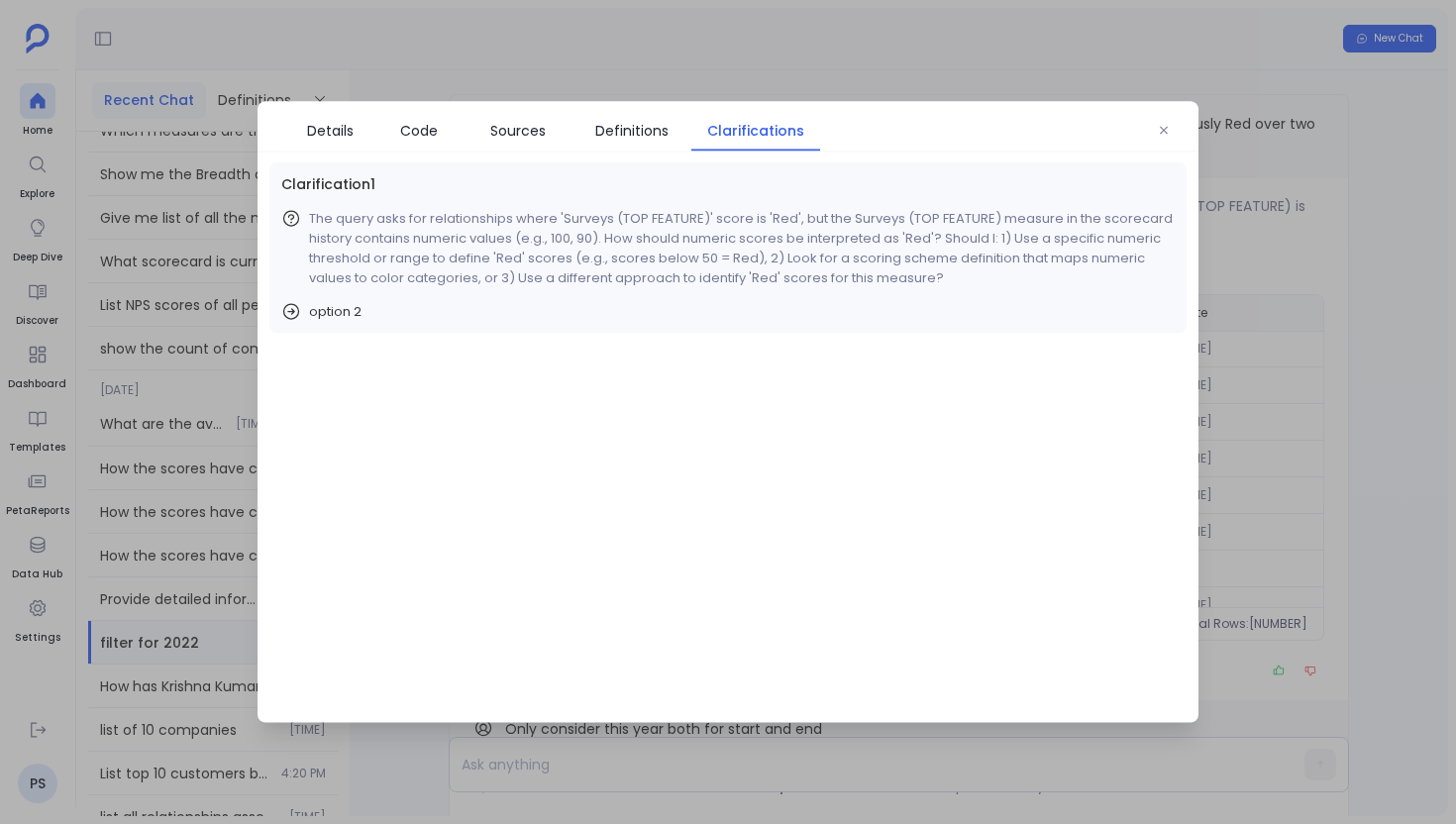 click on "The query asks for relationships where 'Surveys (TOP FEATURE)' score is 'Red', but the Surveys (TOP FEATURE) measure in the scorecard history contains numeric values (e.g., 100, 90). How should numeric scores be interpreted as 'Red'? Should I: 1) Use a specific numeric threshold or range to define 'Red' scores (e.g., scores below 50 = Red), 2) Look for a scoring scheme definition that maps numeric values to color categories, or 3) Use a different approach to identify 'Red' scores for this measure?" at bounding box center [742, 249] 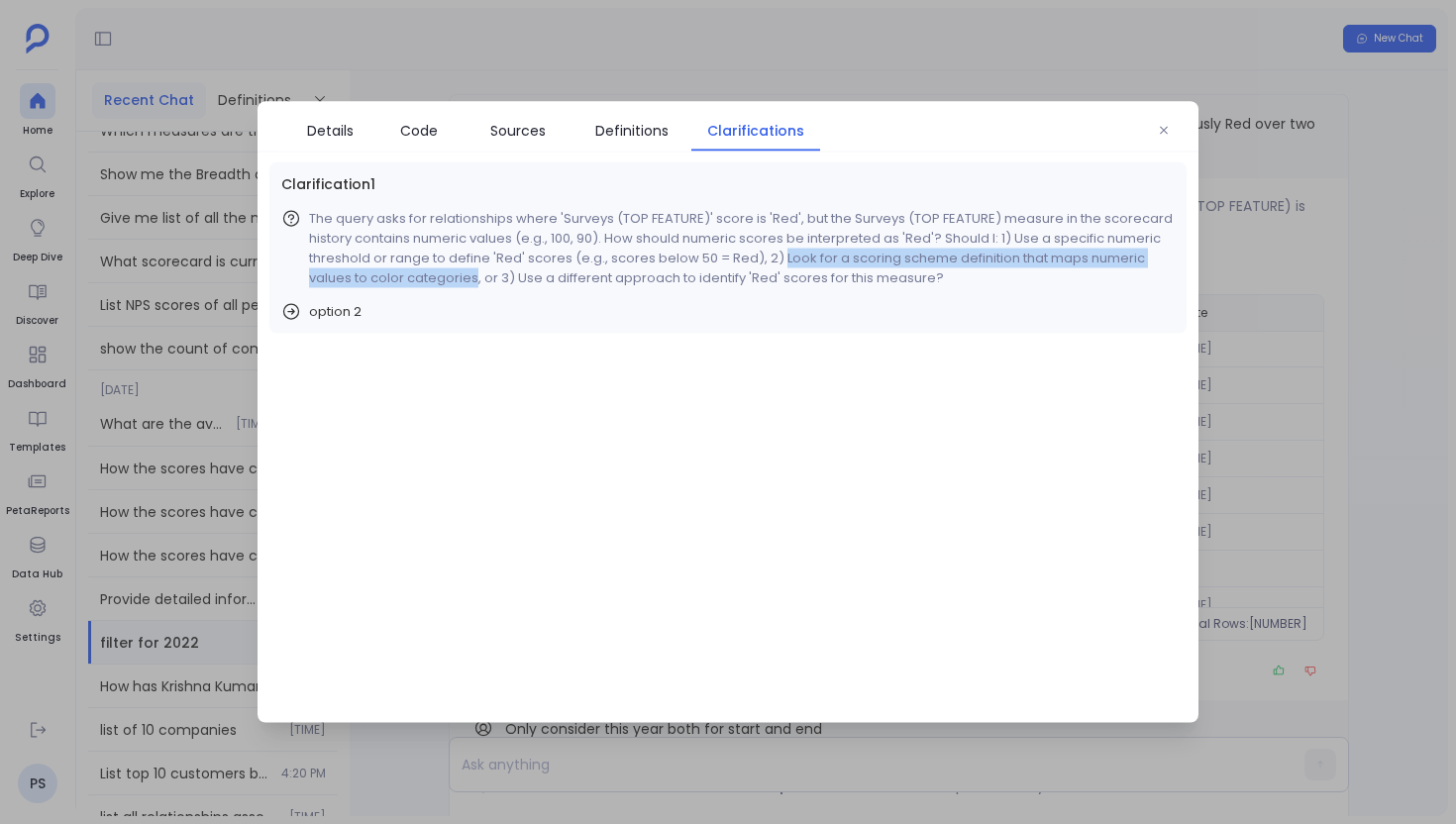 drag, startPoint x: 776, startPoint y: 258, endPoint x: 473, endPoint y: 274, distance: 303.4221 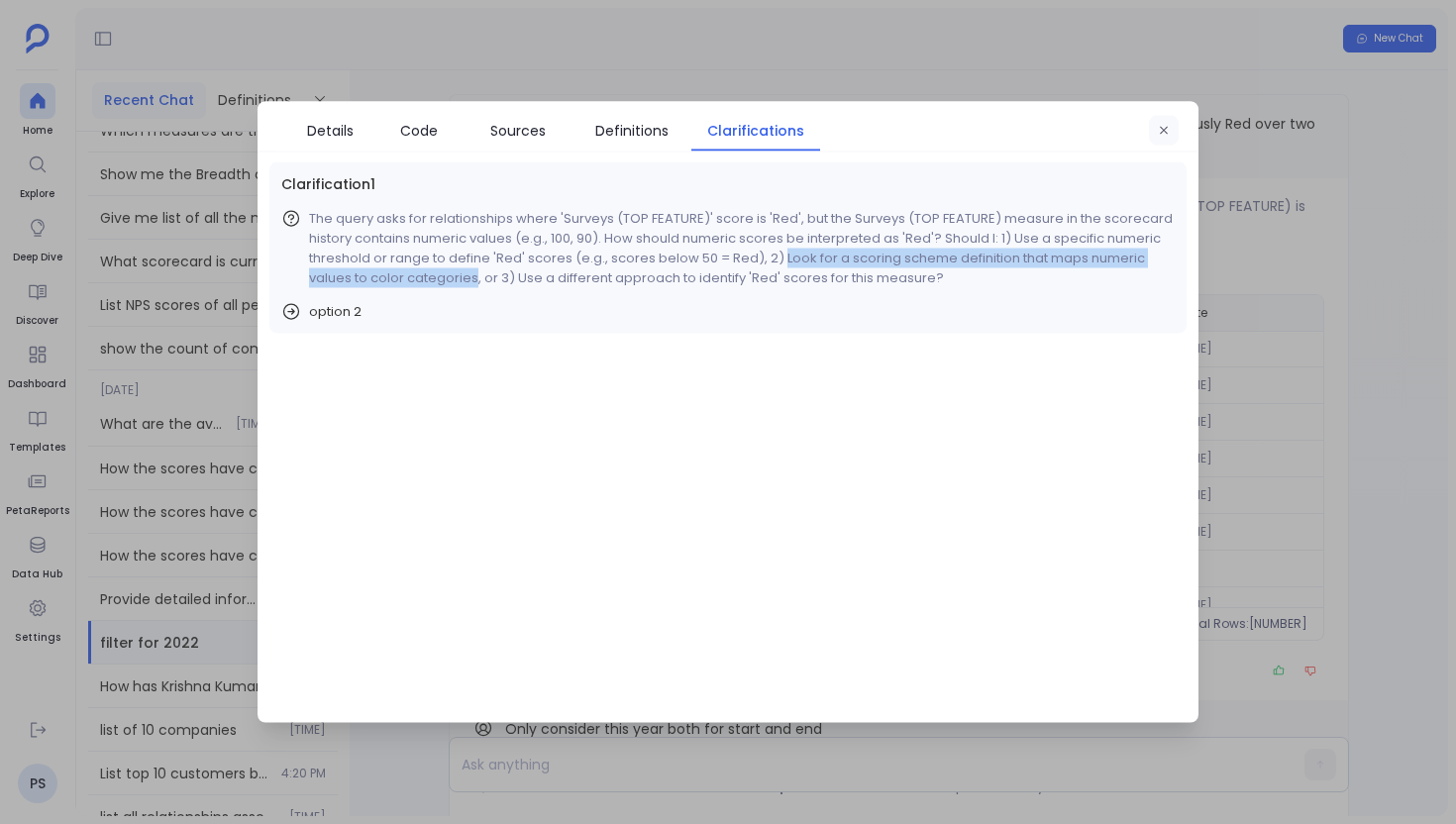 click at bounding box center (1164, 131) 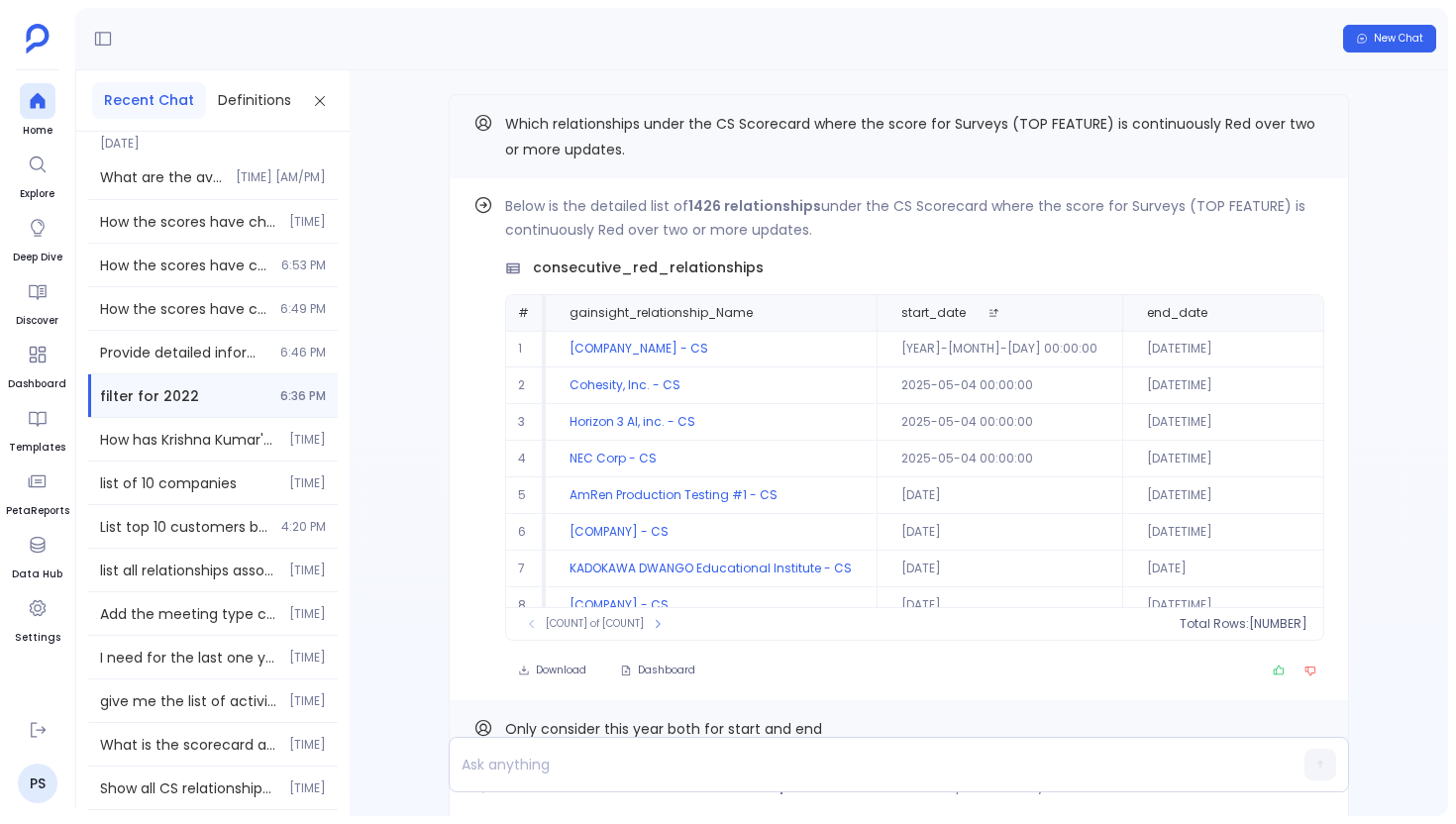 scroll, scrollTop: 51750, scrollLeft: 0, axis: vertical 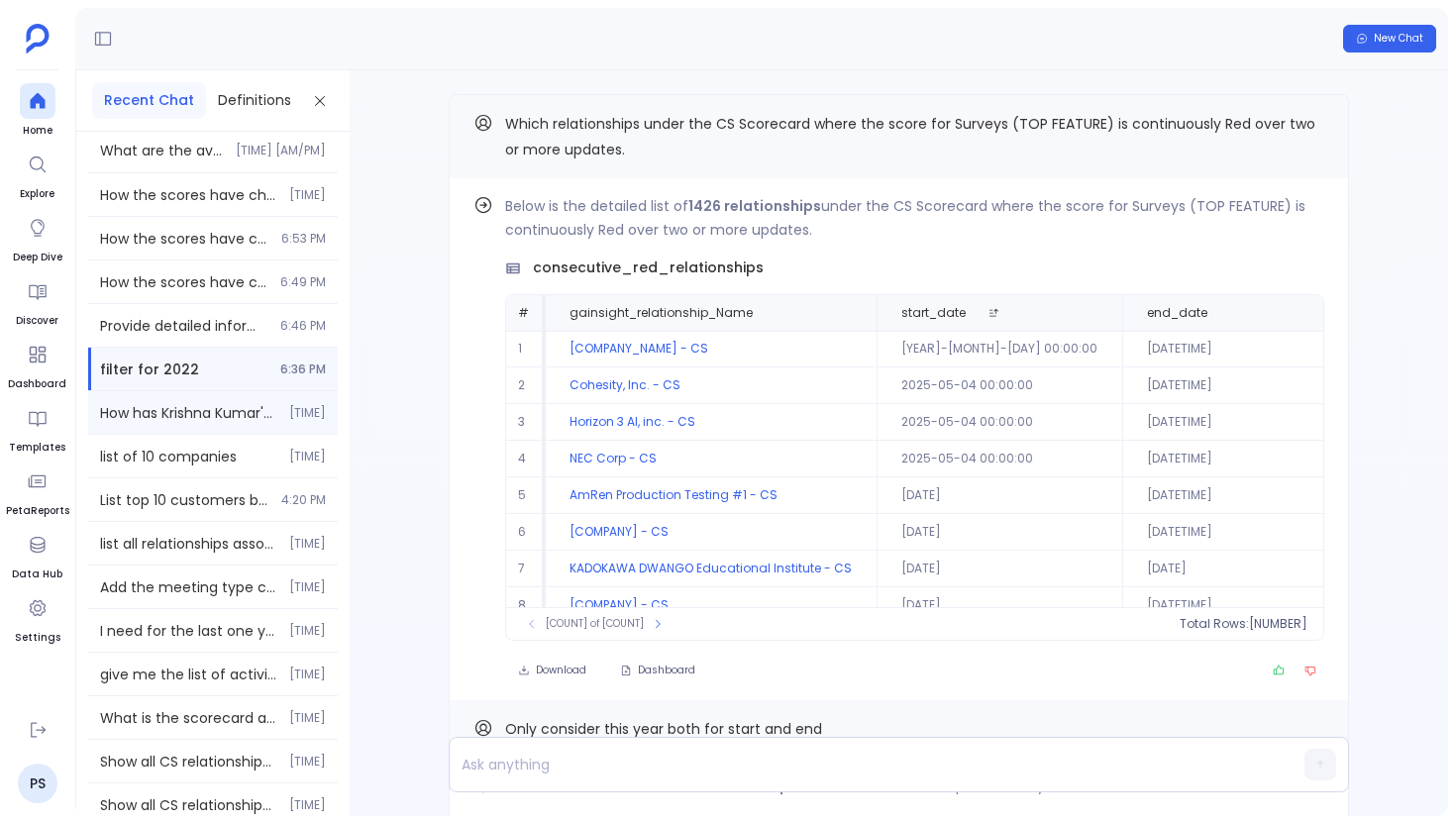click on "How has [NAME]'s performance been in the last 3 months? 5:51 PM" at bounding box center [213, 412] 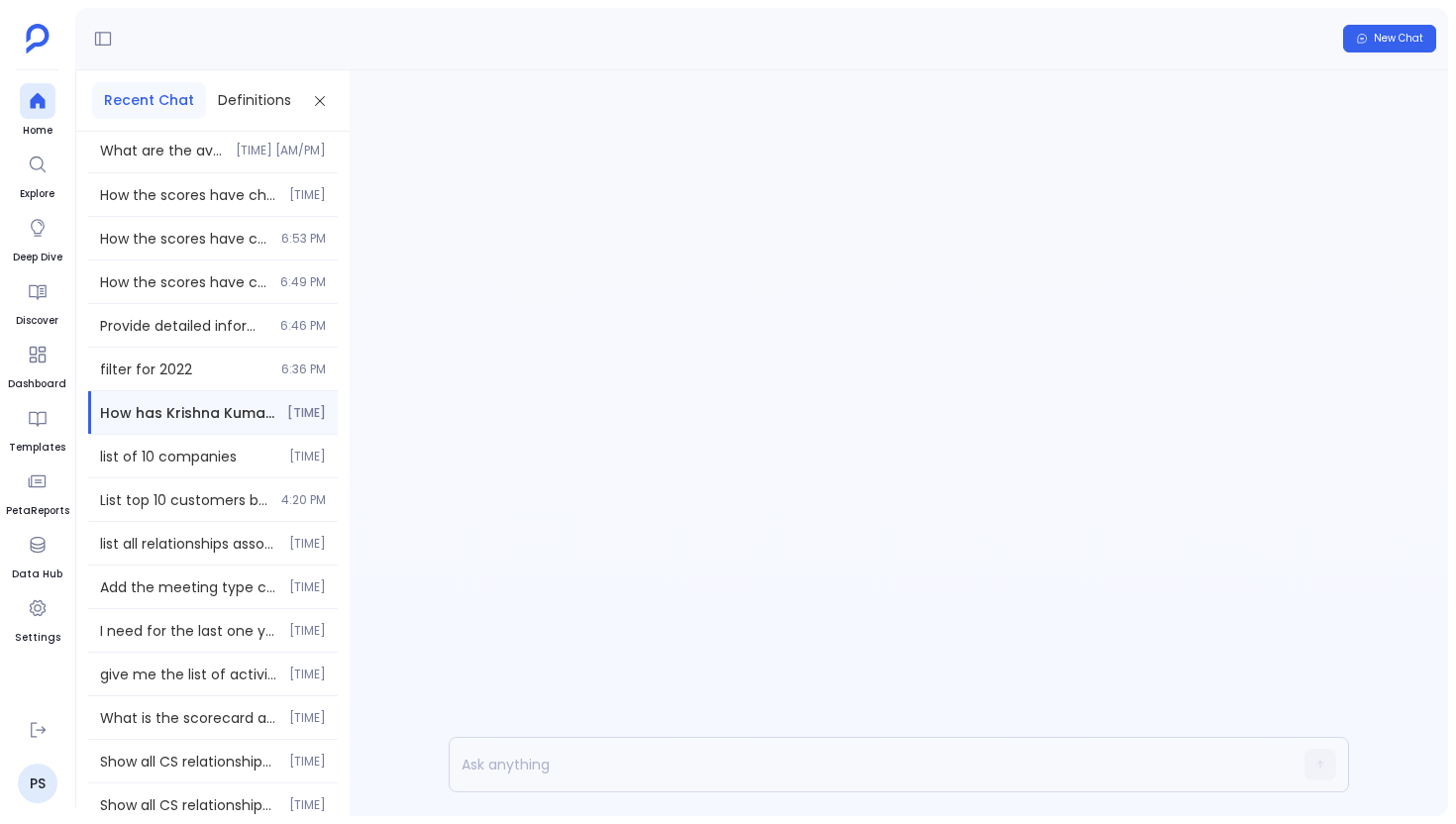 scroll, scrollTop: 0, scrollLeft: 0, axis: both 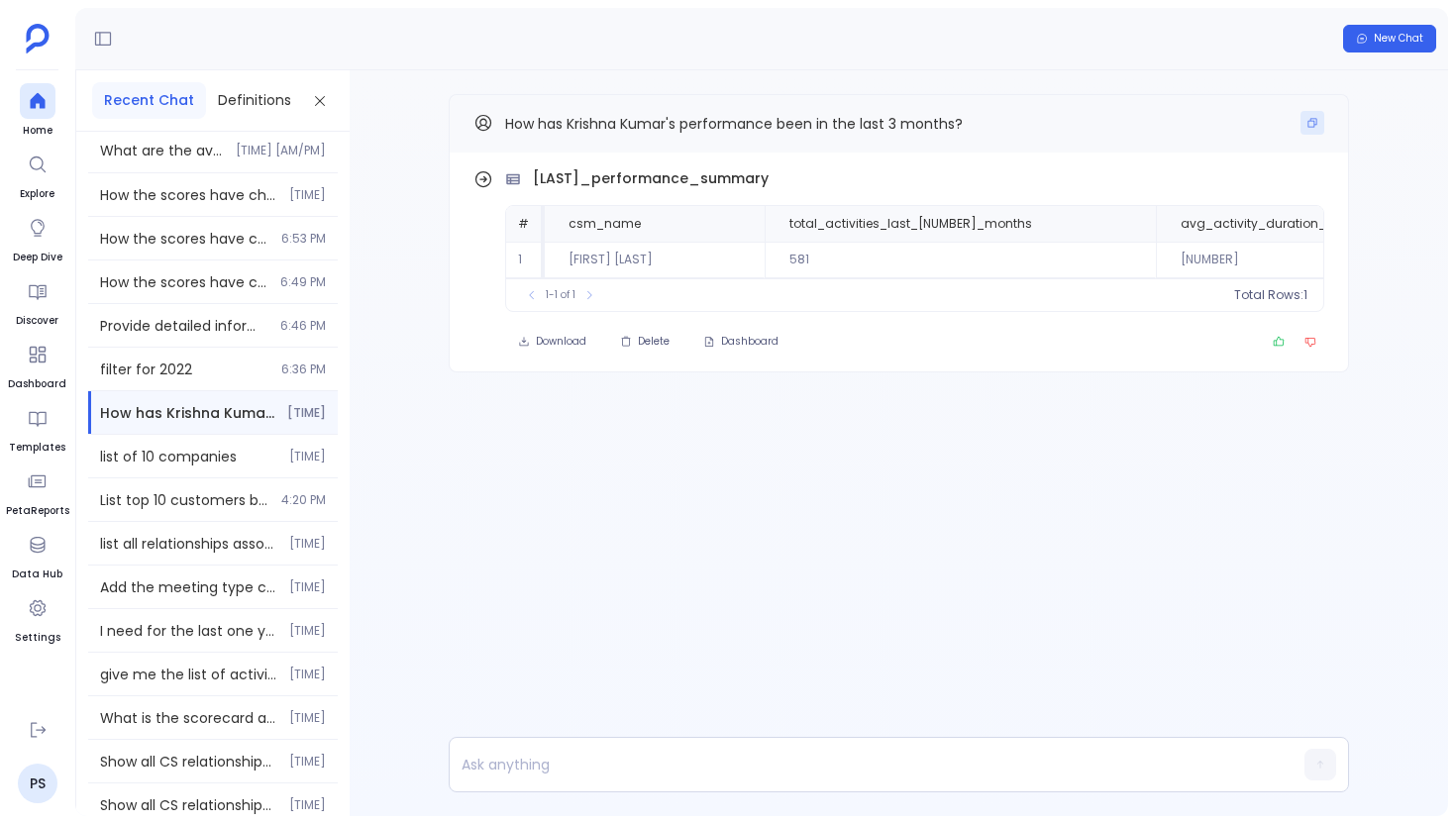 click 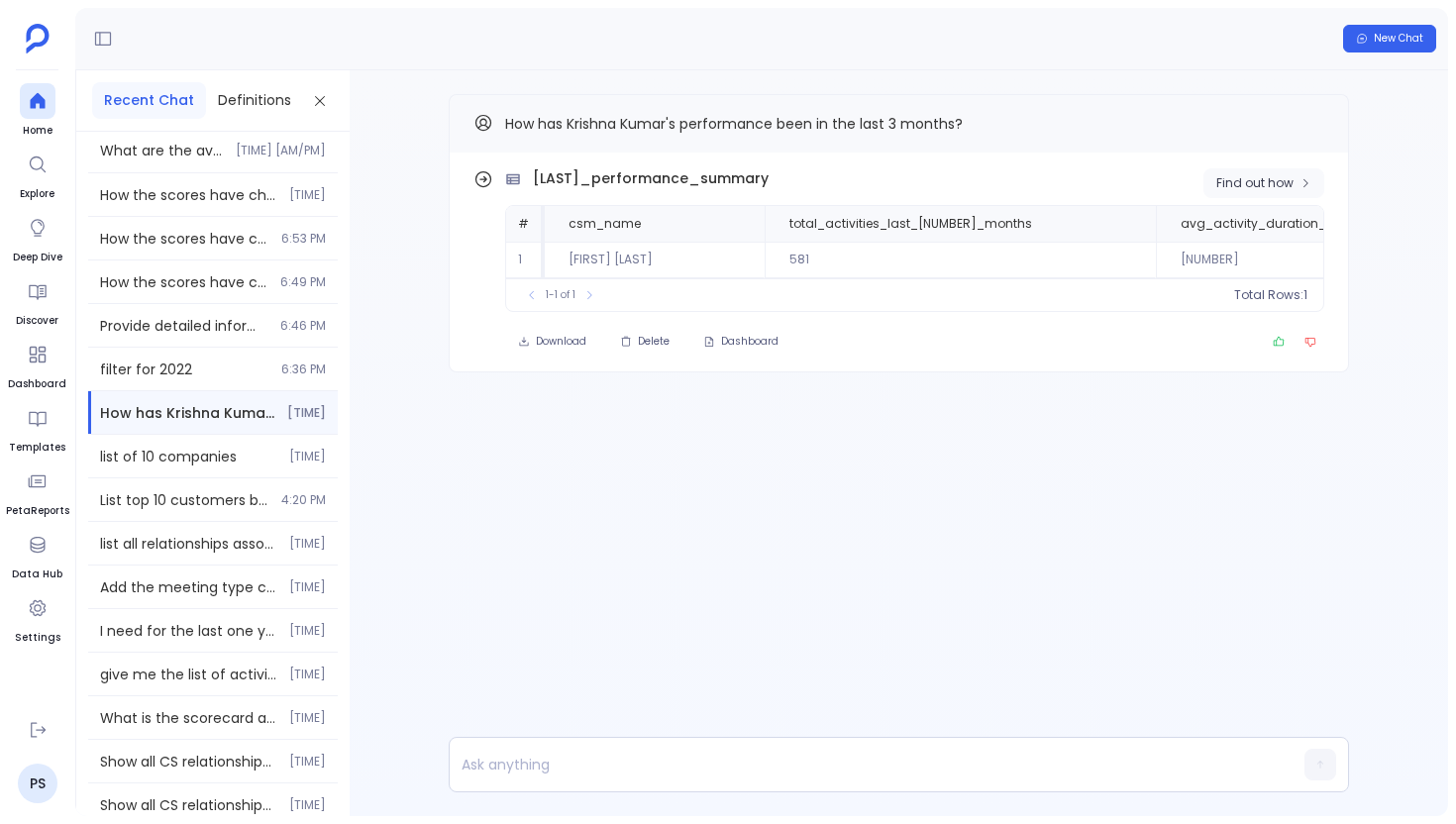 click on "Find out how" at bounding box center [1255, 183] 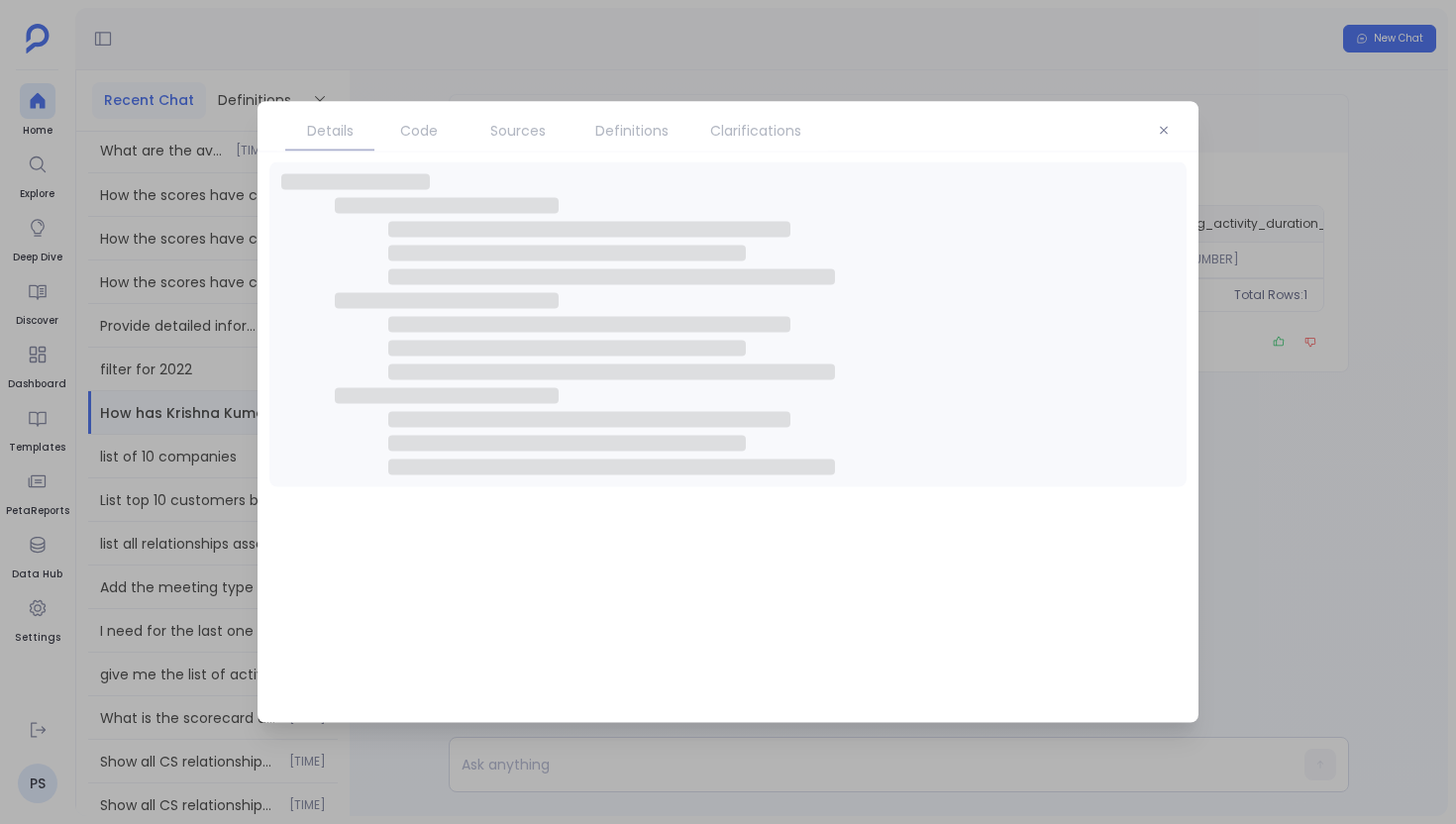 click on "Clarifications" at bounding box center [756, 131] 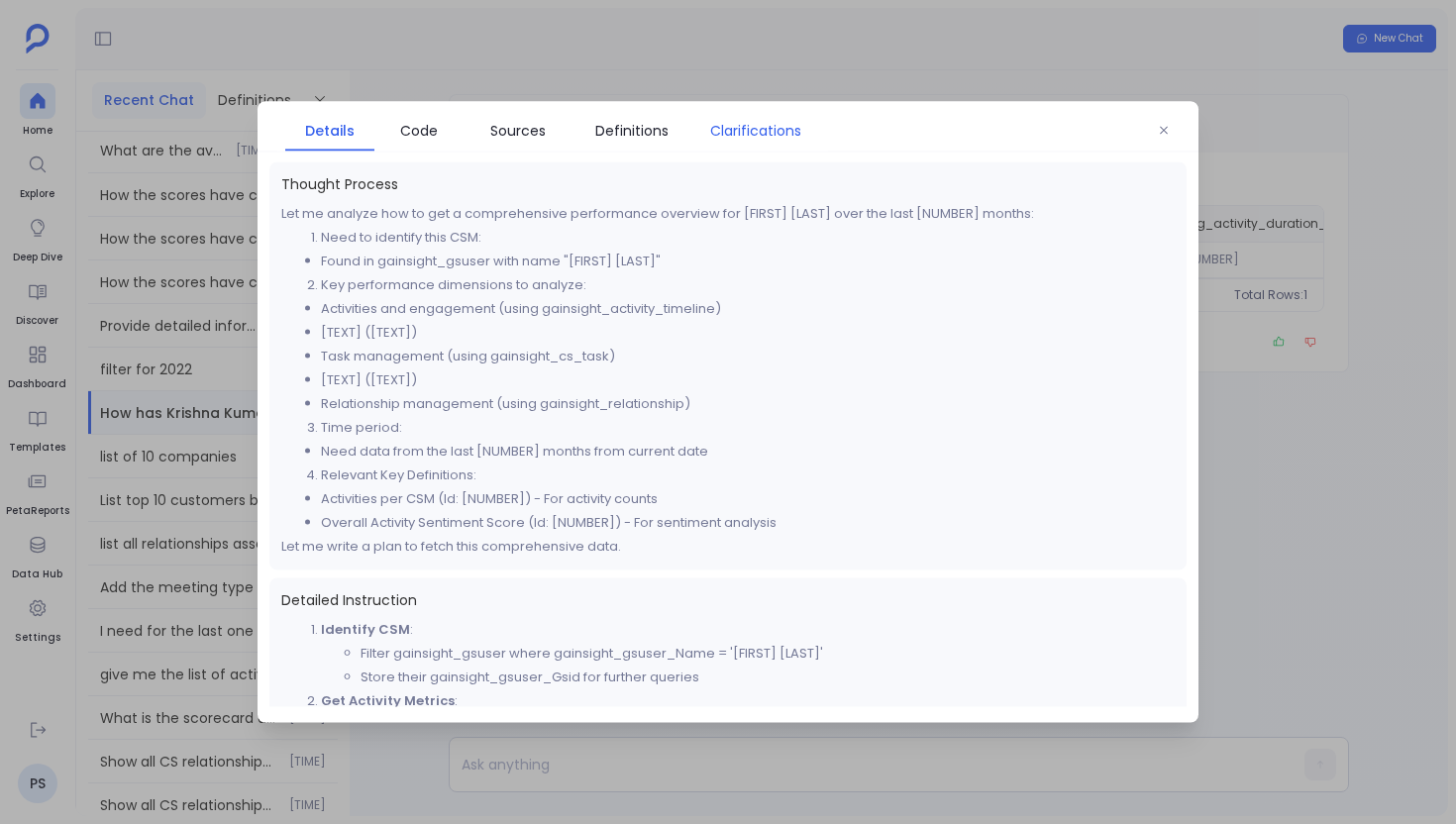 click on "Clarifications" at bounding box center (756, 131) 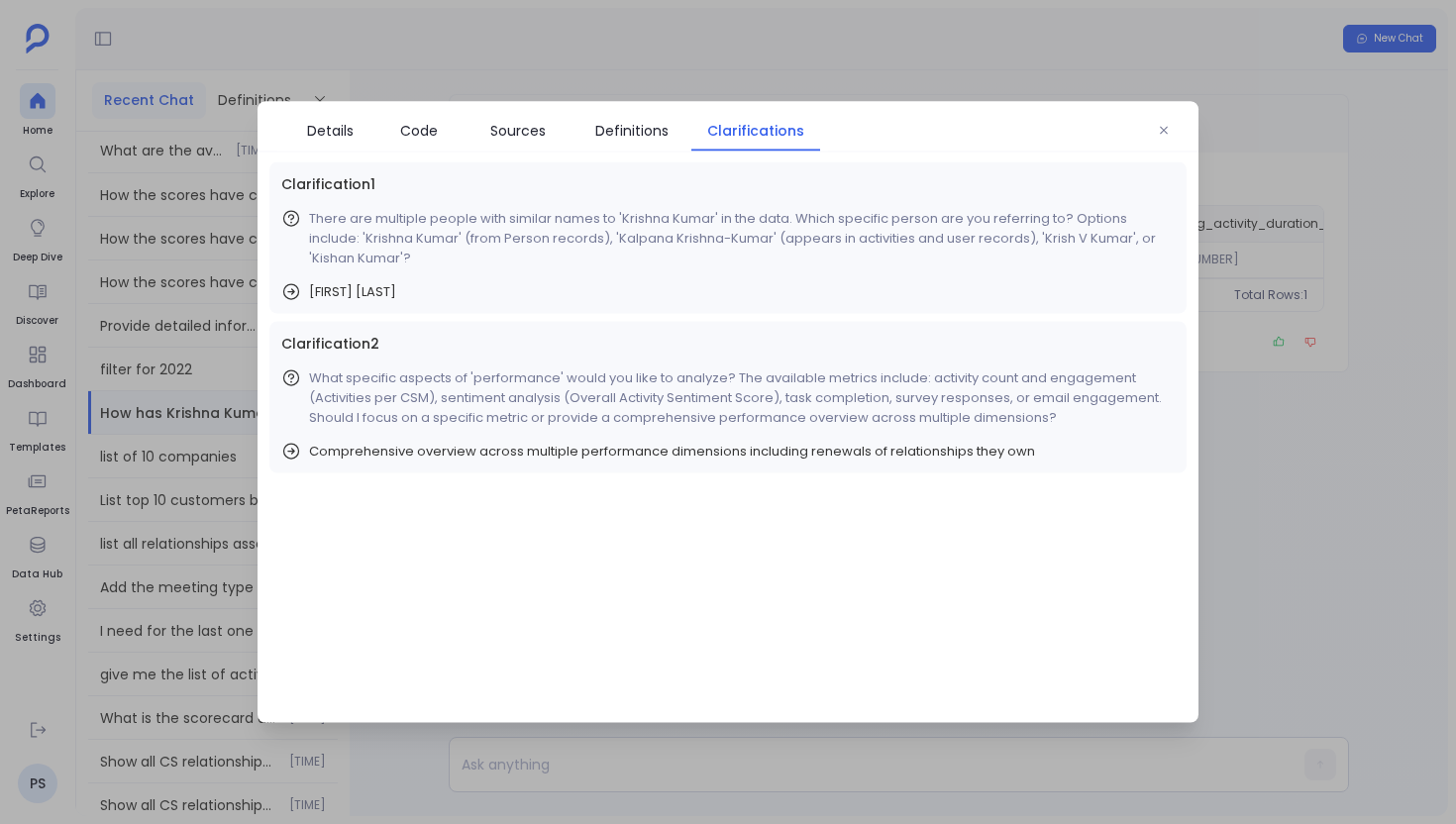click on "[FIRST] [LAST]" at bounding box center [353, 292] 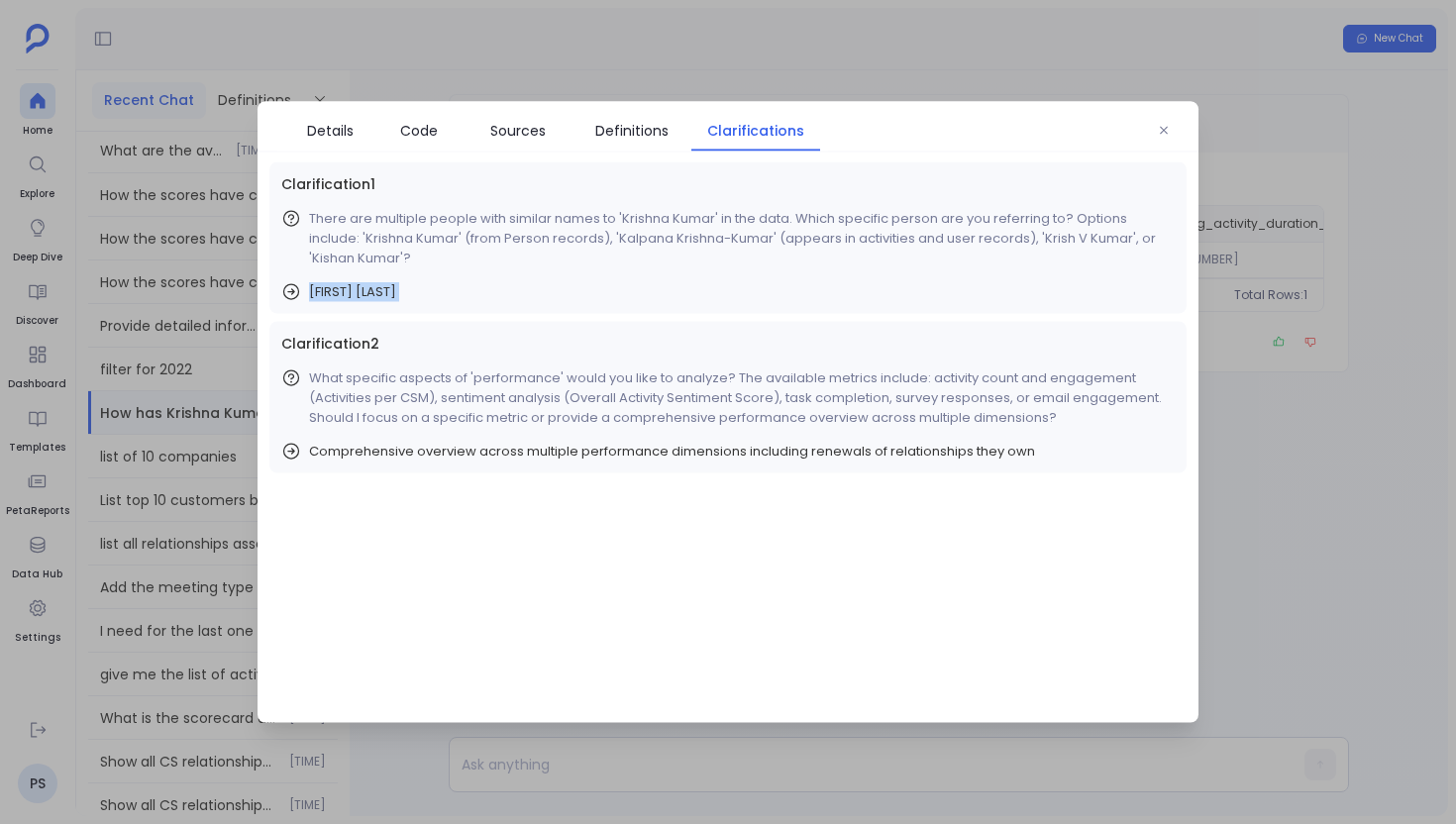 click on "[FIRST] [LAST]" at bounding box center (353, 292) 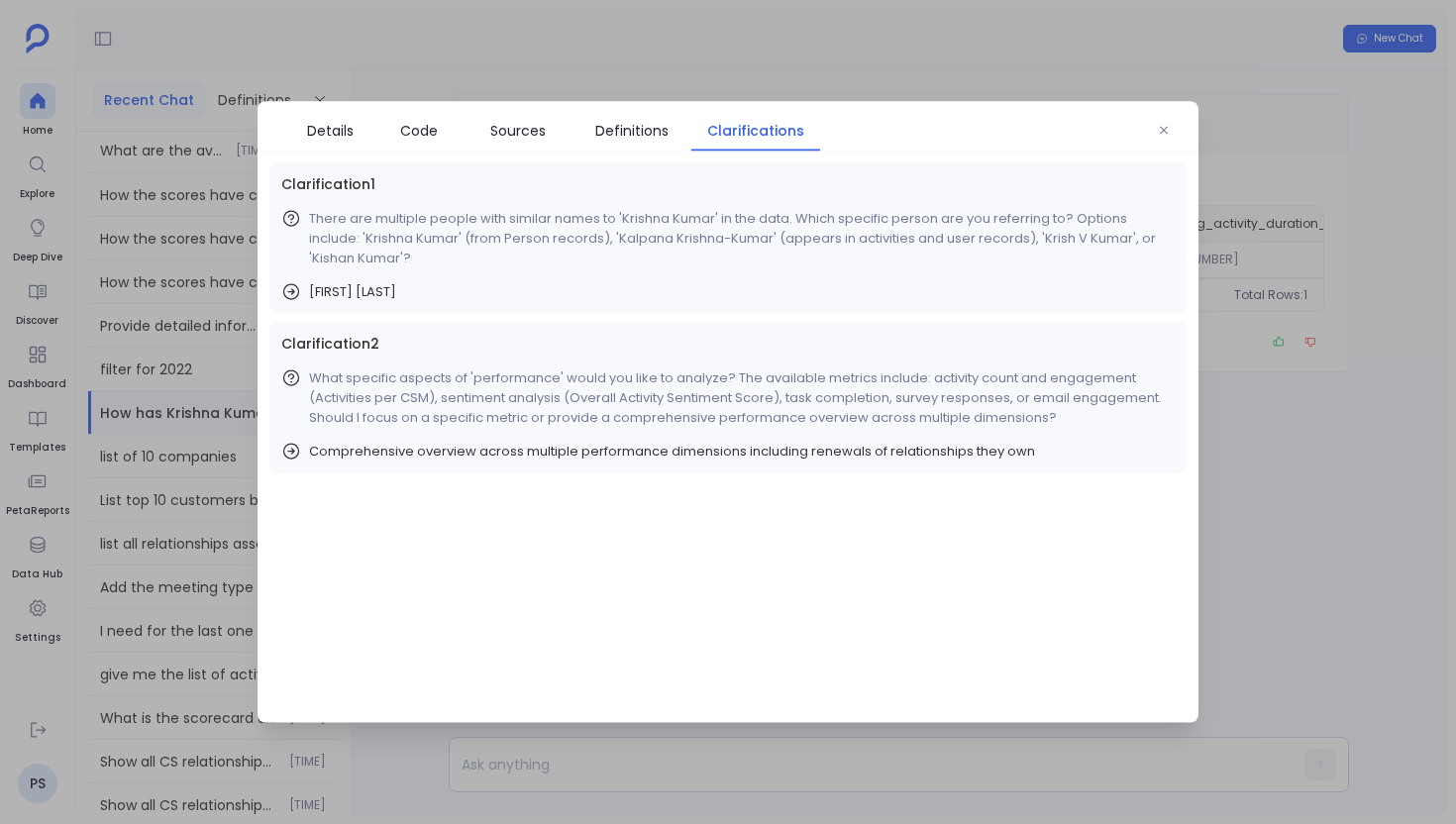 click on "Comprehensive overview across multiple performance dimensions including renewals of relationships they own" at bounding box center (672, 452) 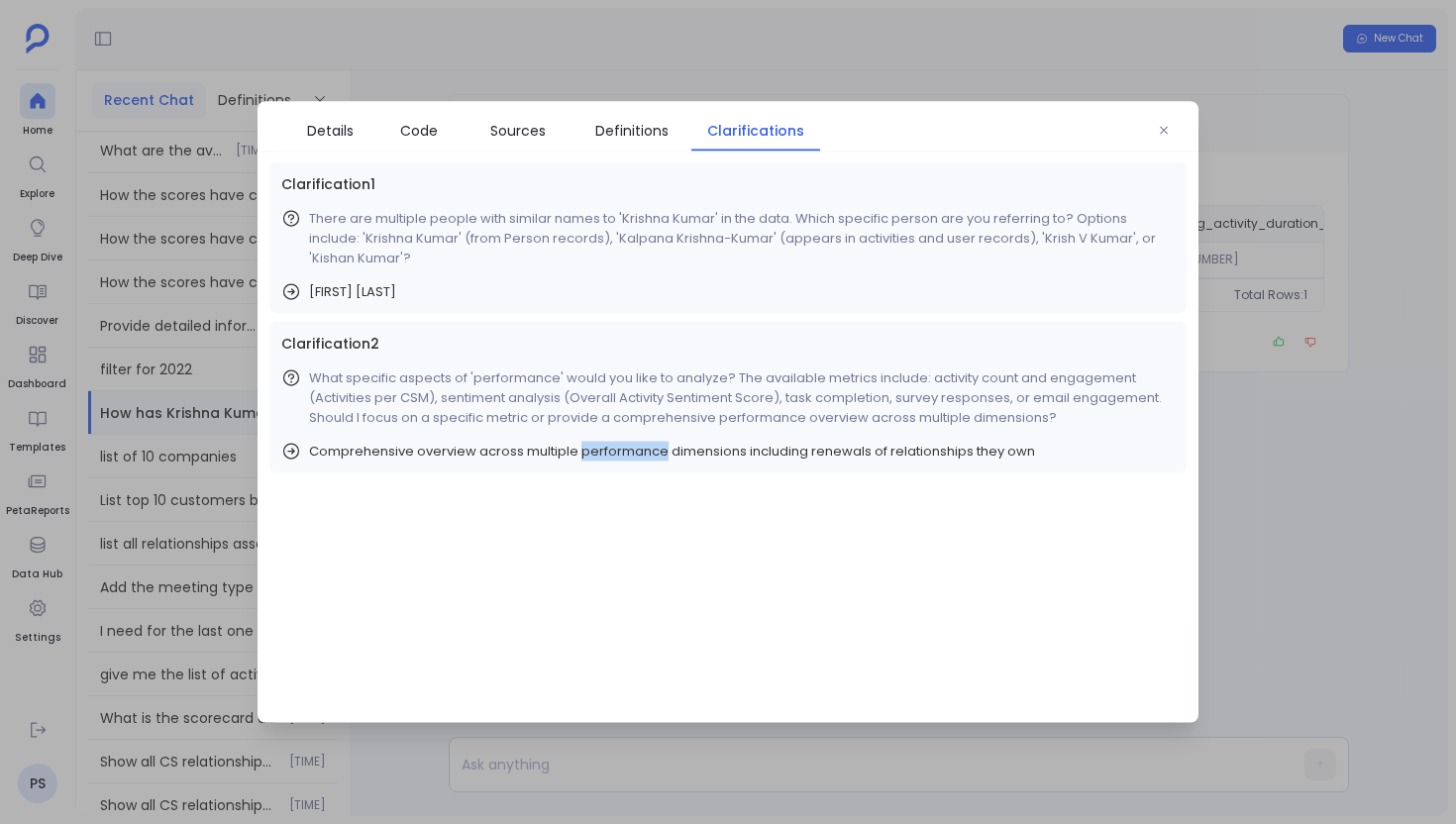 click on "Comprehensive overview across multiple performance dimensions including renewals of relationships they own" at bounding box center (672, 452) 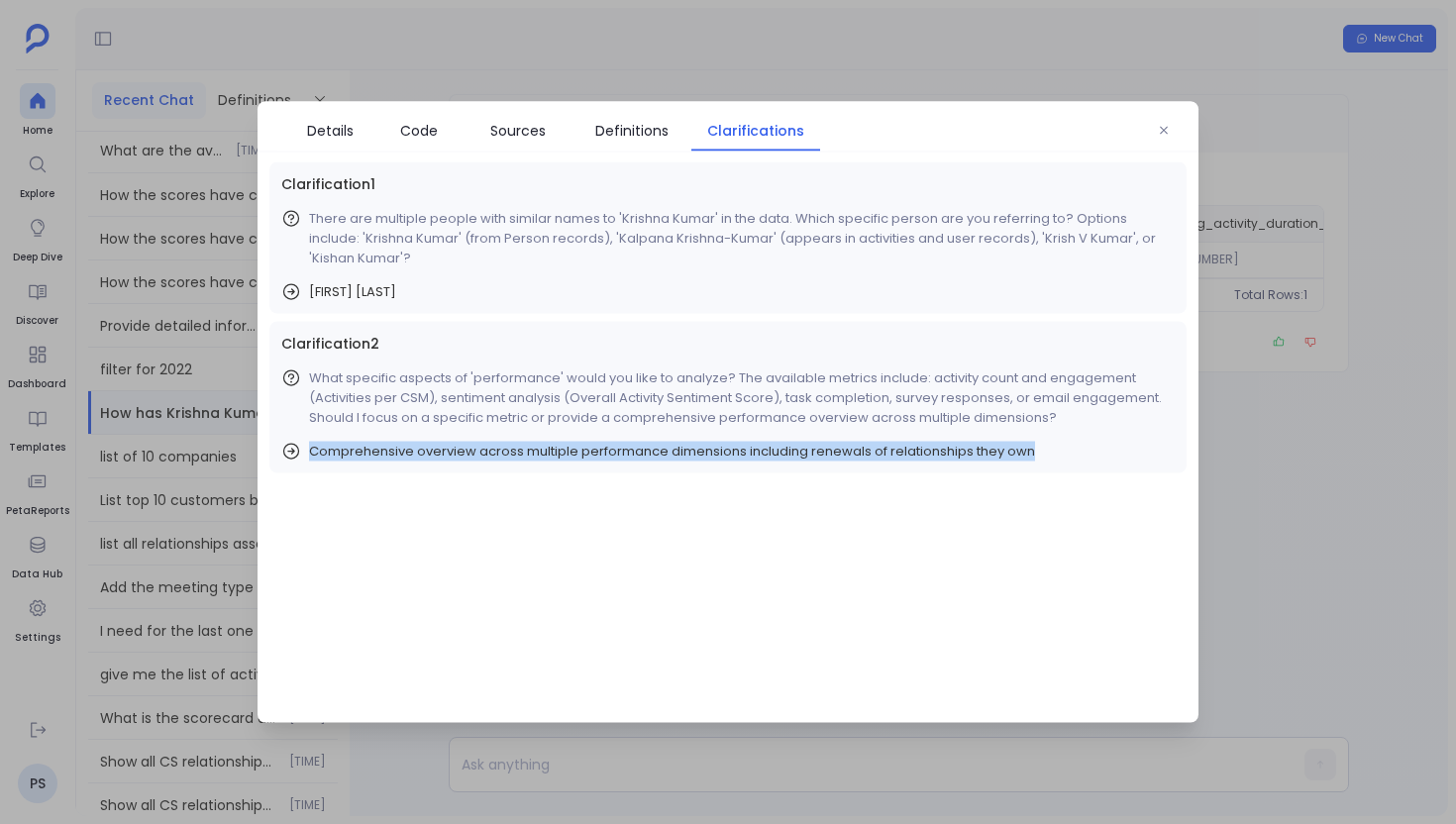 click on "Comprehensive overview across multiple performance dimensions including renewals of relationships they own" at bounding box center (672, 452) 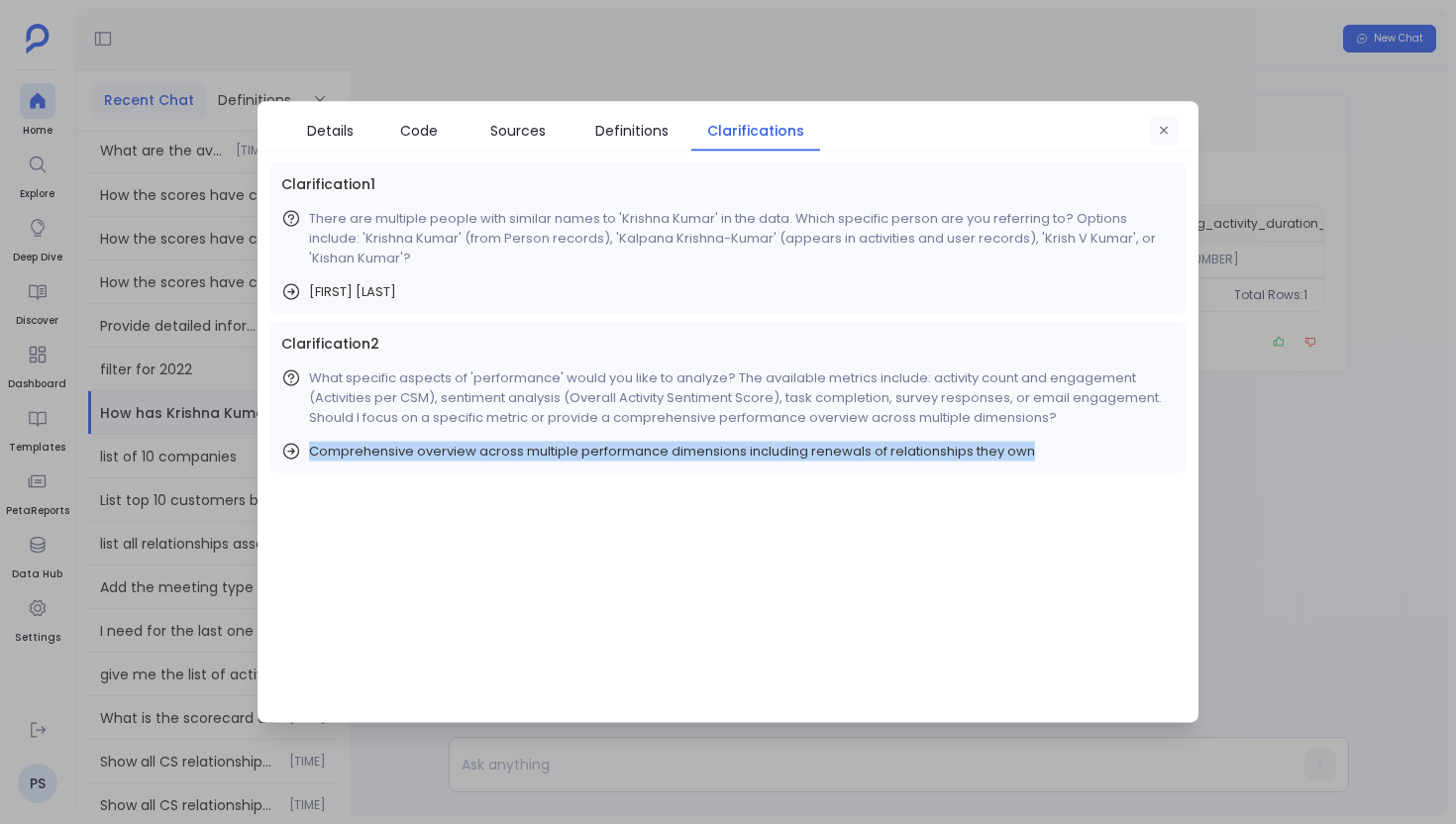 click at bounding box center (1164, 131) 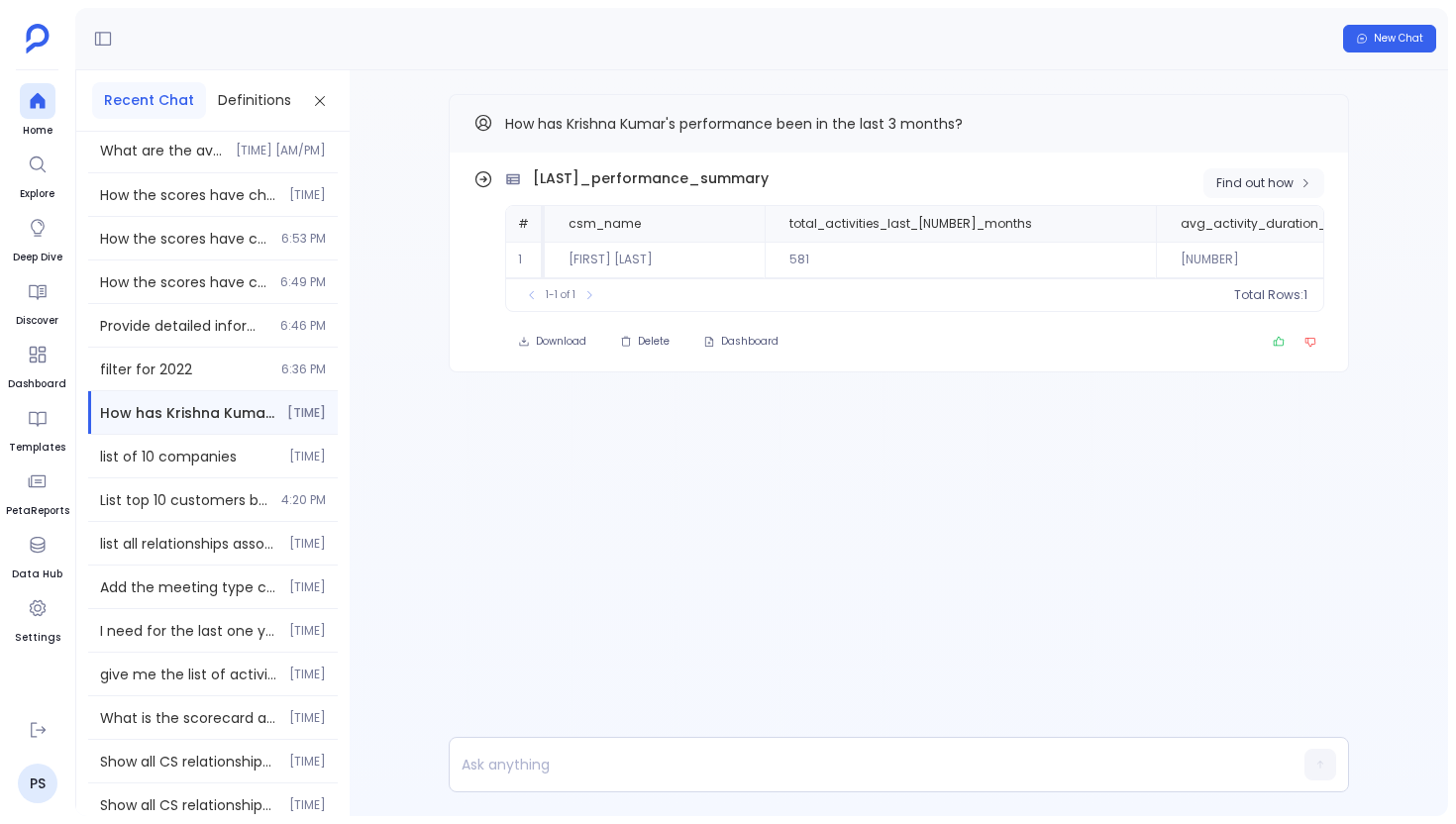 click on "Find out how" at bounding box center [1255, 183] 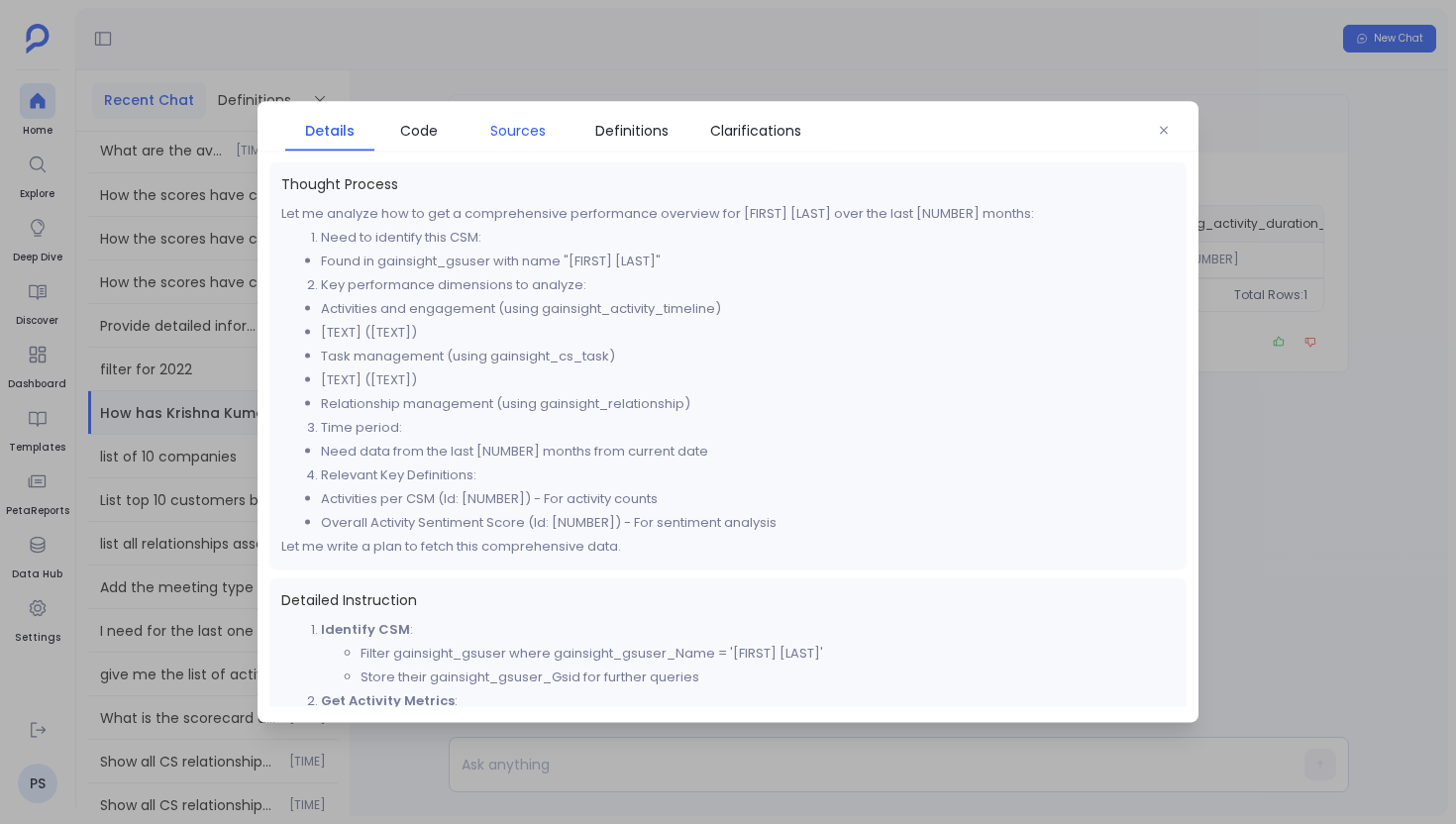 click on "Sources" at bounding box center [518, 131] 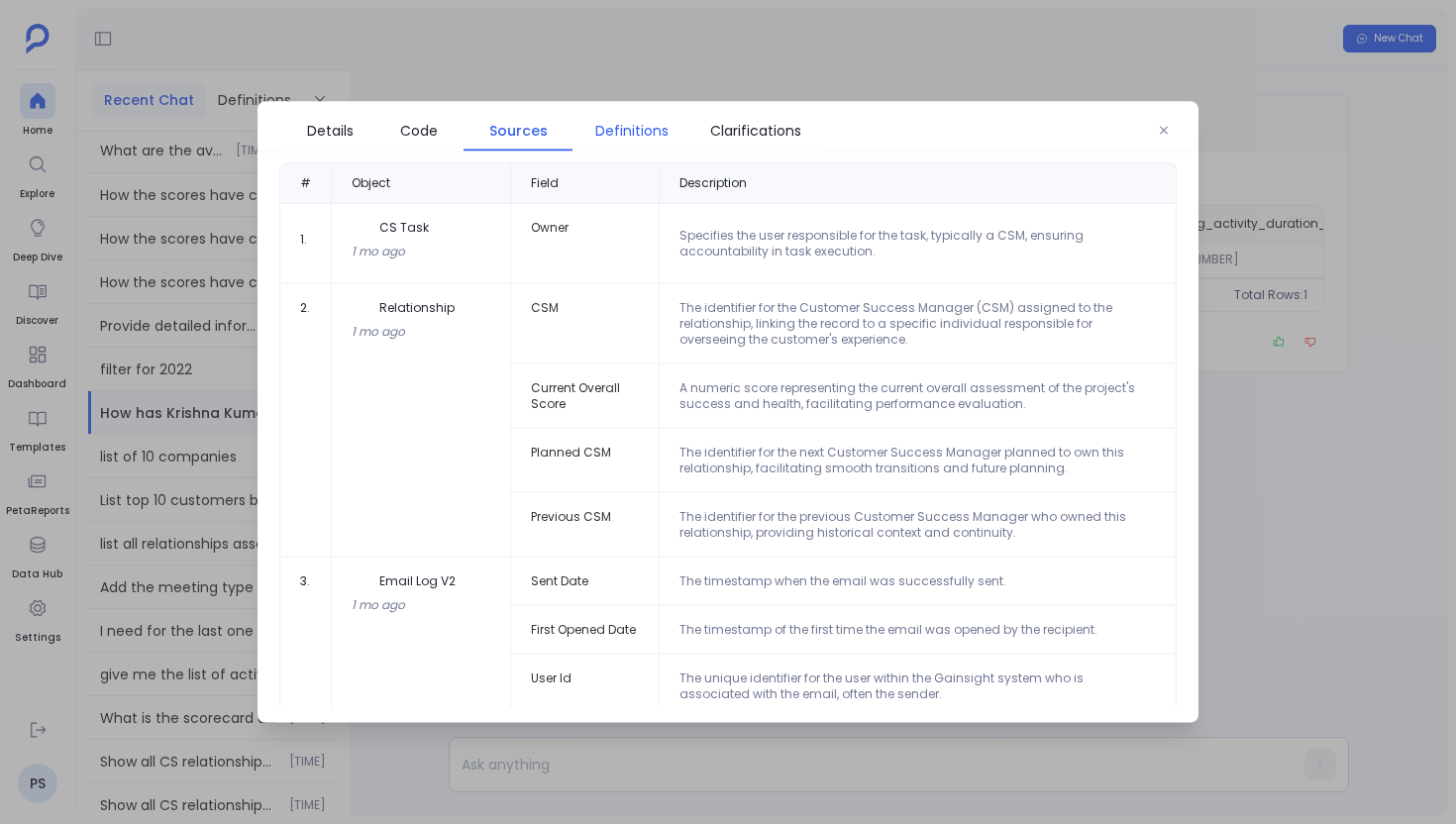 click on "Definitions" at bounding box center [632, 131] 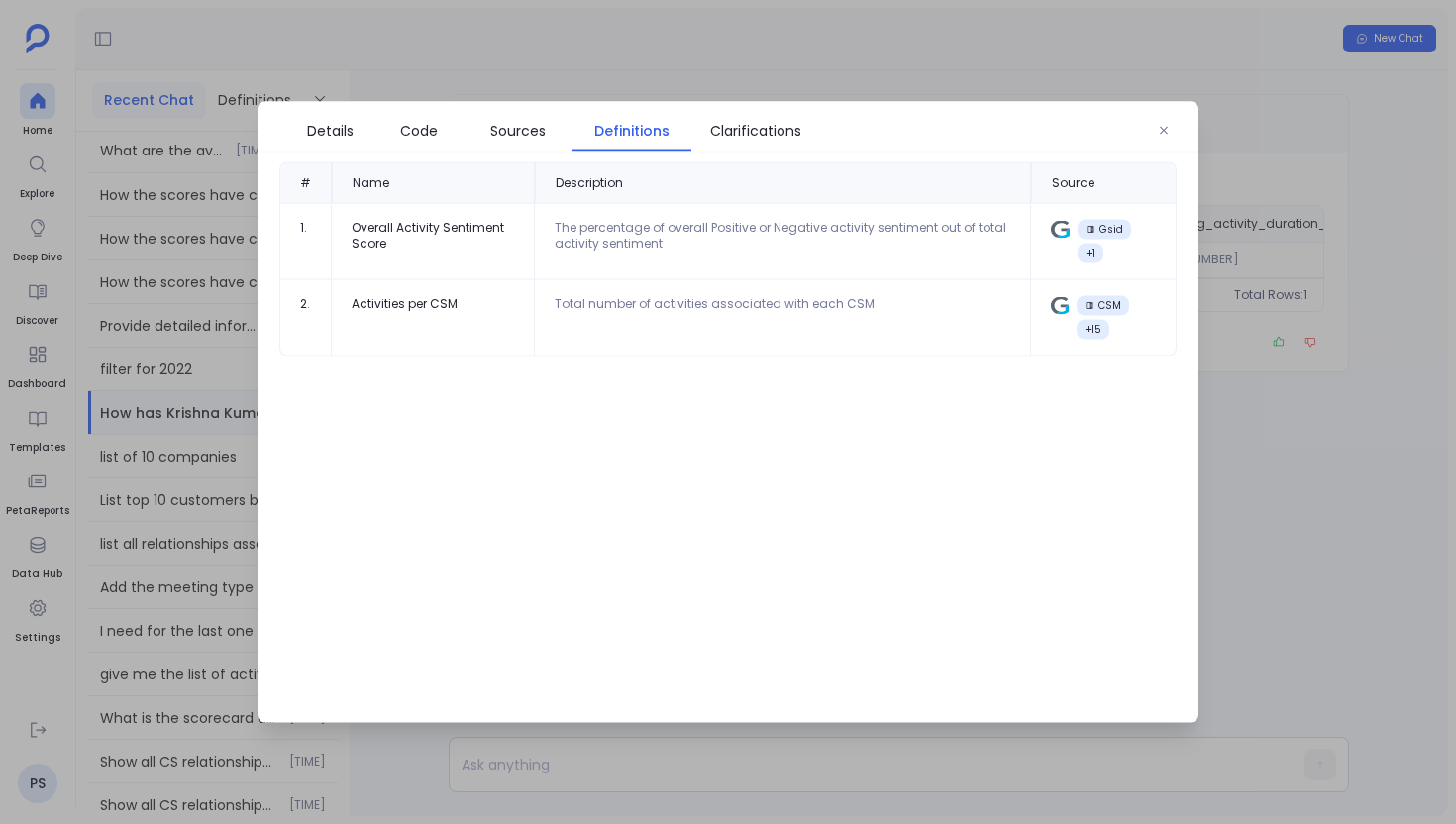 click on "Activities per CSM" at bounding box center (433, 304) 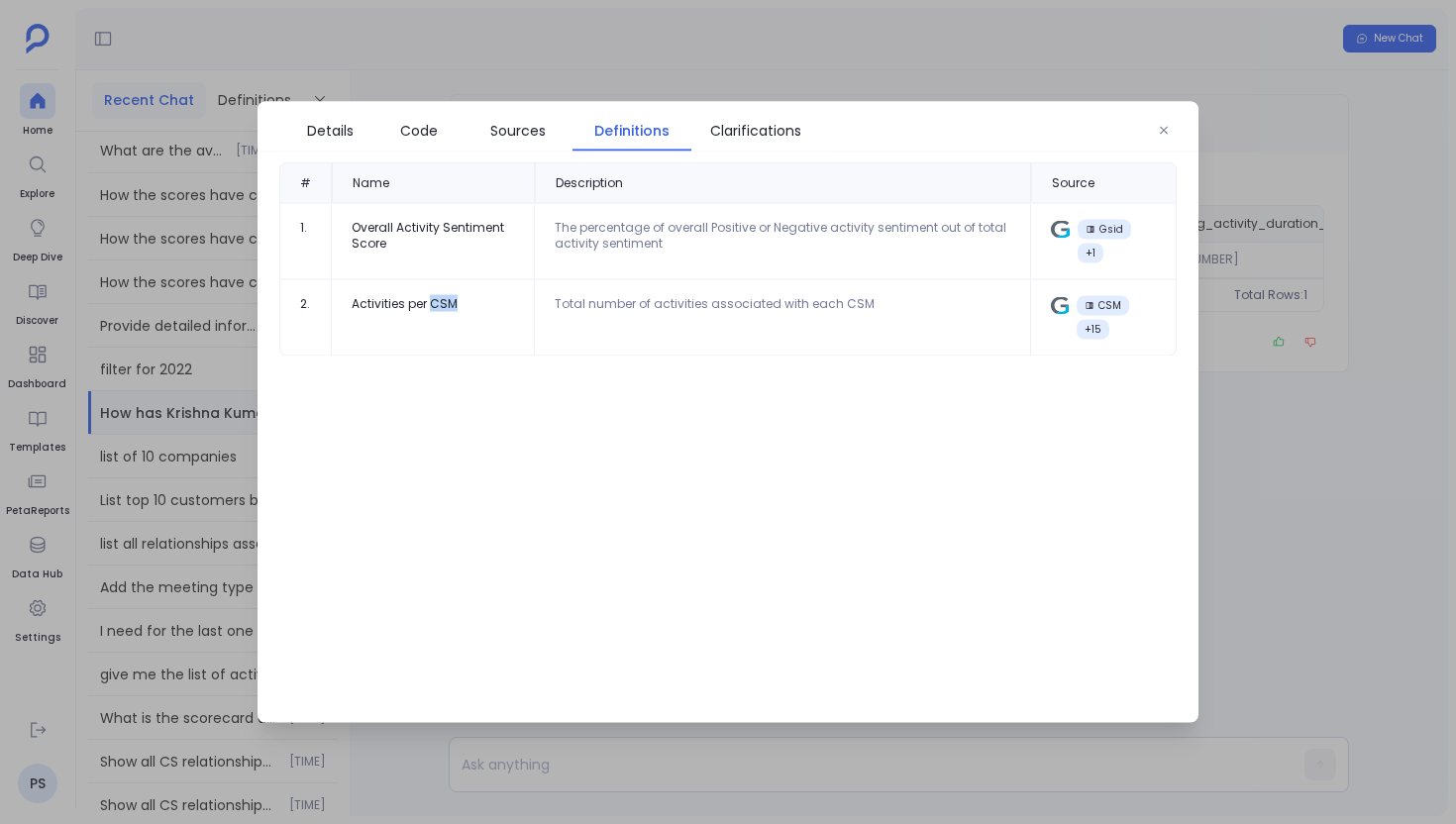 click on "Activities per CSM" at bounding box center [433, 304] 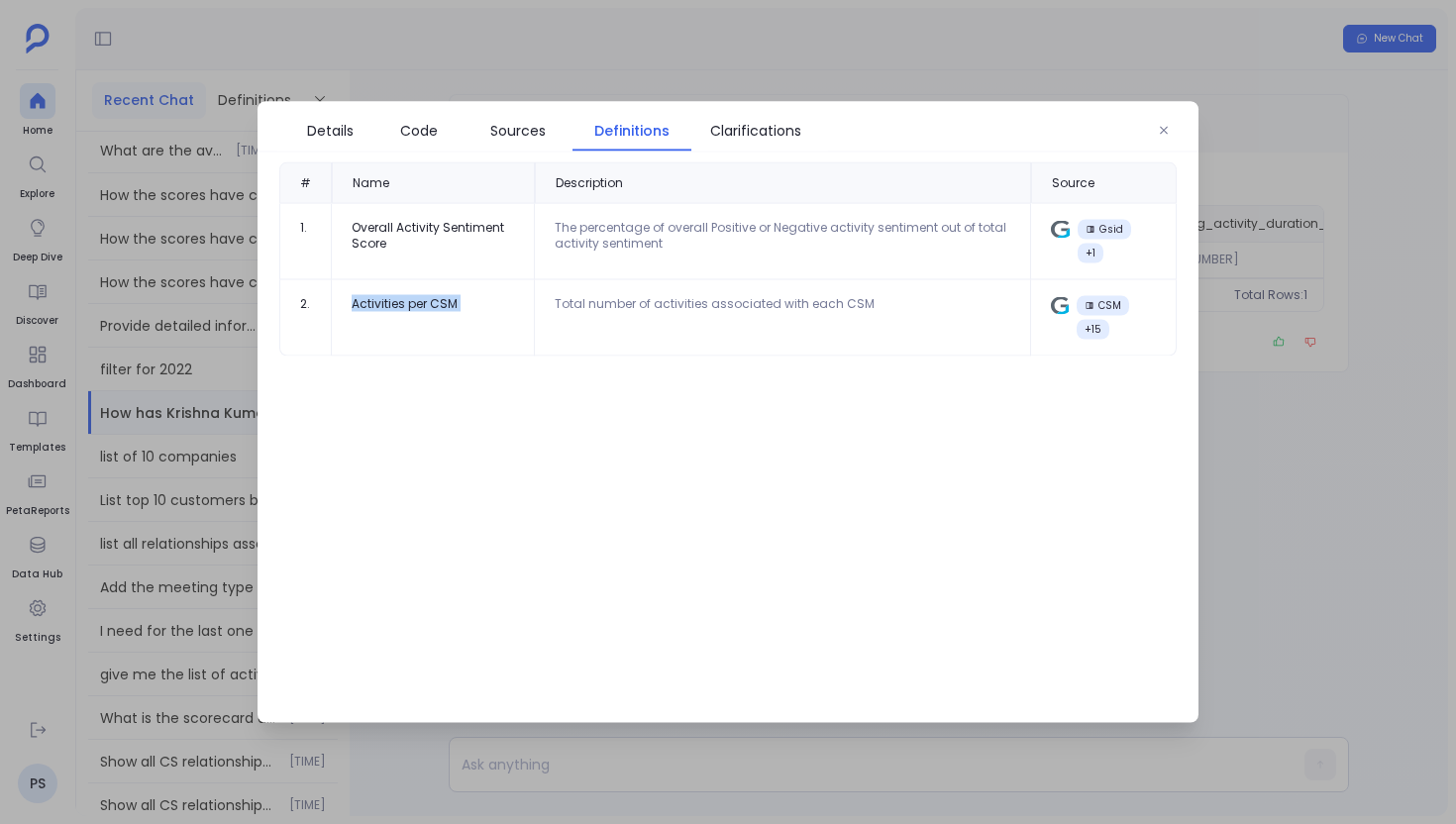 click on "Activities per CSM" at bounding box center [433, 304] 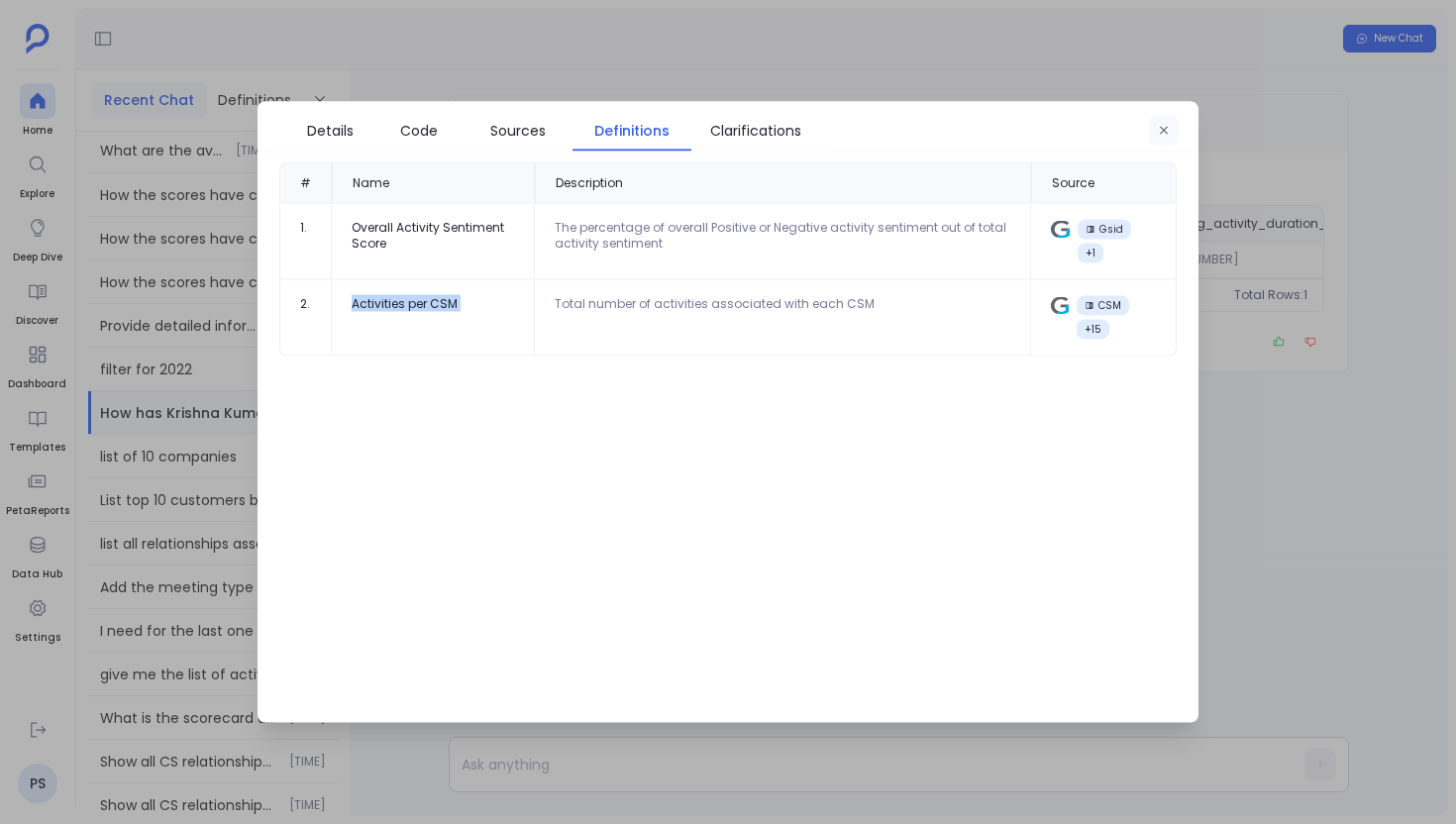 click at bounding box center [1164, 131] 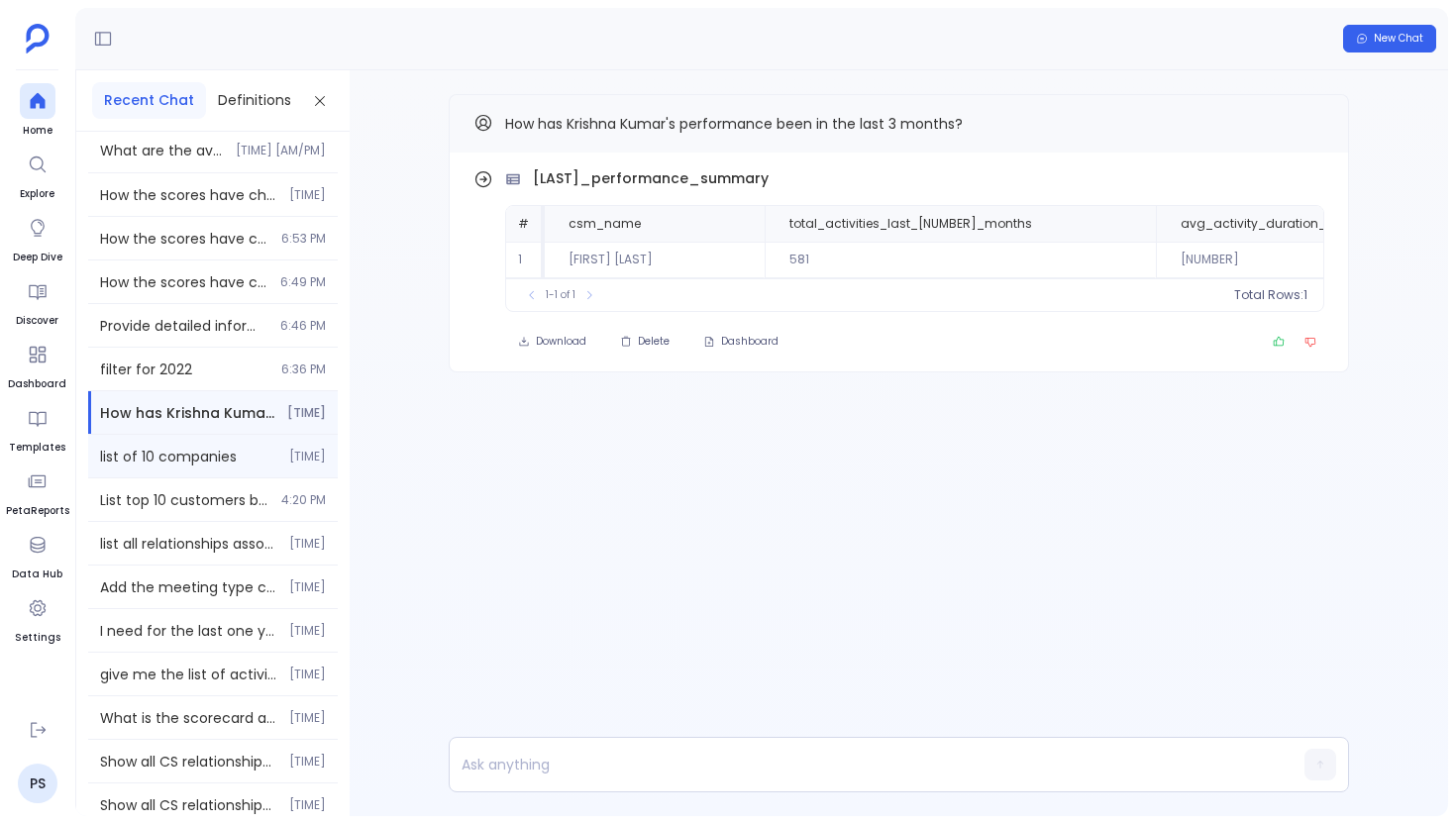 click on "[TIME]" at bounding box center [307, 457] 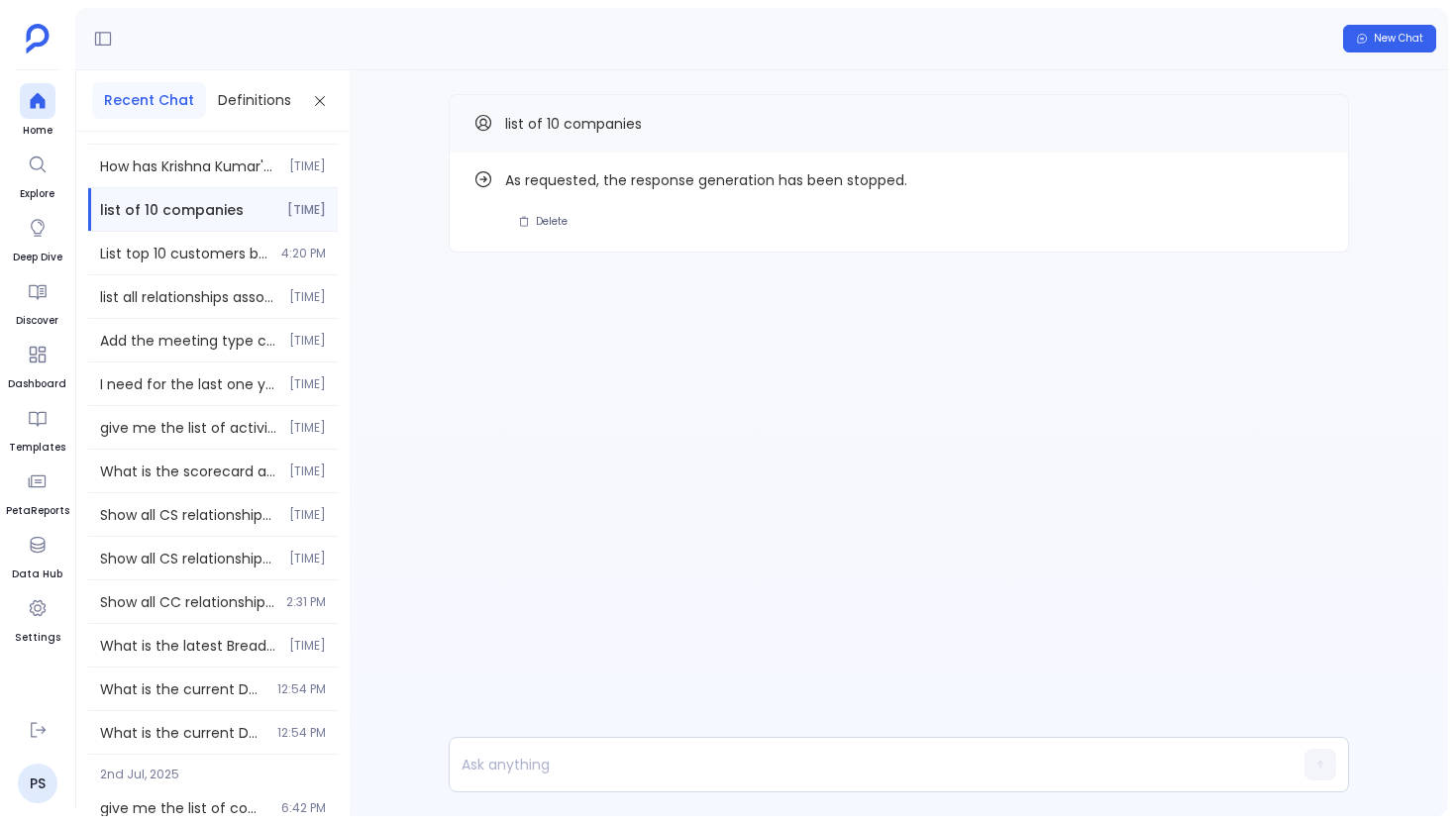 scroll, scrollTop: 52128, scrollLeft: 0, axis: vertical 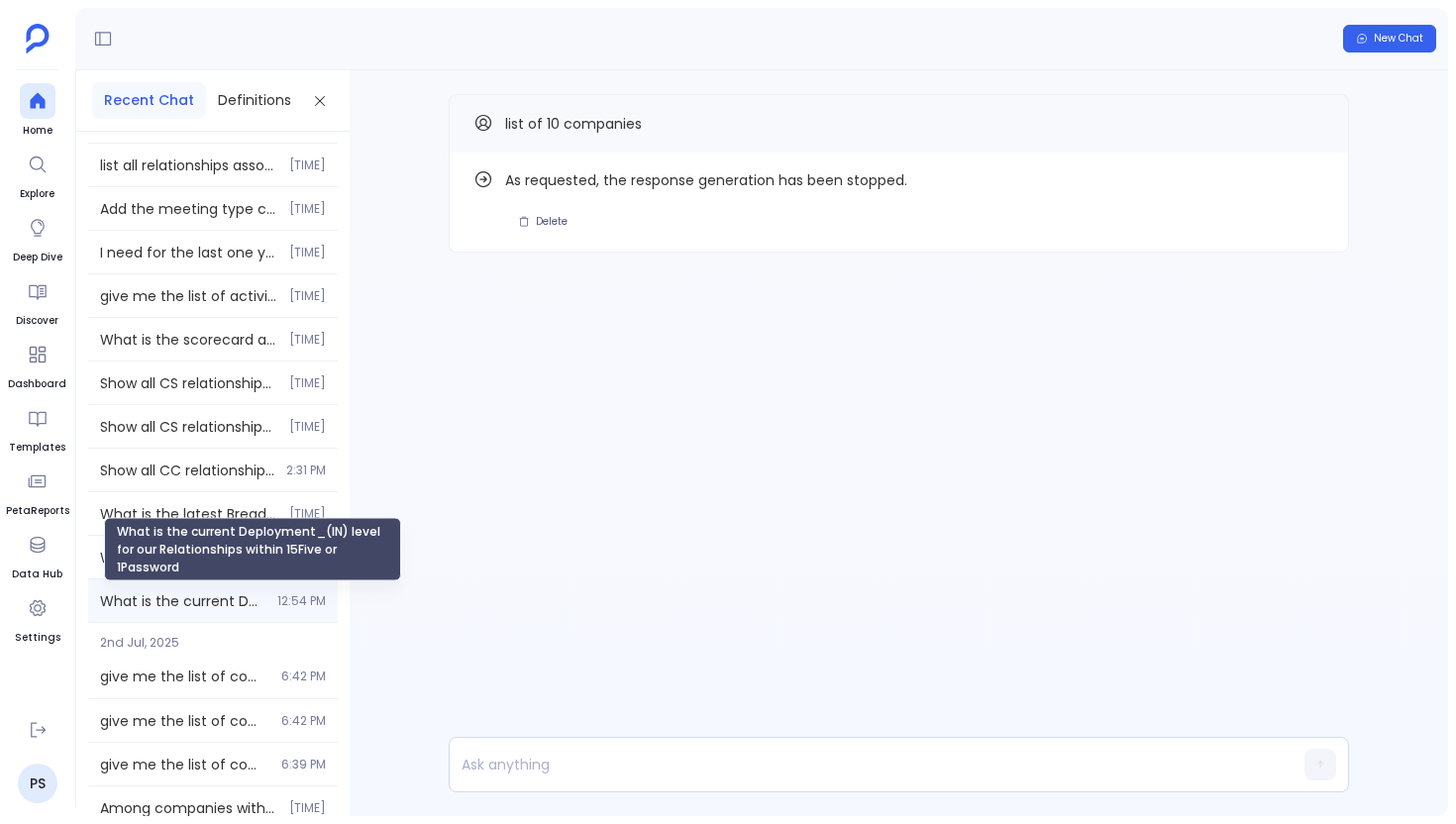 click on "What is the current Deployment_(IN) level for our Relationships within 15Five or 1Password" at bounding box center (182, 601) 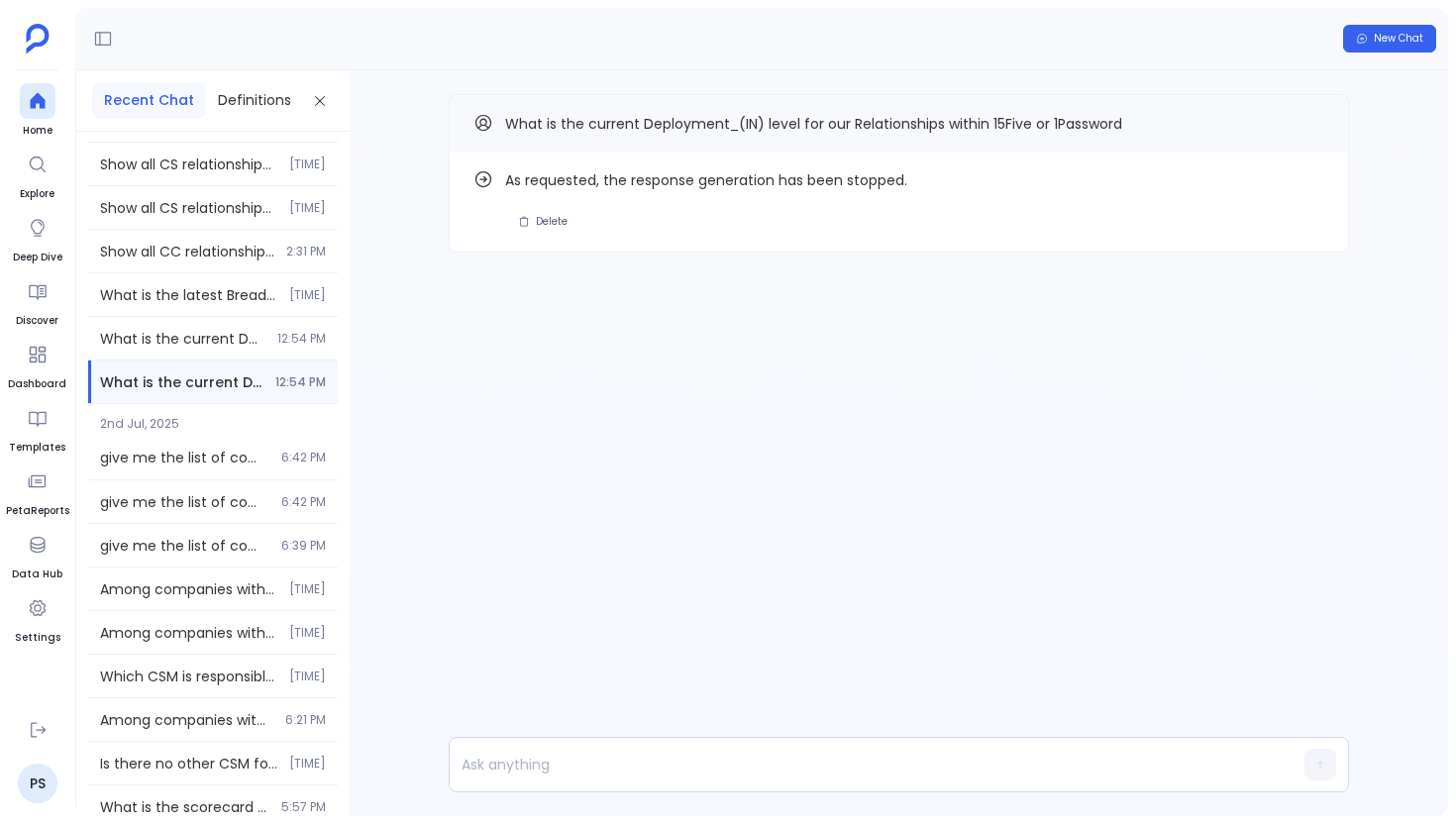 scroll, scrollTop: 52390, scrollLeft: 0, axis: vertical 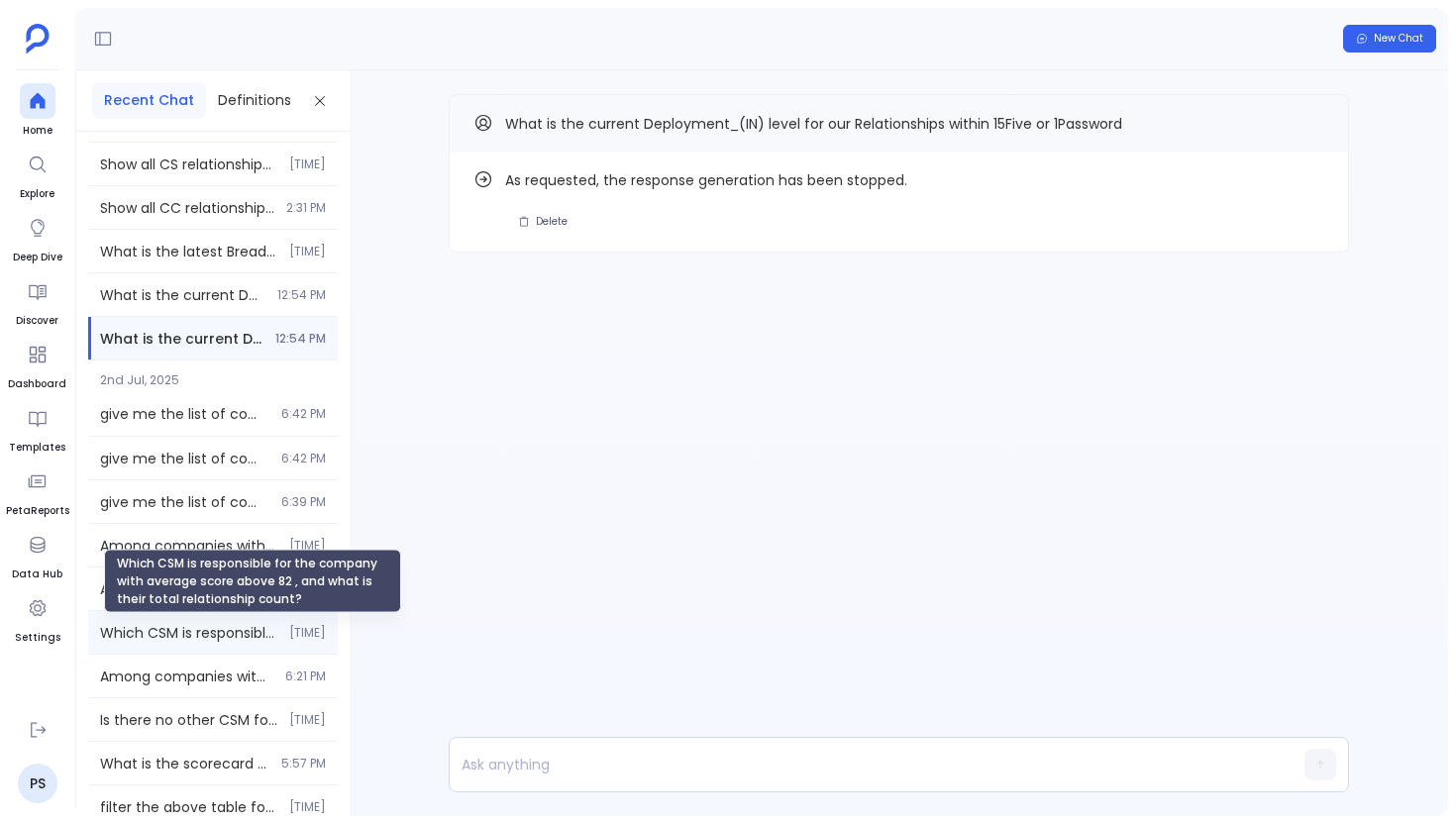 click on "Which CSM is responsible for the company with average score above 82 , and what is their total relationship count?" at bounding box center (188, 633) 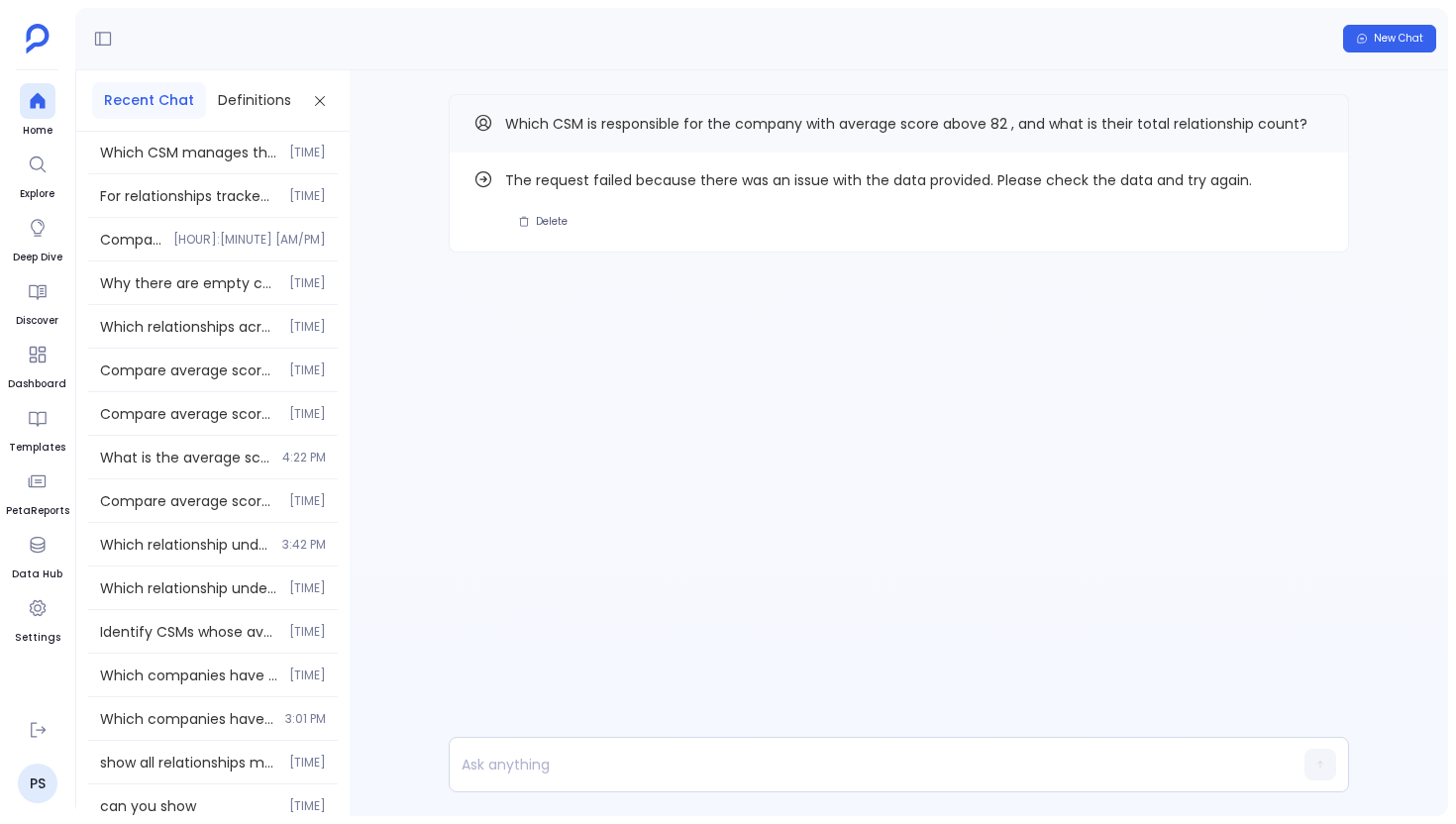 scroll, scrollTop: 54015, scrollLeft: 0, axis: vertical 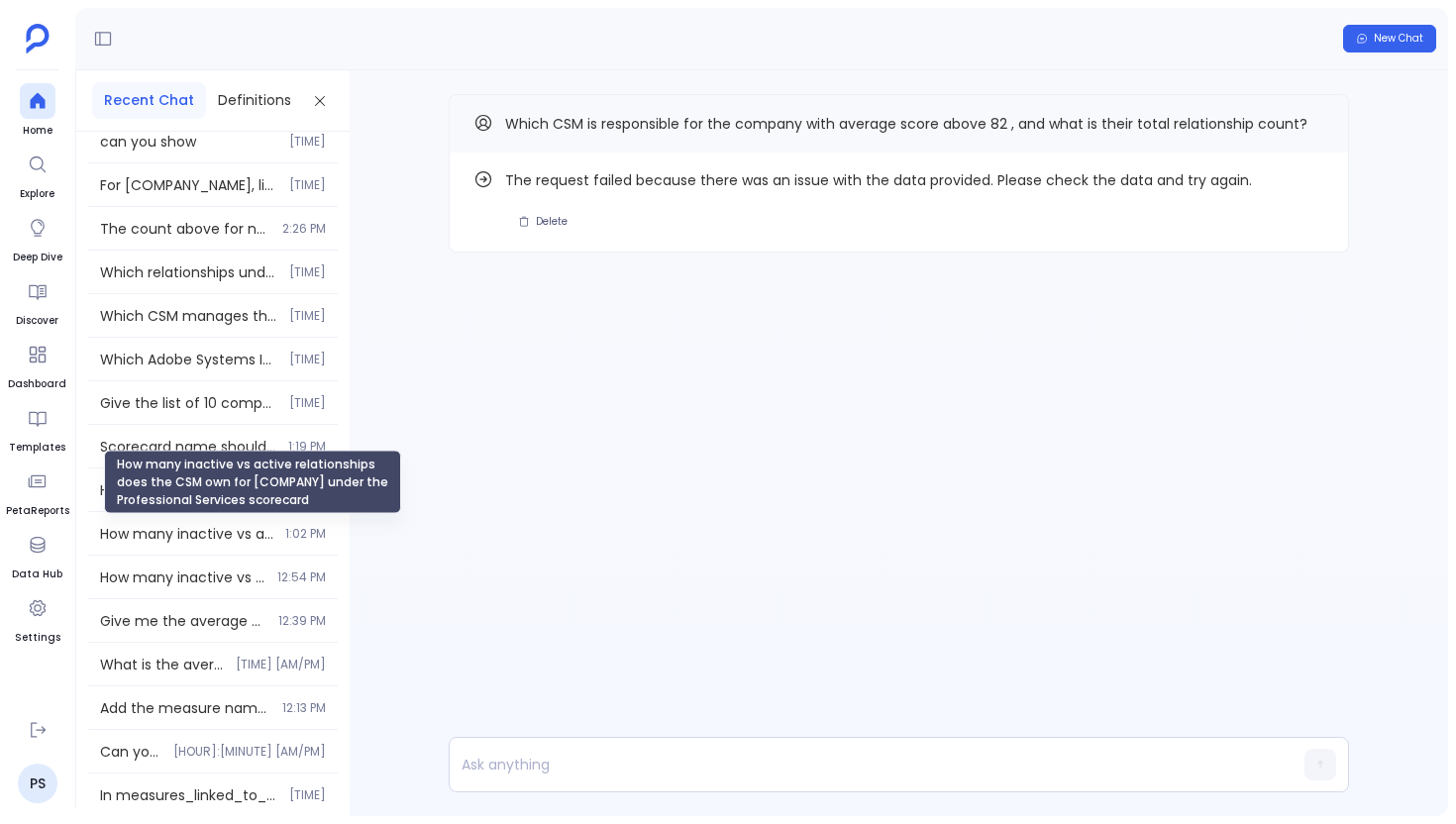 click on "How many inactive vs active relationships does the CSM own for [COMPANY] under the Professional Services scorecard" at bounding box center [186, 534] 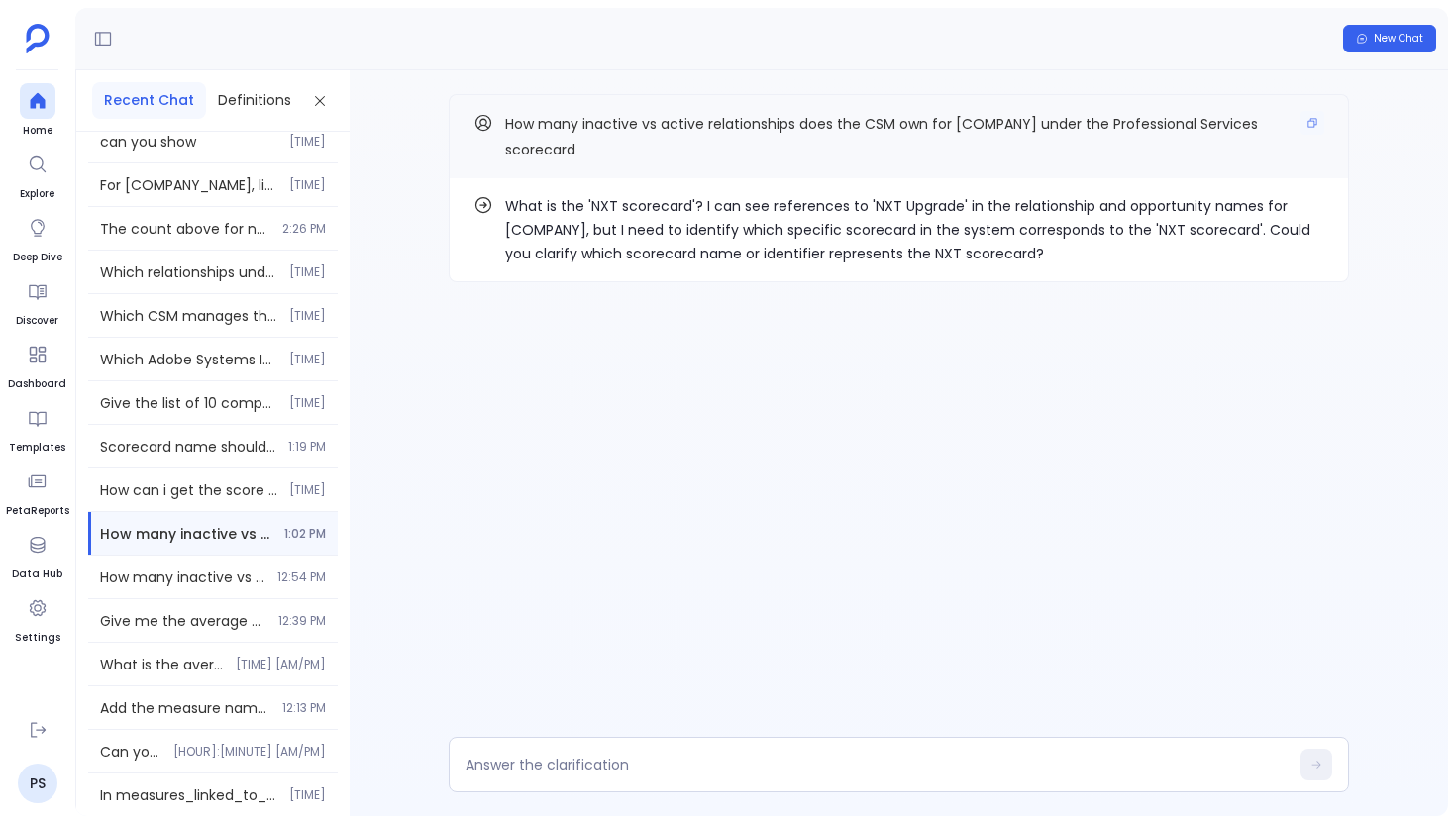 click on "How many inactive vs active relationships does the CSM own for [COMPANY] under the Professional Services scorecard" at bounding box center (882, 137) 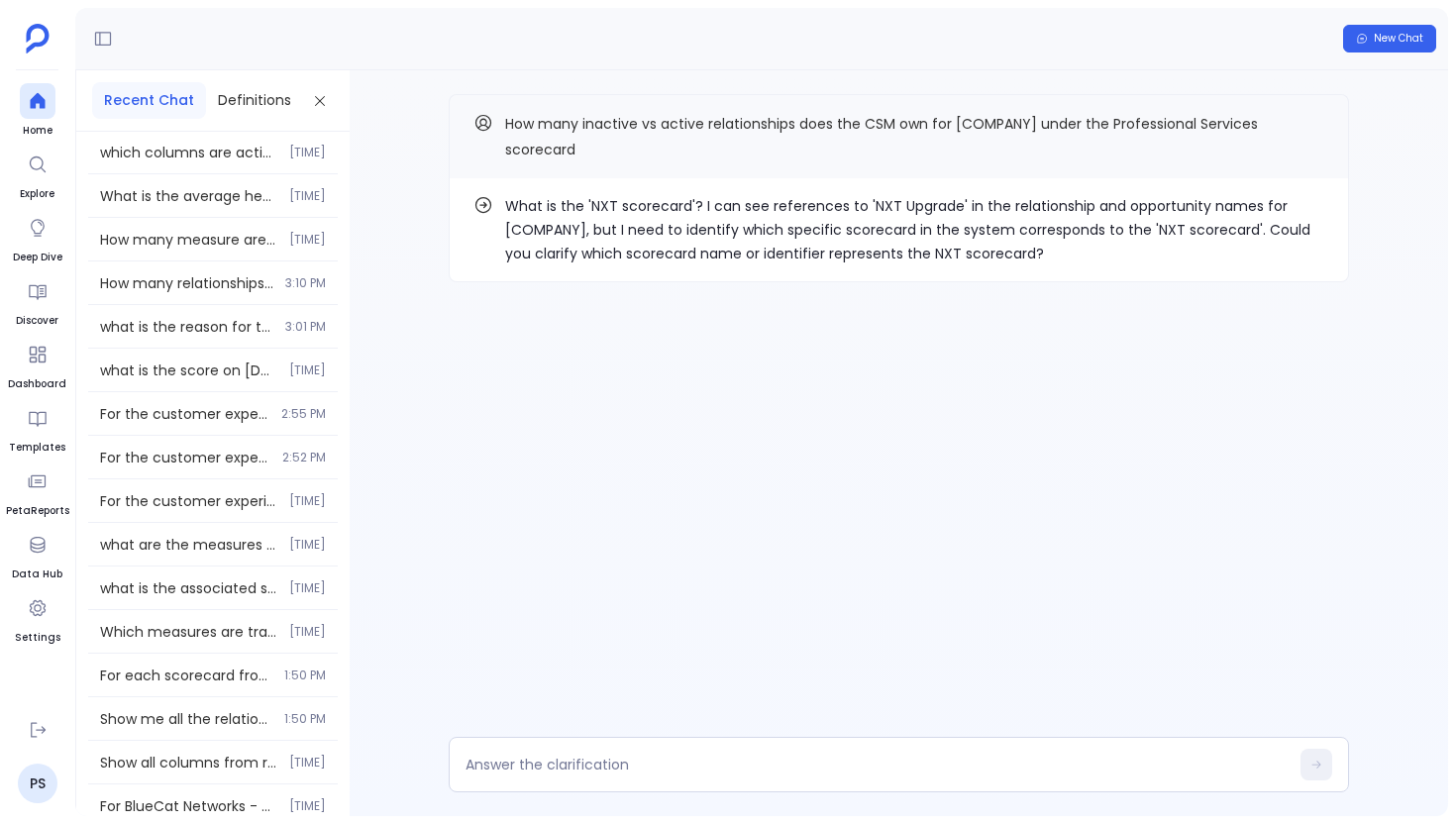 scroll, scrollTop: 57487, scrollLeft: 0, axis: vertical 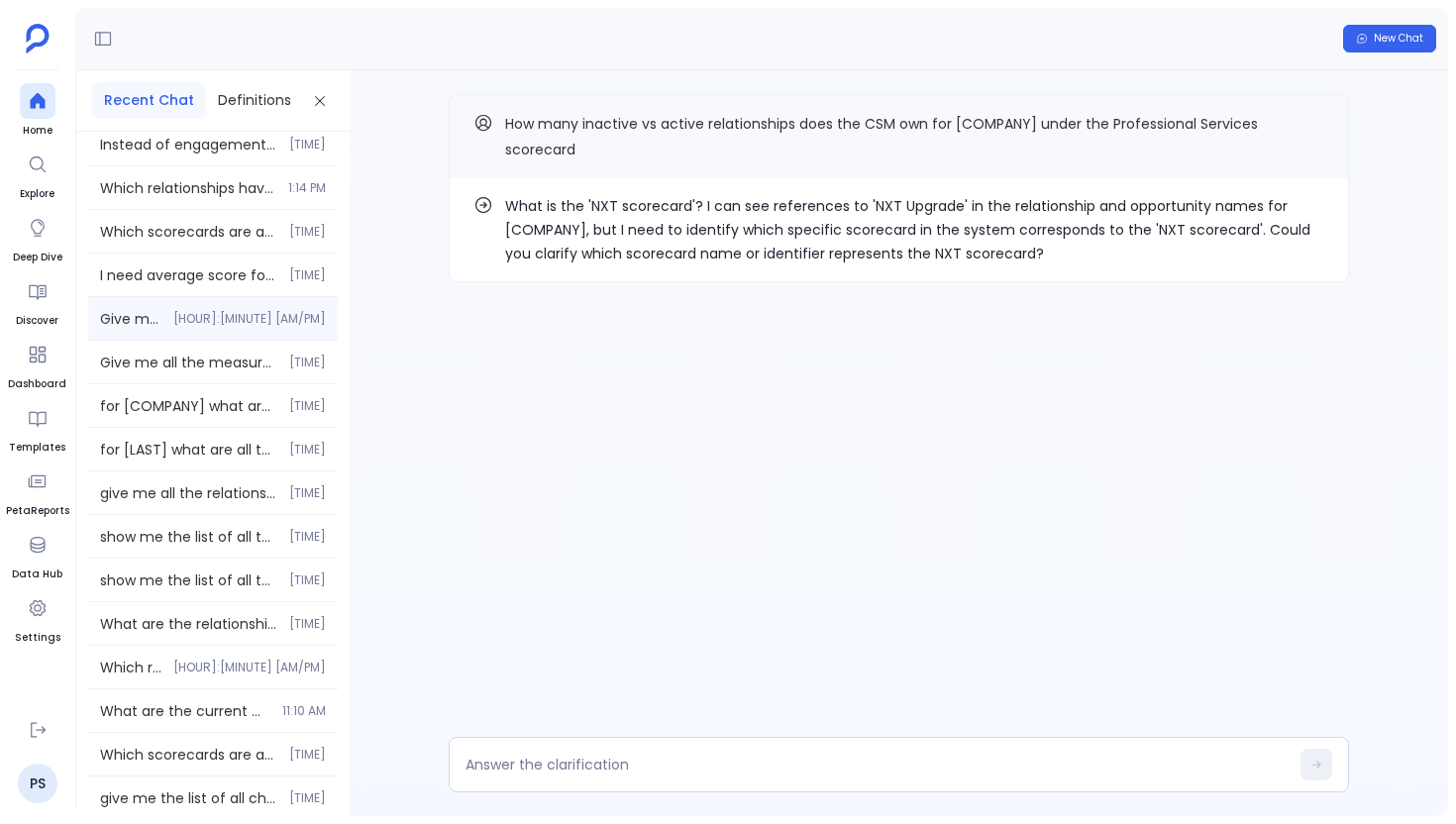 click on "Give me list of unique relationship [TIME]" at bounding box center (213, 318) 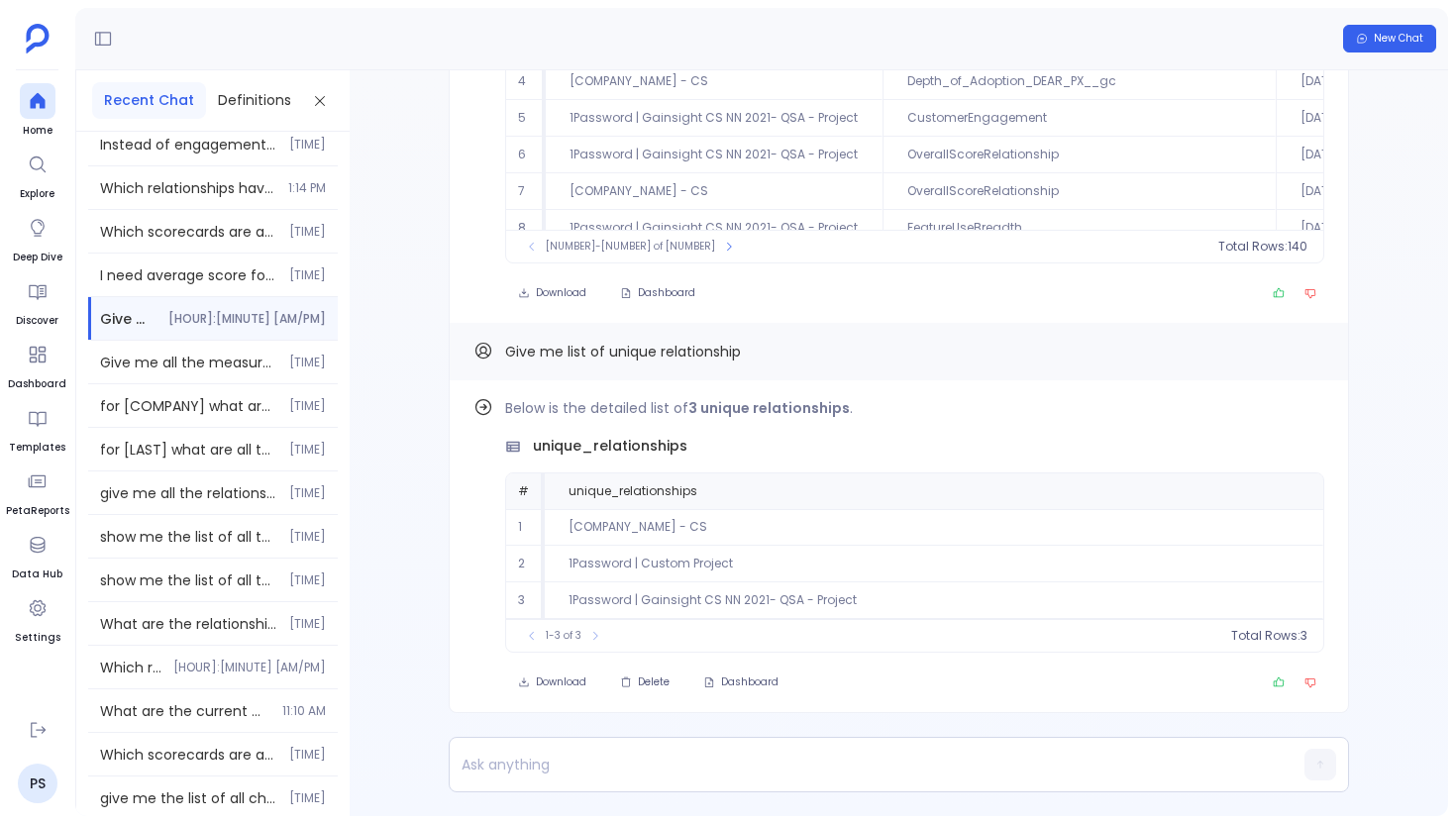 scroll, scrollTop: -328, scrollLeft: 0, axis: vertical 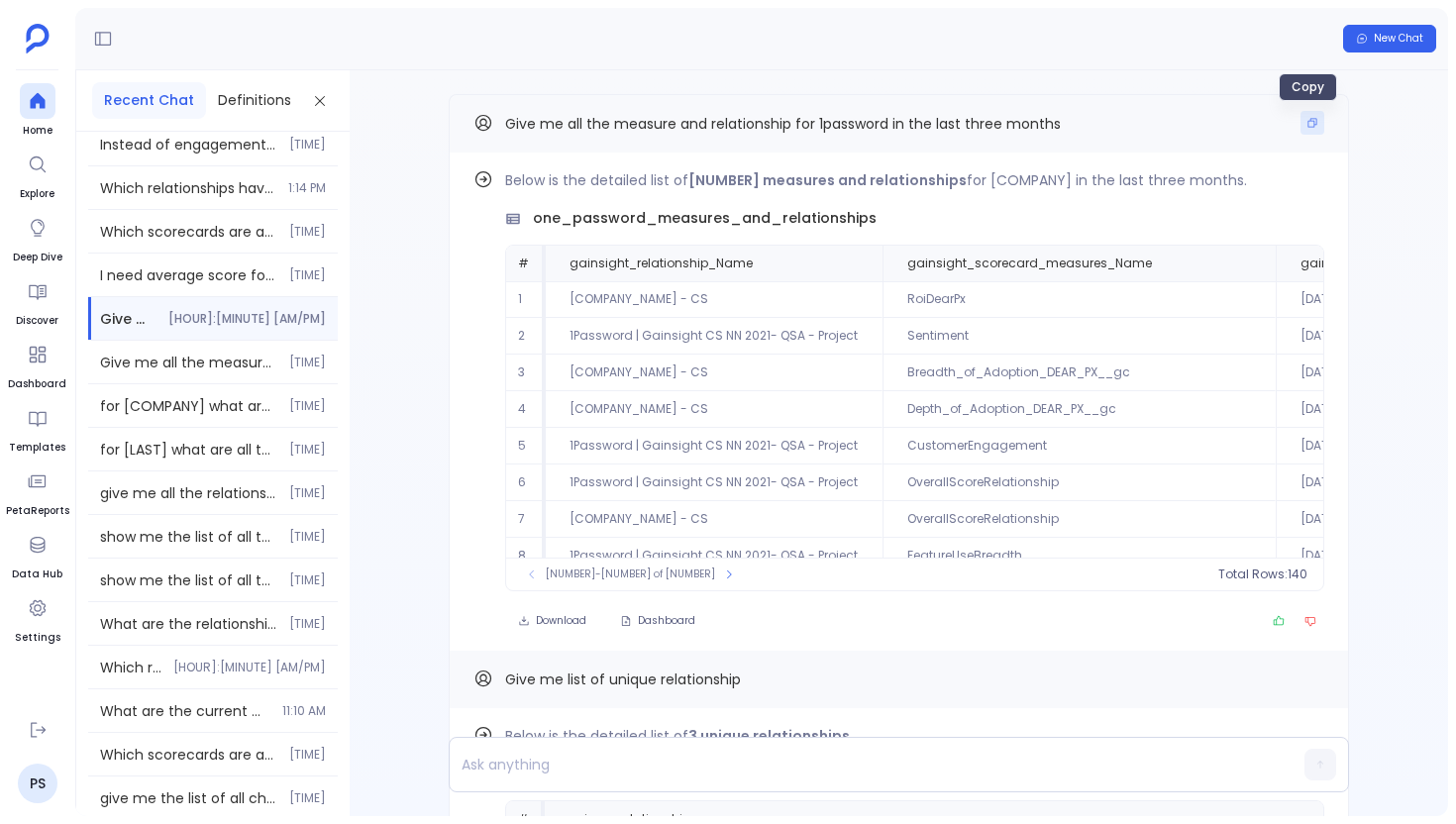 click 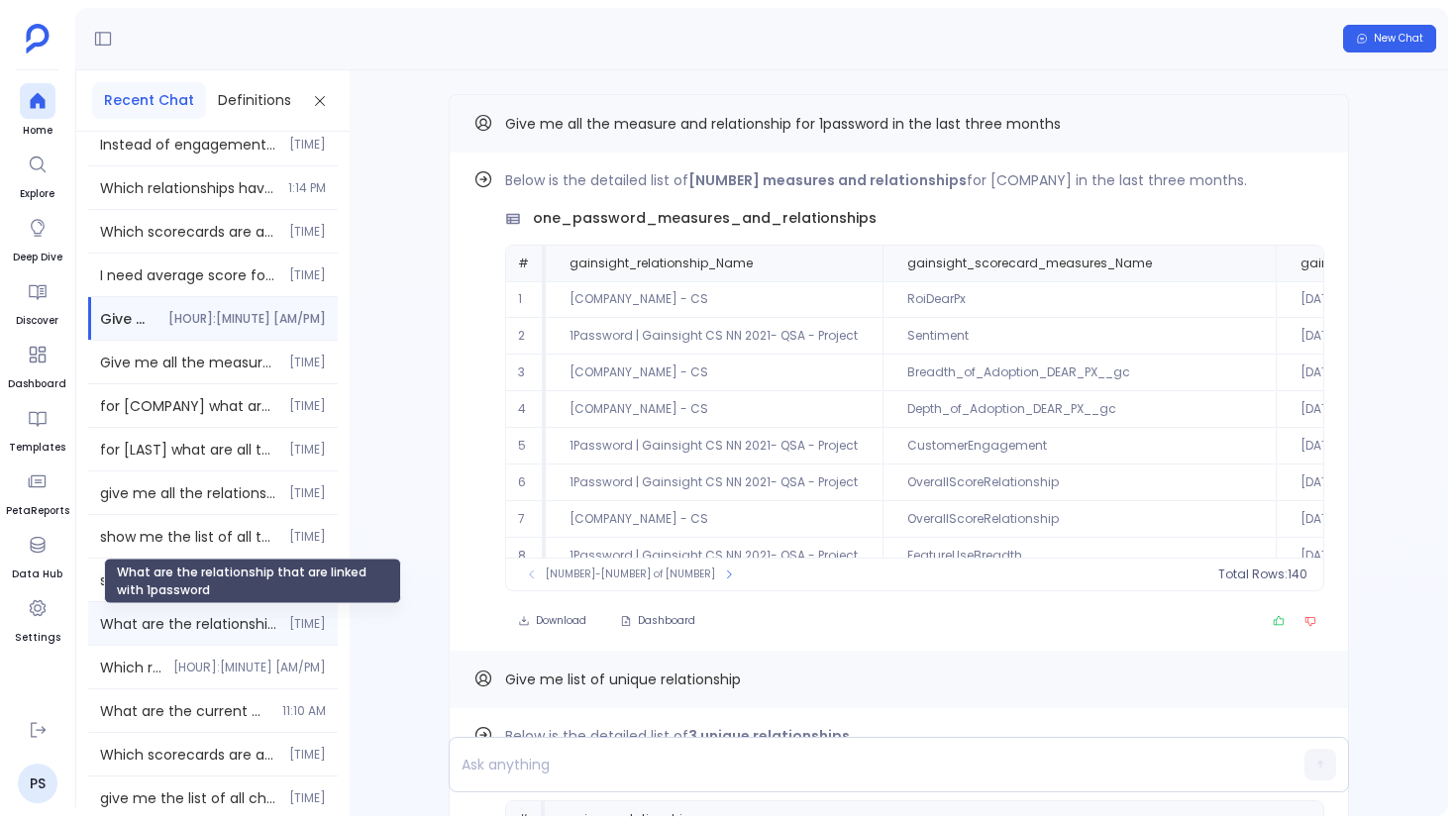 click on "What are the relationship that are linked with 1password" at bounding box center (188, 624) 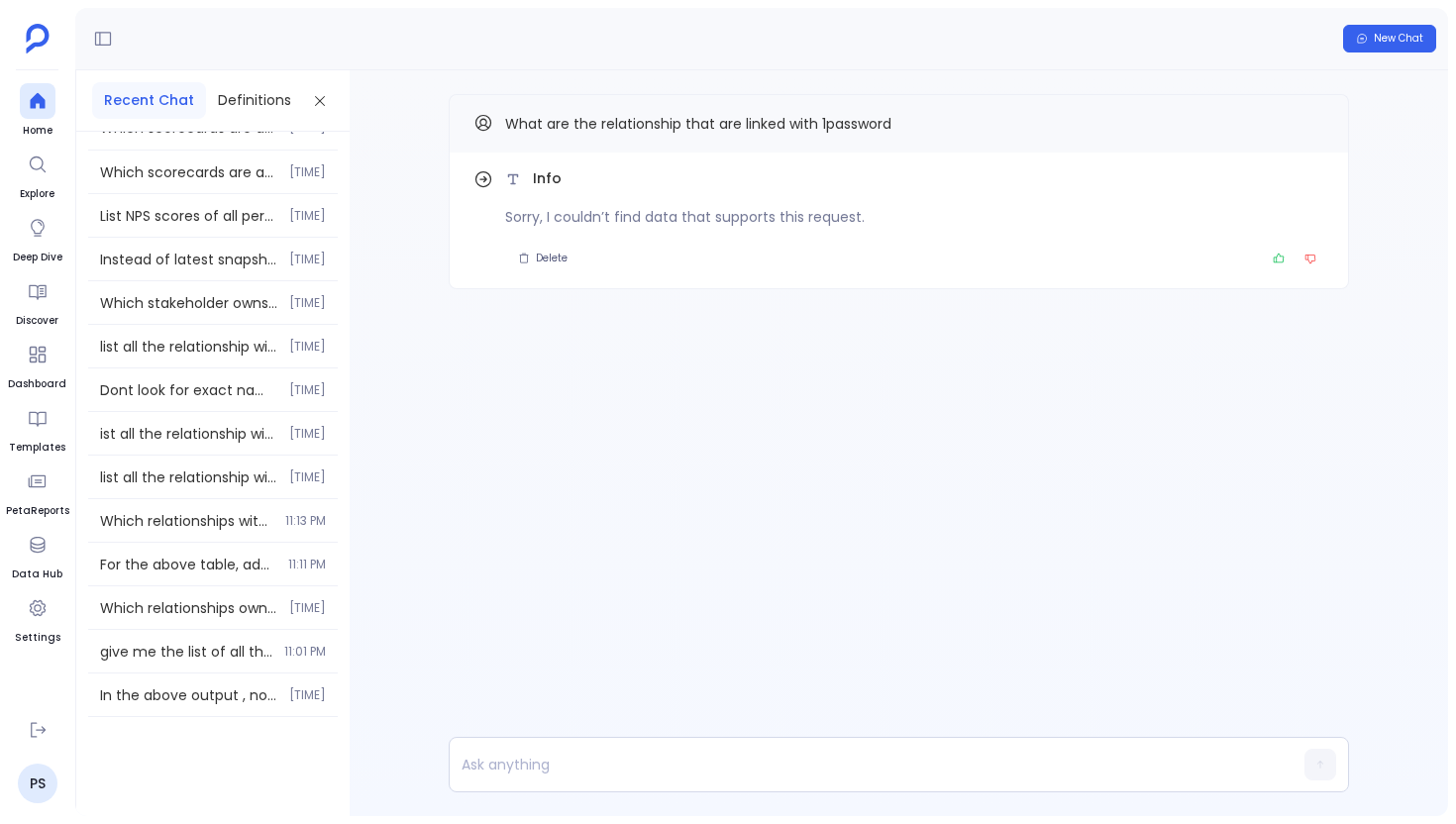 scroll, scrollTop: 58556, scrollLeft: 0, axis: vertical 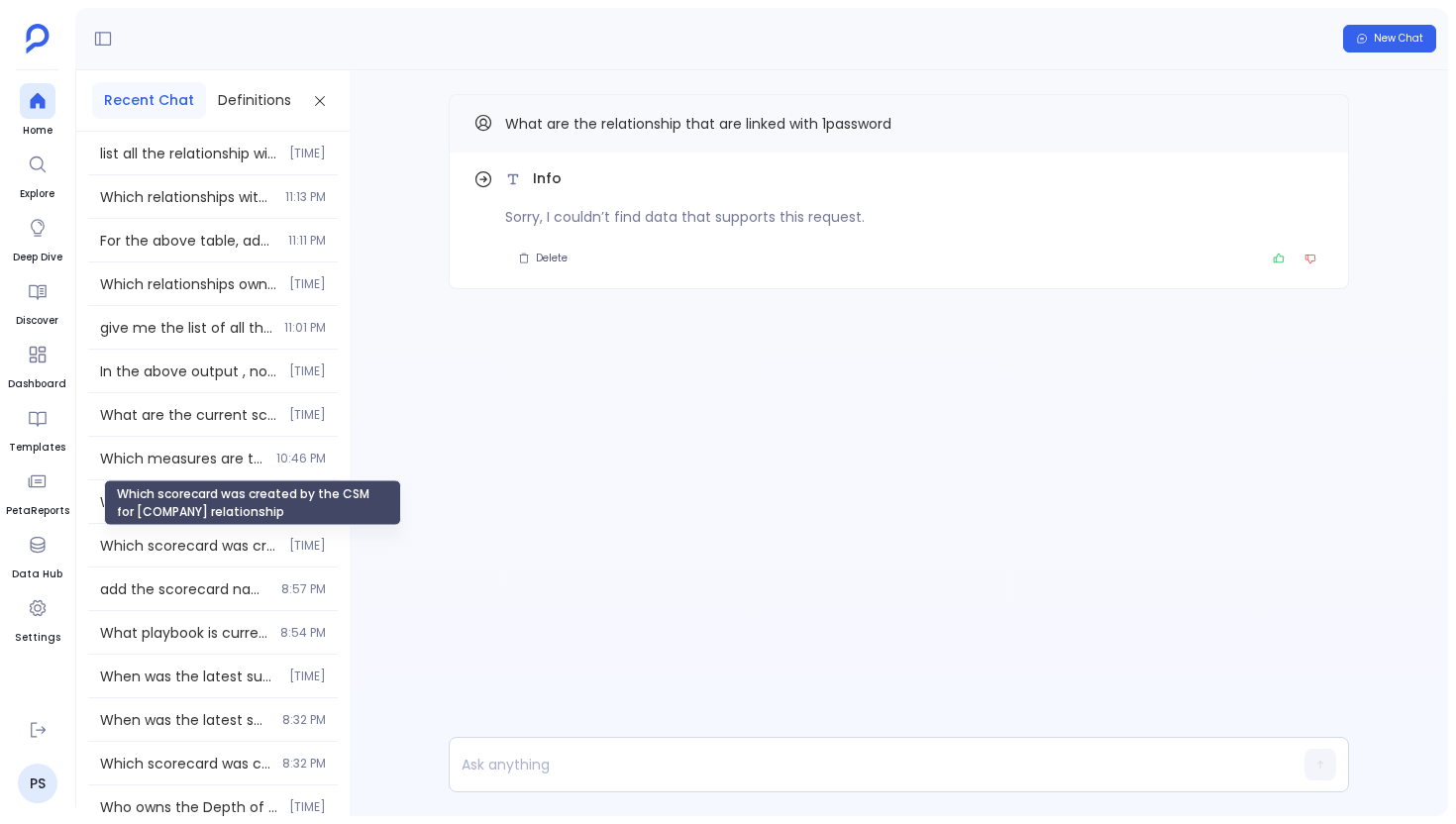 click on "Which scorecard was created by the CSM for [COMPANY] relationship" at bounding box center (188, 546) 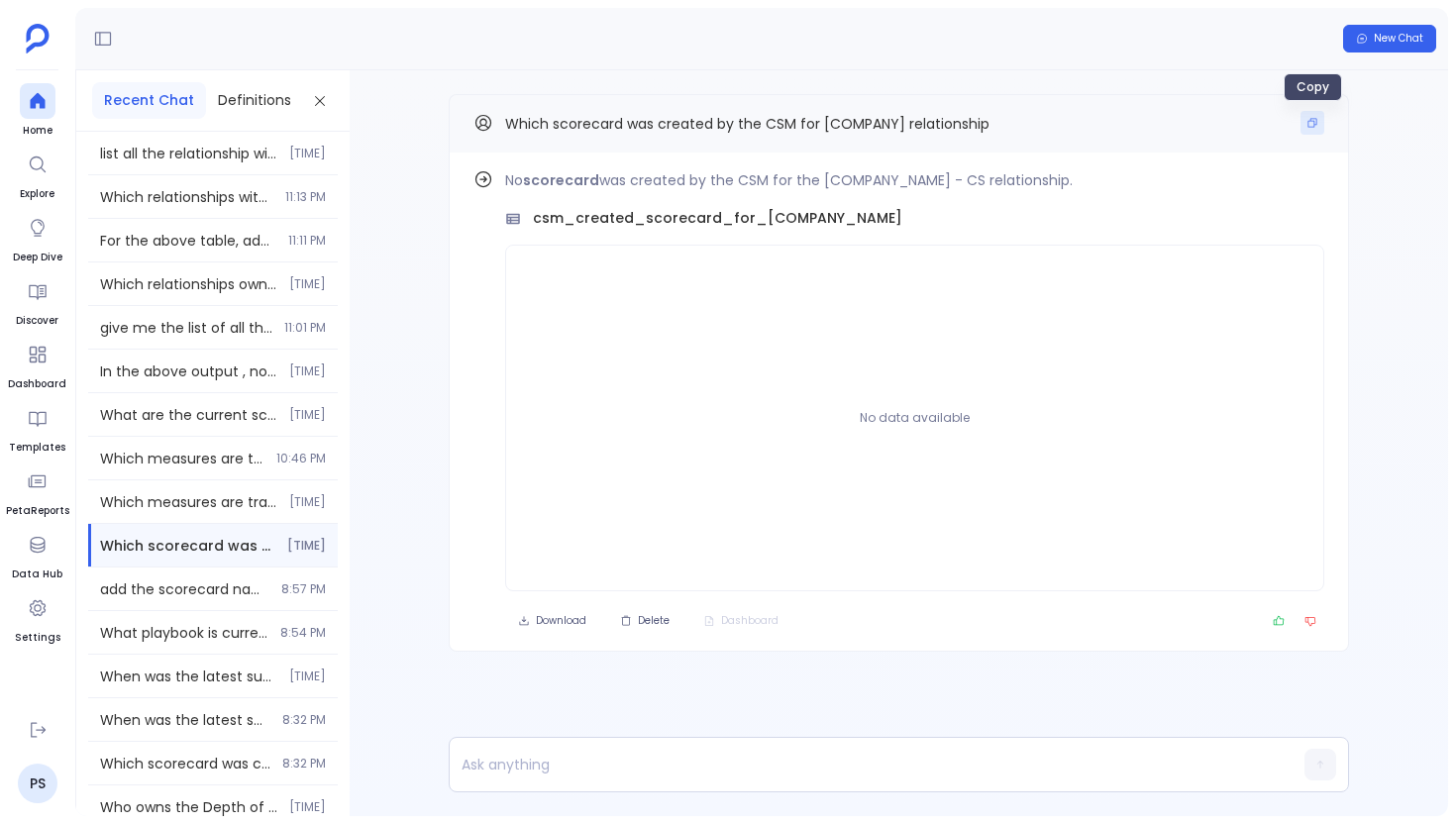click at bounding box center [1312, 123] 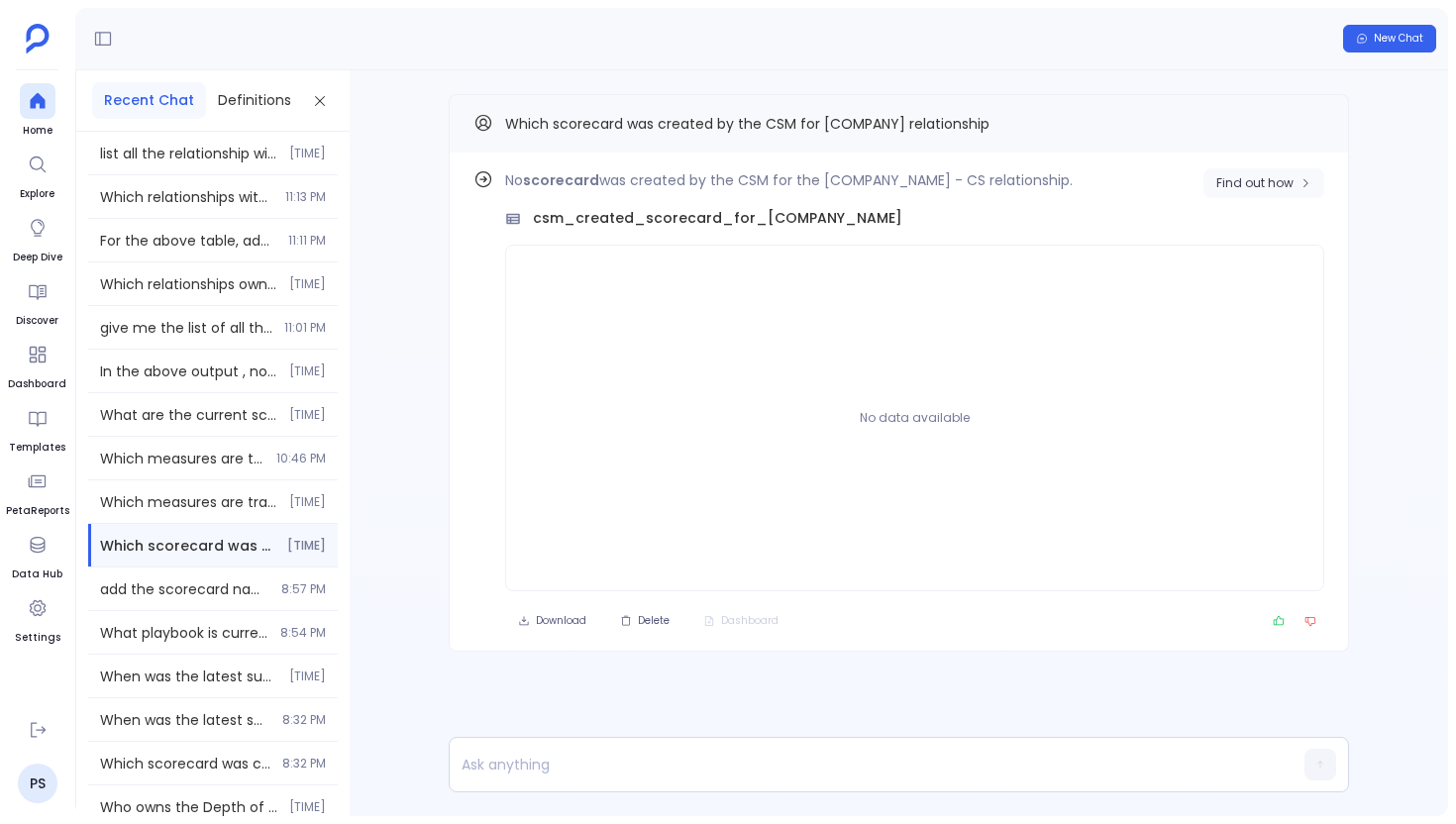 click on "Find out how" at bounding box center [1264, 183] 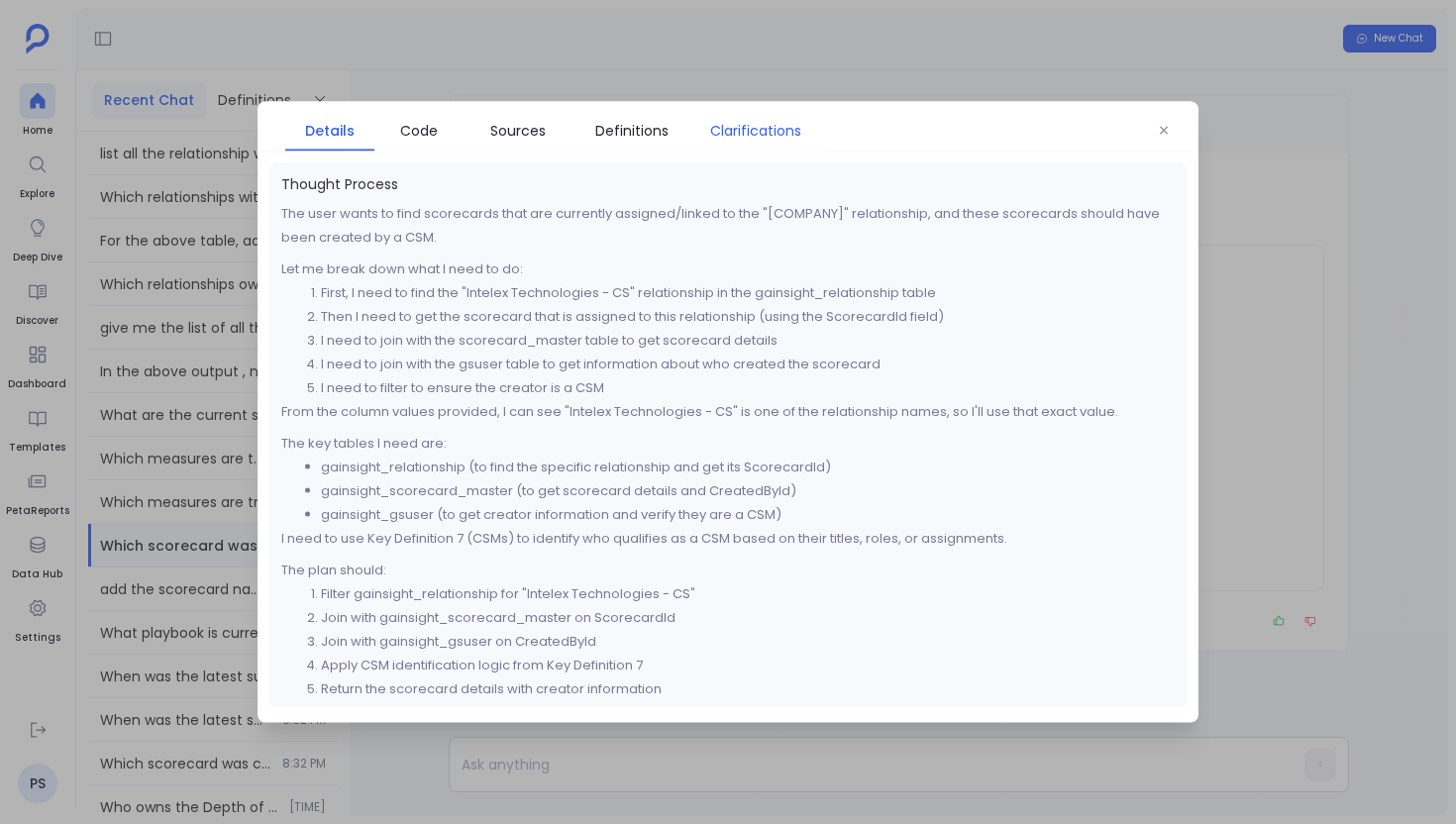 click on "Clarifications" at bounding box center (756, 131) 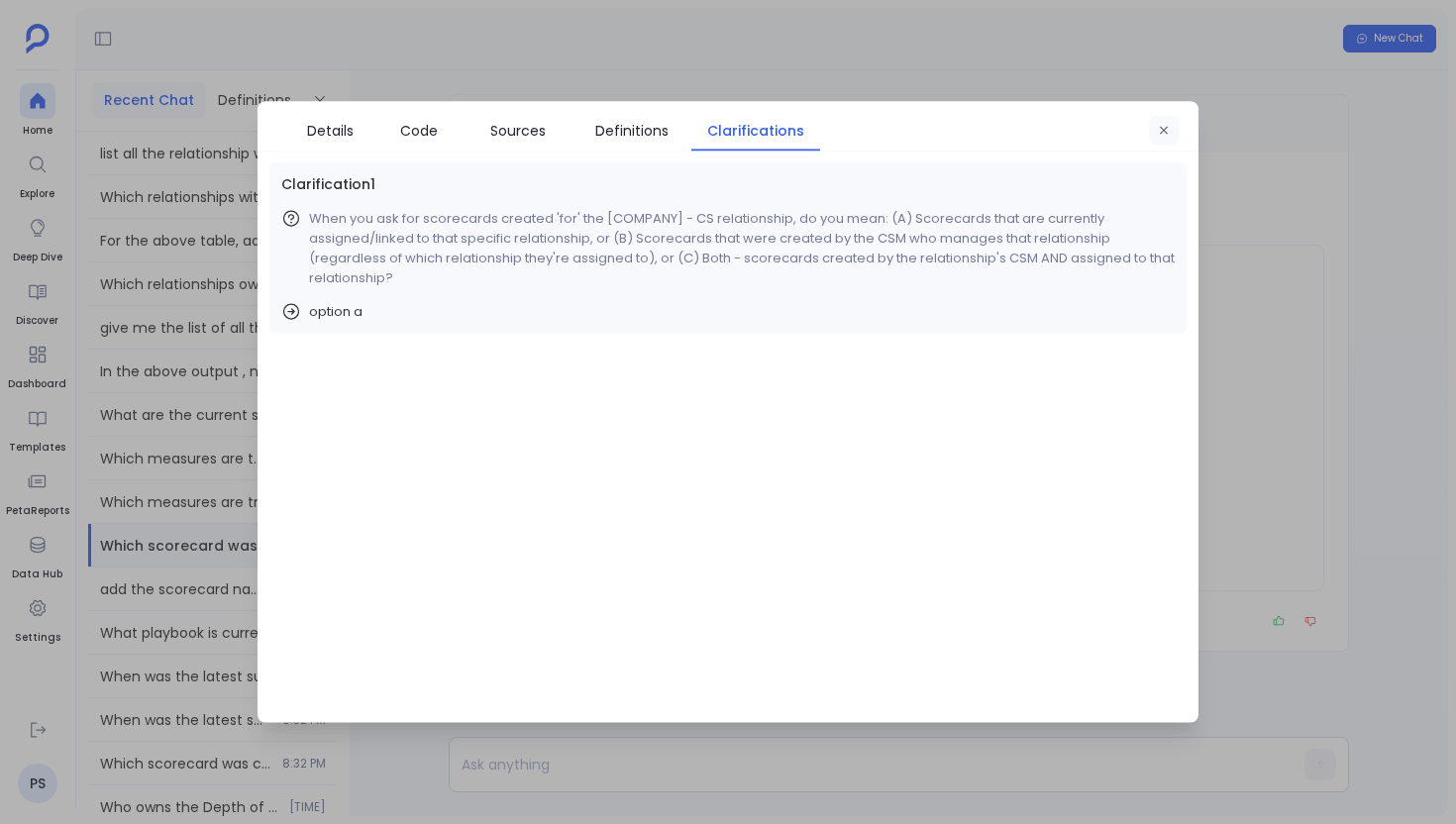 click 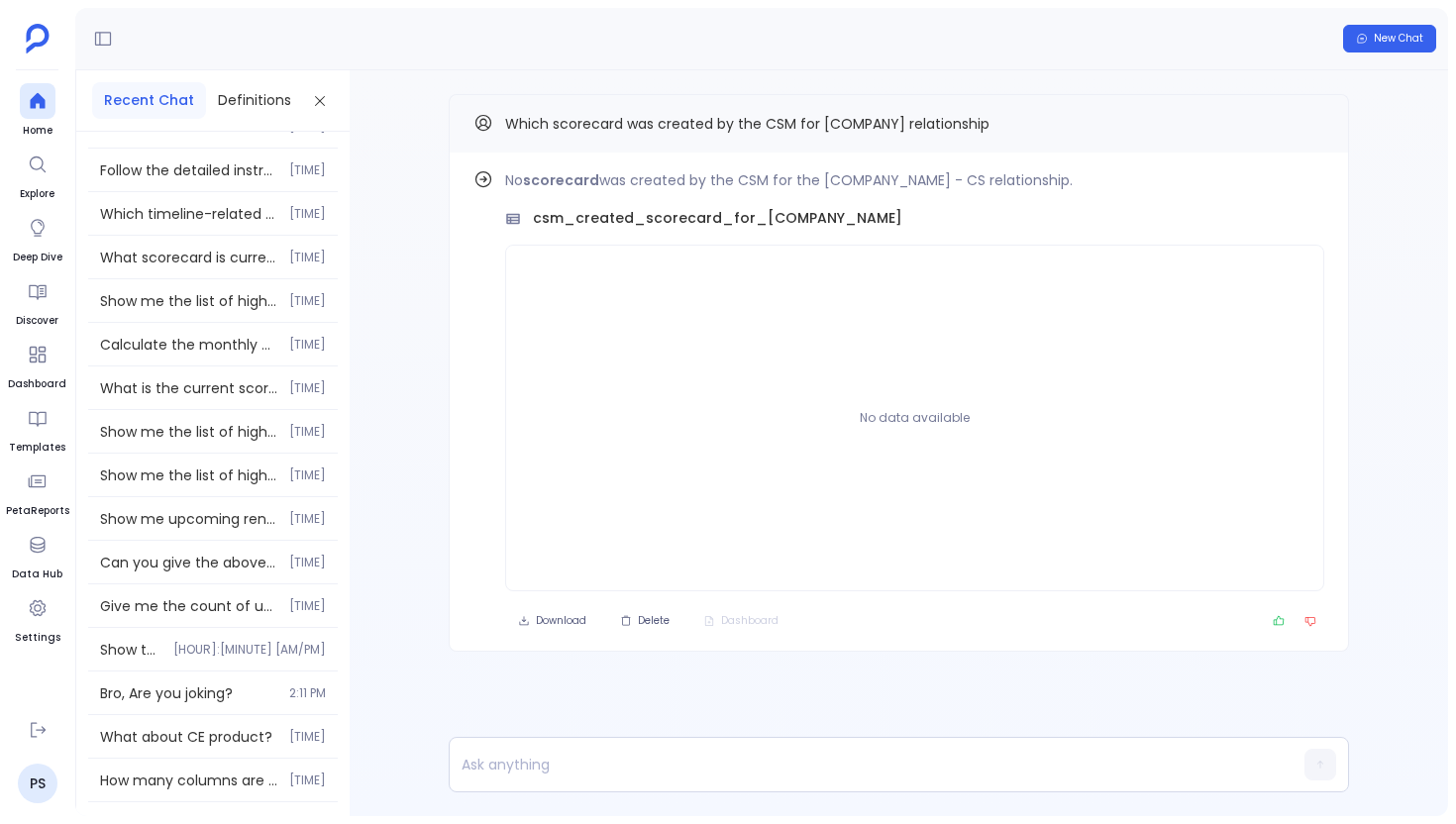scroll, scrollTop: 59532, scrollLeft: 0, axis: vertical 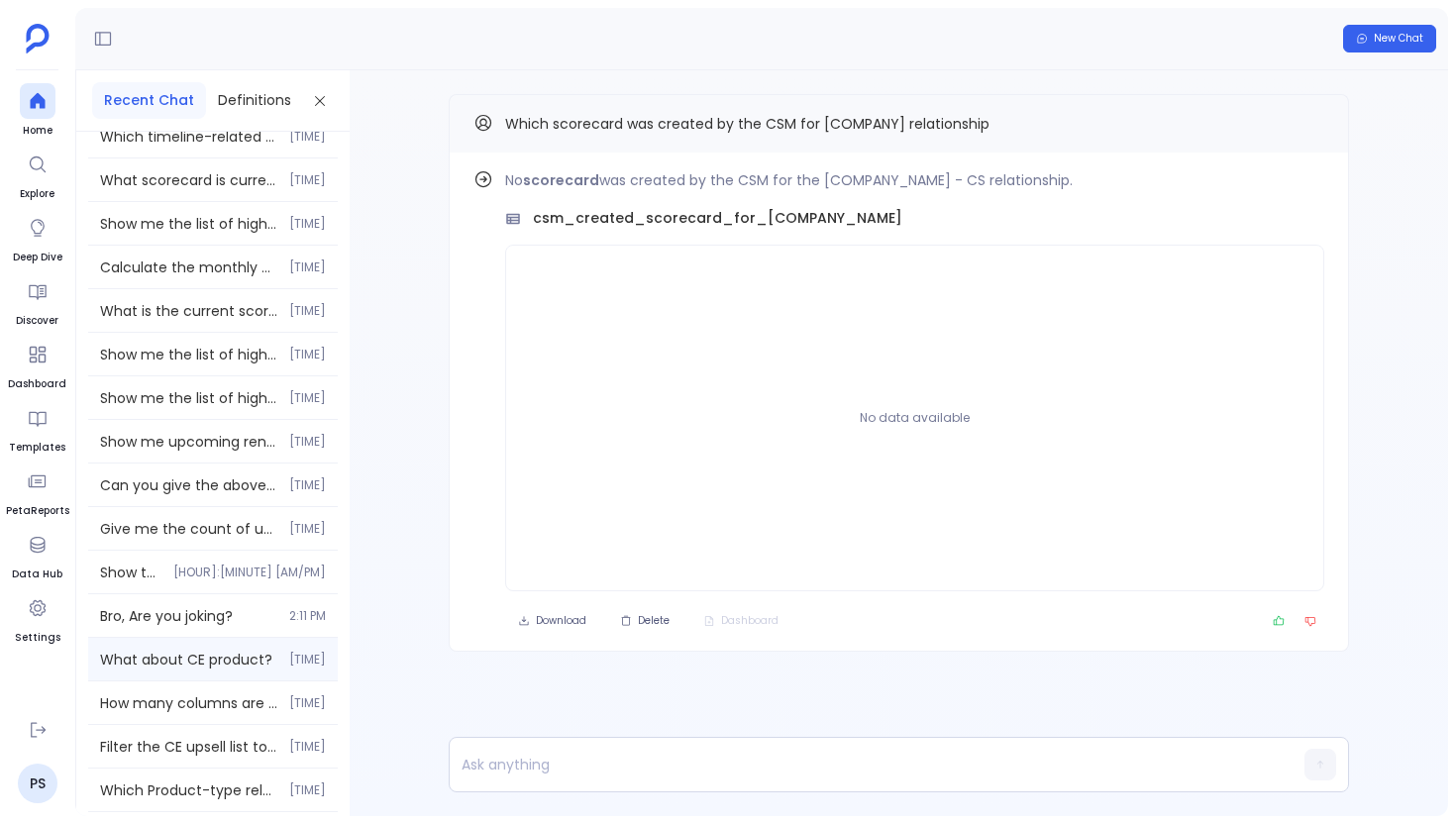 click on "What about CE product? [TIME]" at bounding box center (213, 659) 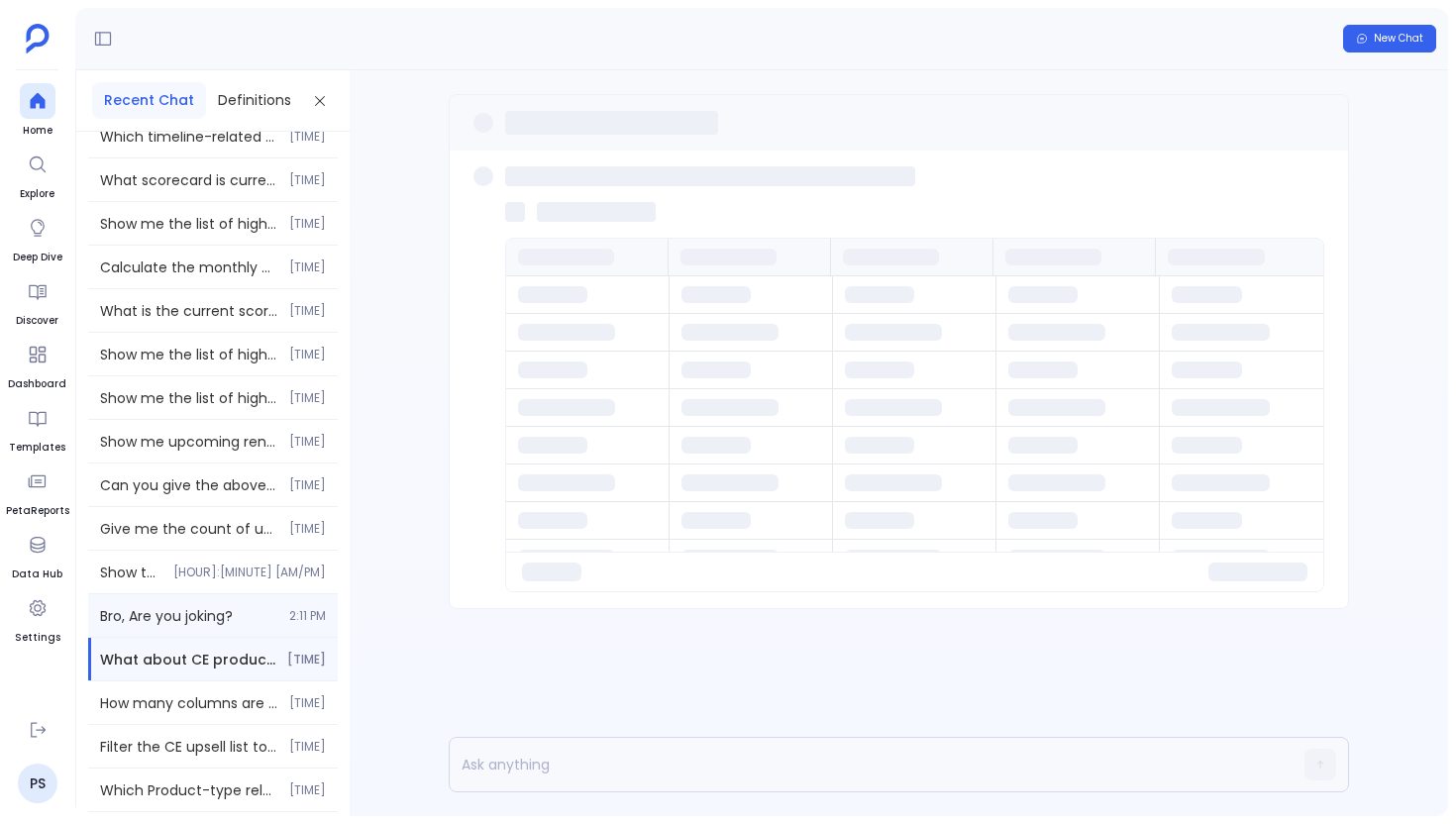 click on "Bro, Are you joking?" at bounding box center (188, 616) 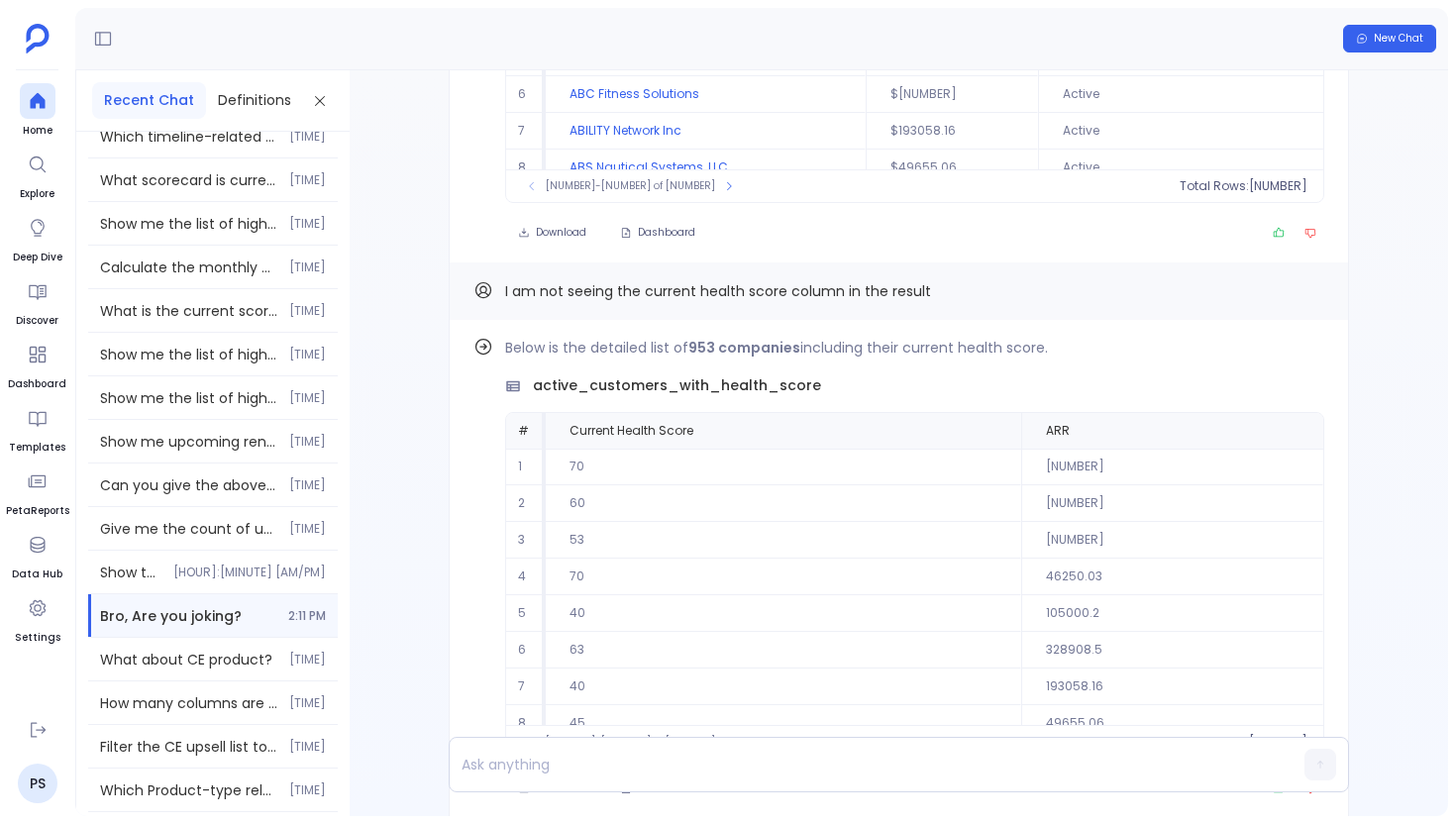 scroll, scrollTop: -1099, scrollLeft: 0, axis: vertical 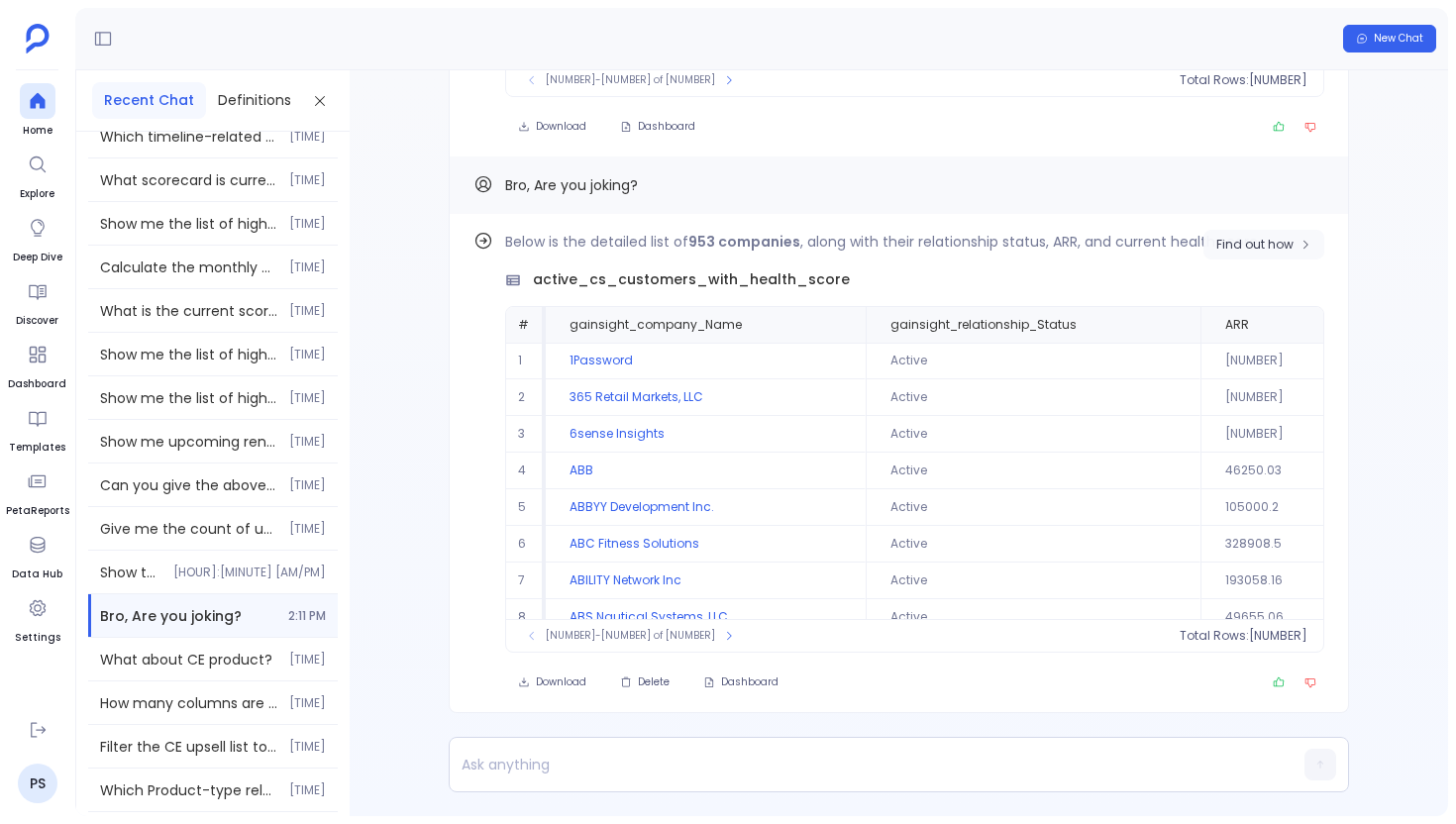 click on "Find out how" at bounding box center (1264, 245) 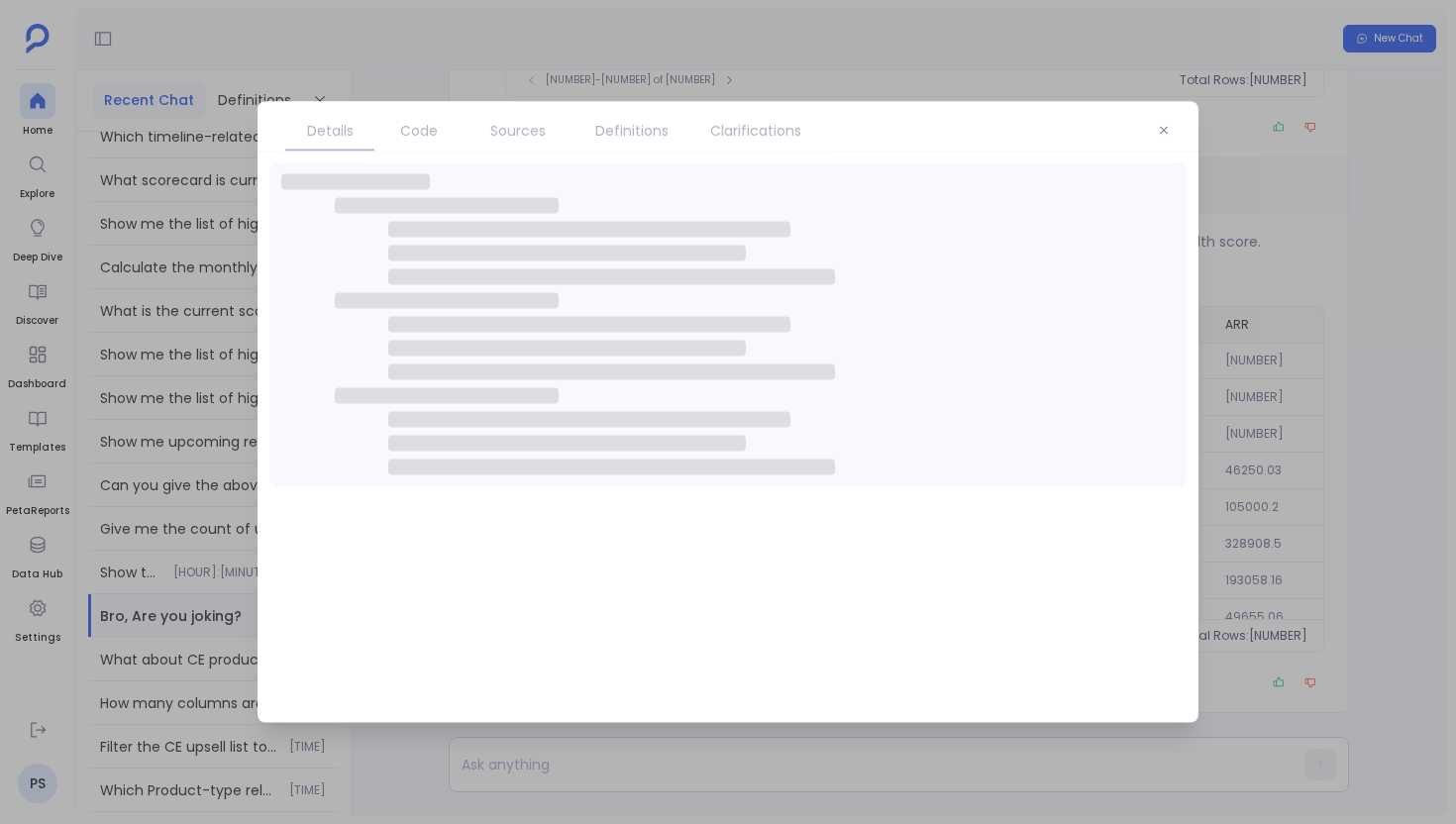 click on "Details Code Sources Definitions Clarifications" at bounding box center (728, 412) 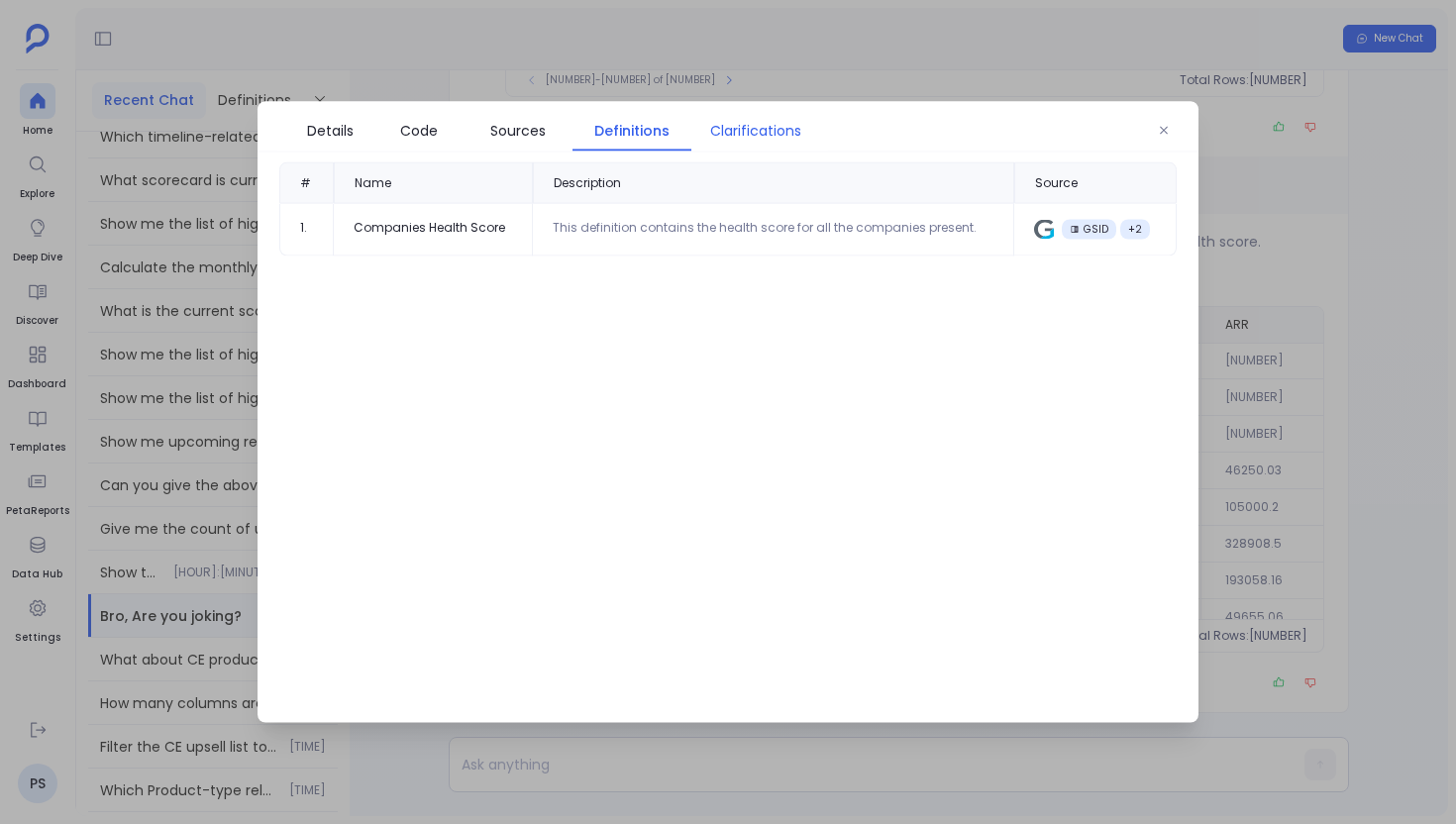 click on "Clarifications" at bounding box center [756, 131] 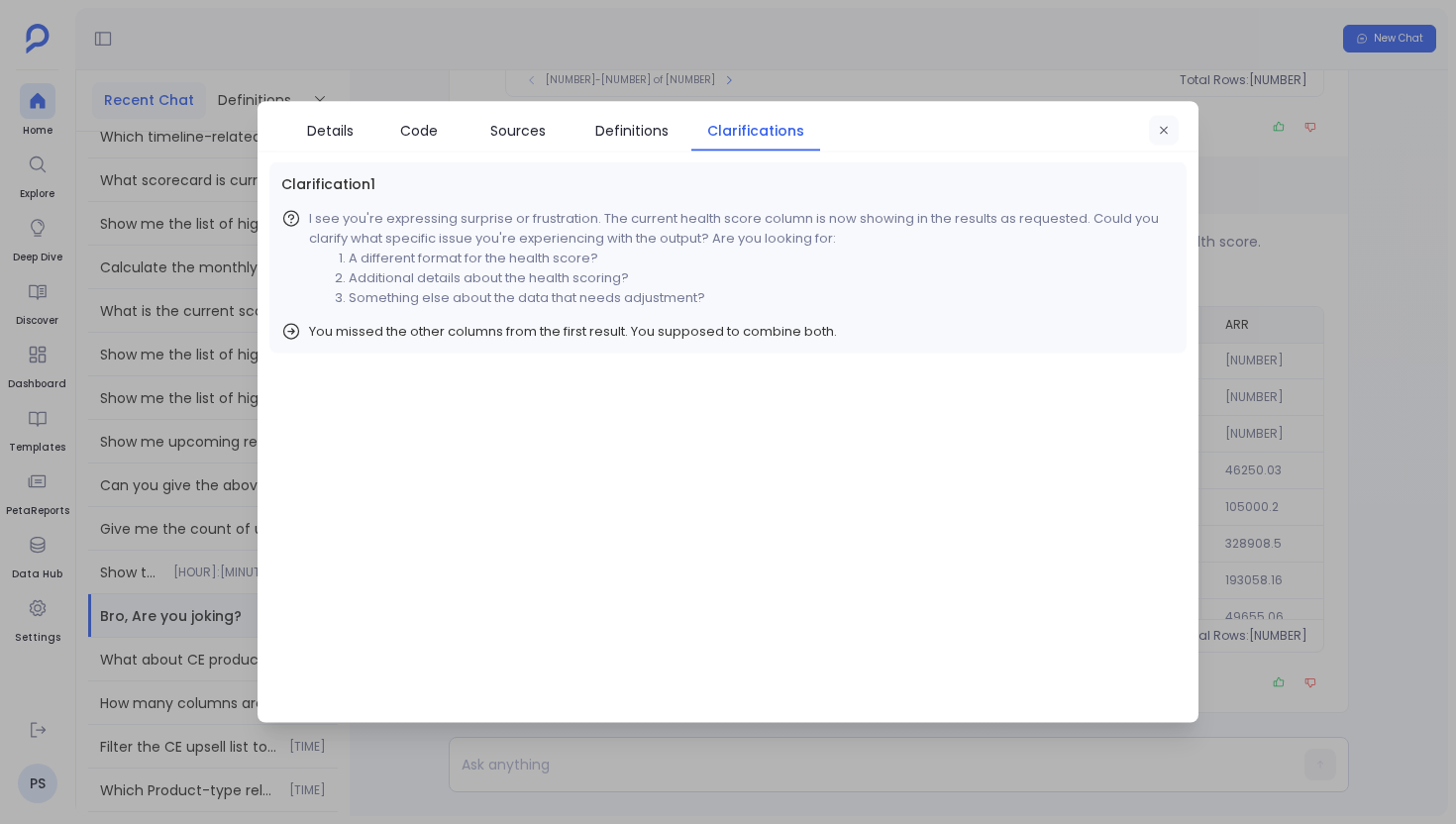 click 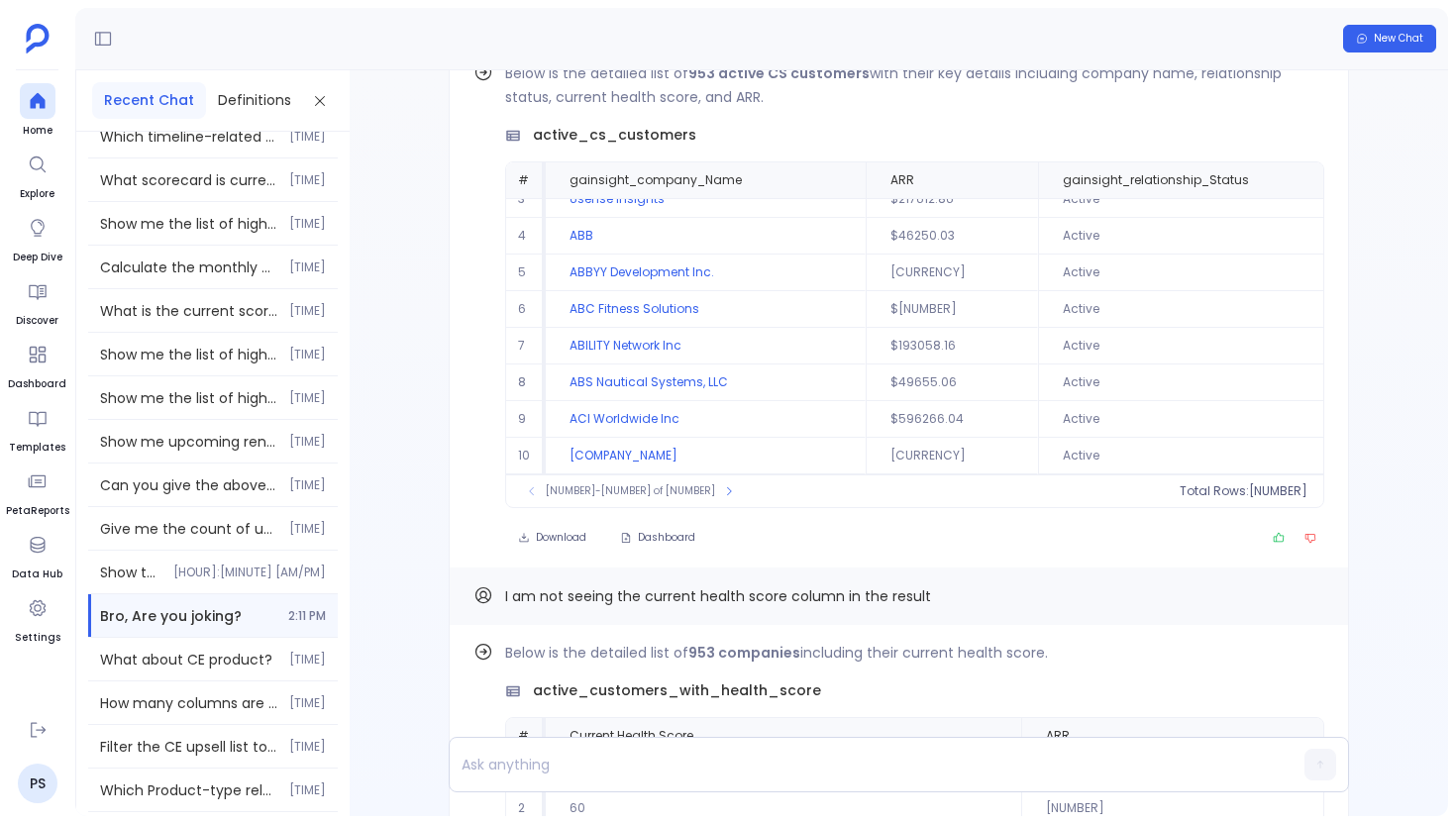 scroll, scrollTop: -1099, scrollLeft: 0, axis: vertical 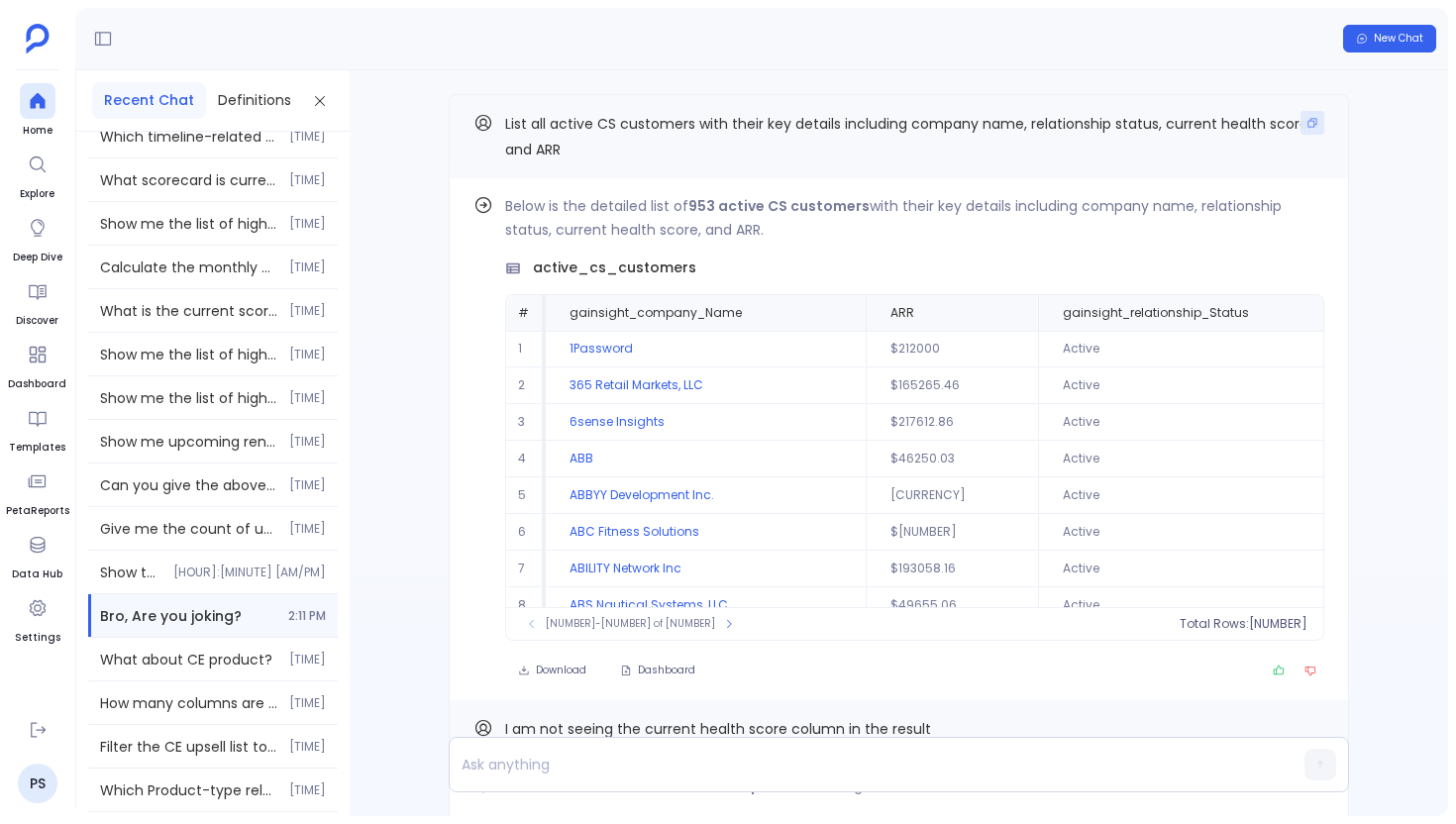 click 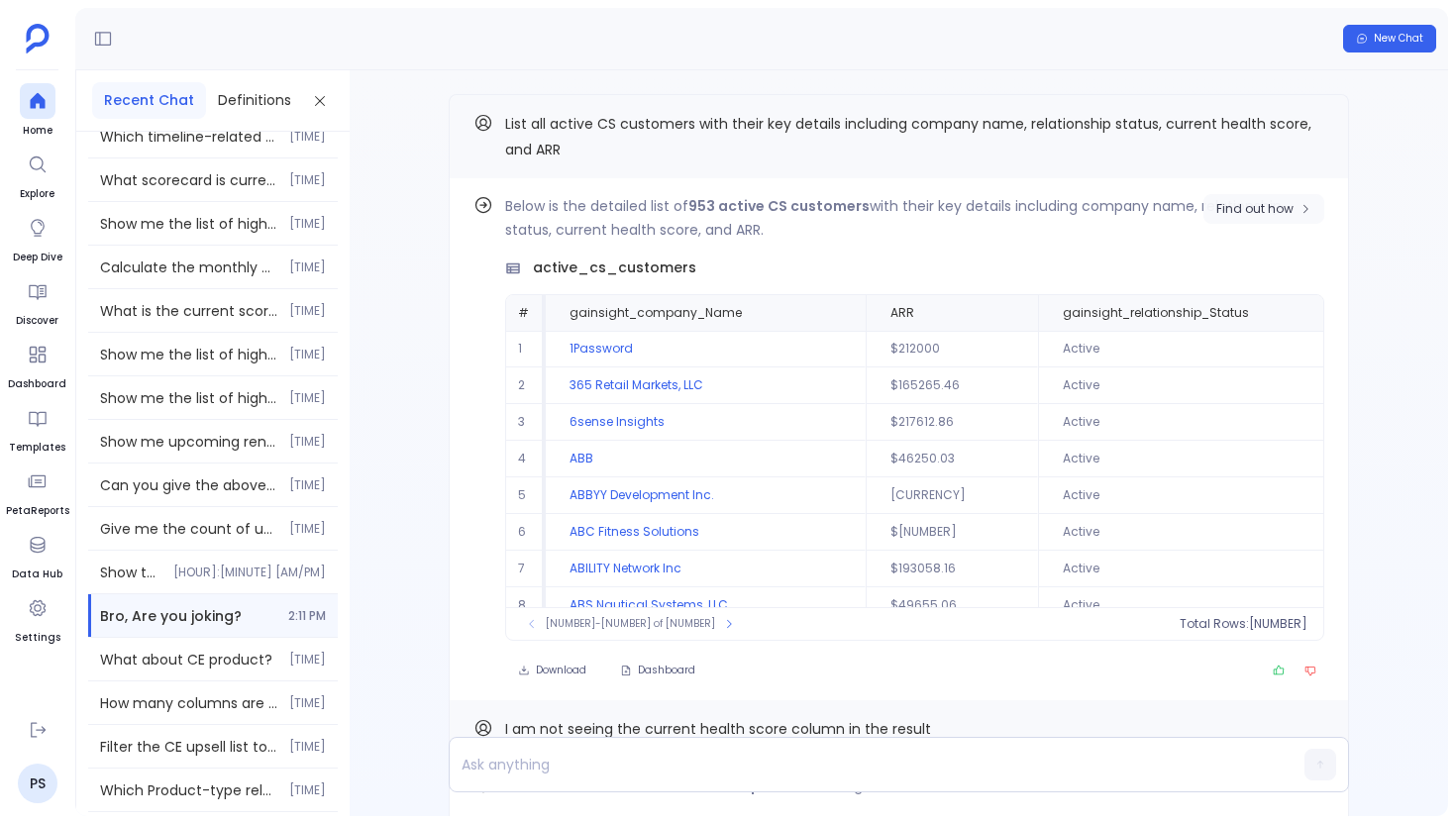 click on "Find out how" at bounding box center [1255, 209] 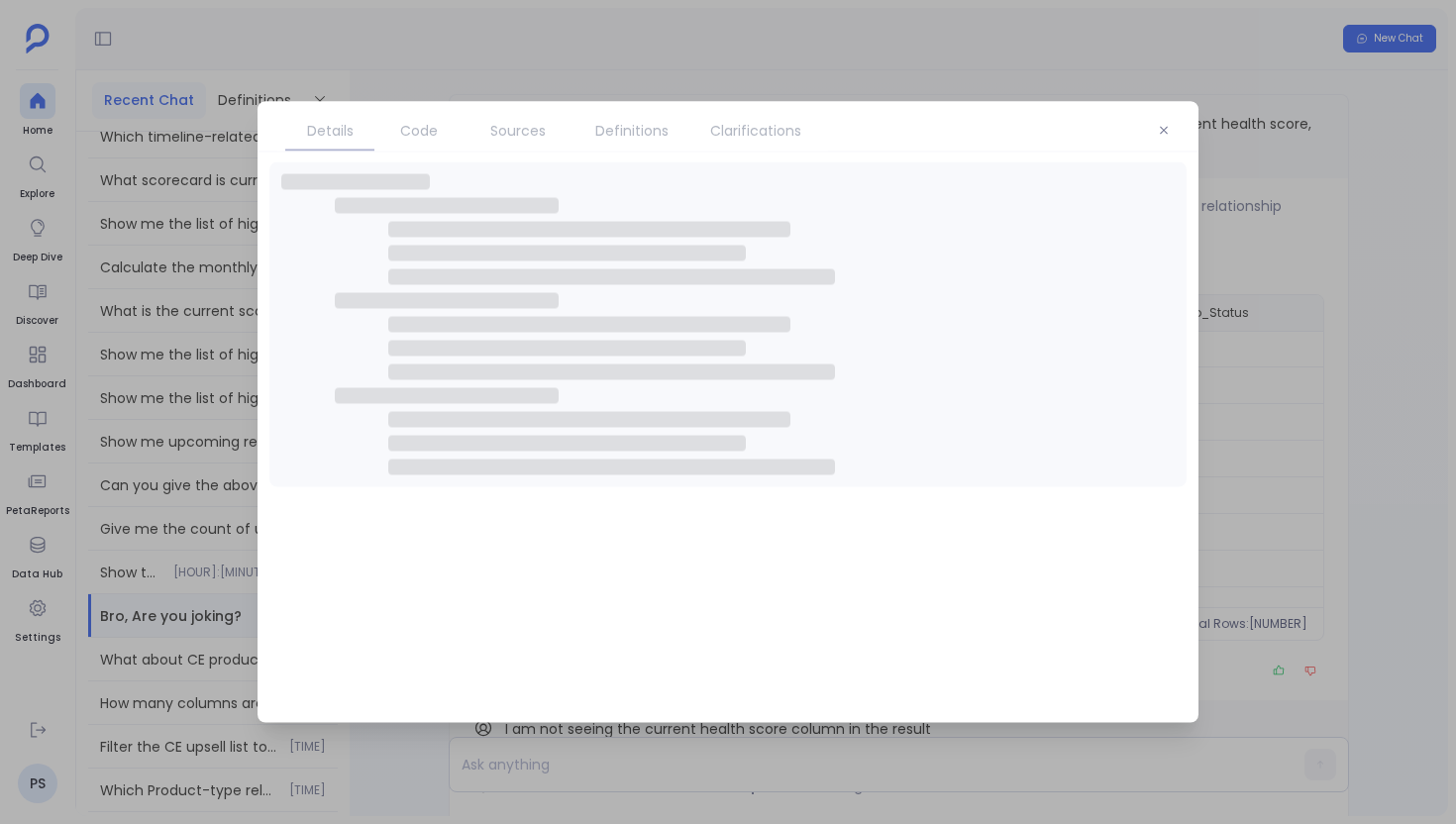 click on "Definitions" at bounding box center (632, 131) 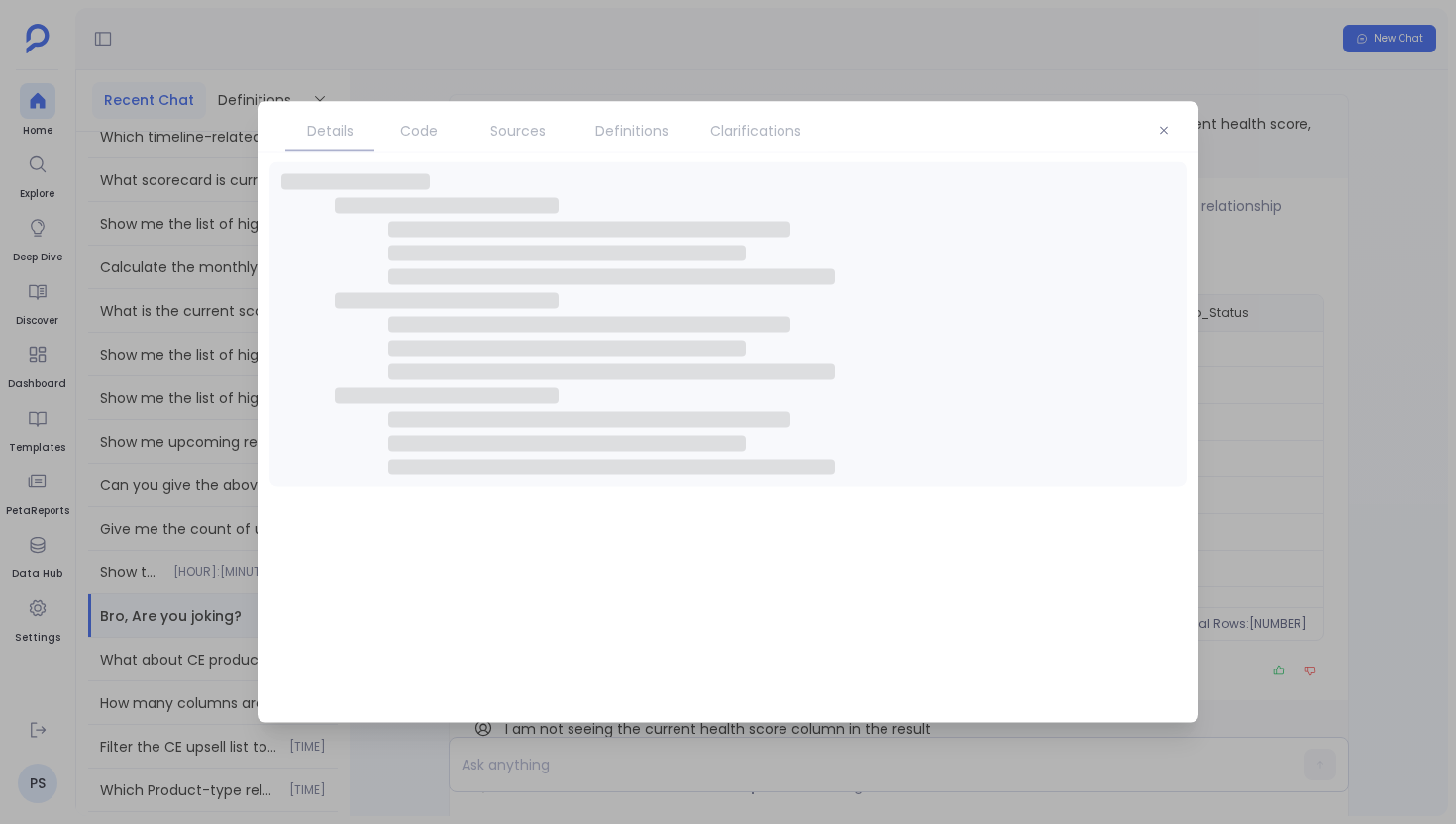 click on "Definitions" at bounding box center [632, 131] 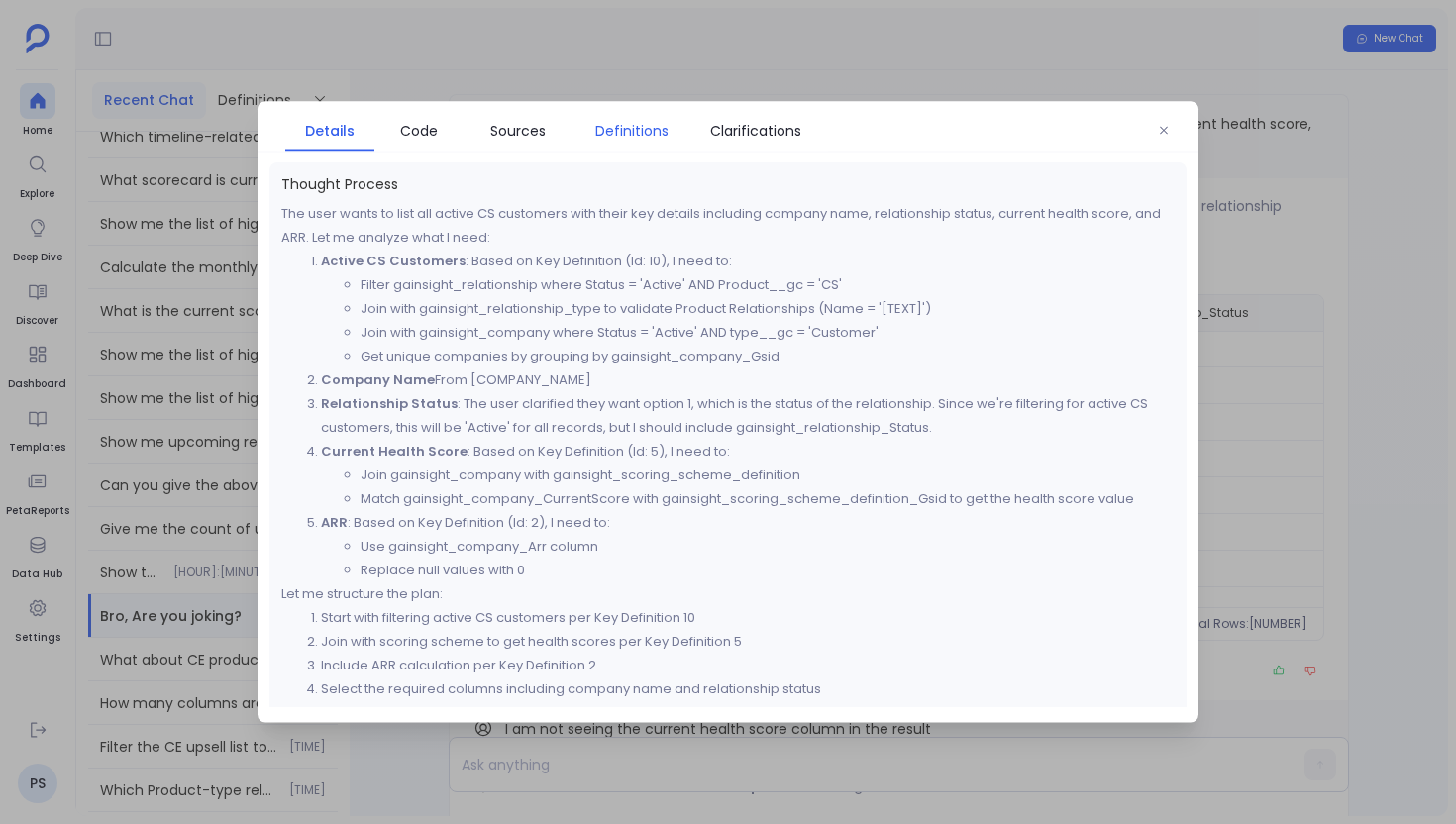 click on "Definitions" at bounding box center (632, 131) 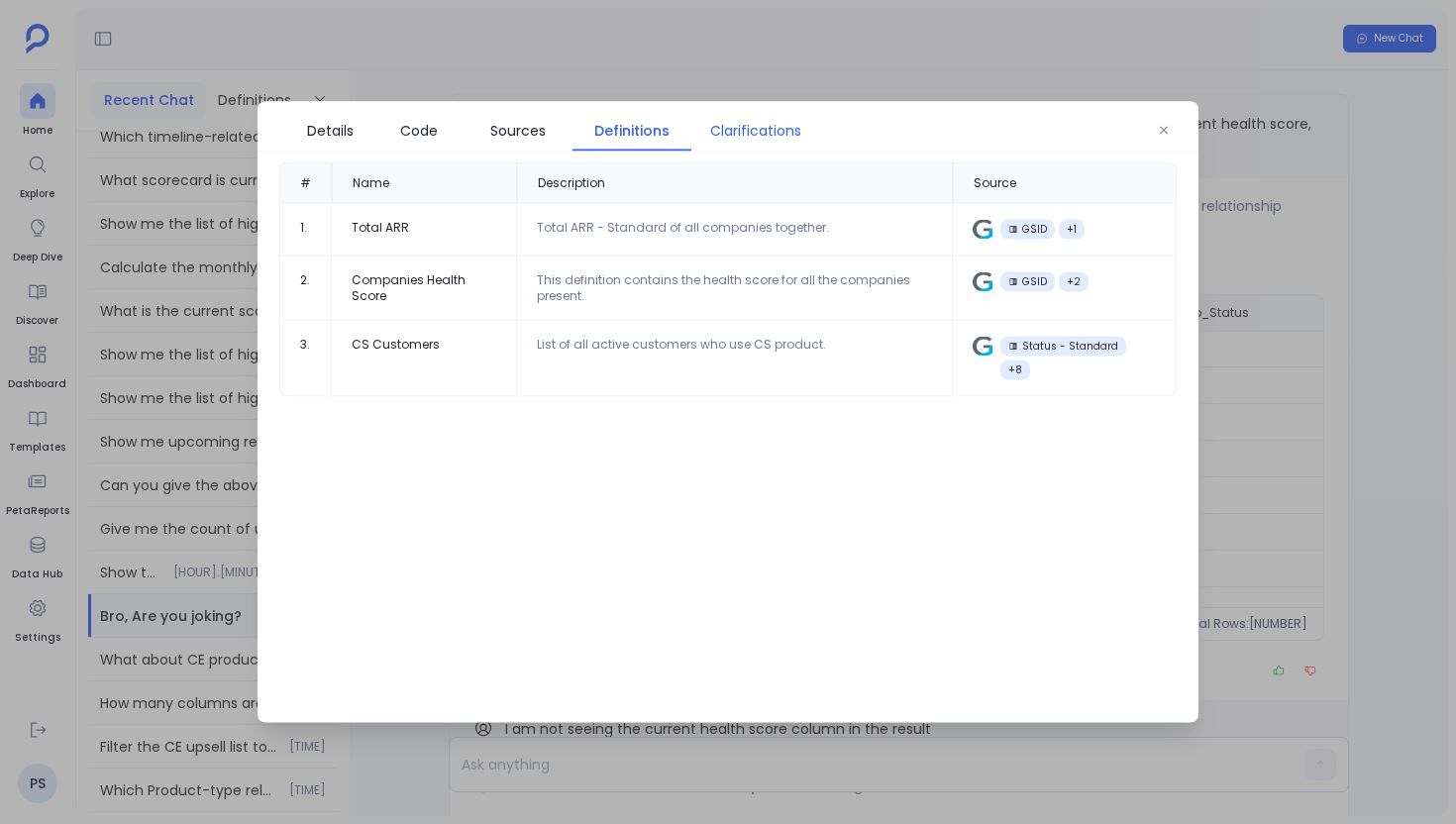 click on "Clarifications" at bounding box center [756, 131] 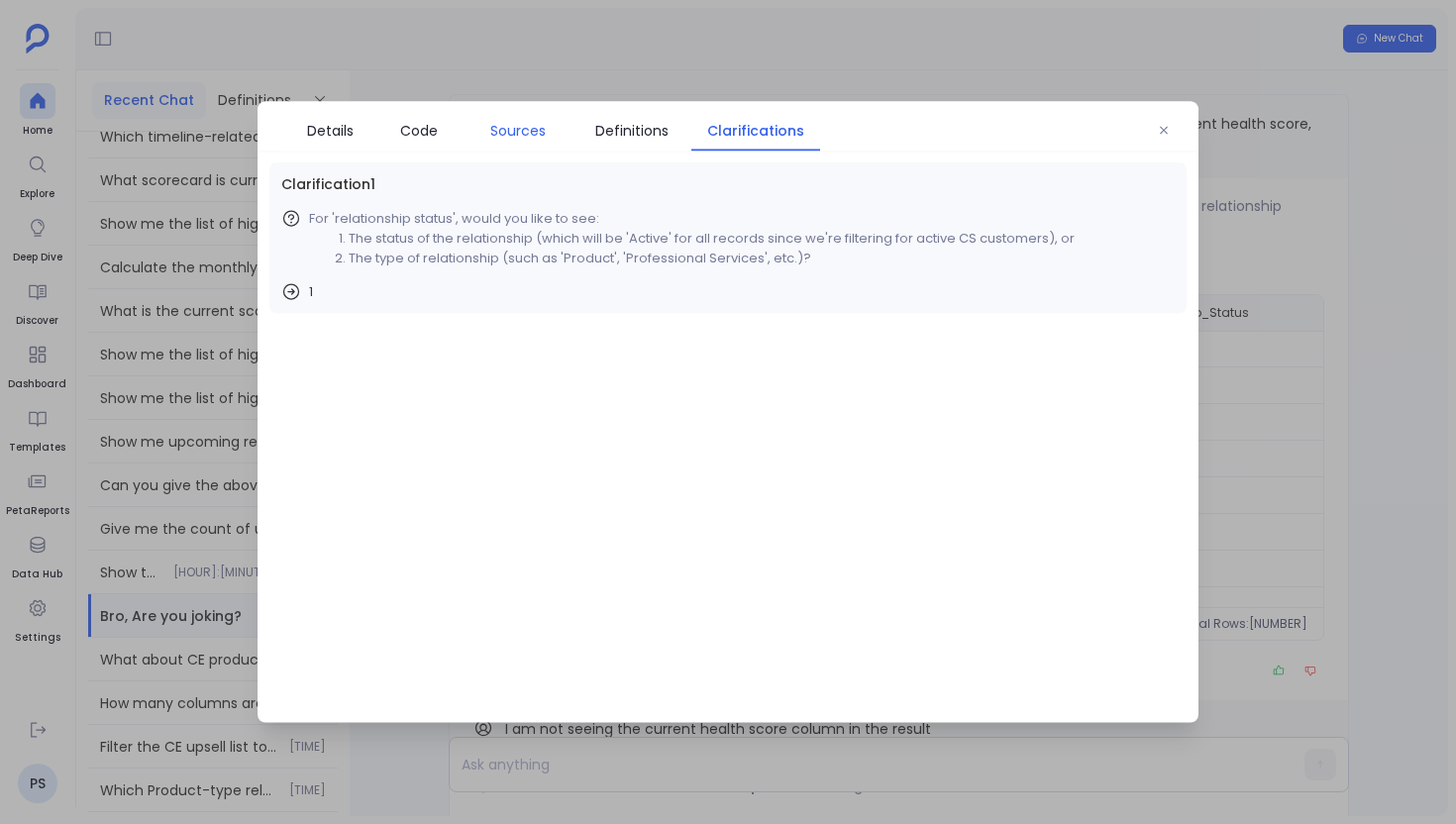 click on "Sources" at bounding box center [518, 131] 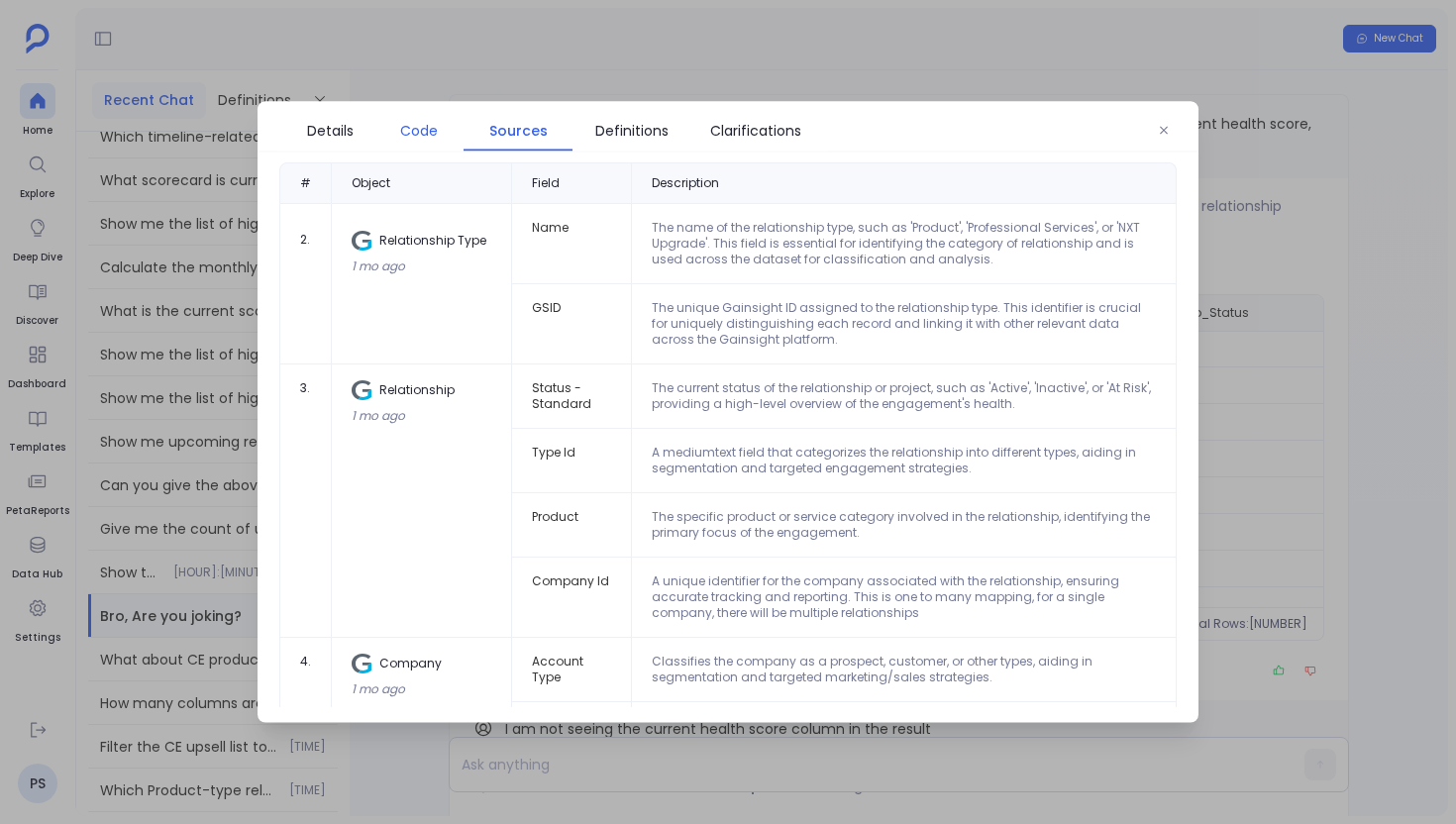 click on "Code" at bounding box center [419, 131] 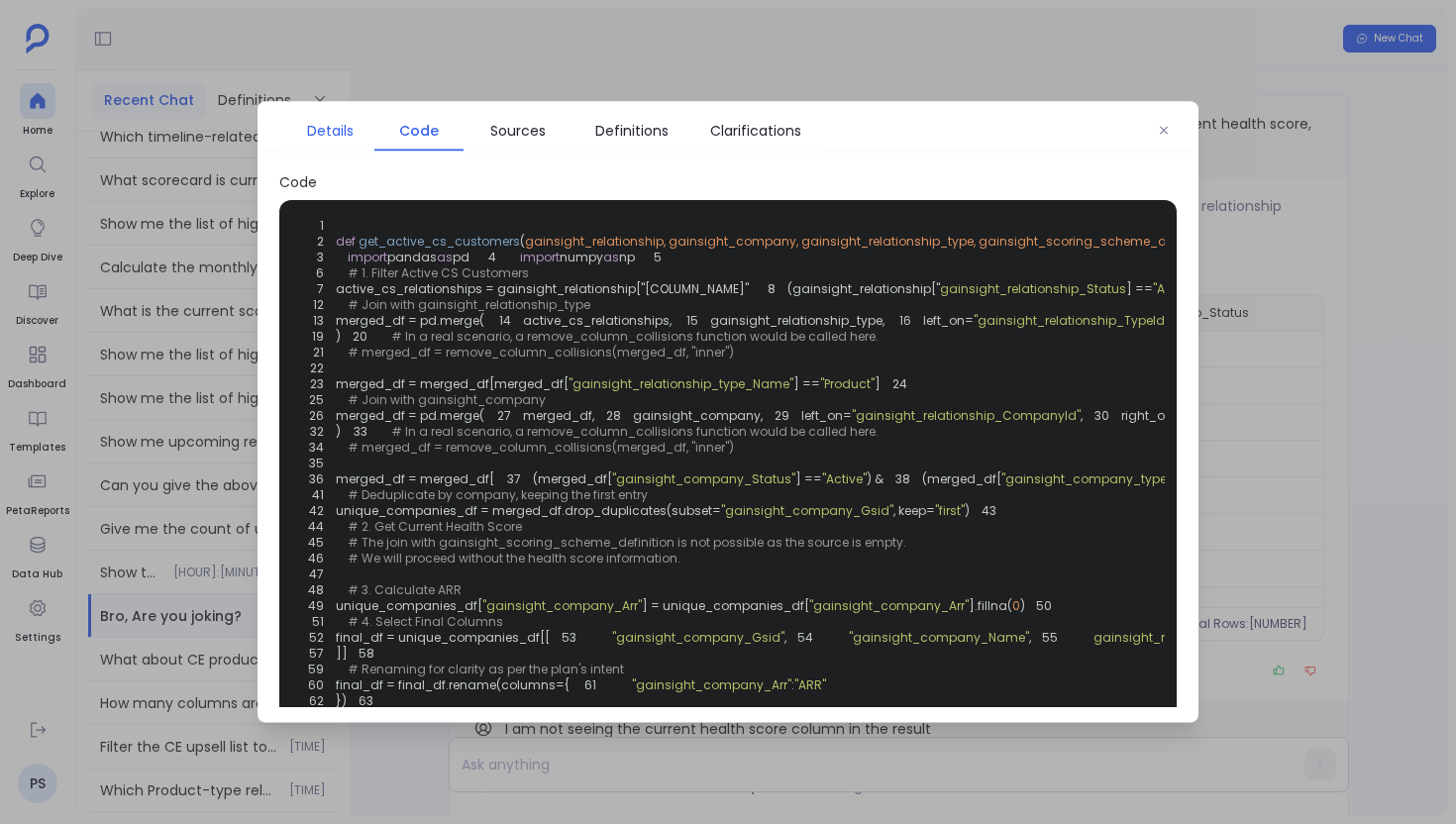 click on "Details" at bounding box center (330, 131) 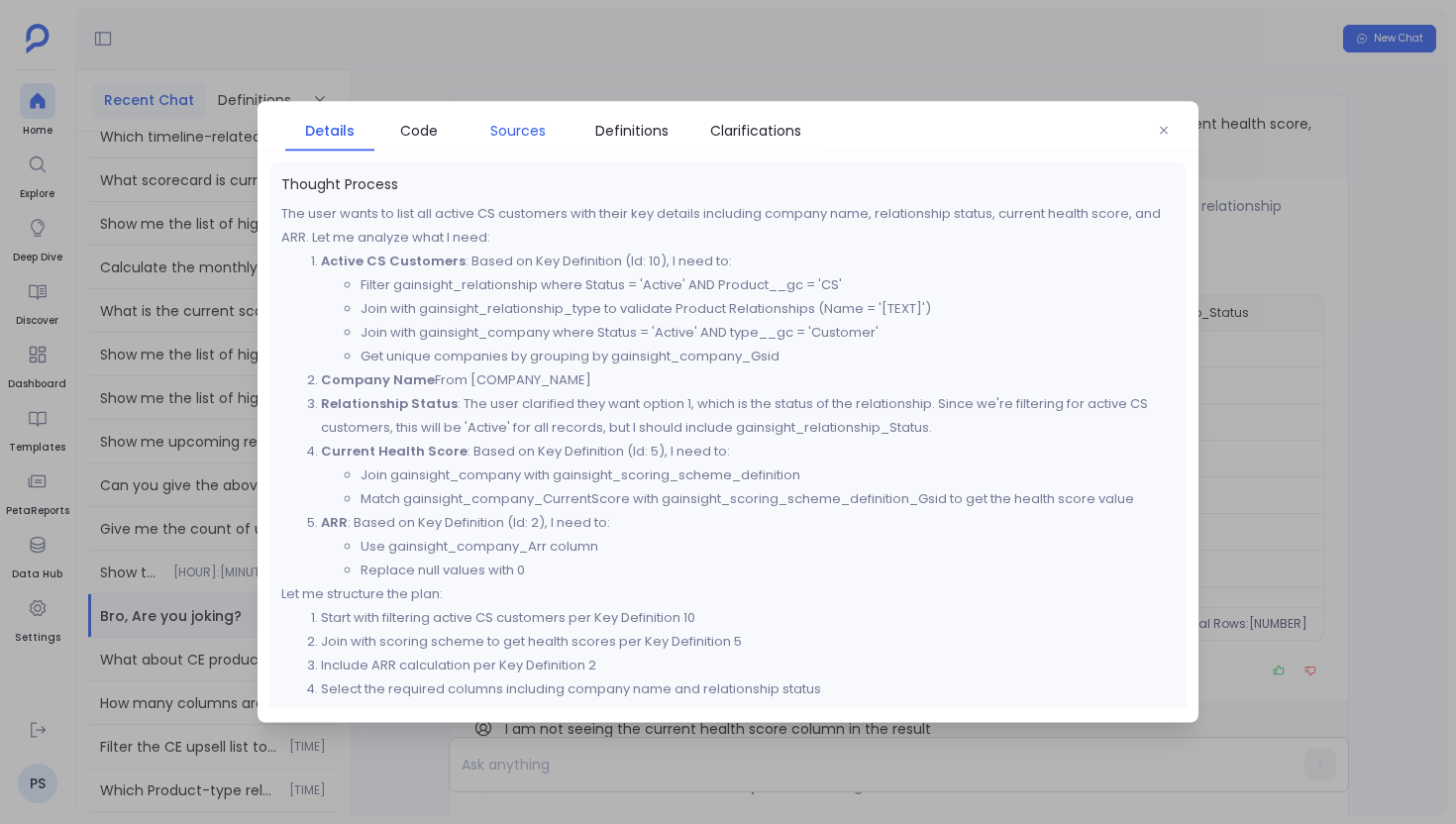 click on "Sources" at bounding box center (518, 131) 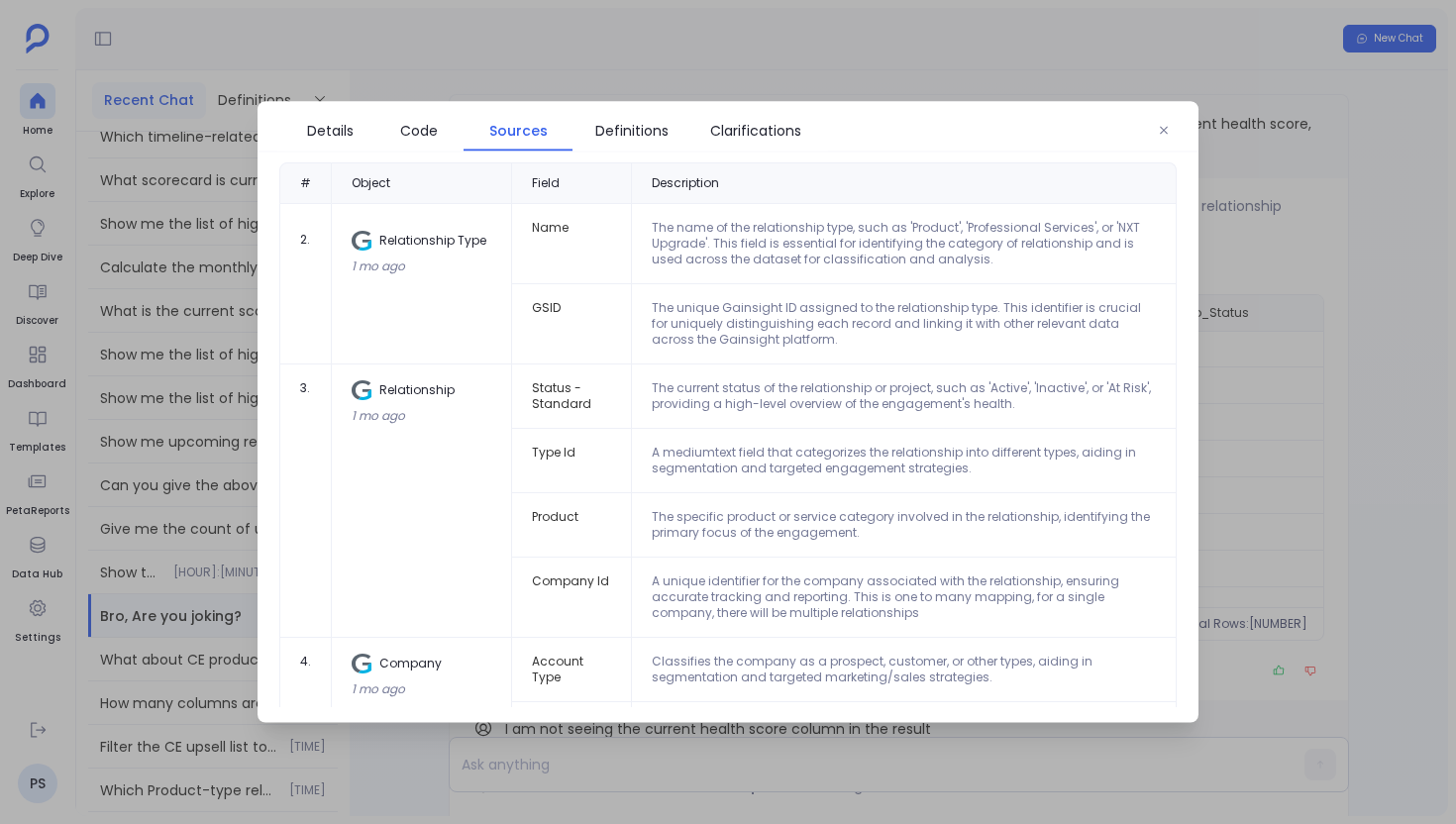 click on "Details Code Sources Definitions Clarifications" at bounding box center [728, 127] 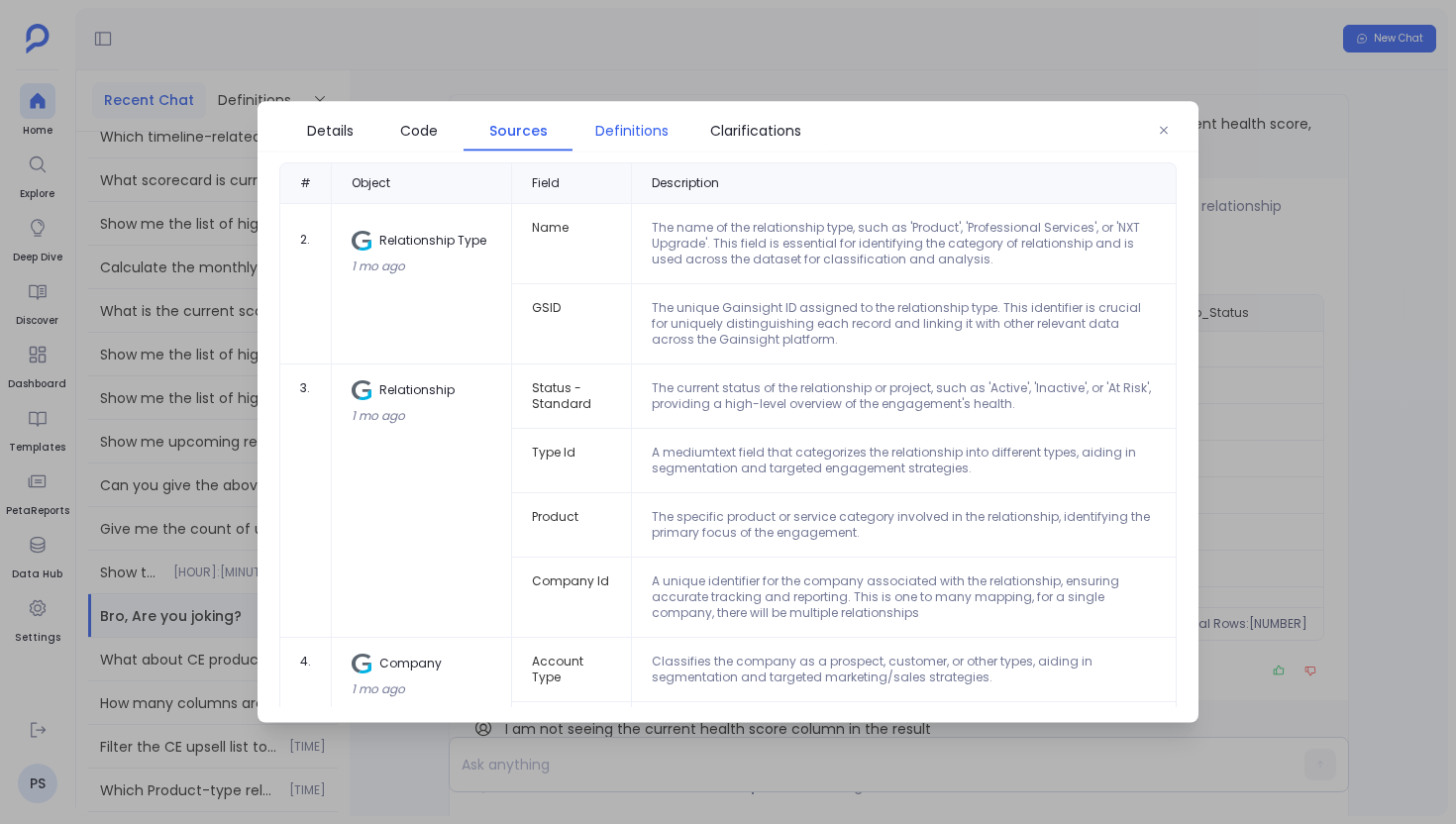 click on "Definitions" at bounding box center [632, 131] 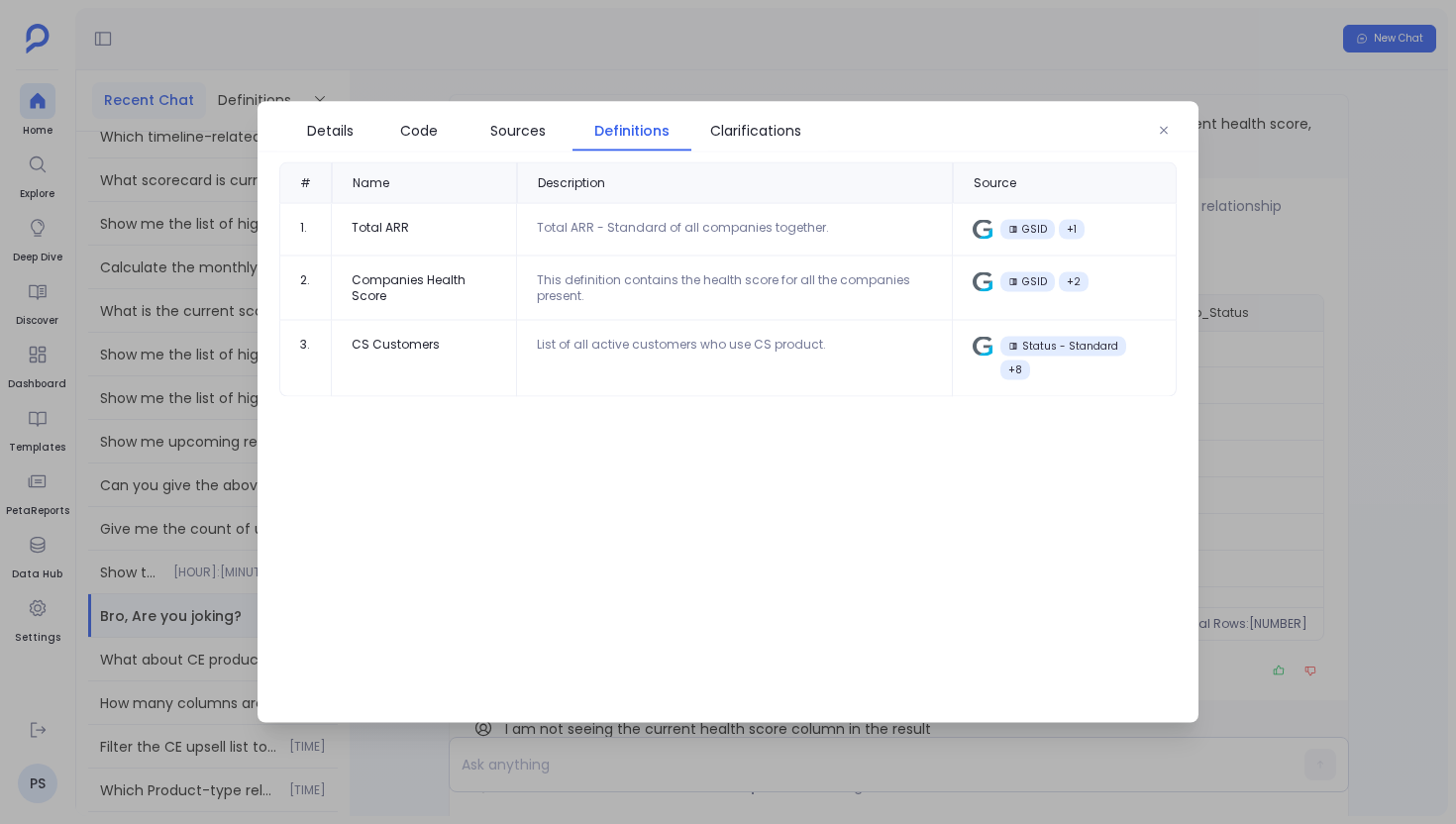 click on "Total ARR" at bounding box center (424, 228) 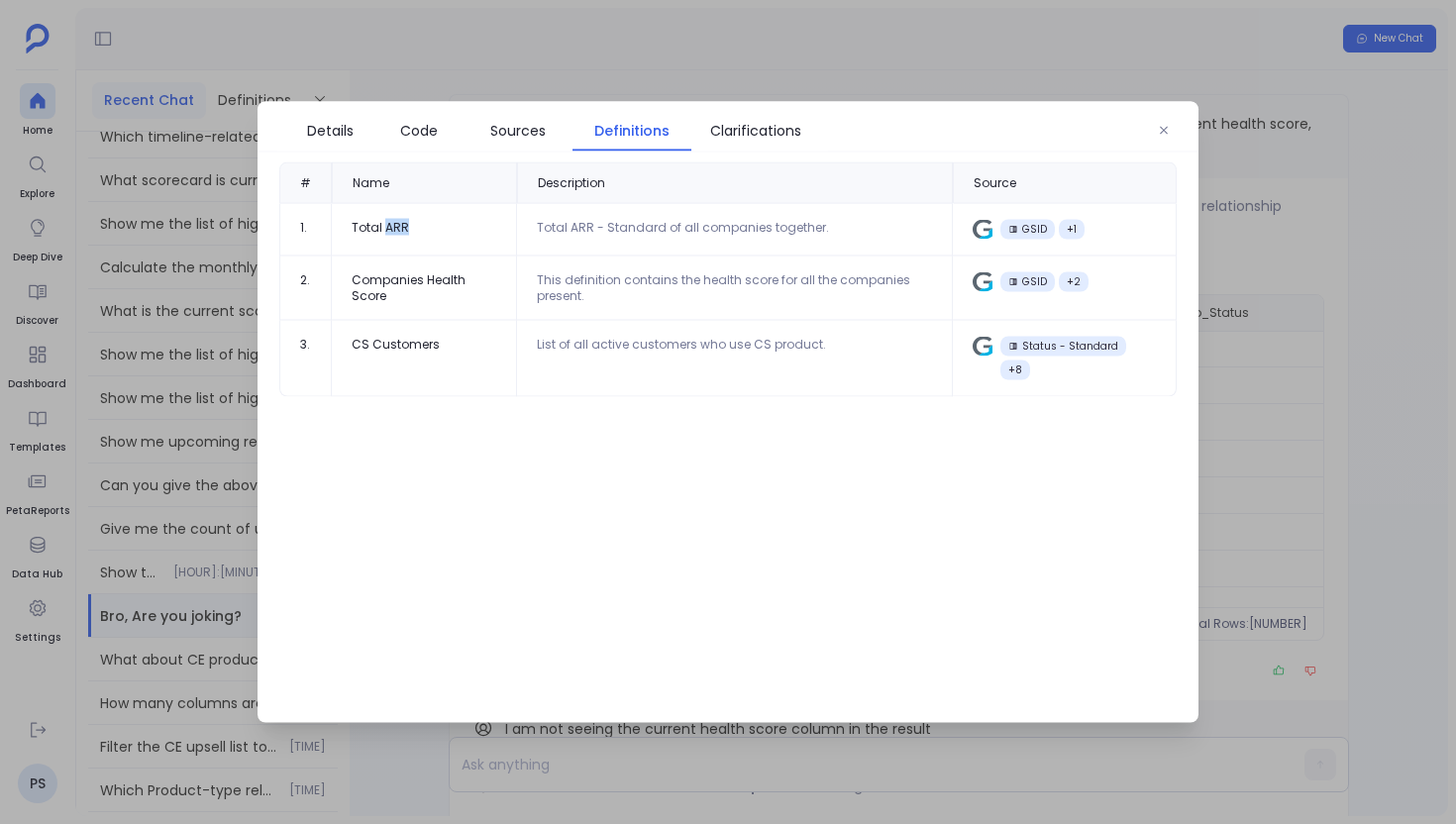 click on "Total ARR" at bounding box center (424, 228) 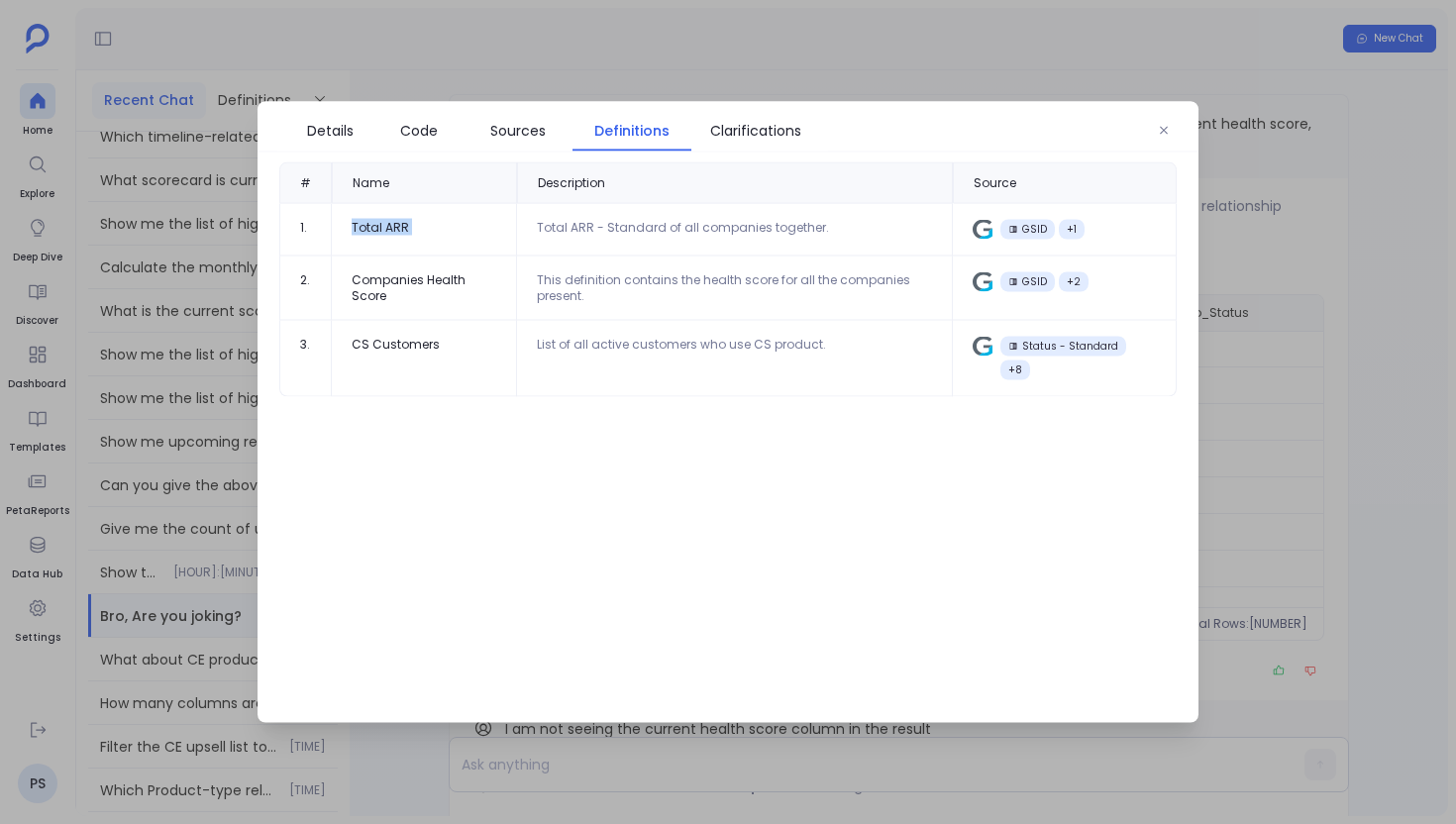 click on "Total ARR" at bounding box center [424, 228] 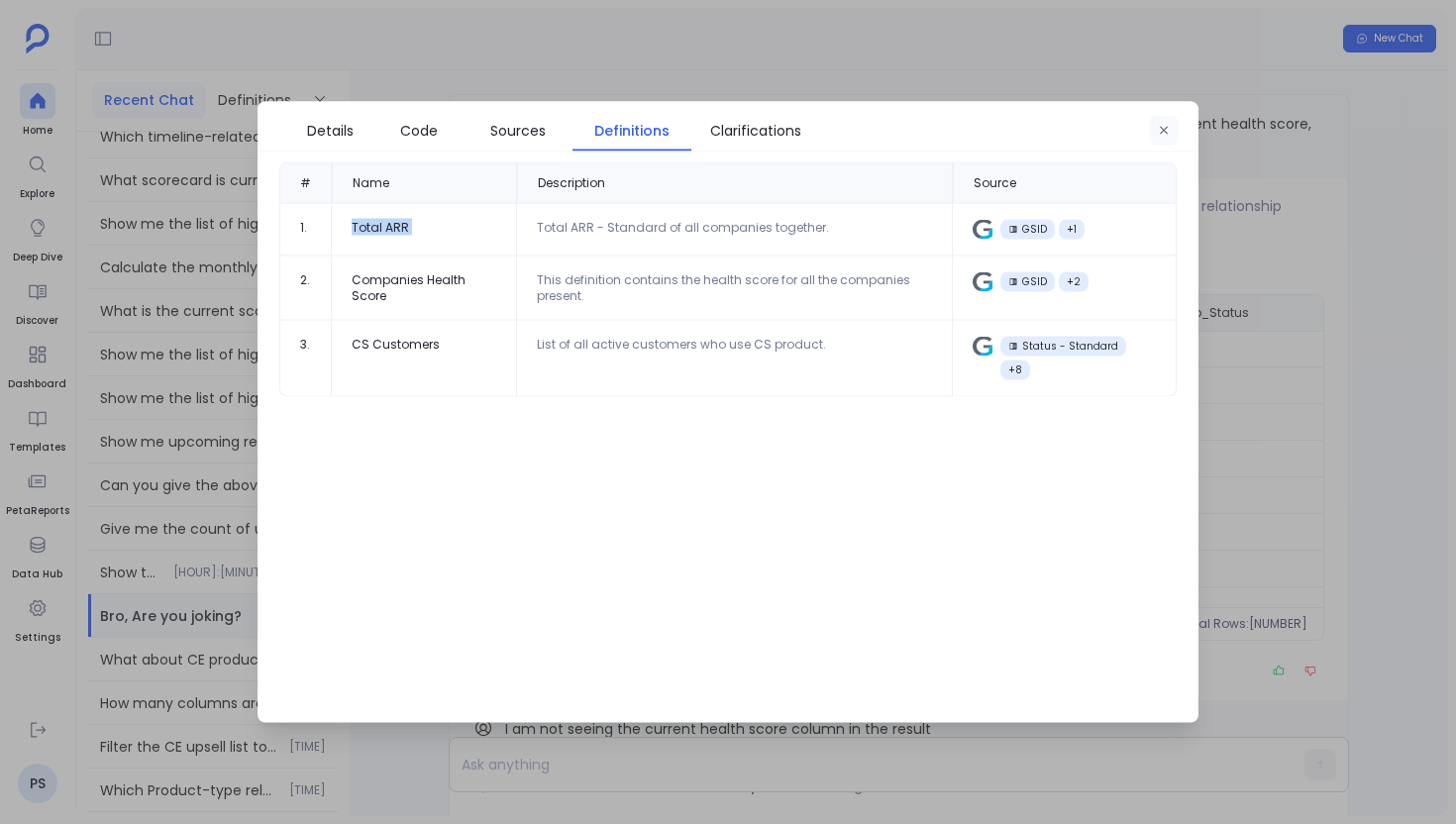click at bounding box center [1164, 131] 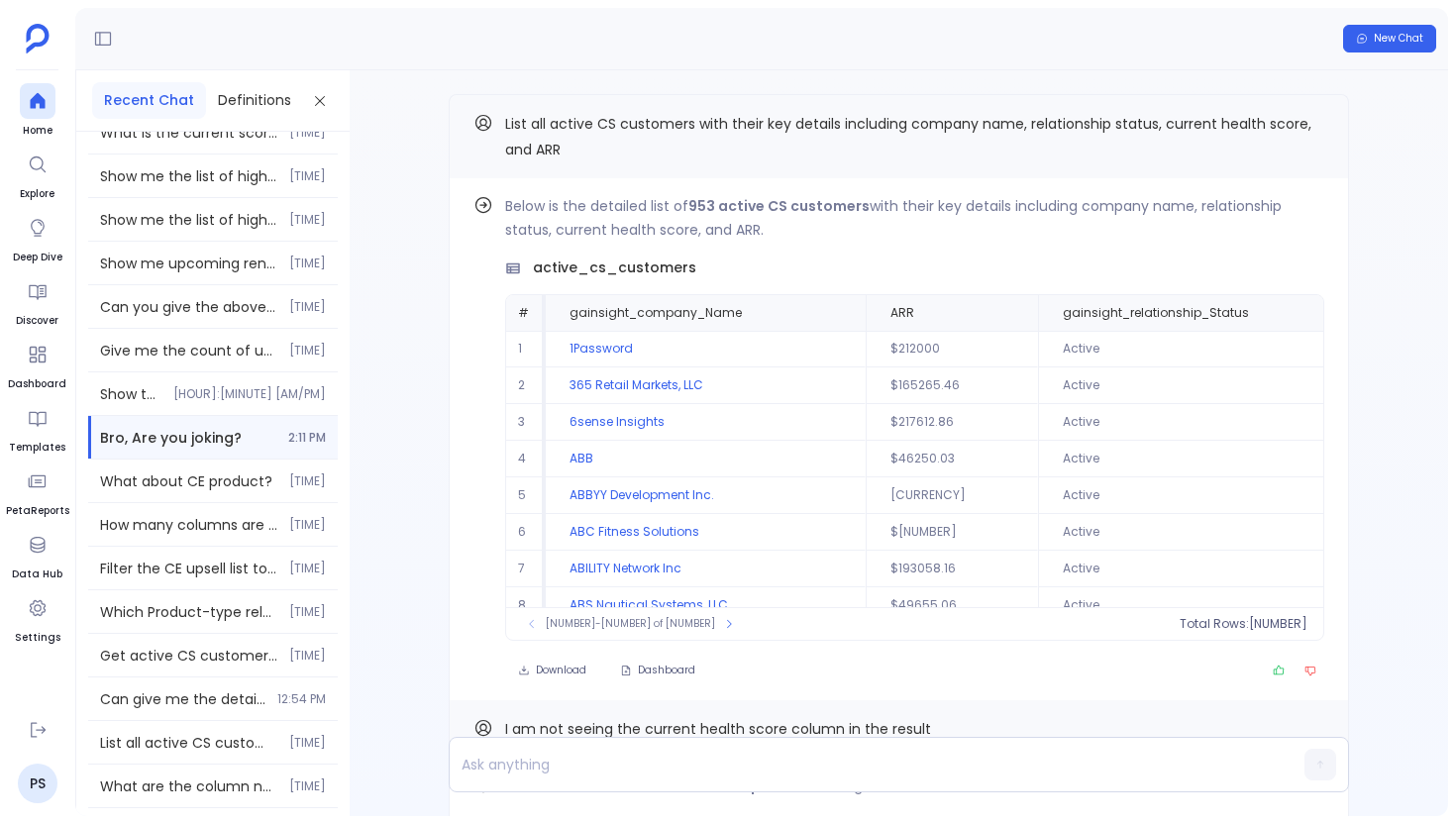 scroll, scrollTop: 59721, scrollLeft: 0, axis: vertical 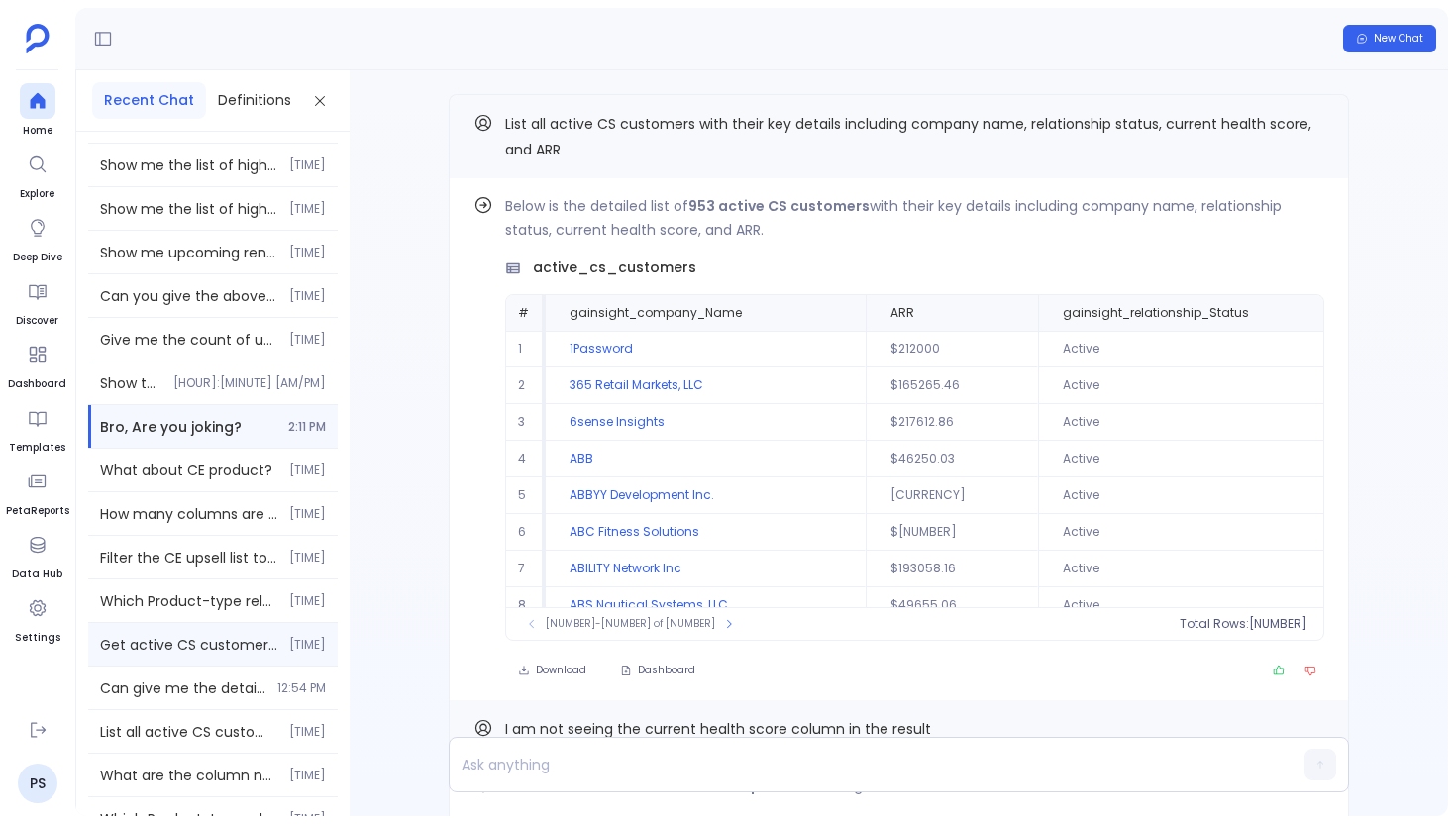 click on "Get active CS customers with their actual current health scores from the unified scorecard fact table, including score trends and CSM names instead of IDs" at bounding box center [188, 645] 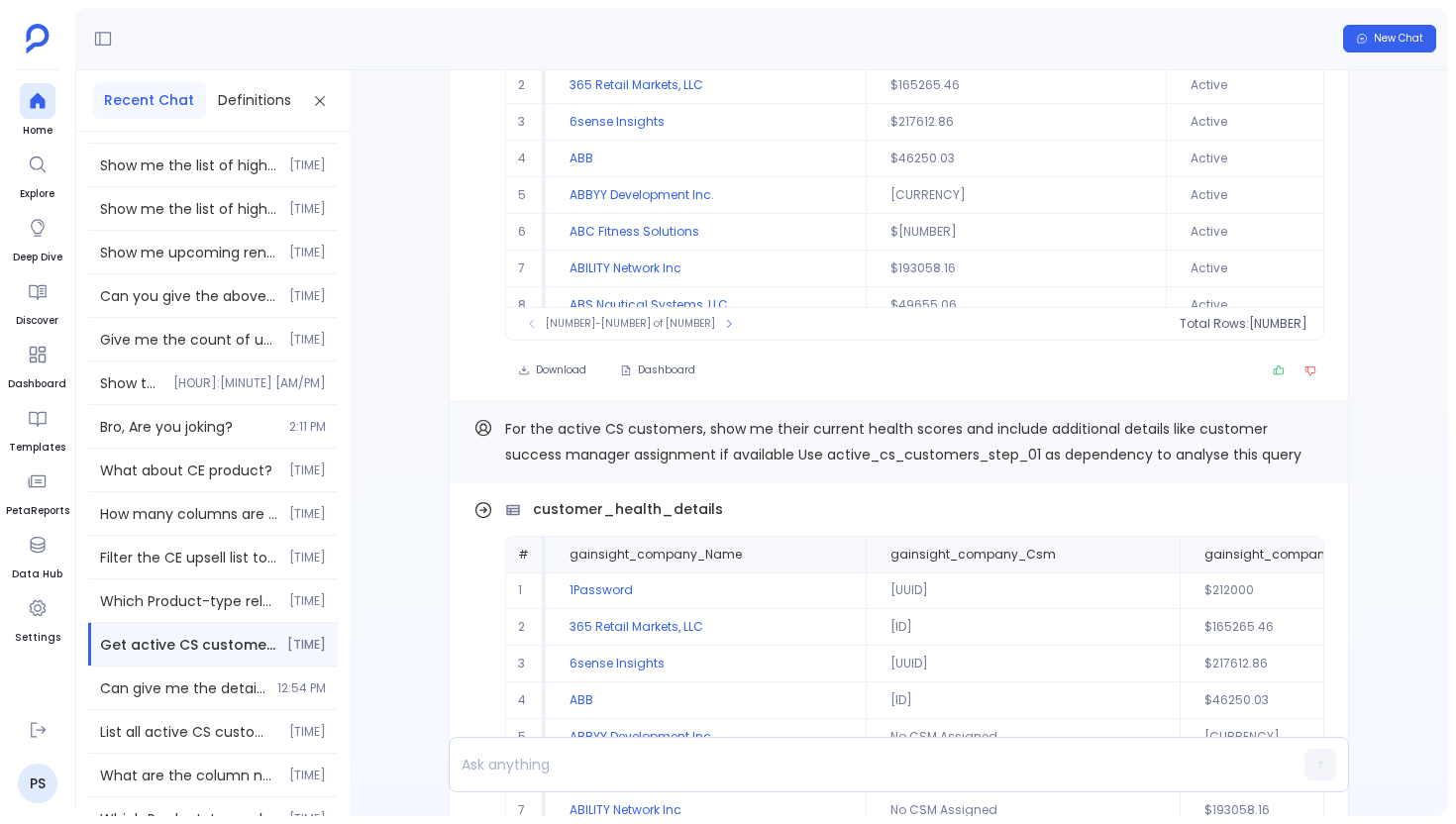 scroll, scrollTop: -1520, scrollLeft: 0, axis: vertical 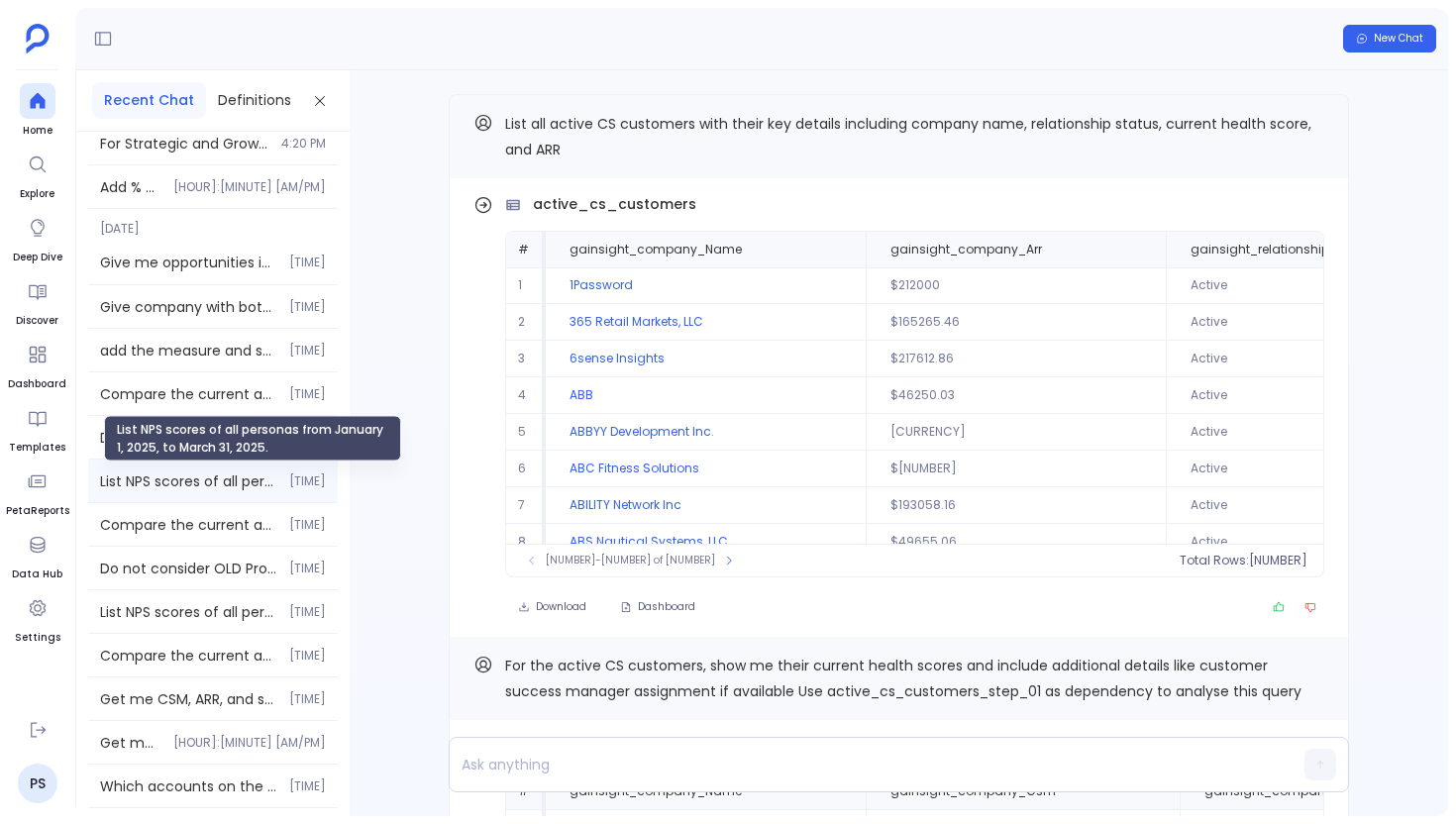 click on "List NPS scores of all personas from January 1, 2025, to March 31, 2025." at bounding box center [188, 481] 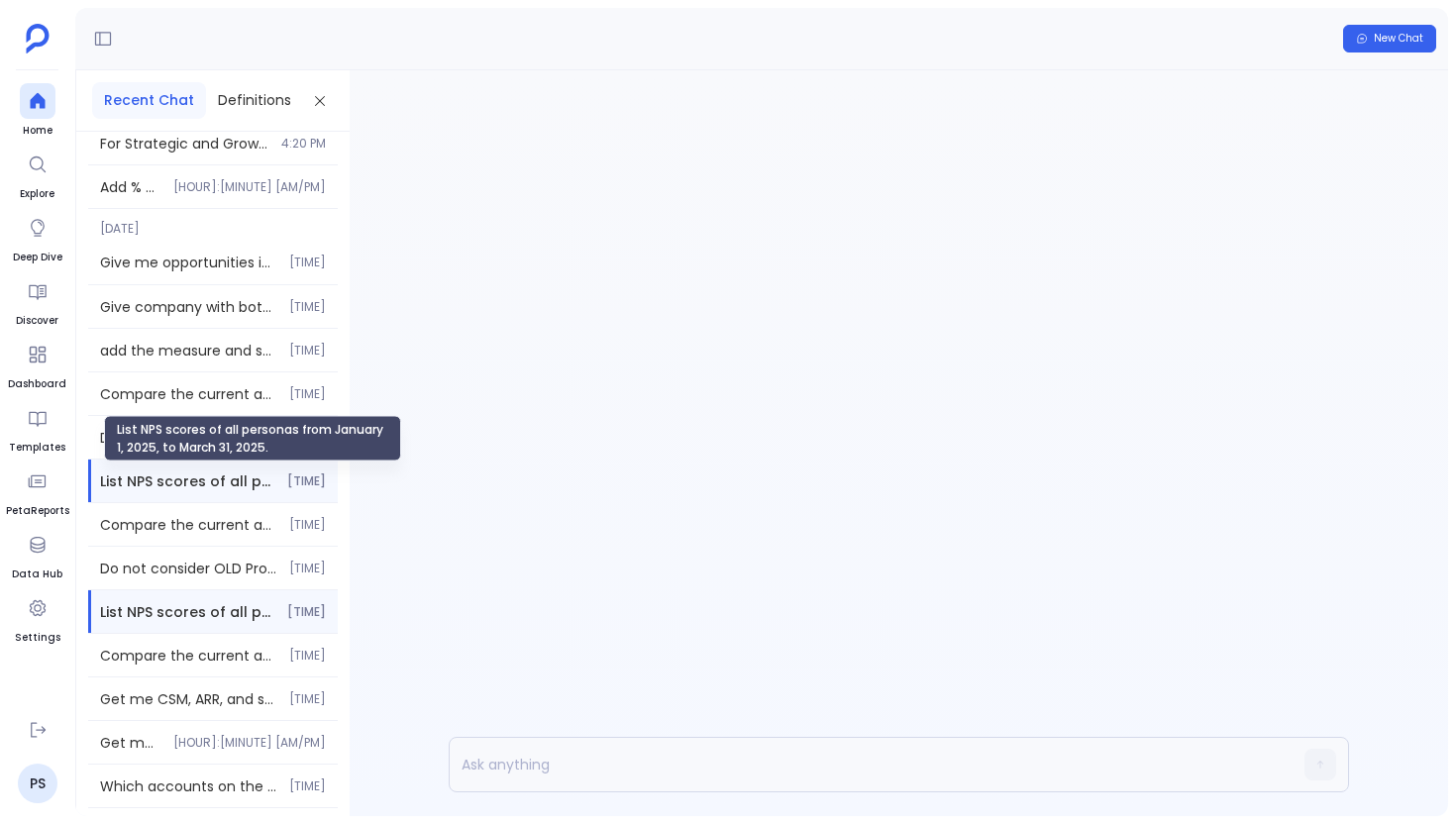 scroll, scrollTop: 0, scrollLeft: 0, axis: both 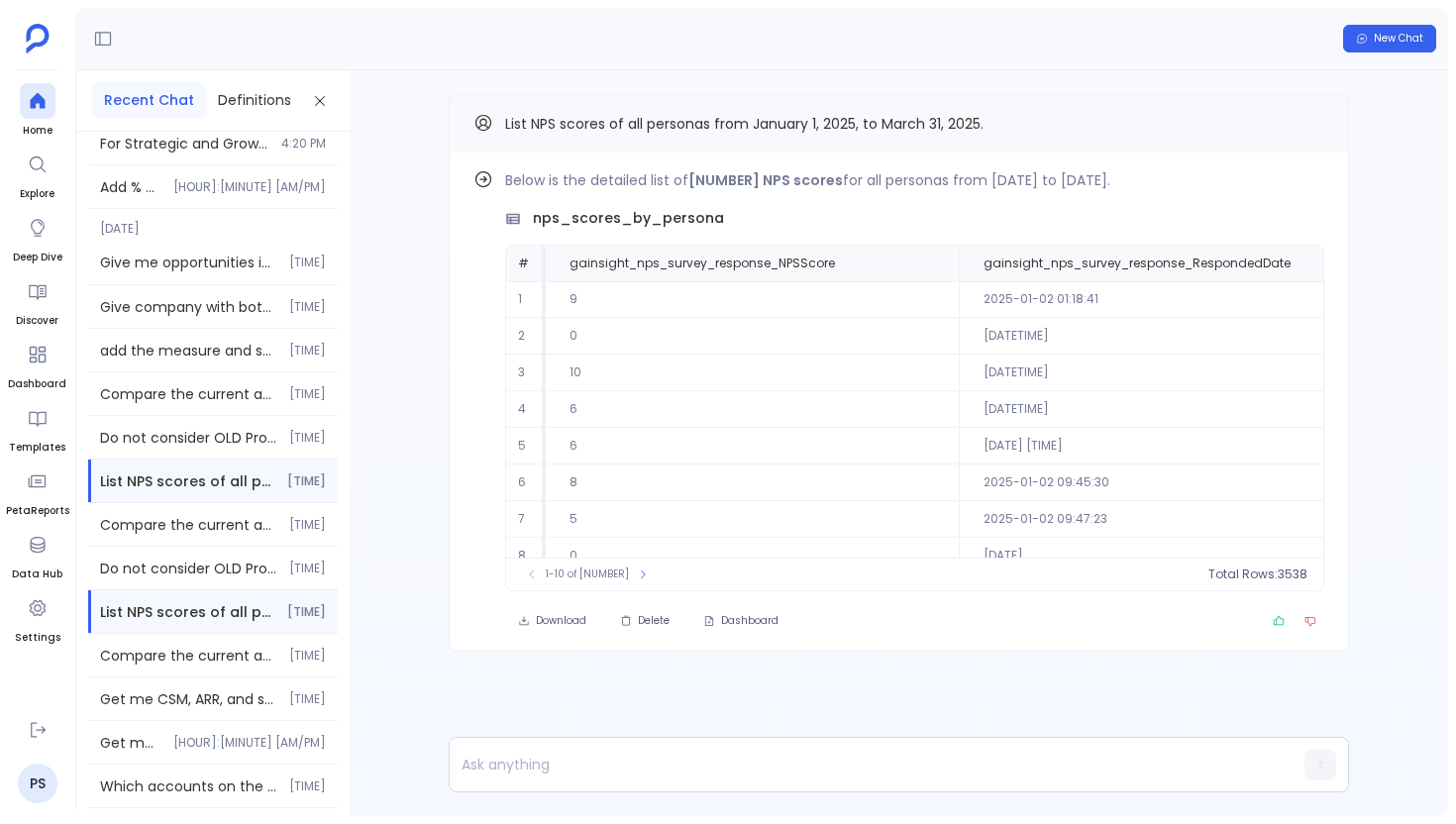 click on "Do not consider OLD Professional Services [TIME]" at bounding box center [213, 567] 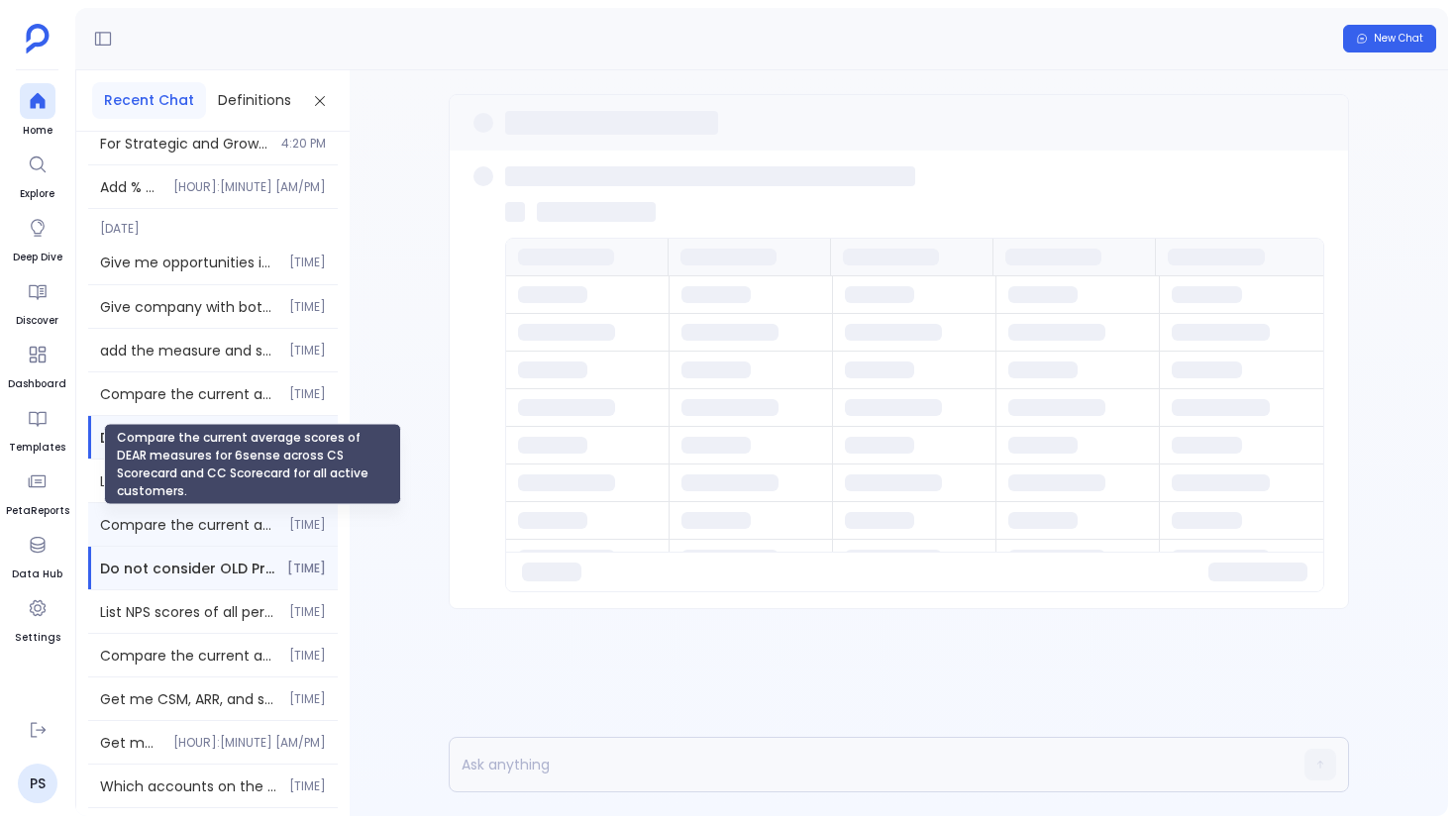click on "Compare the current average scores of DEAR measures for 6sense across CS Scorecard and CC Scorecard for all active customers." at bounding box center (188, 525) 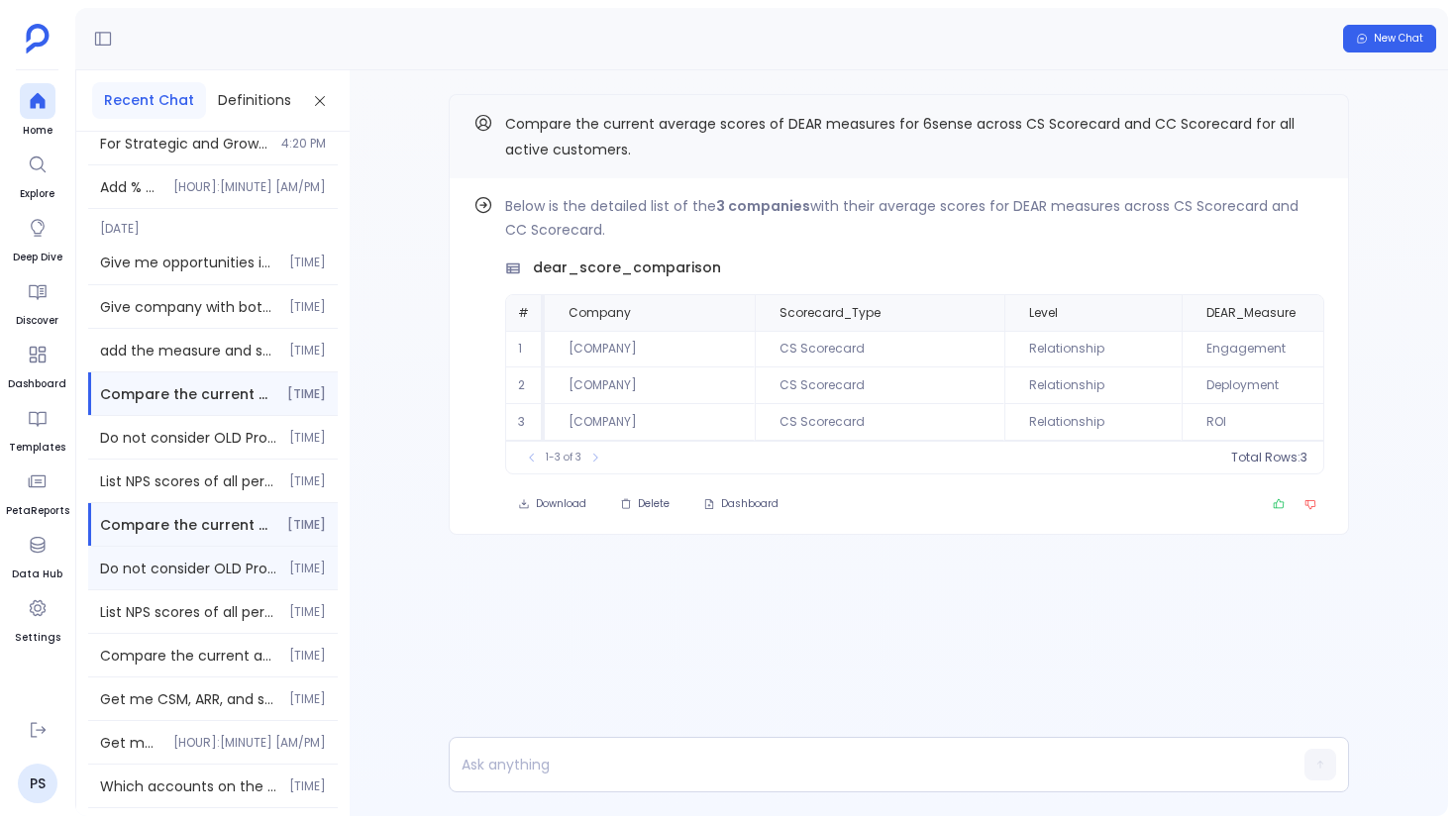 click on "Do not consider OLD Professional Services [TIME]" at bounding box center [213, 567] 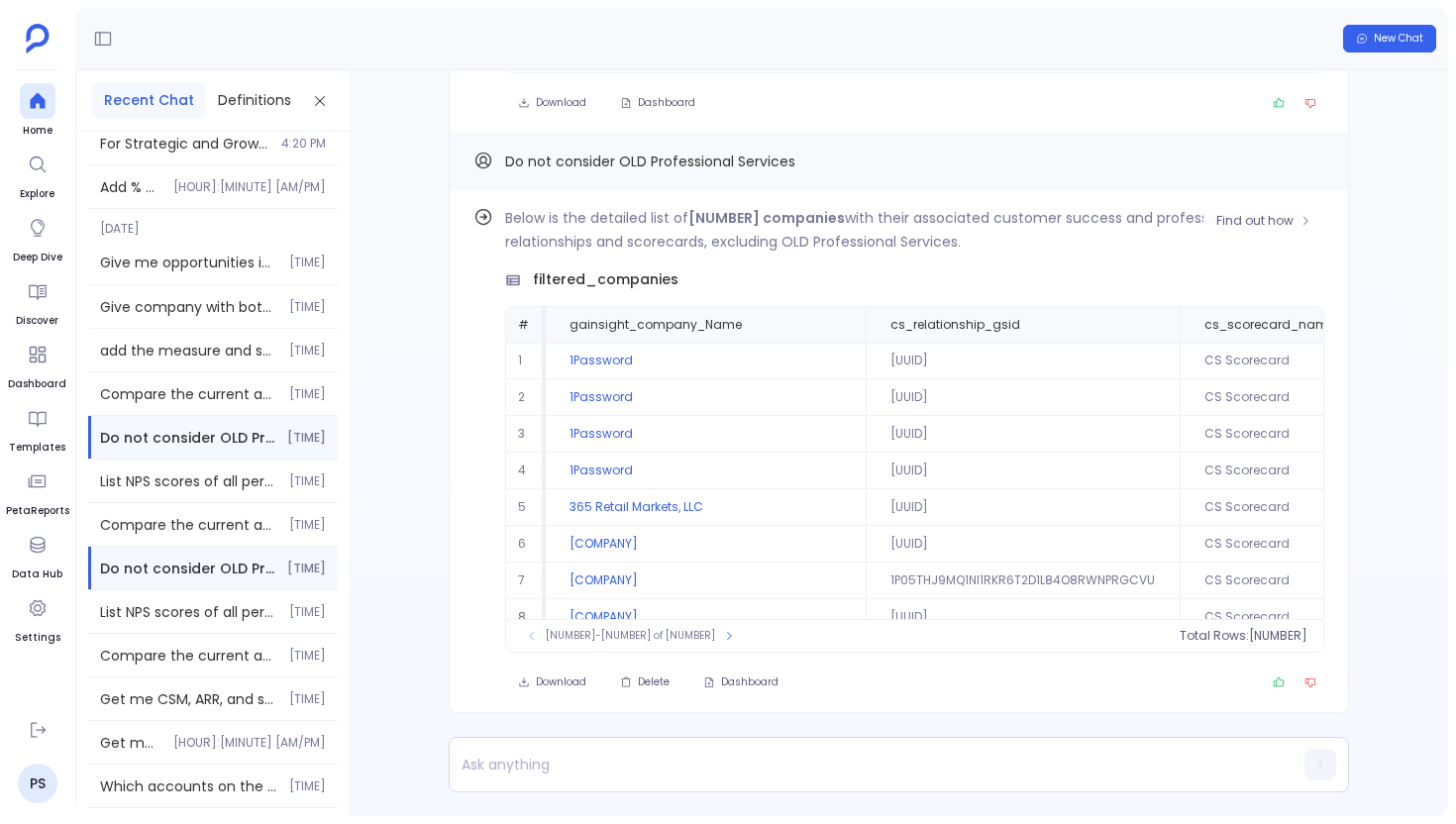 scroll, scrollTop: -542, scrollLeft: 0, axis: vertical 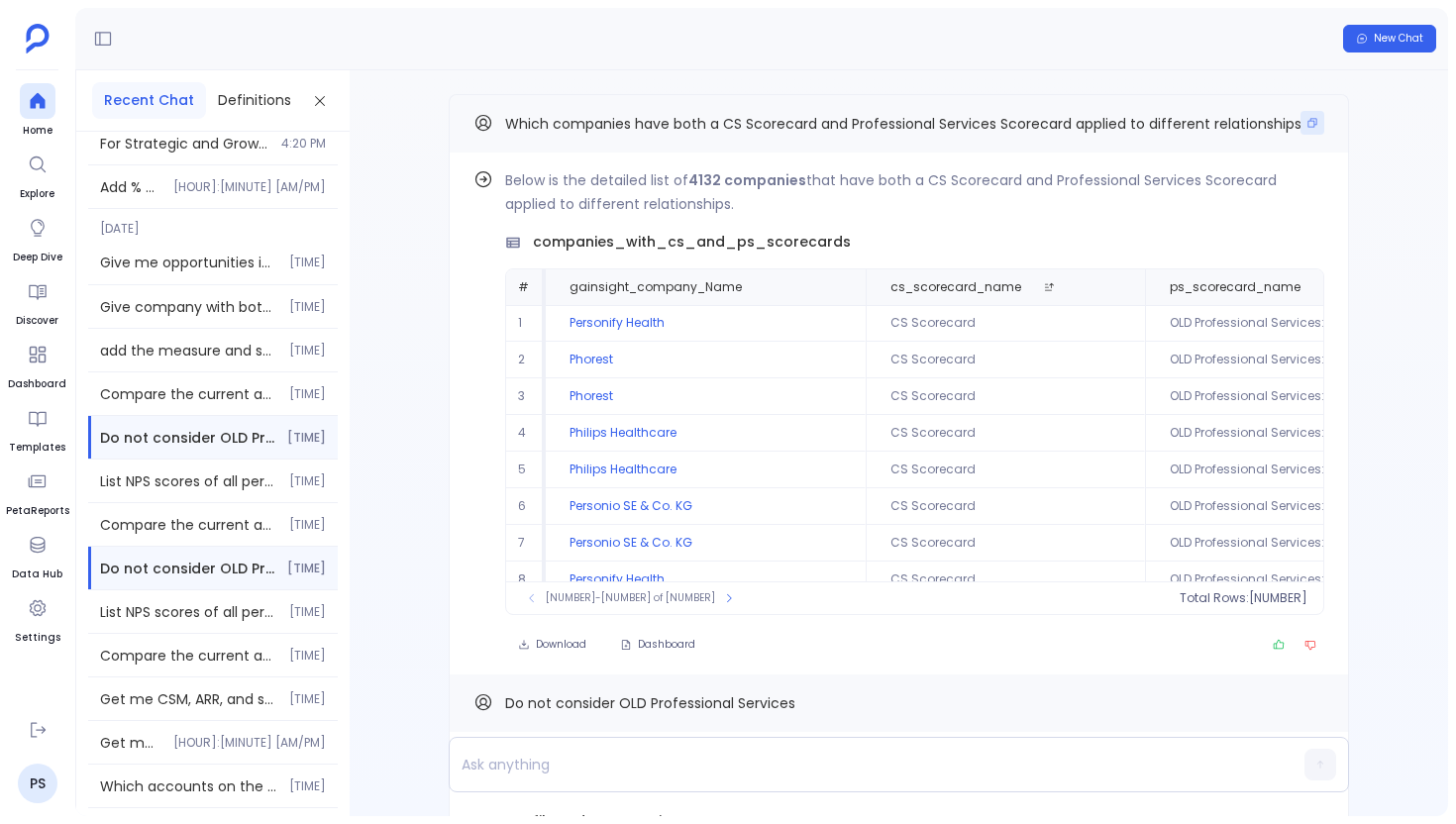 click at bounding box center [1312, 123] 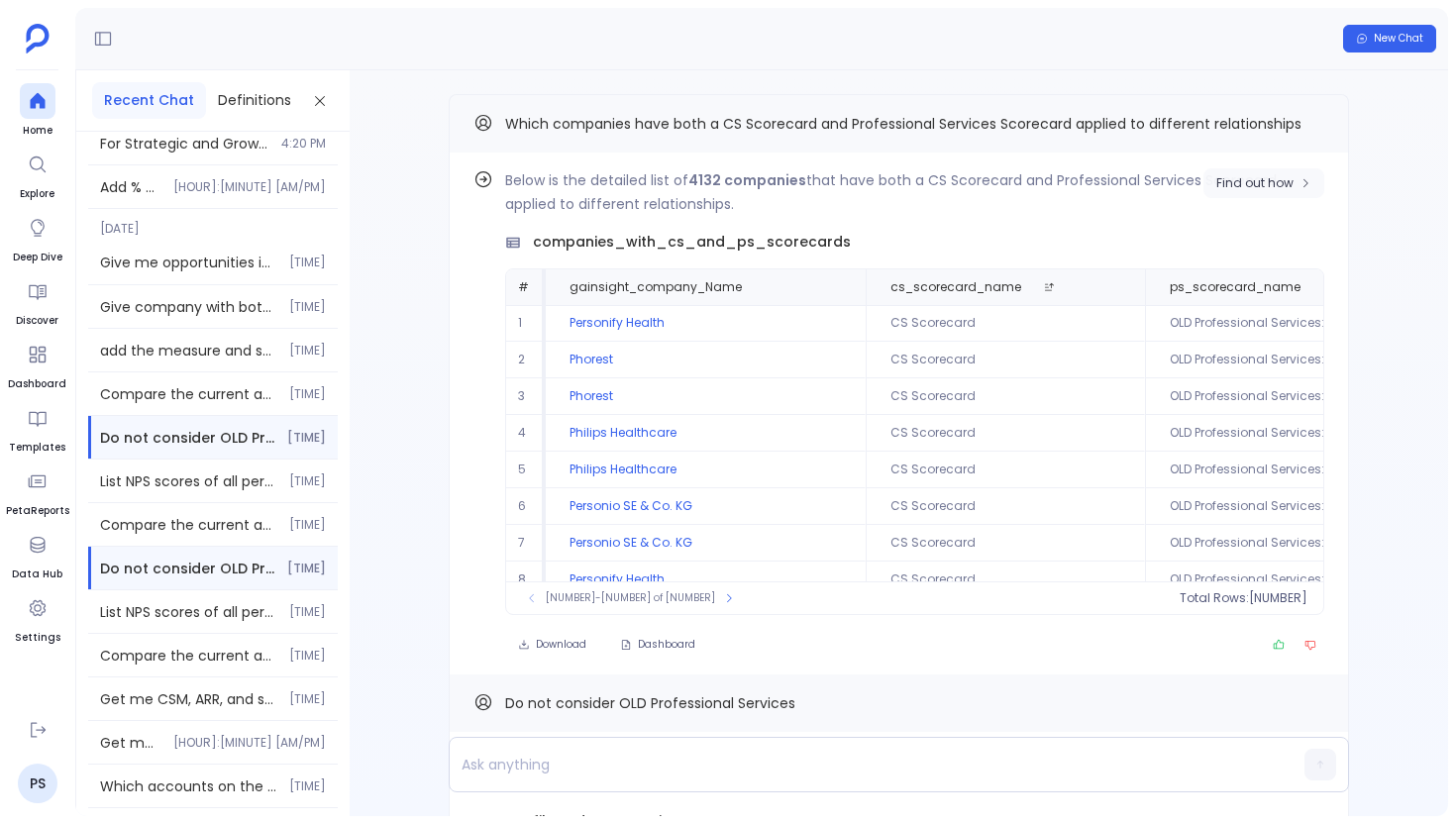 click on "Find out how" at bounding box center [1255, 183] 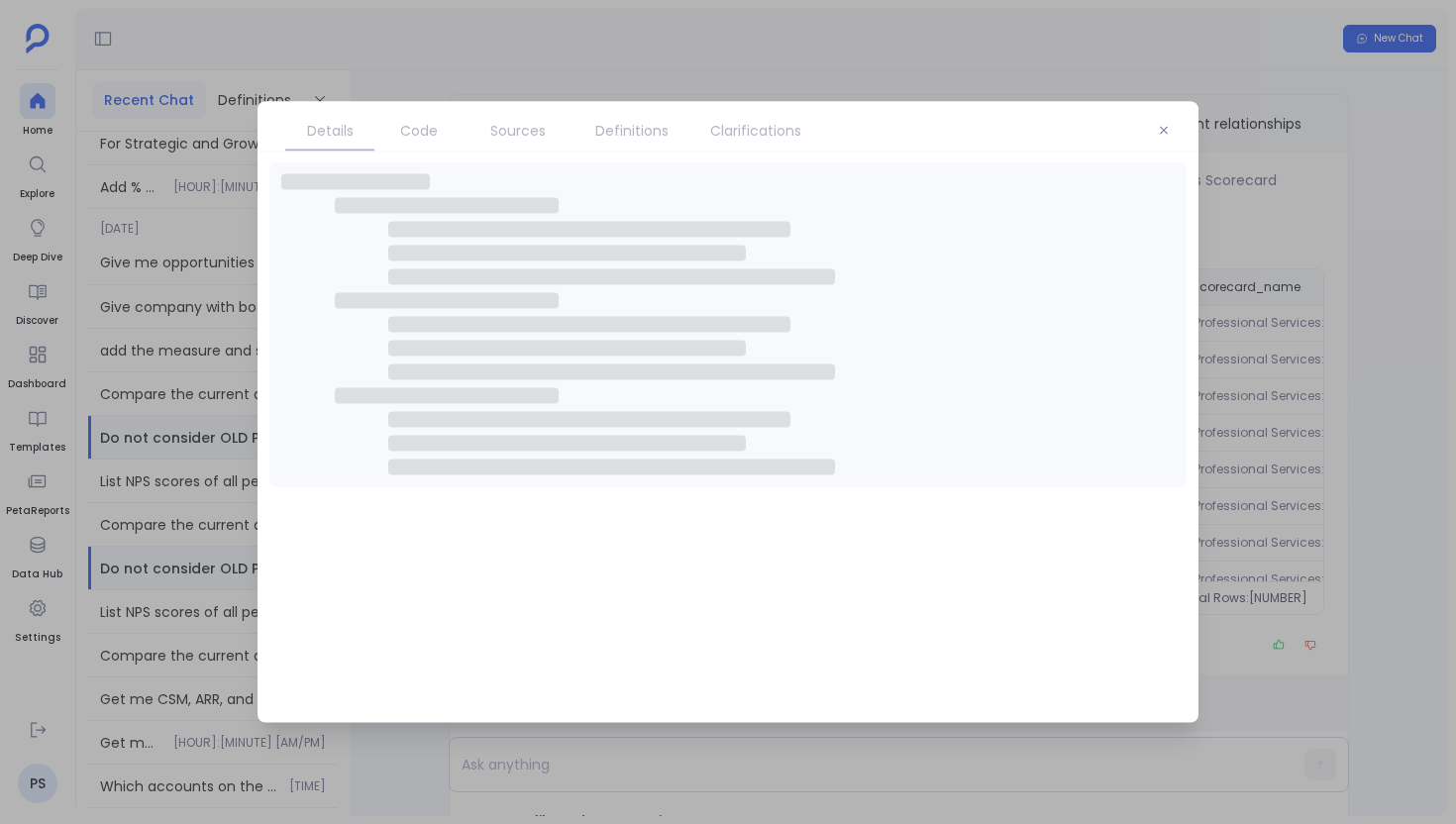 click on "Definitions" at bounding box center [632, 131] 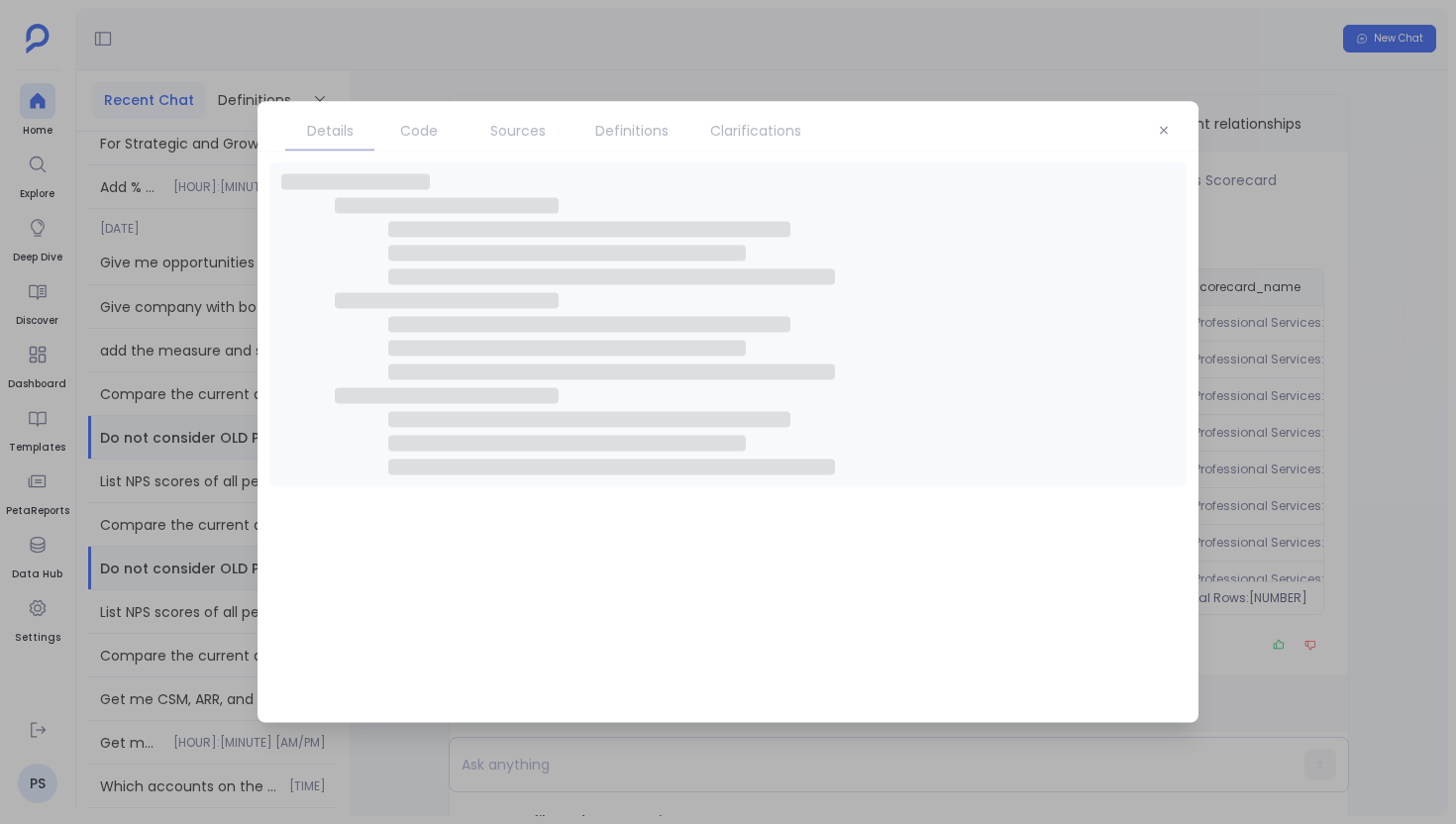 click on "Definitions" at bounding box center [632, 131] 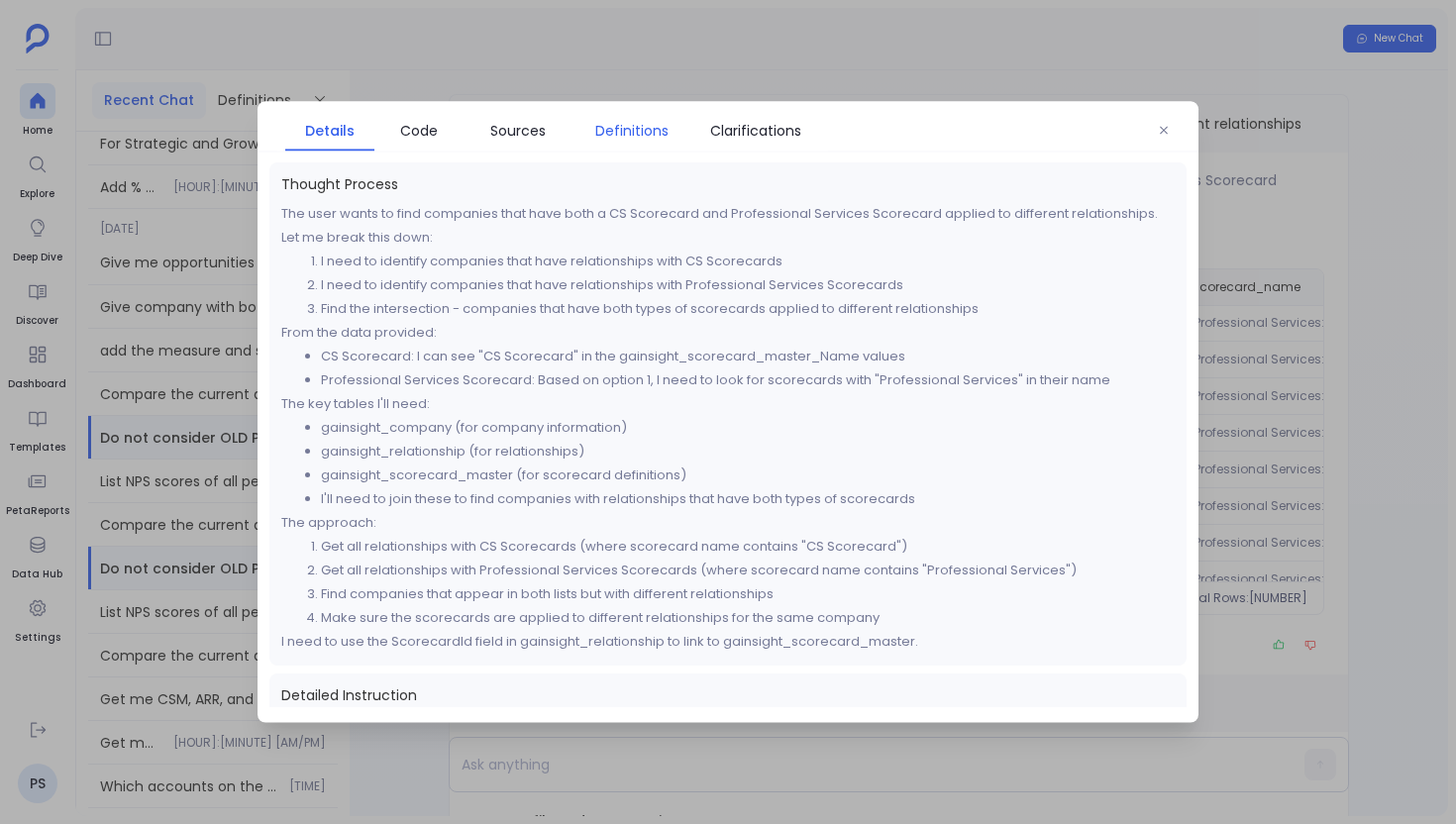 click on "Definitions" at bounding box center (632, 131) 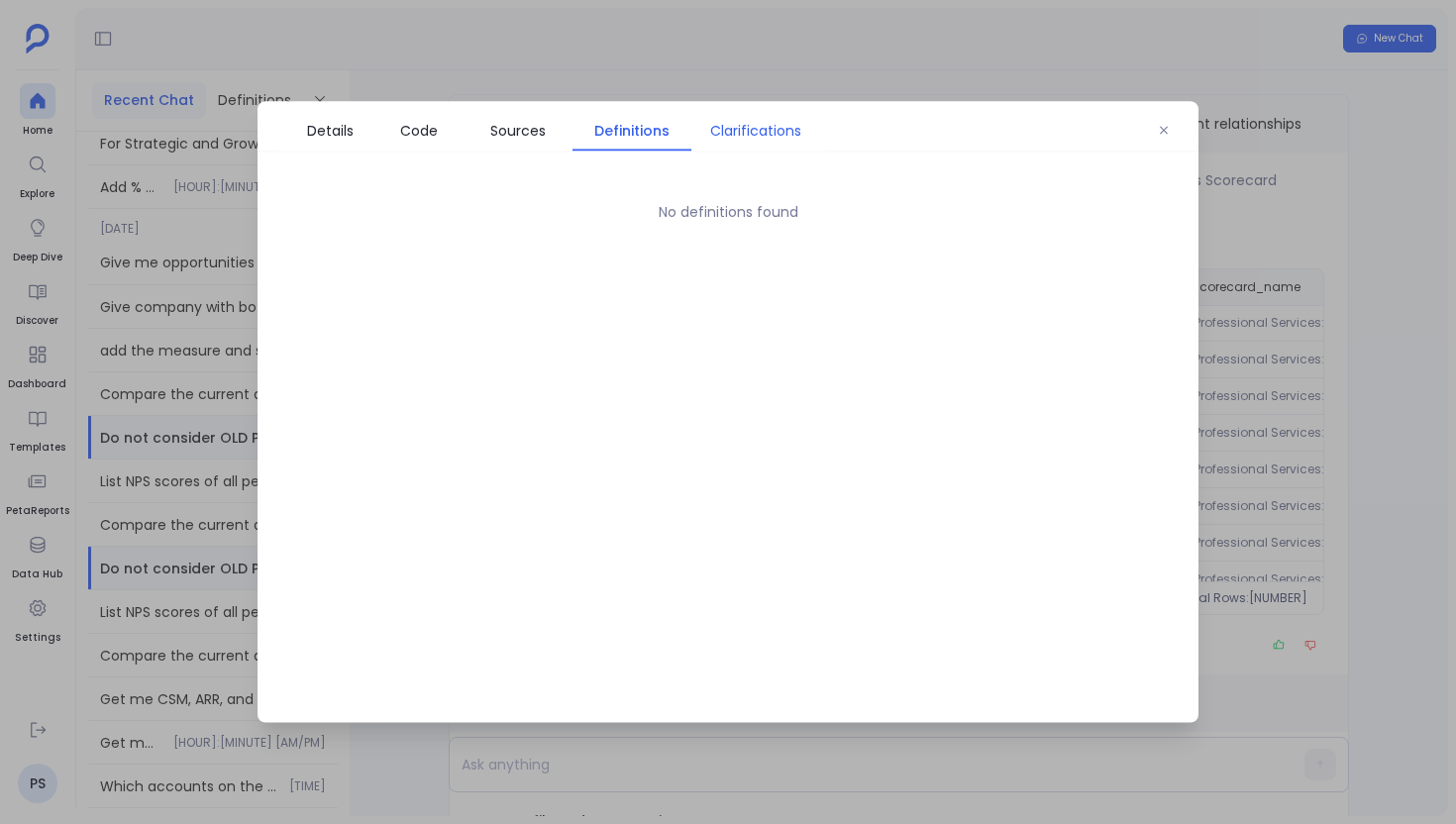 click on "Clarifications" at bounding box center [756, 131] 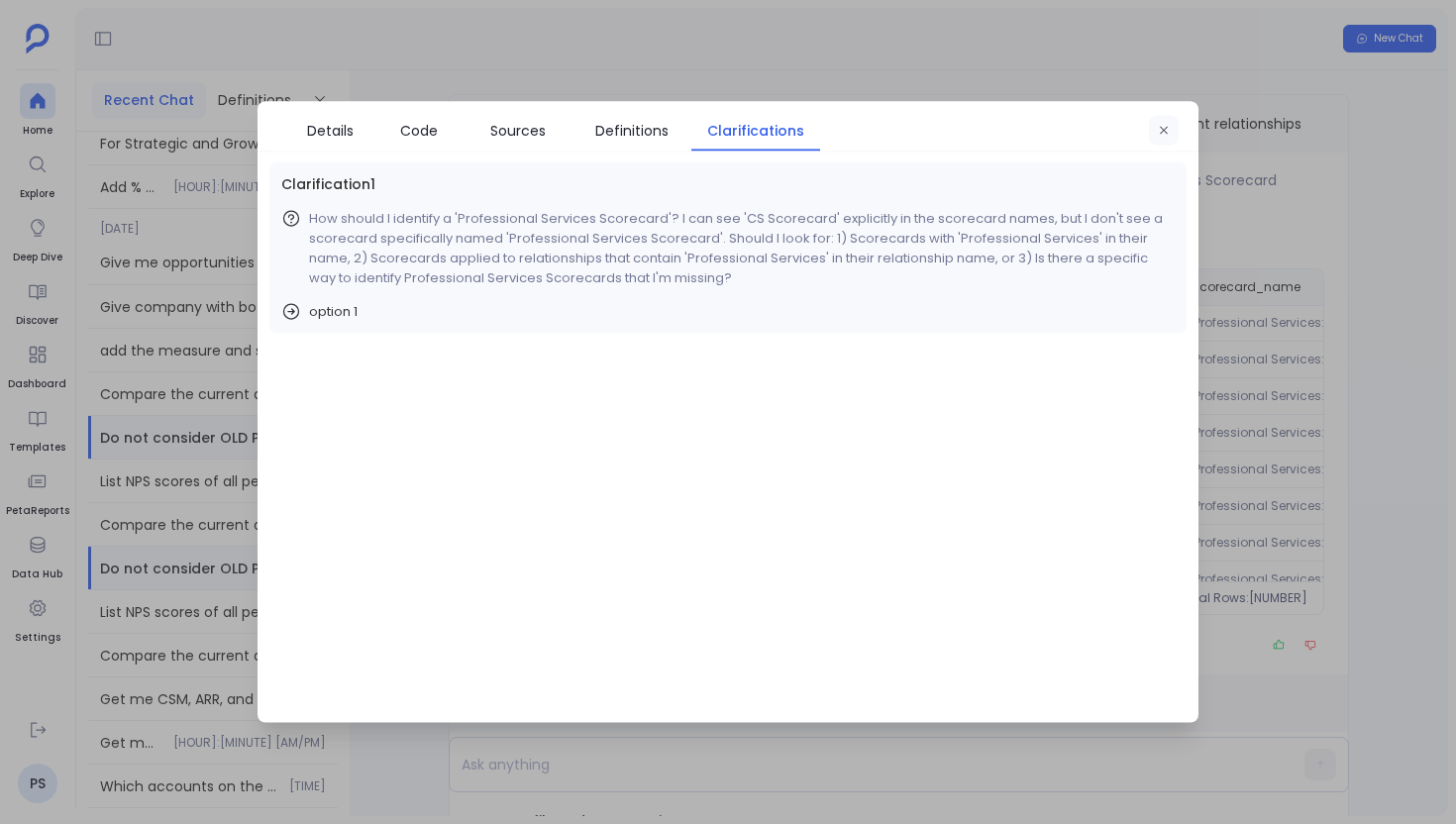 click 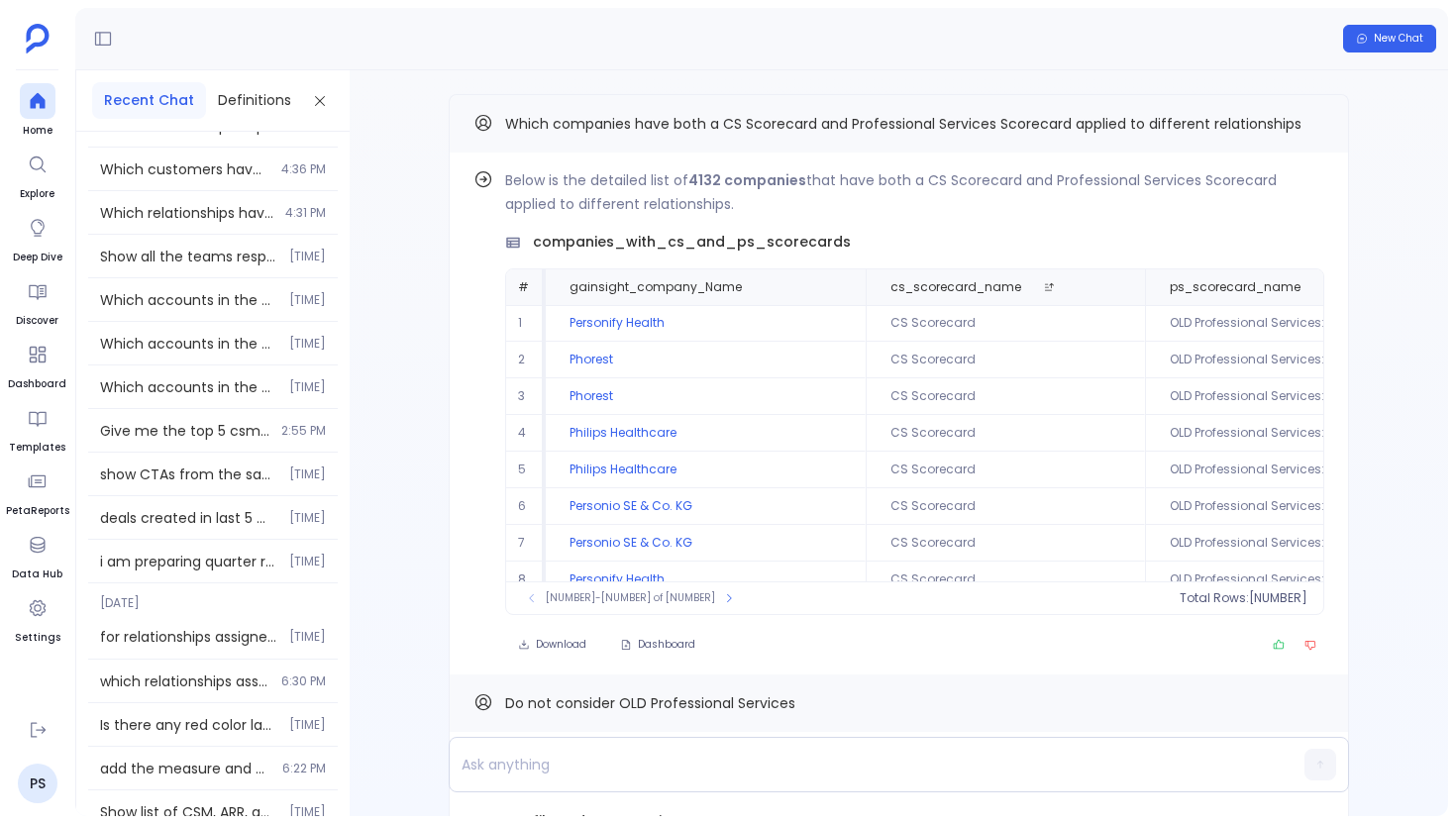 scroll, scrollTop: 63672, scrollLeft: 0, axis: vertical 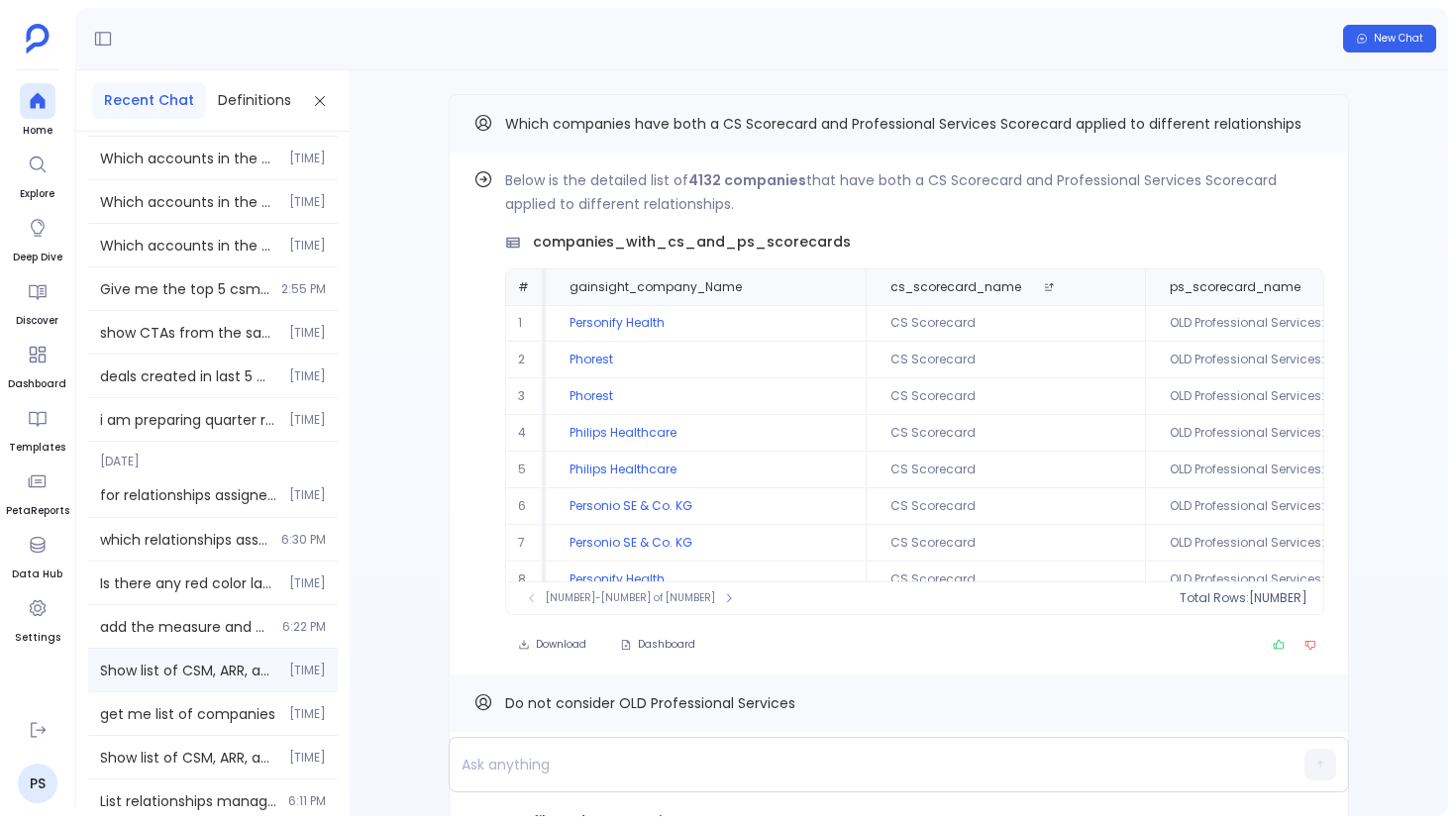 click on "Show list of CSM, ARR, and scorecard type for relationships at [COMPANY] under CS Scorecard, where overall score < 40. [HOUR]:[MINUTE] [AM/PM]" at bounding box center [213, 670] 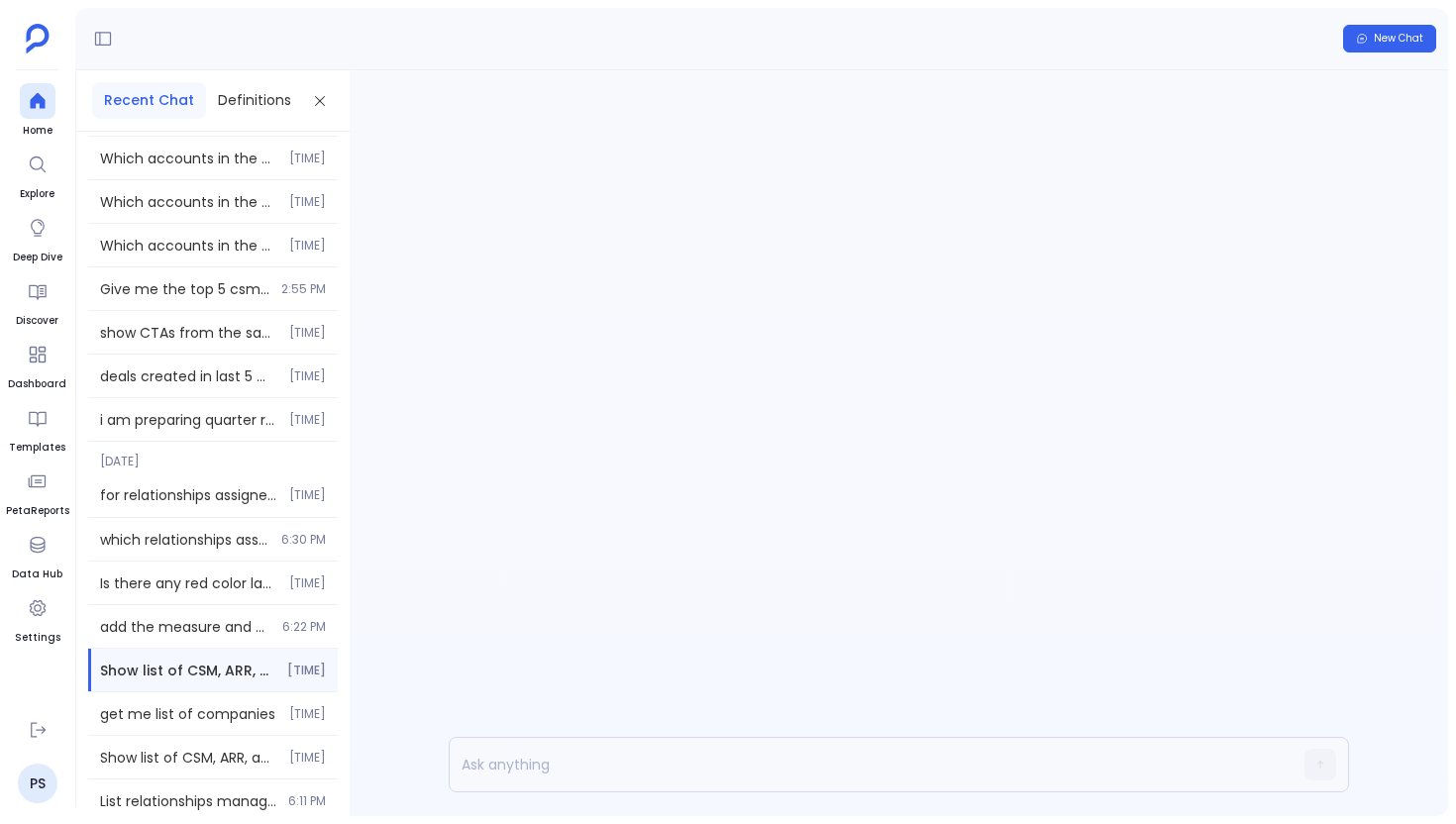 scroll, scrollTop: 0, scrollLeft: 0, axis: both 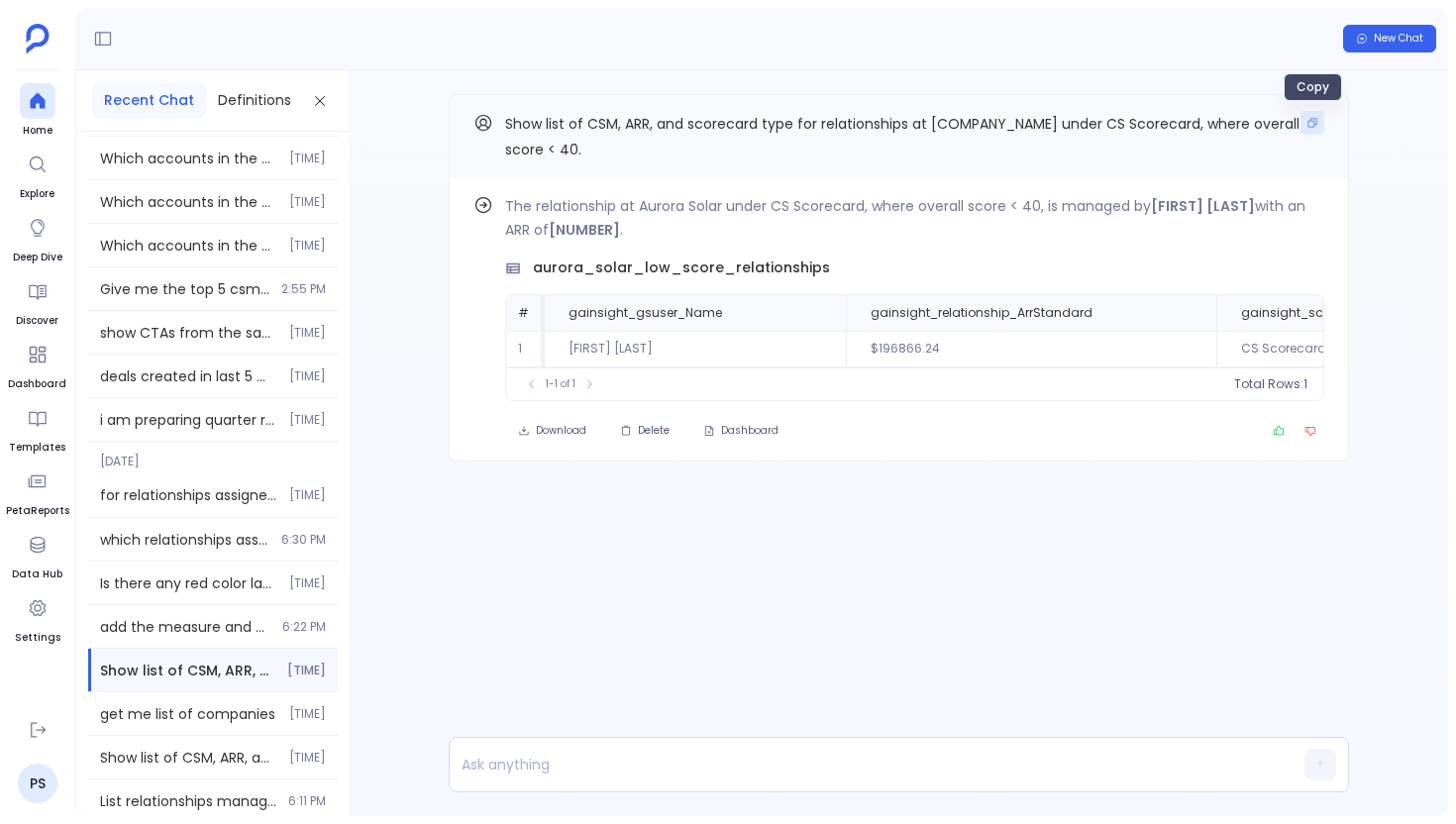 click 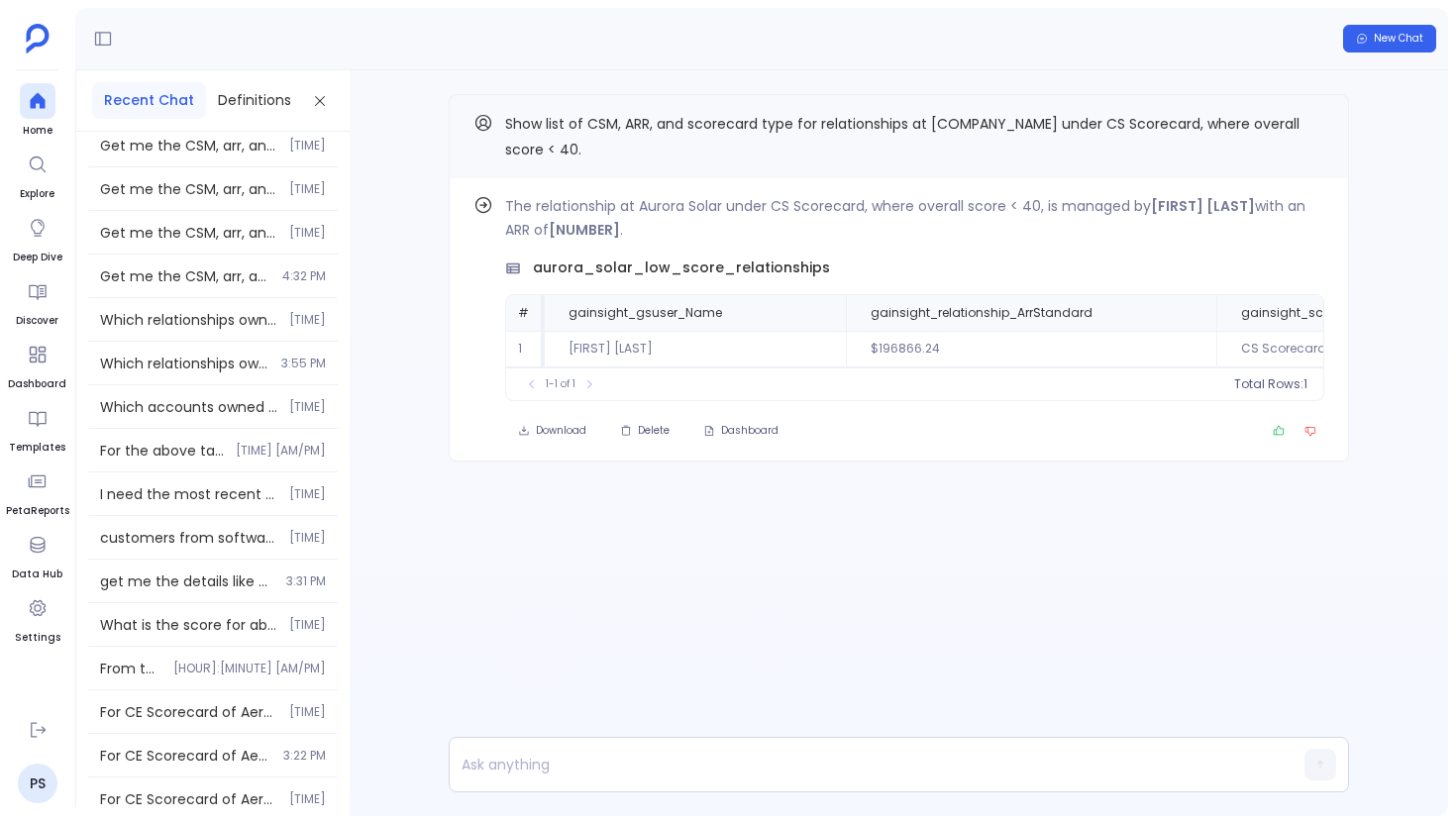 scroll, scrollTop: 67403, scrollLeft: 0, axis: vertical 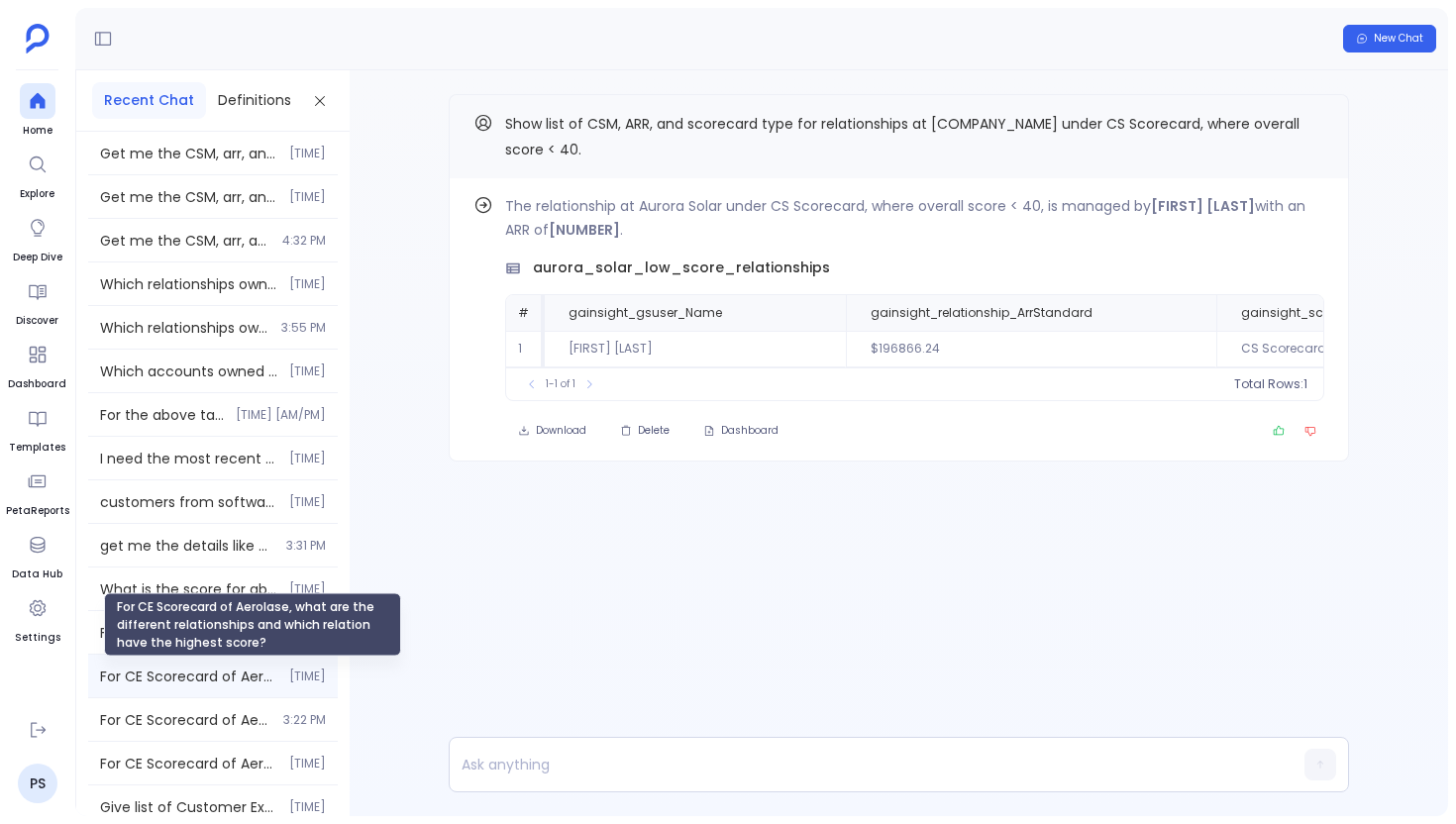 click on "For CE Scorecard of Aerolase, what are the different relationships and which relation have the highest score?" at bounding box center [188, 676] 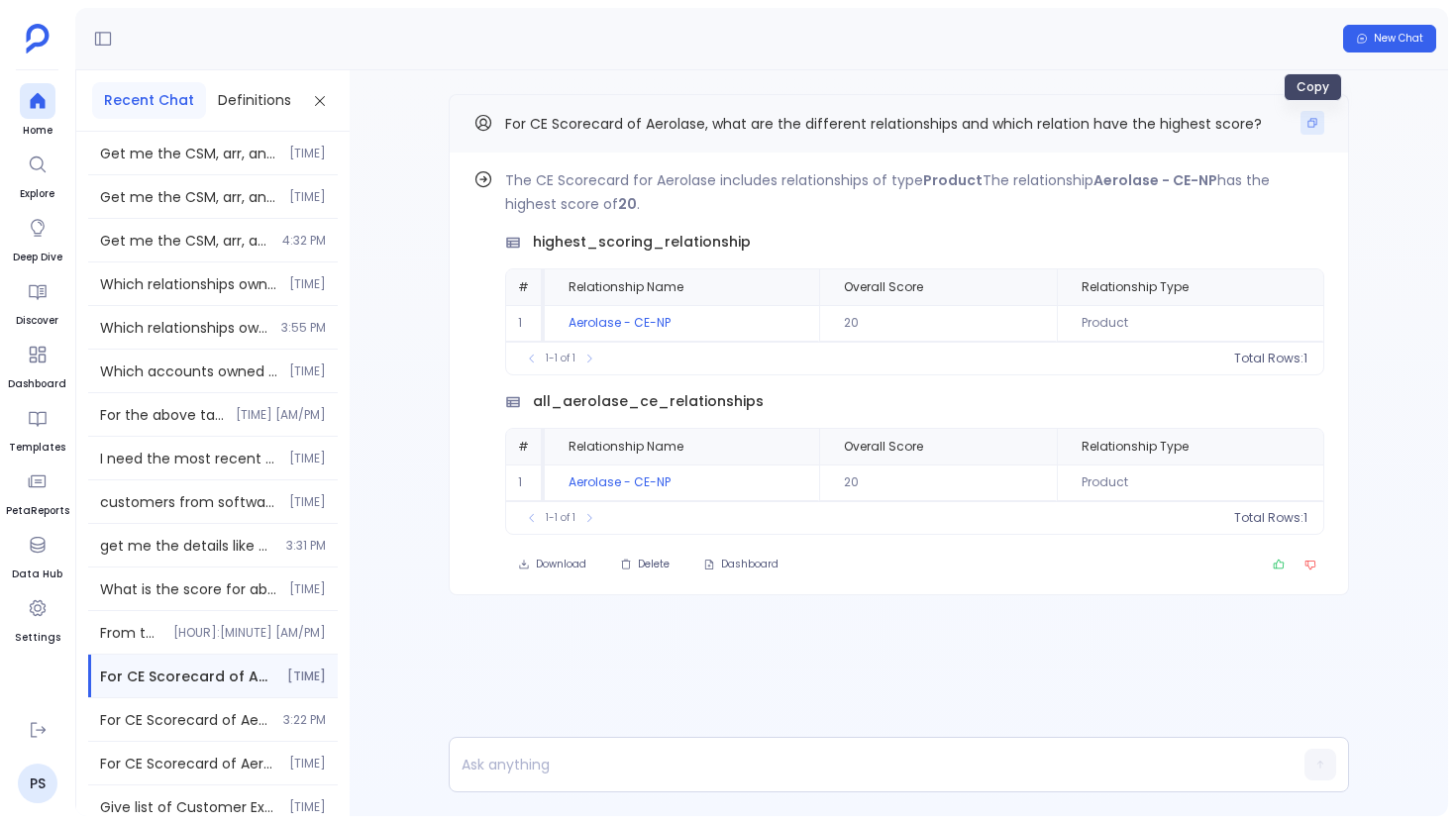 click at bounding box center [1312, 123] 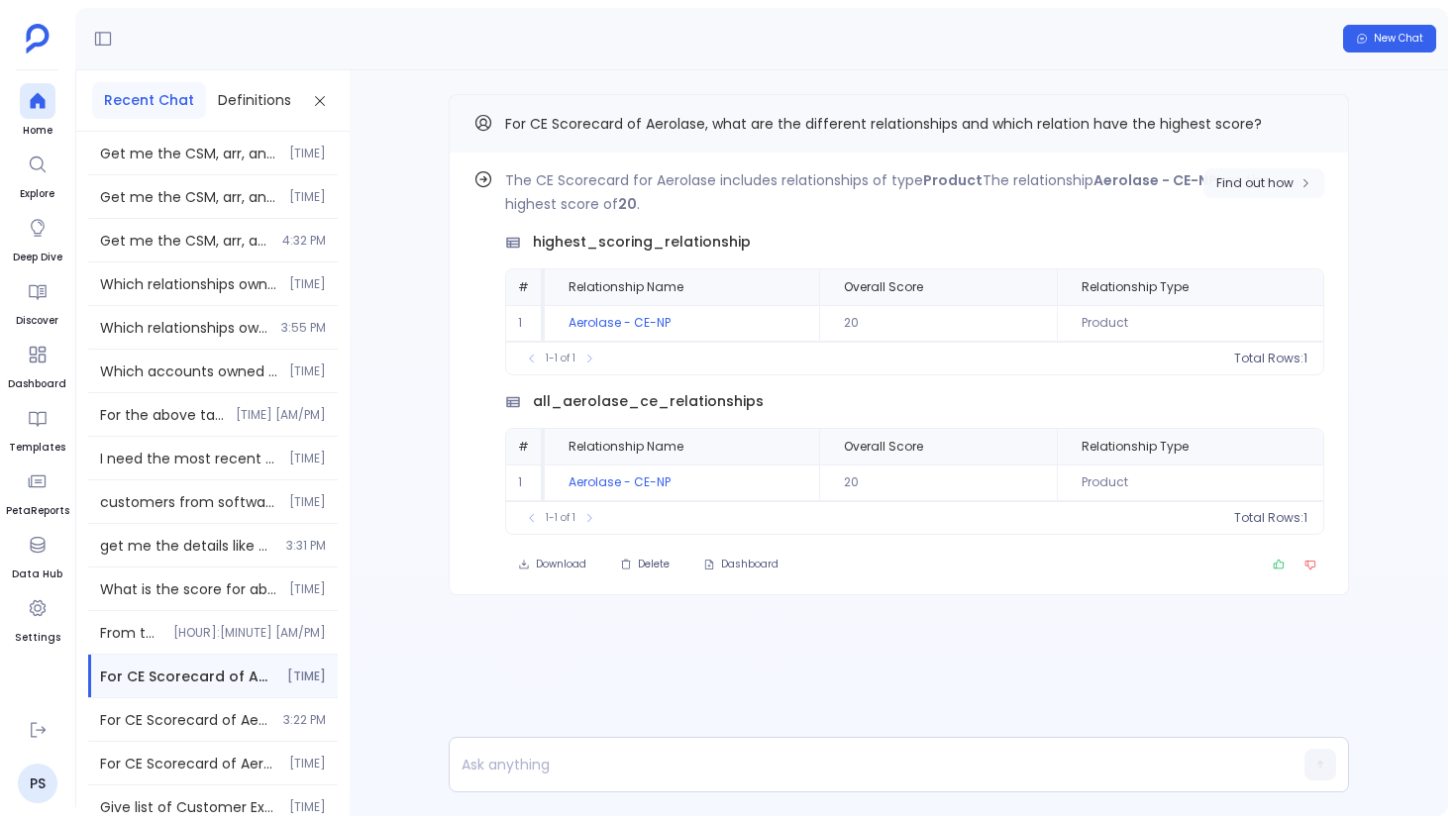 click on "Find out how" at bounding box center [1255, 183] 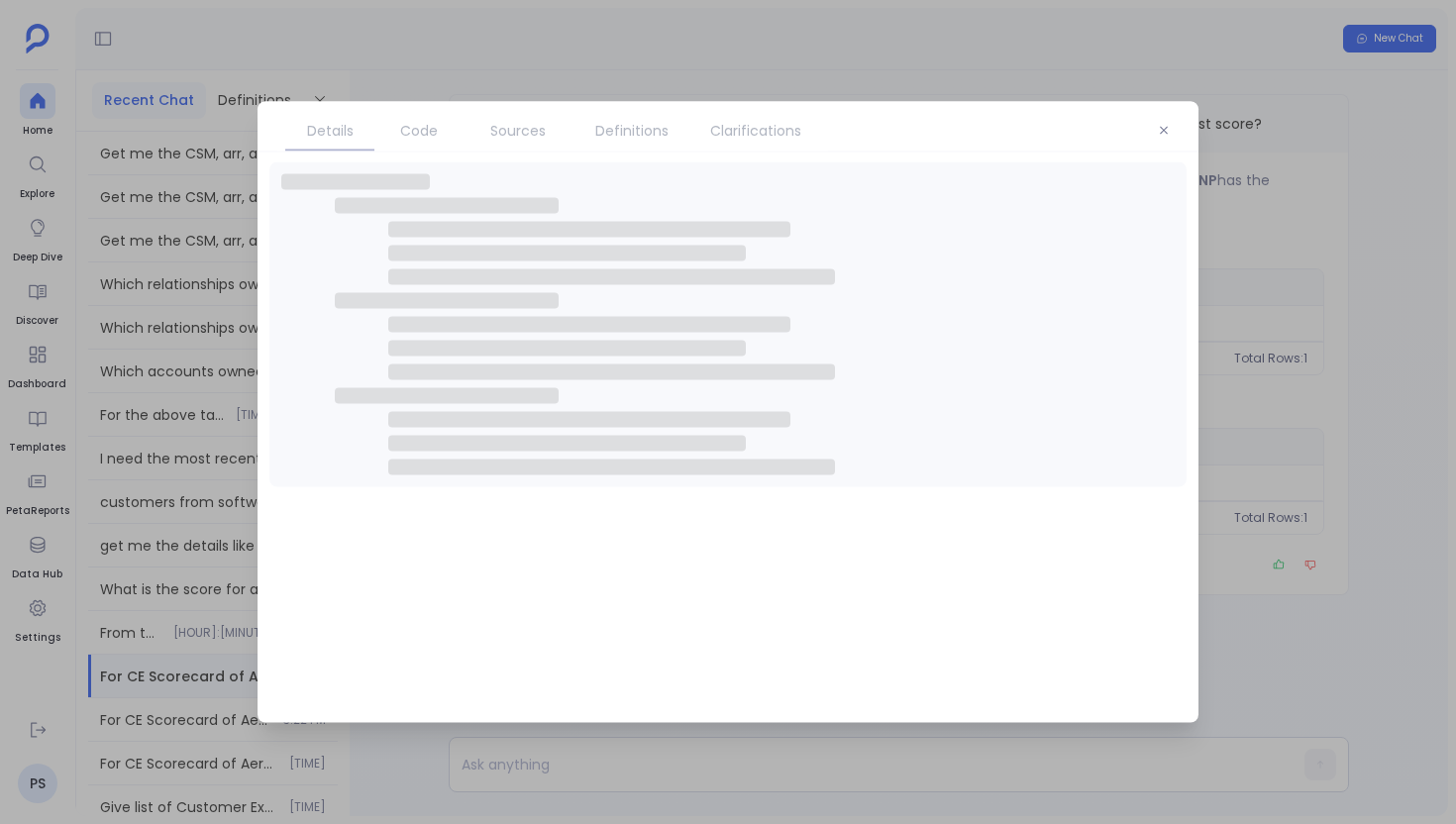 click on "Definitions" at bounding box center [632, 131] 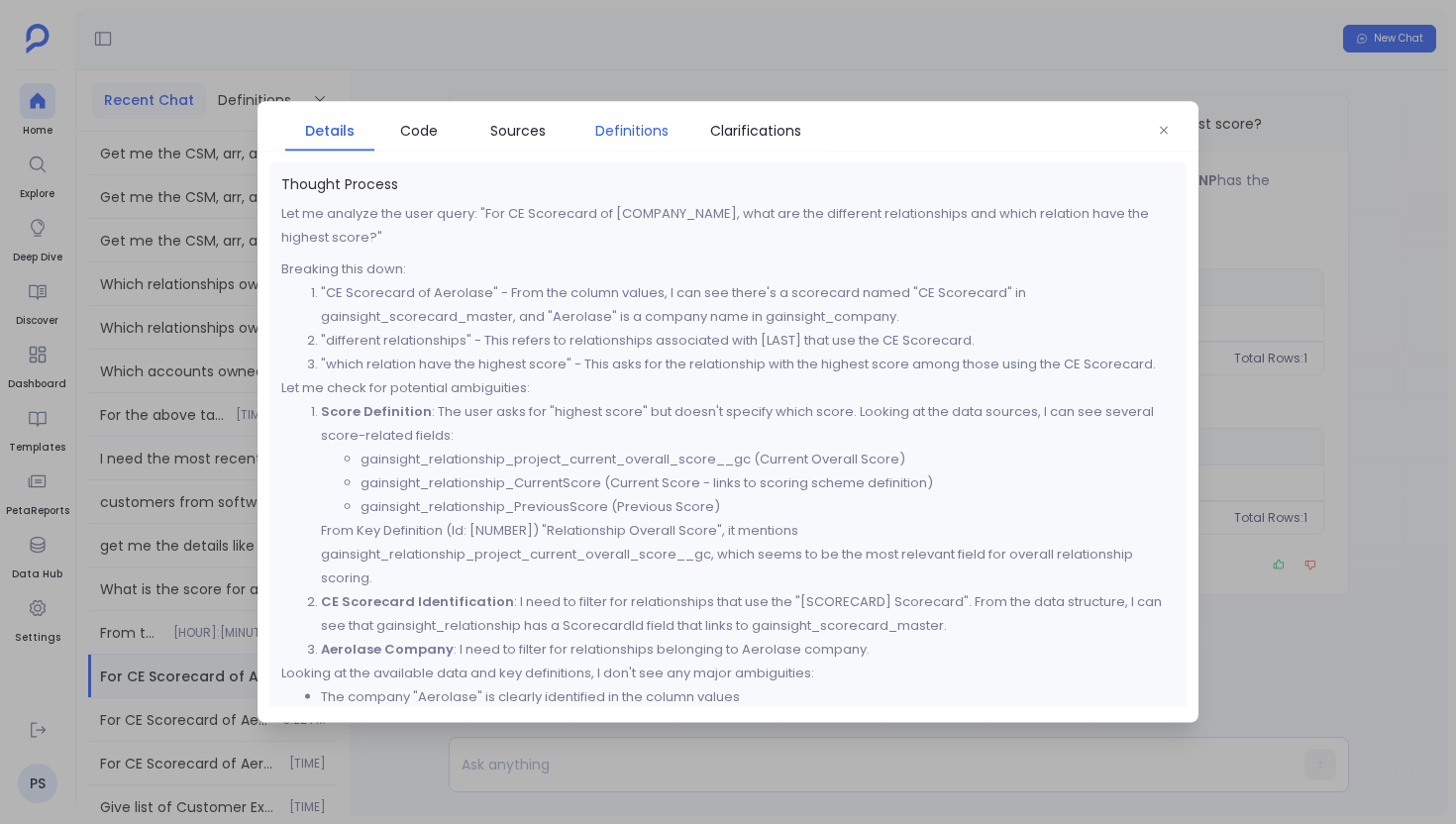 click on "Definitions" at bounding box center (632, 131) 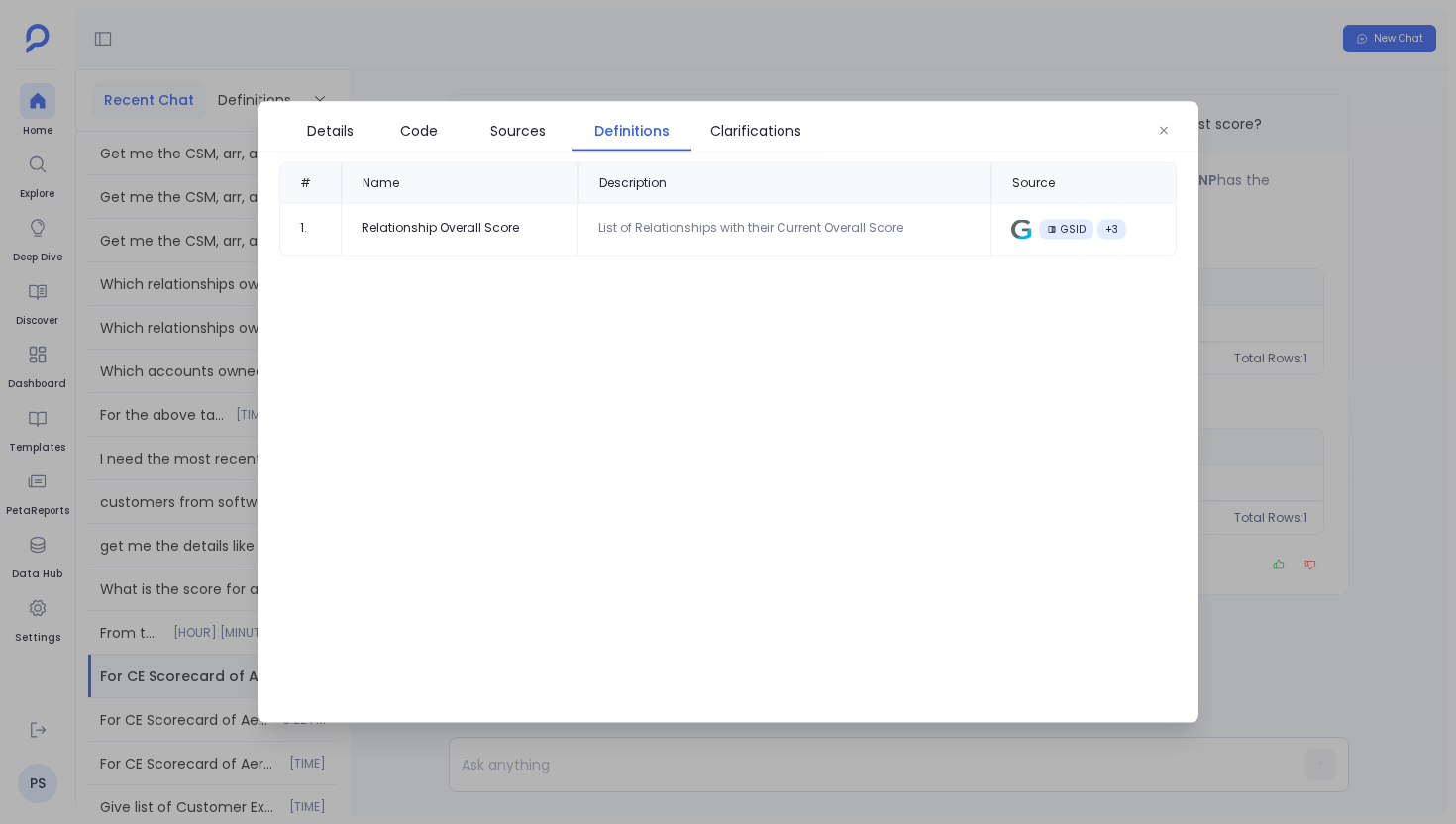 click on "Details Code Sources Definitions Clarifications" at bounding box center (728, 127) 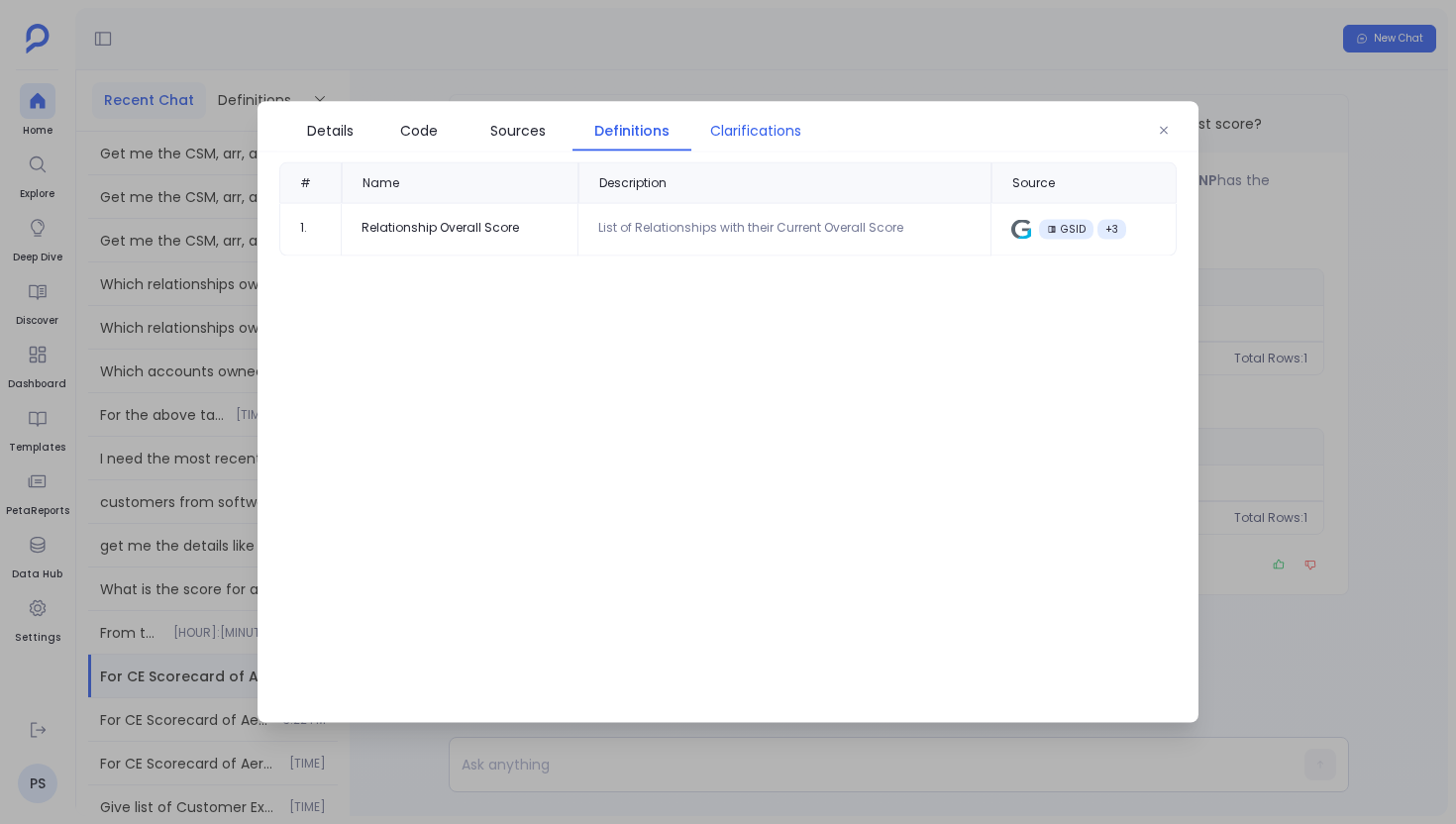 click on "Clarifications" at bounding box center (756, 131) 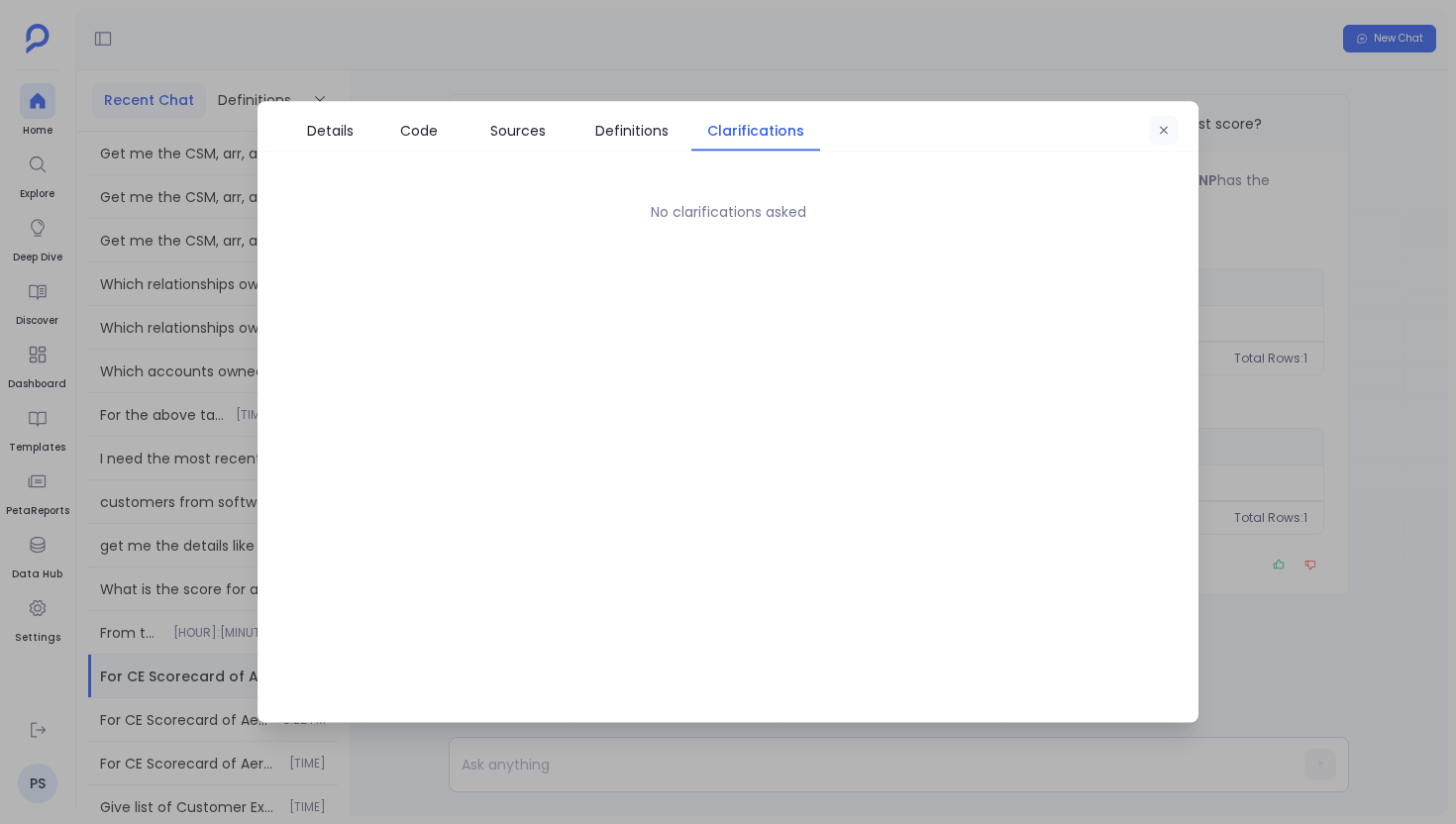 click 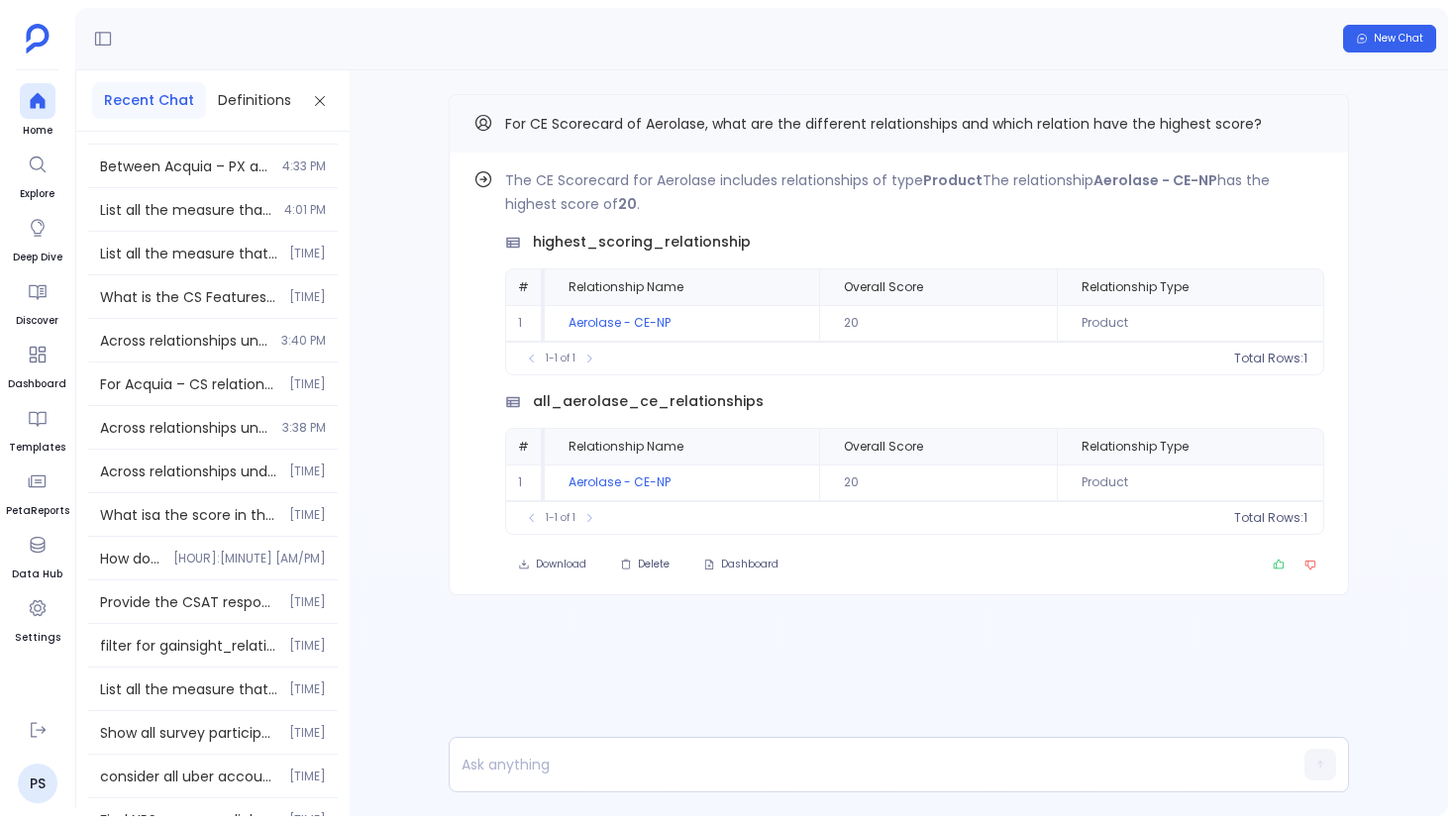 scroll, scrollTop: 70154, scrollLeft: 0, axis: vertical 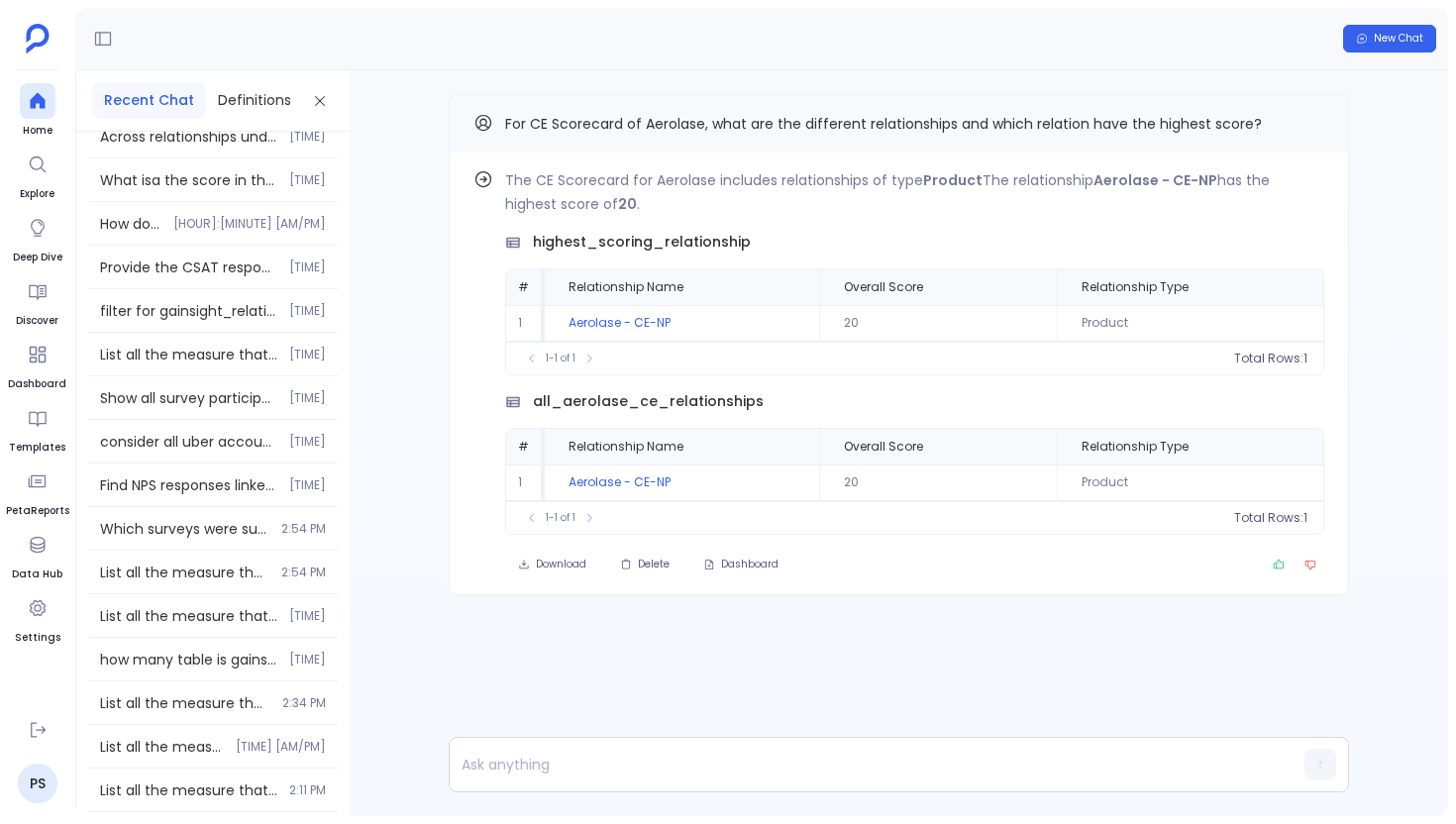 click on "List all the measure that are flagged red by csm in the 1st week of june [TIME]" at bounding box center [213, 571] 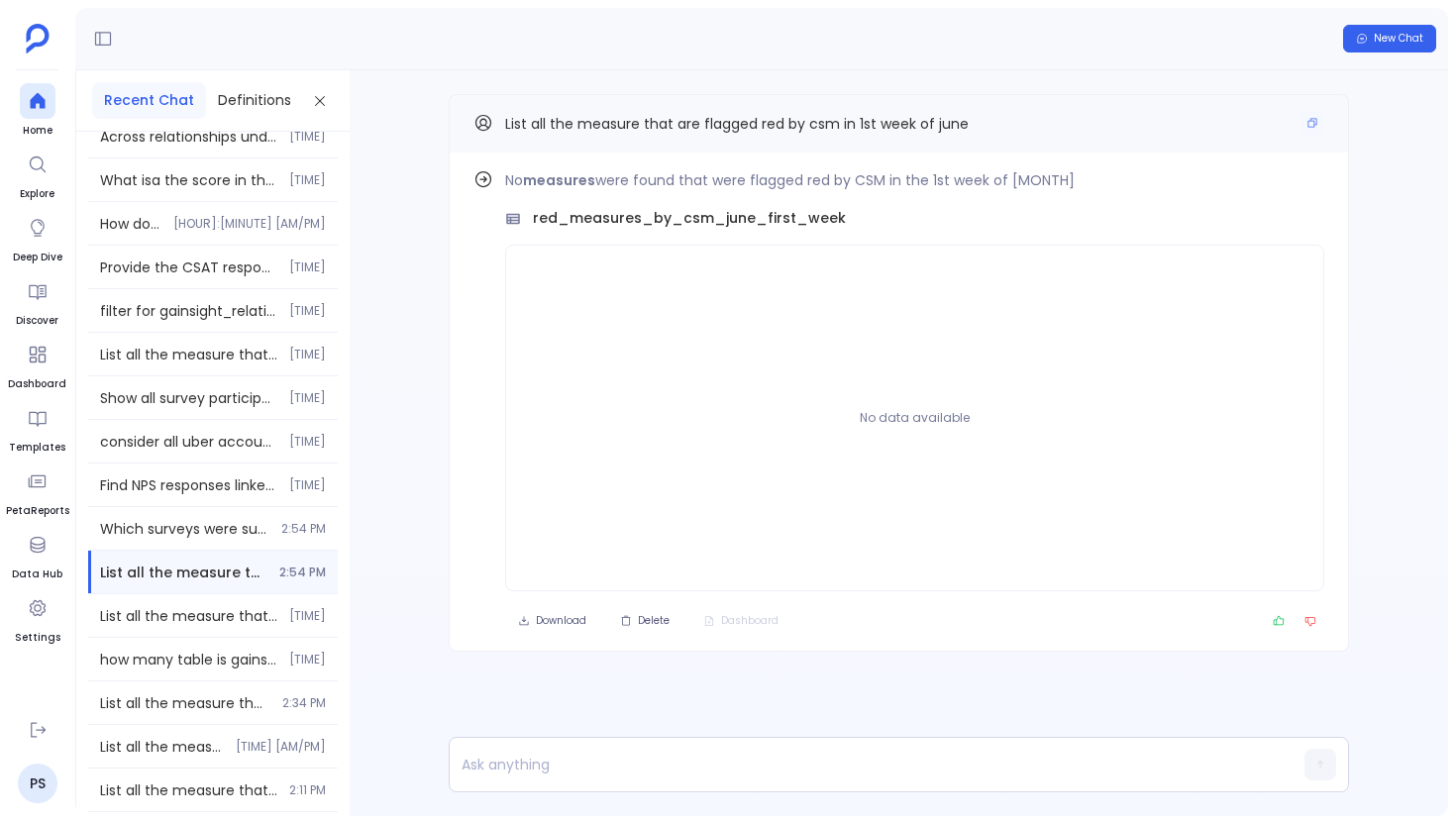 click on "List all the measure that are flagged red by csm in 1st week of june" at bounding box center (898, 124) 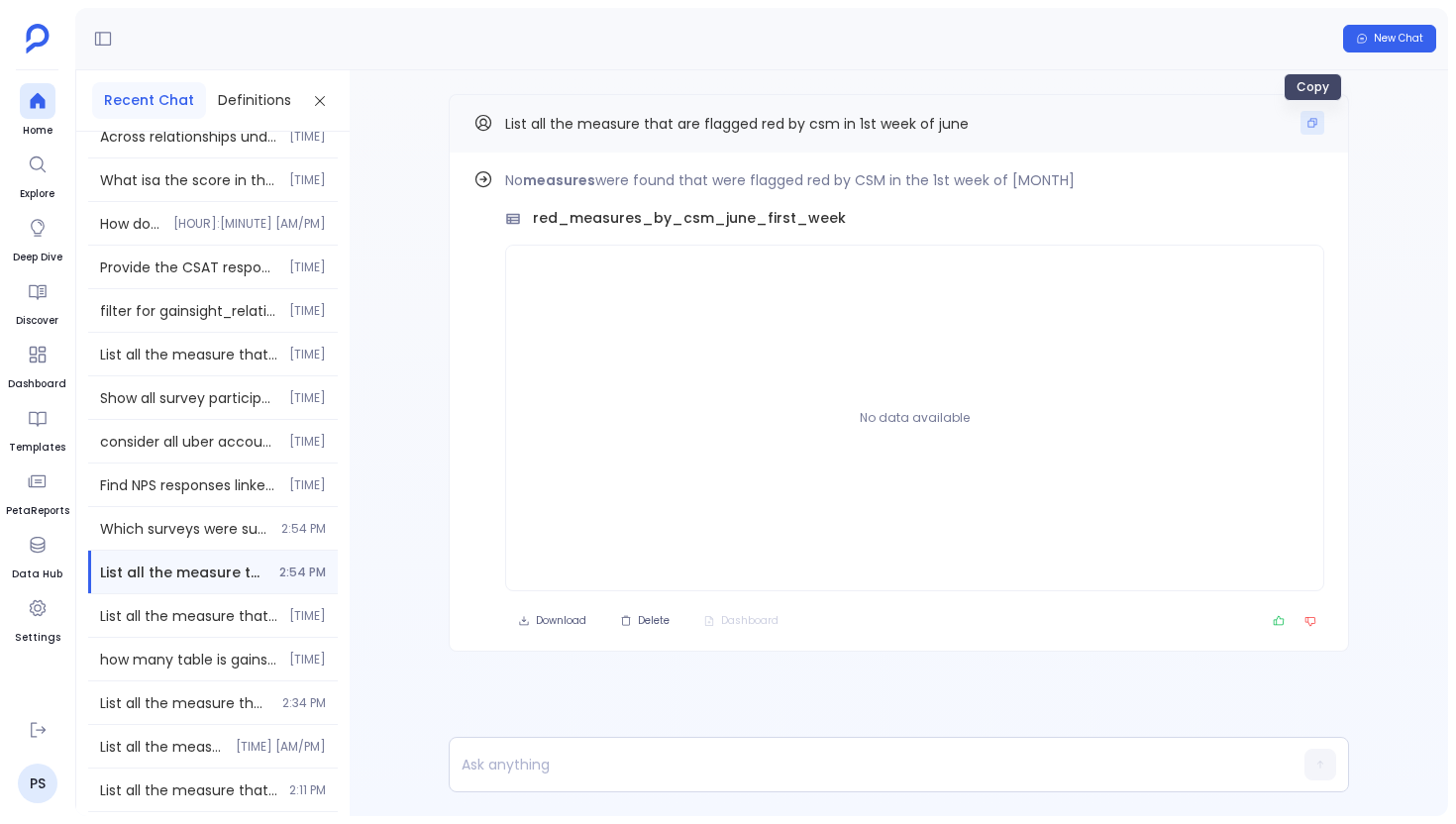click at bounding box center (1312, 123) 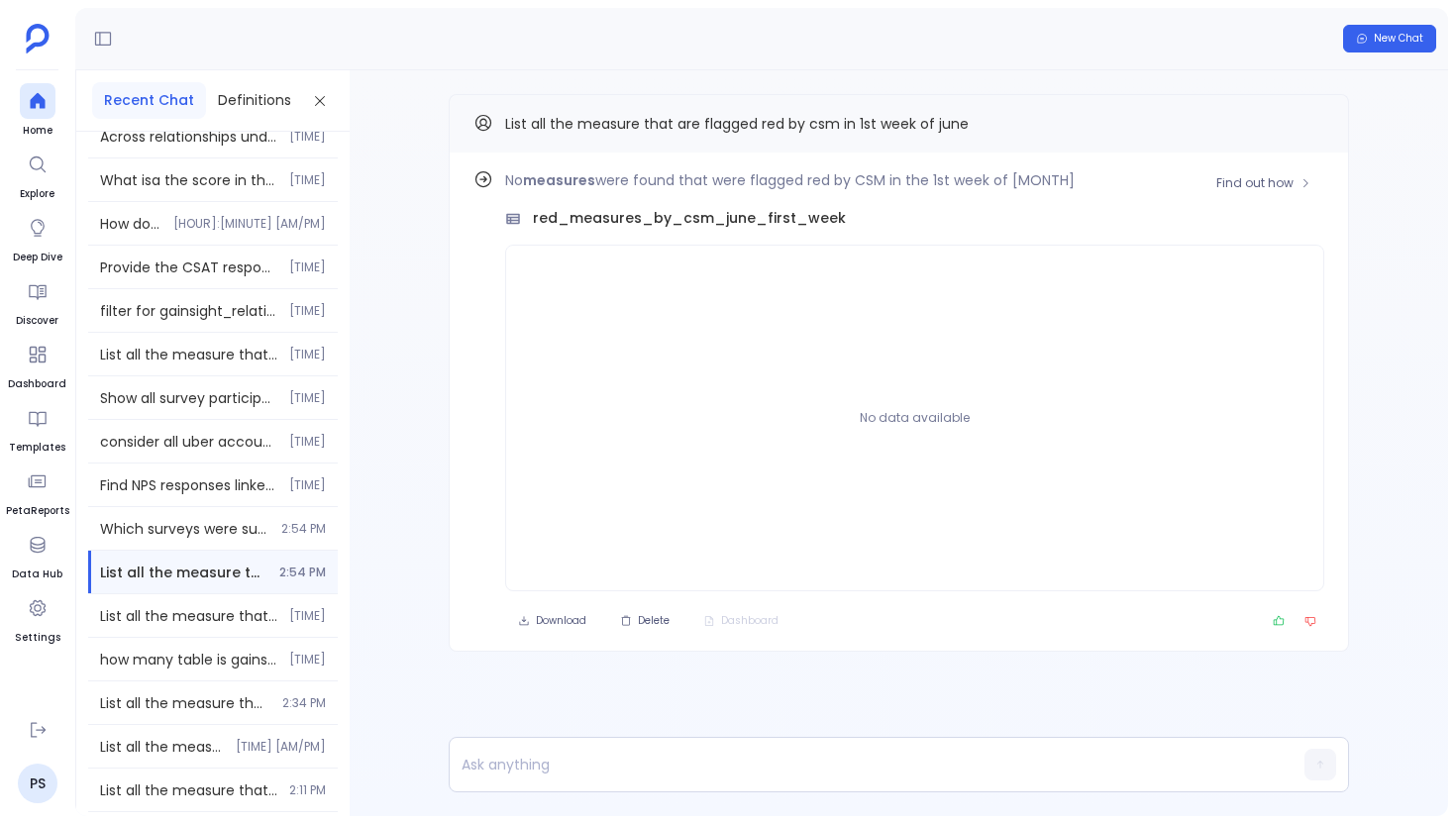 click on "No measures were found that were flagged red by CSM in the 1st week of June. red_measures_by_csm_june_first_week No data available" at bounding box center [914, 379] 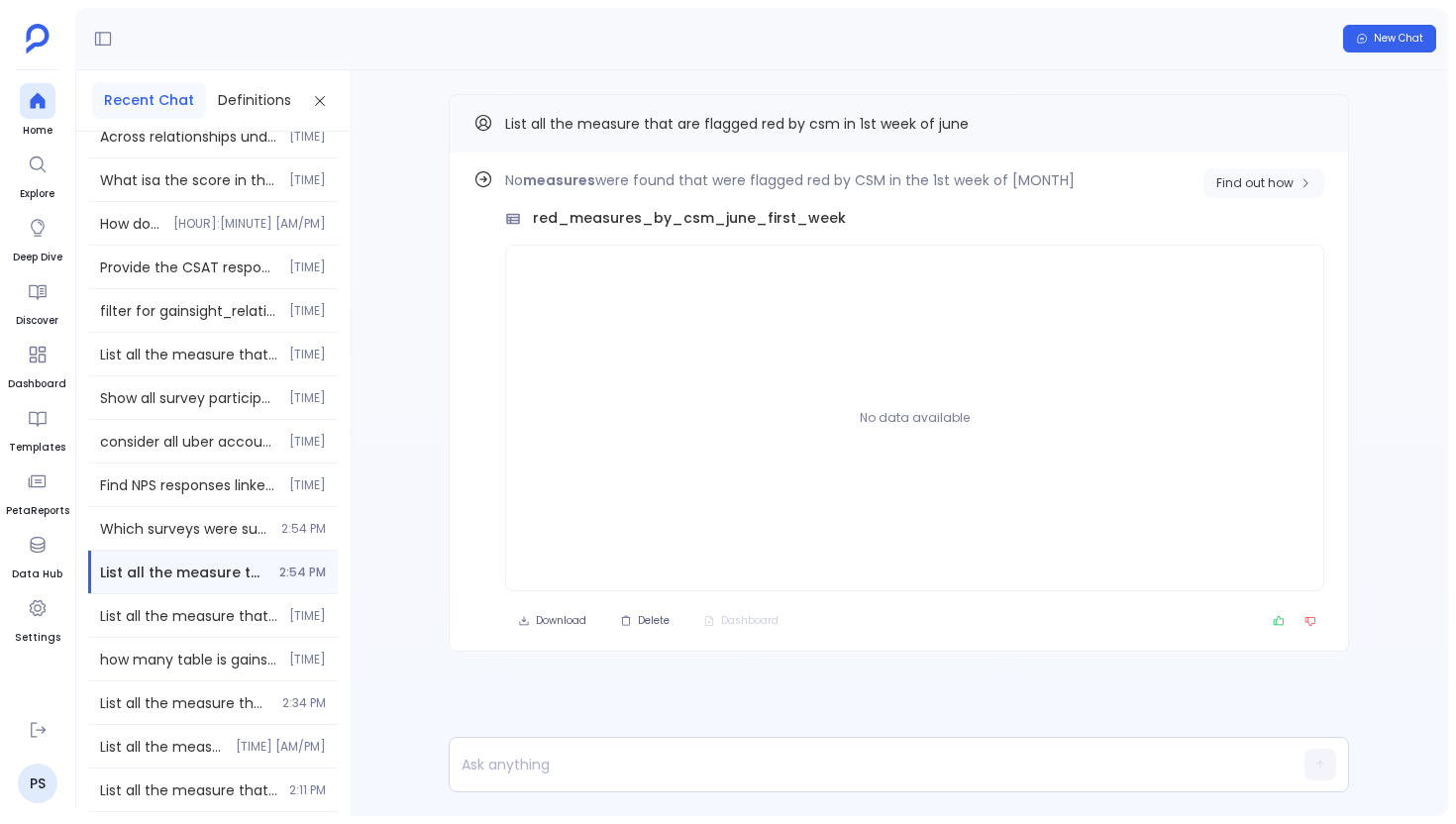 click on "Find out how" at bounding box center [1255, 183] 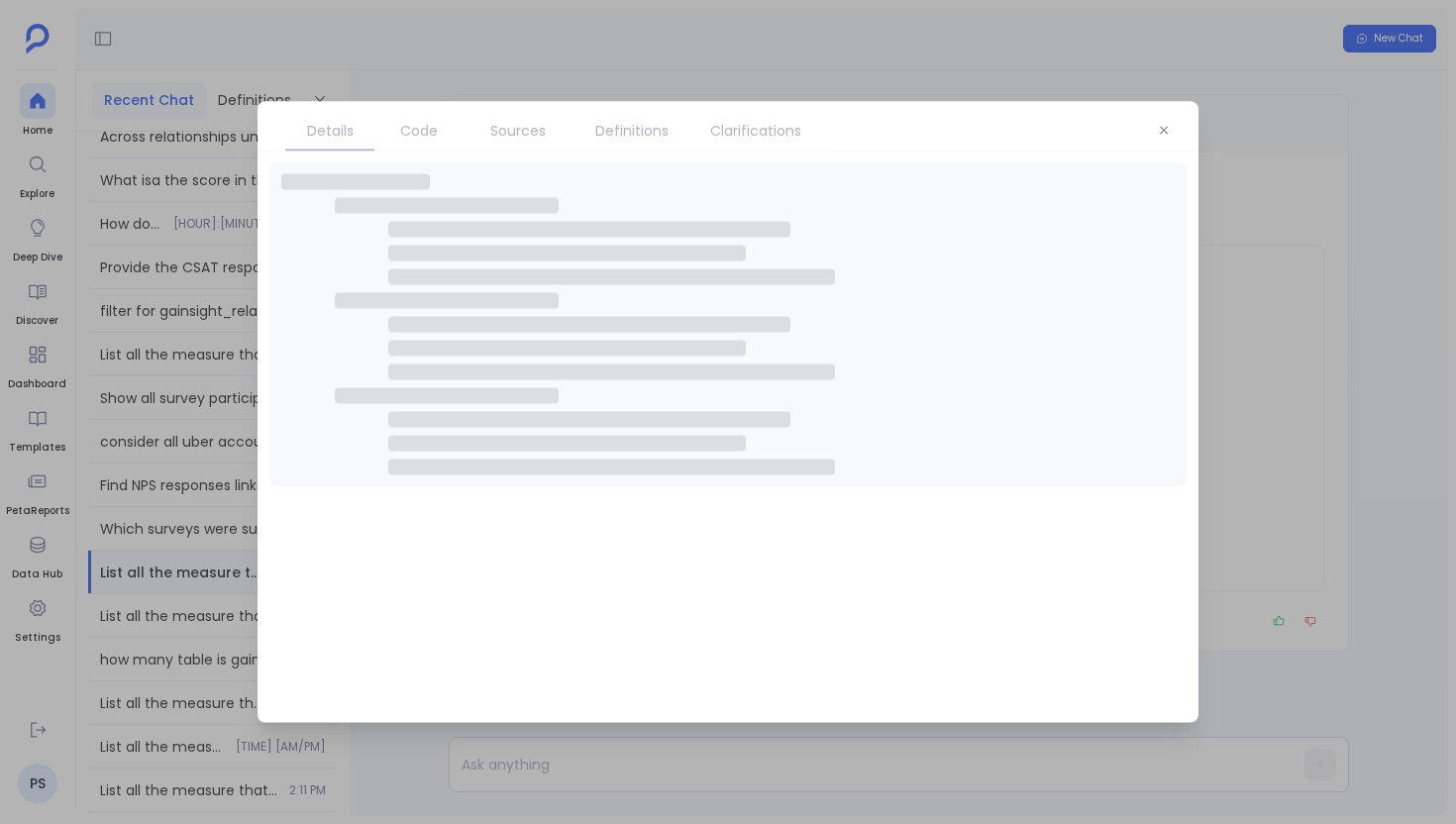 click on "Clarifications" at bounding box center [756, 131] 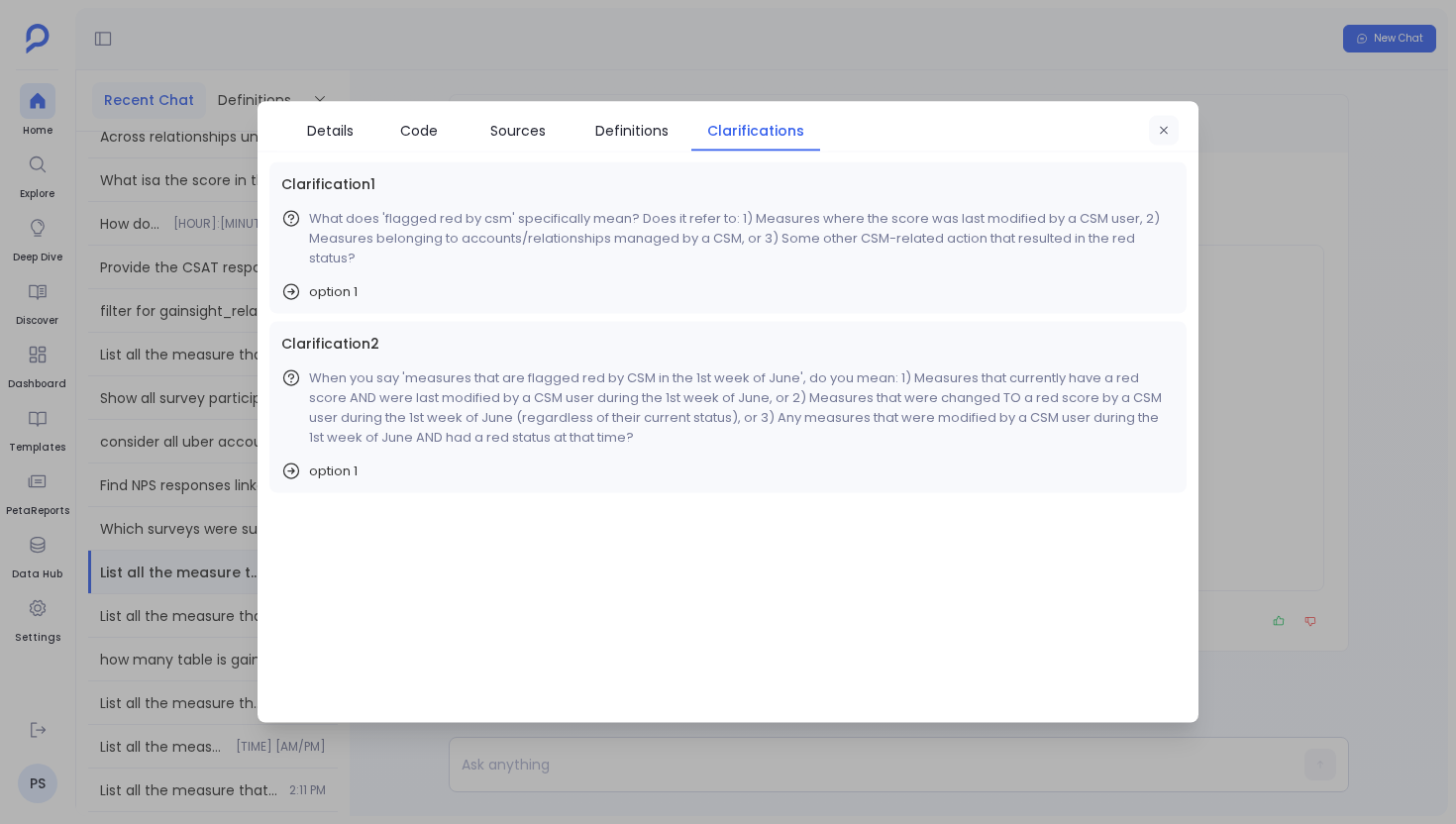 click at bounding box center (1164, 131) 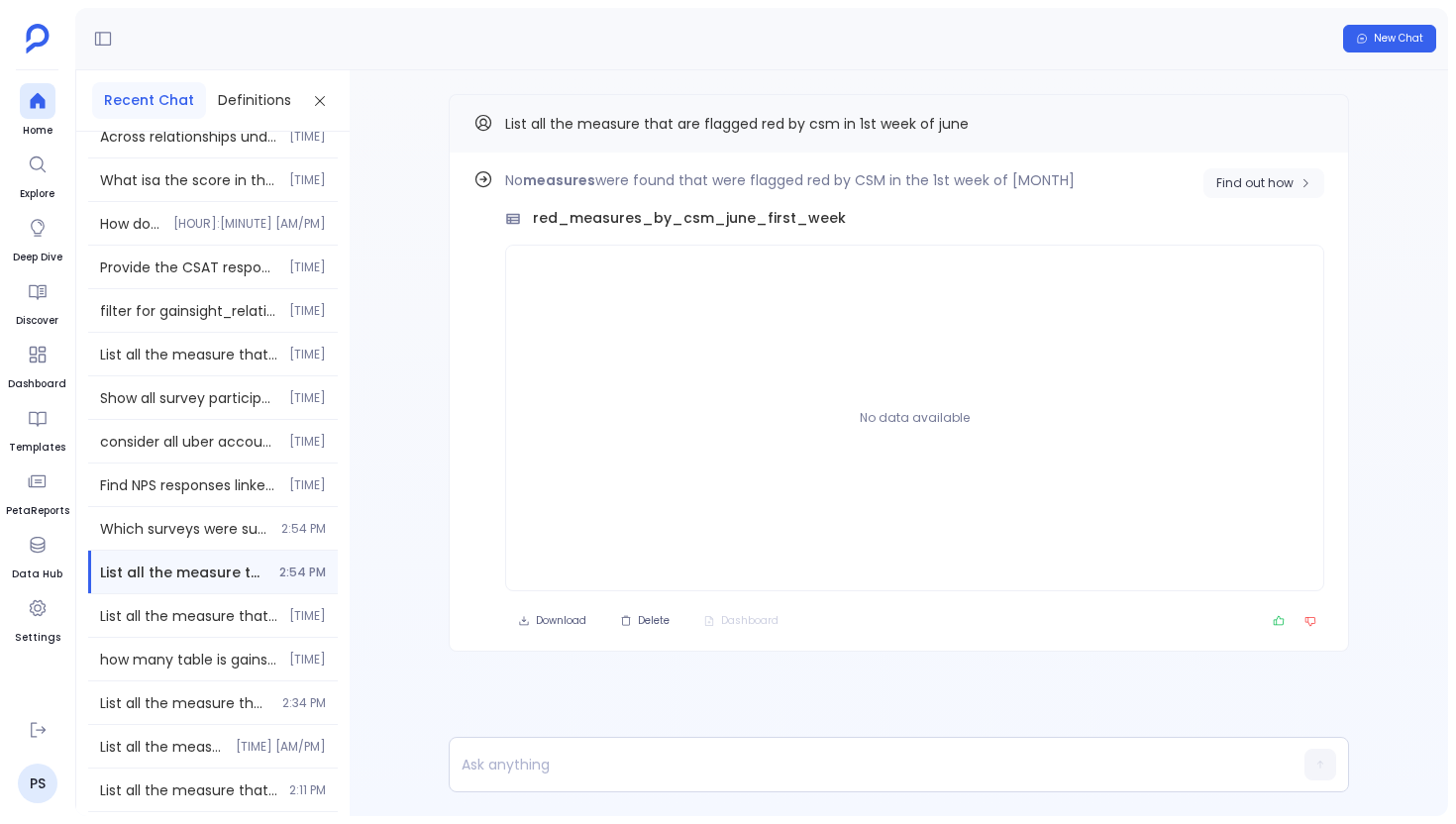 click on "Find out how" at bounding box center (1264, 183) 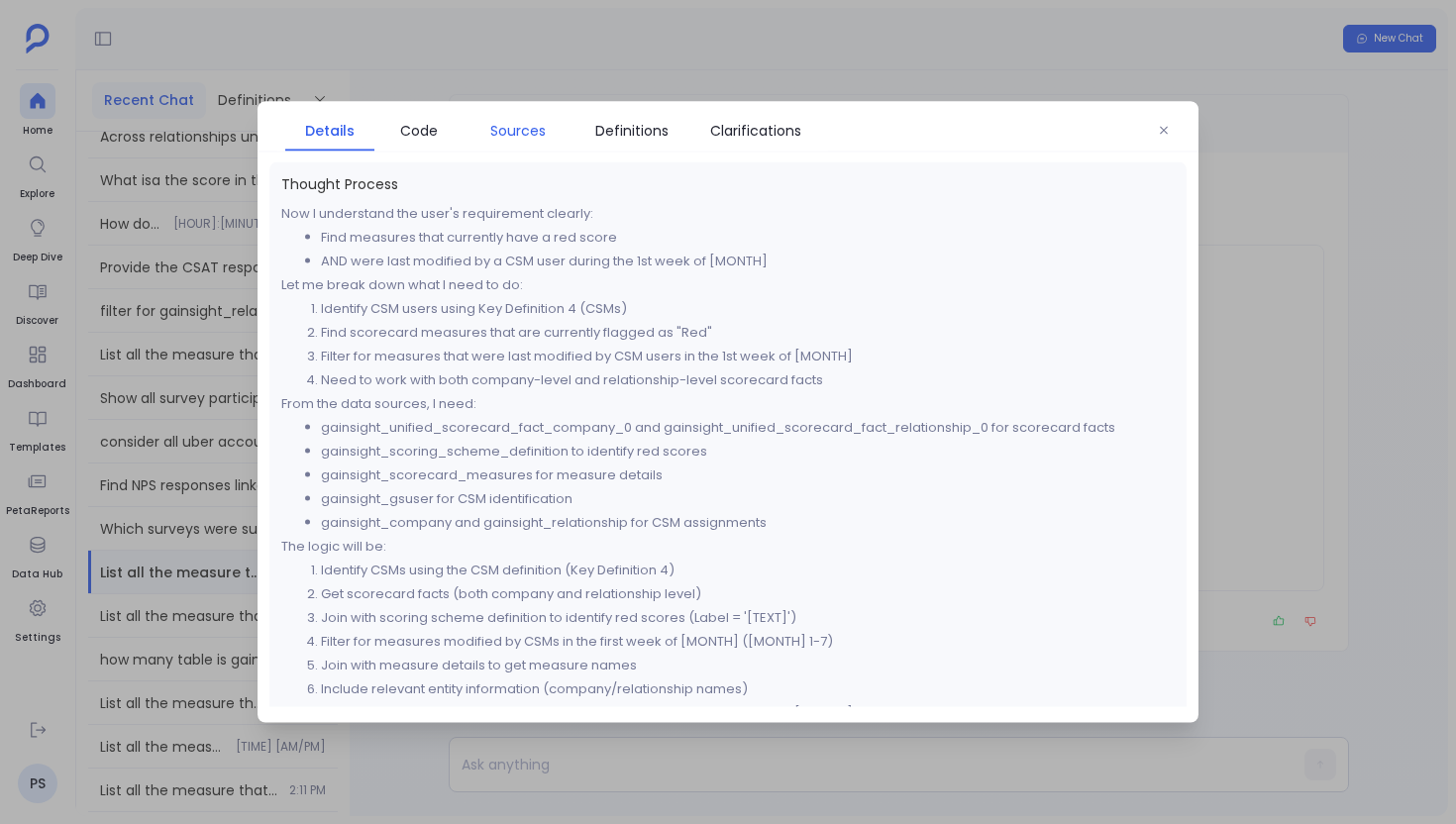 click on "Sources" at bounding box center [518, 131] 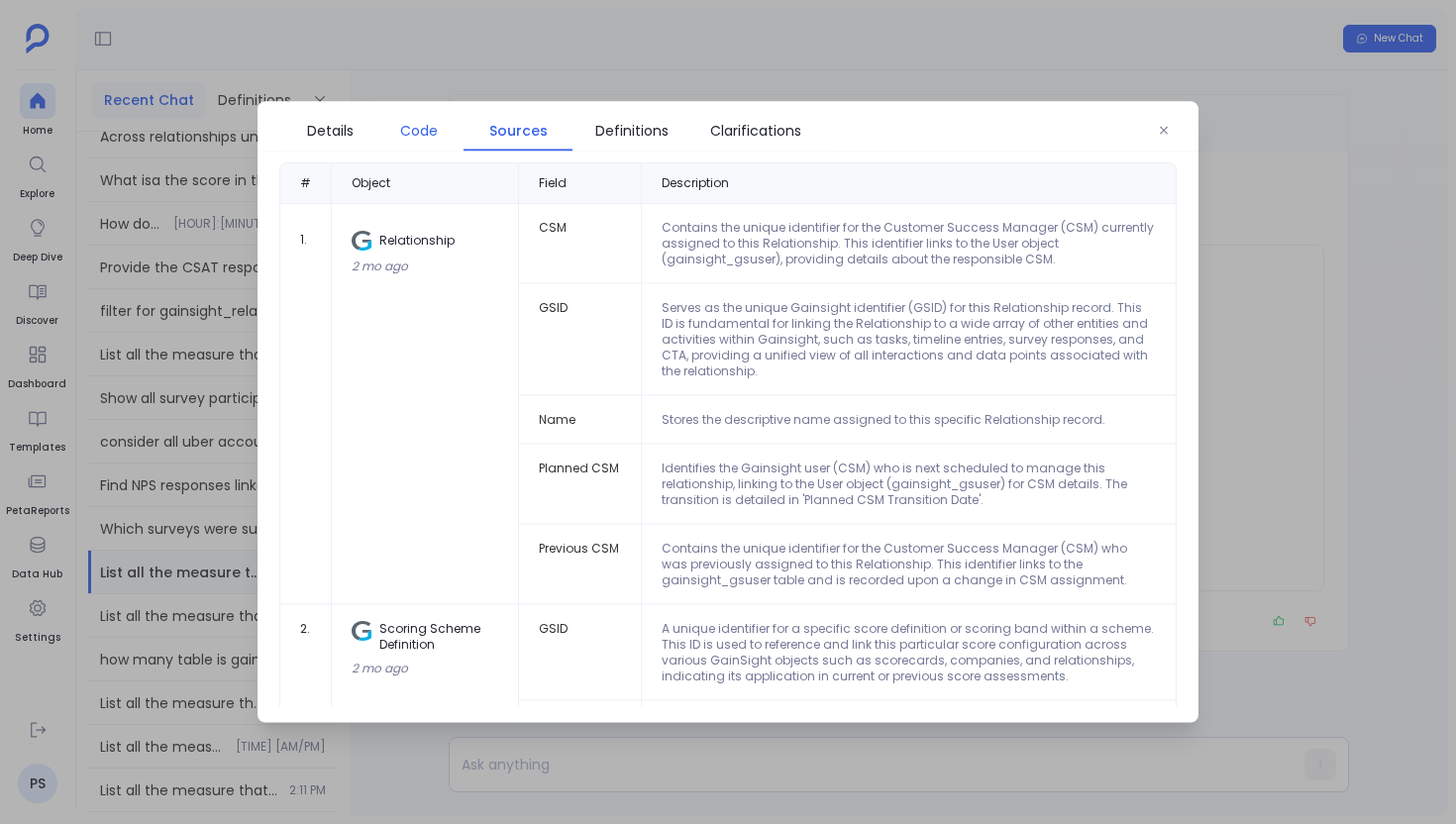 click on "Code" at bounding box center (419, 131) 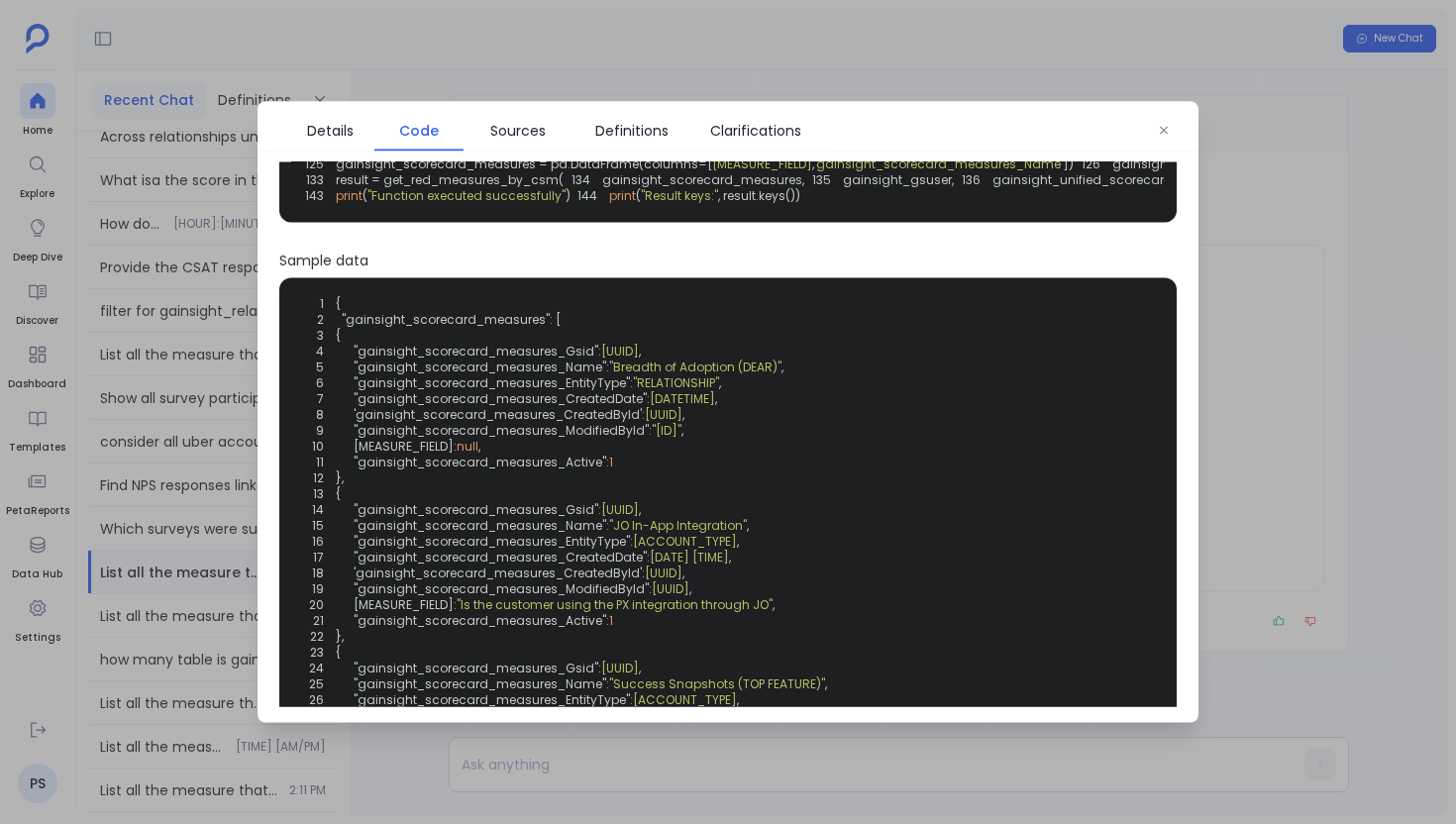 scroll, scrollTop: 589, scrollLeft: 0, axis: vertical 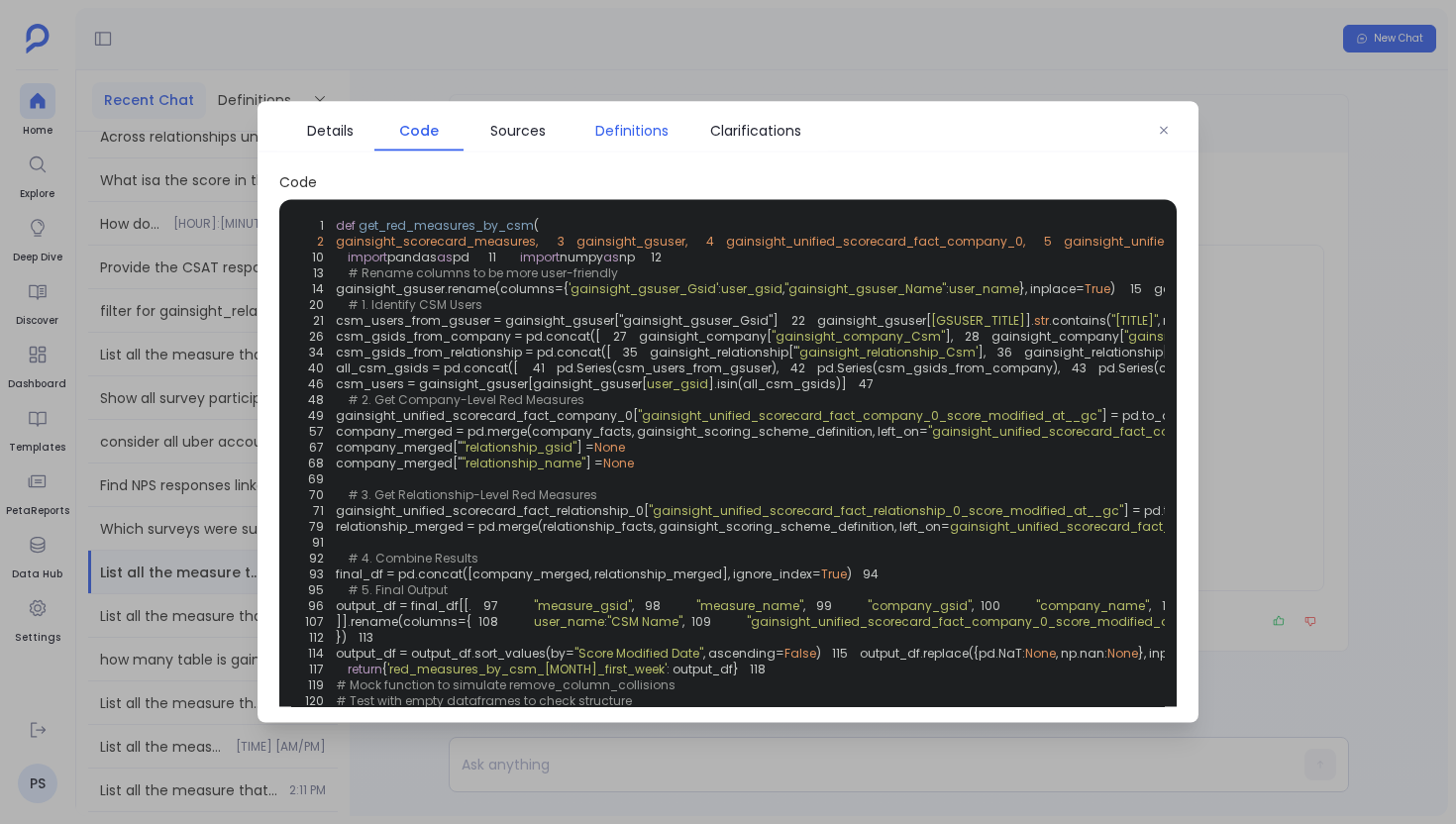 click on "Definitions" at bounding box center [632, 131] 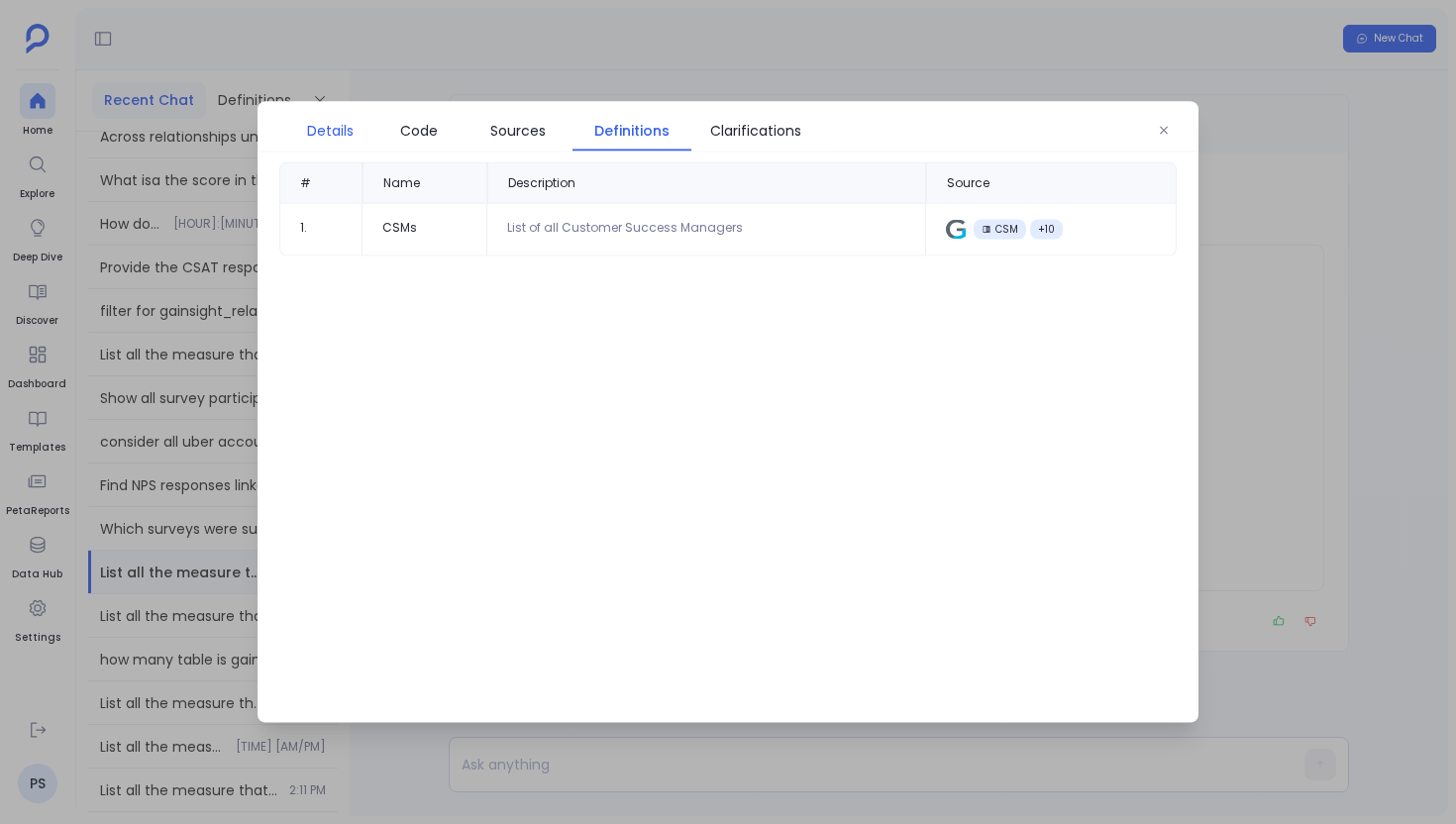 click on "Details" at bounding box center [330, 131] 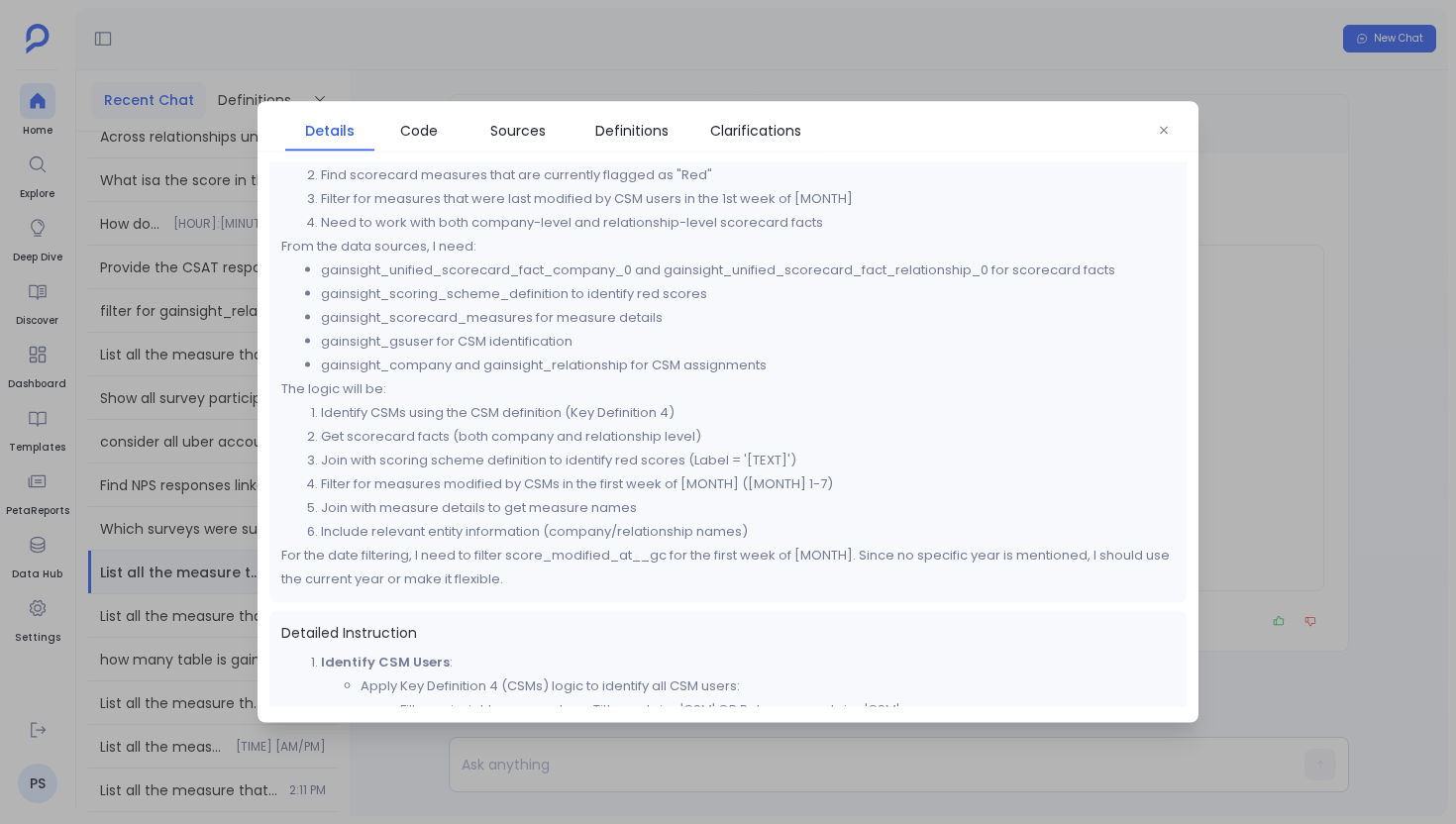 scroll, scrollTop: 0, scrollLeft: 0, axis: both 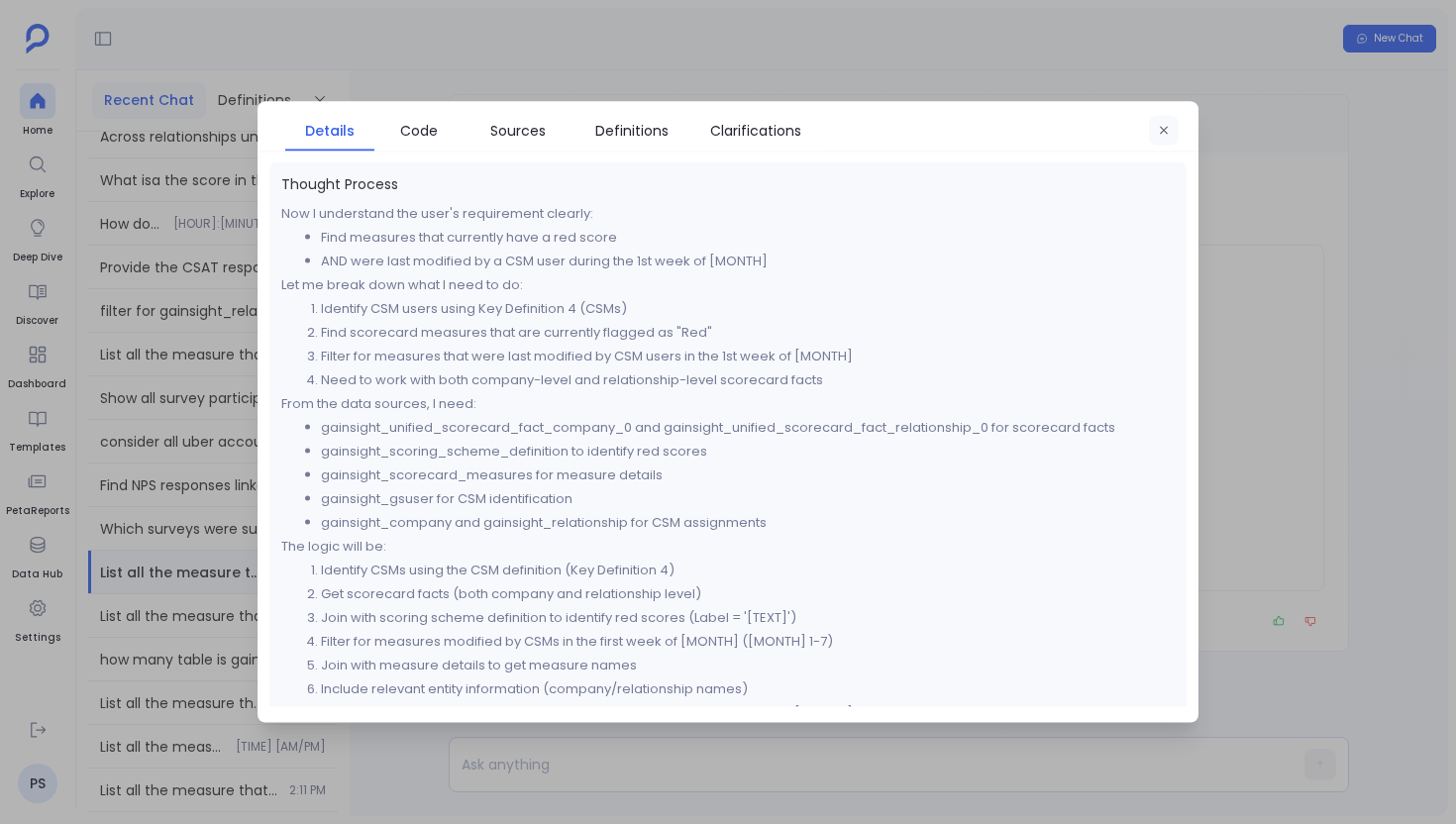 click at bounding box center [1164, 131] 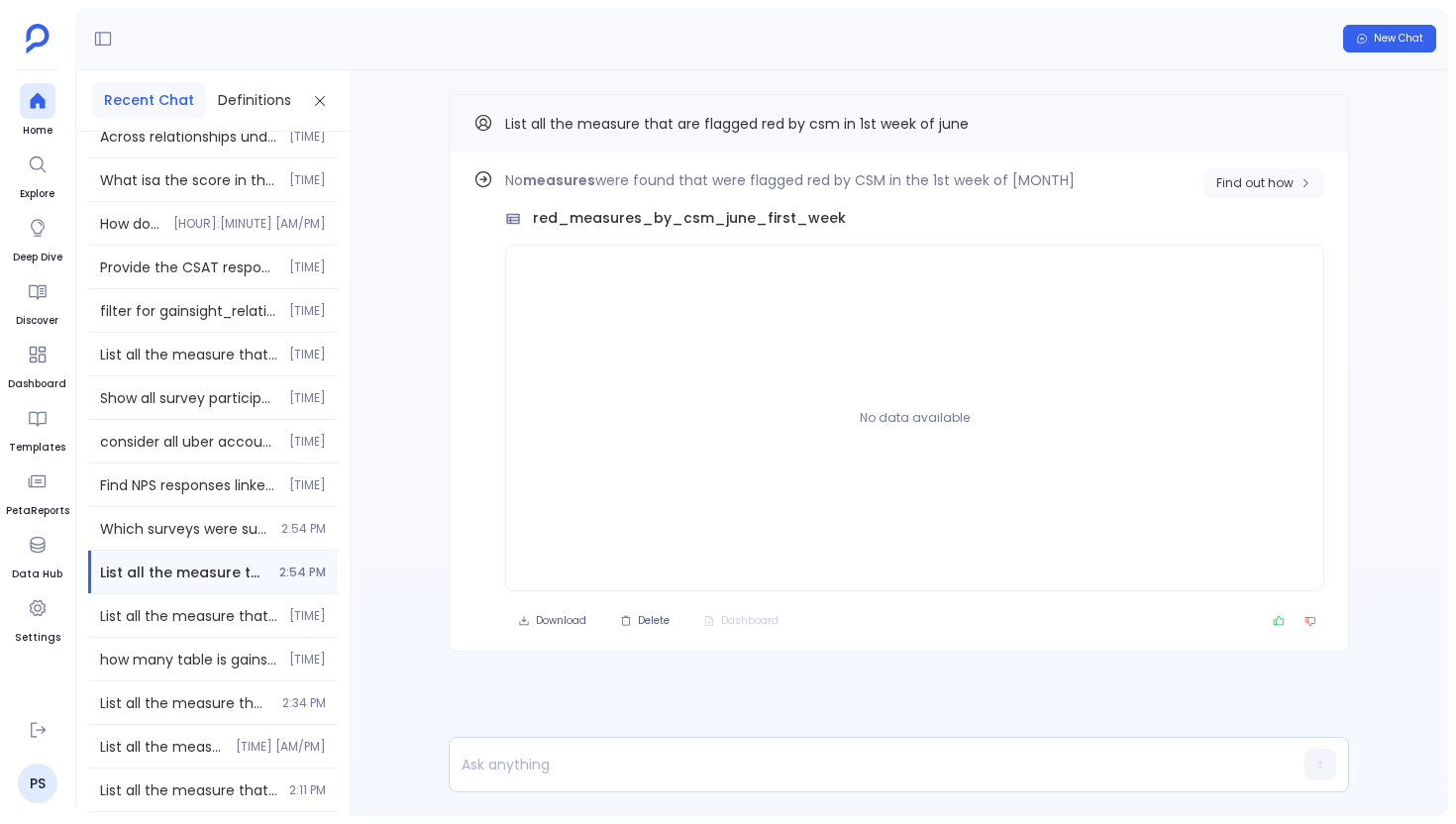 click on "Find out how" at bounding box center (1264, 183) 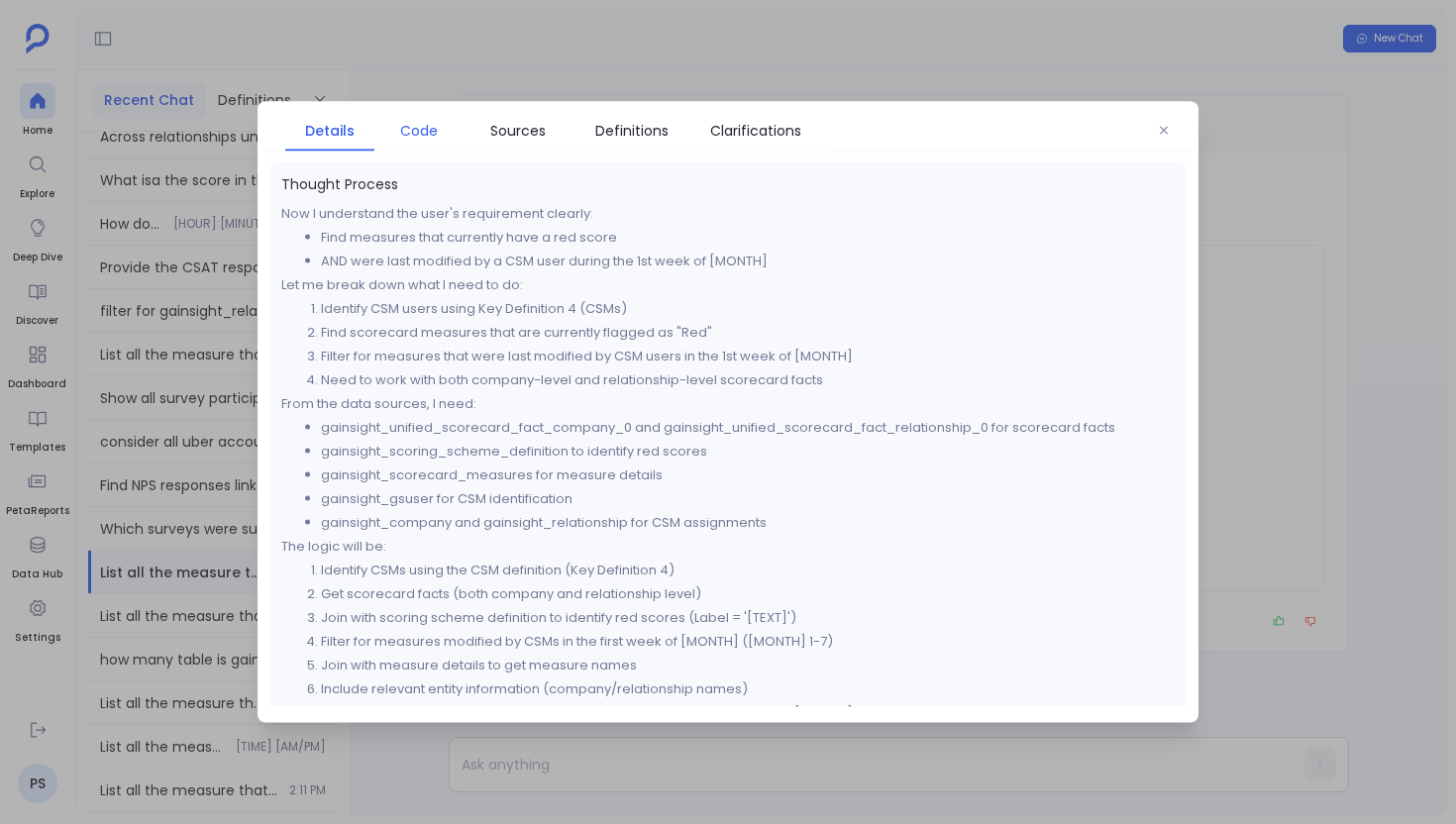 click on "Code" at bounding box center [419, 131] 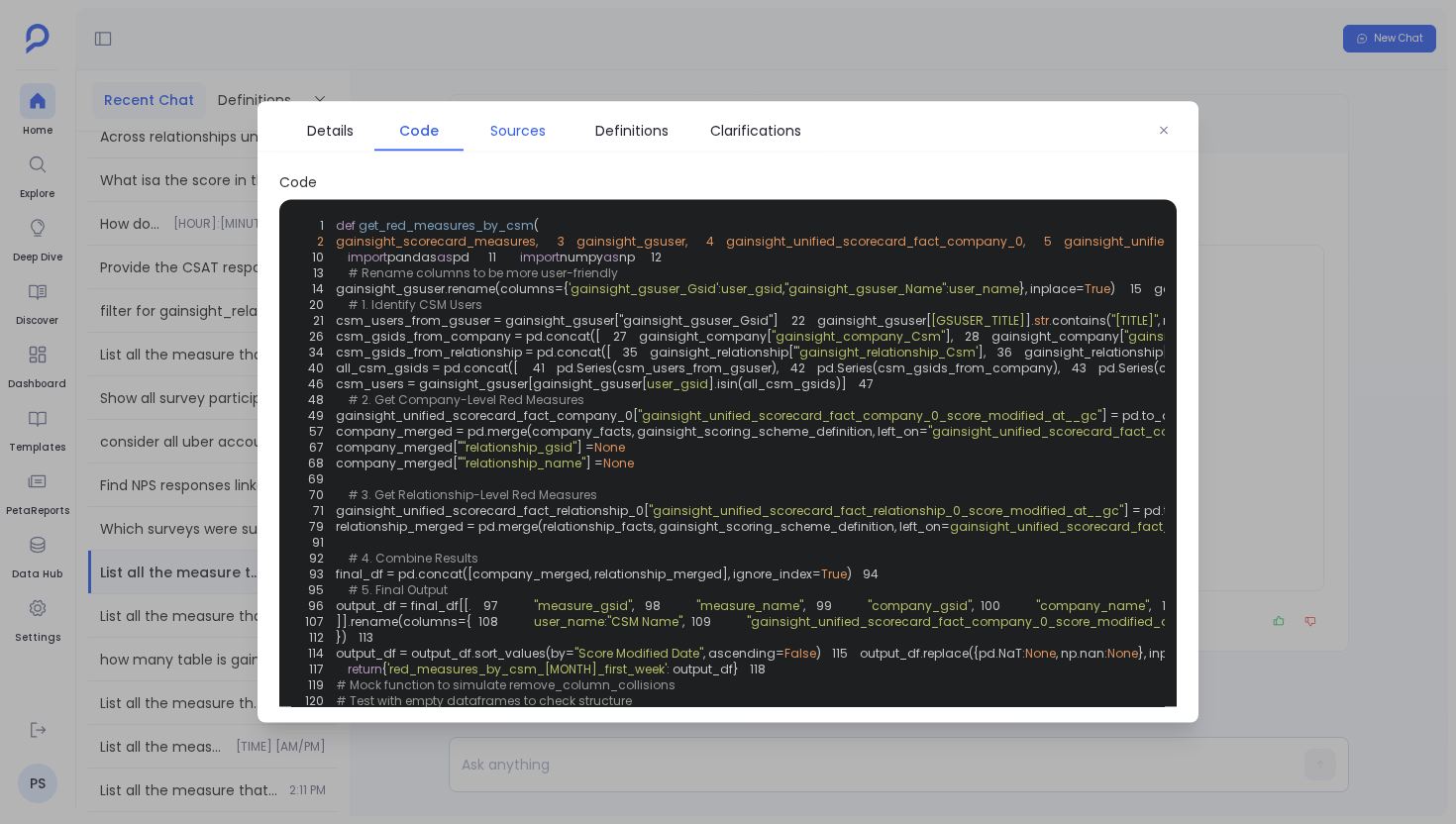 click on "Sources" at bounding box center (518, 131) 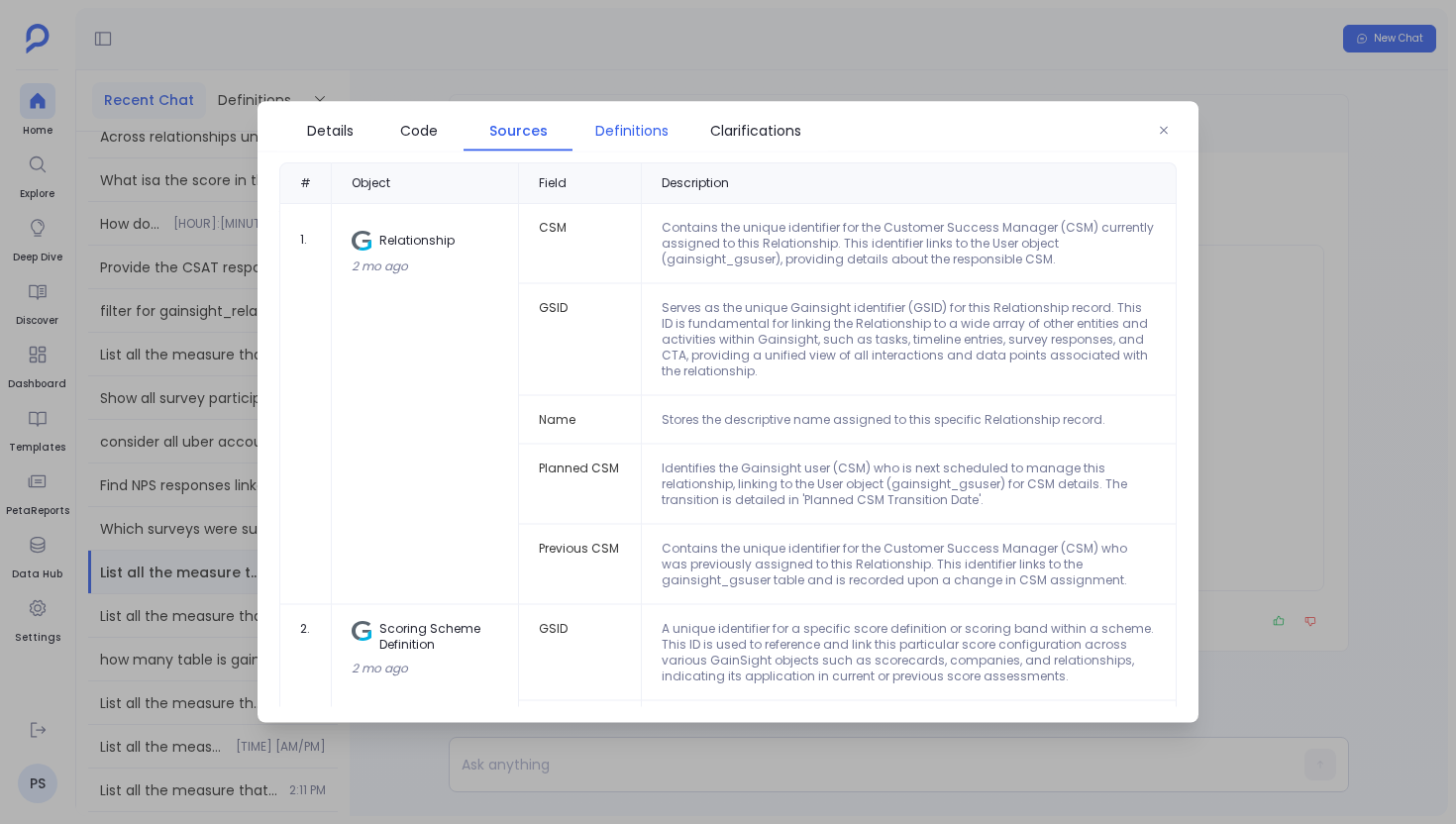 click on "Definitions" at bounding box center [632, 131] 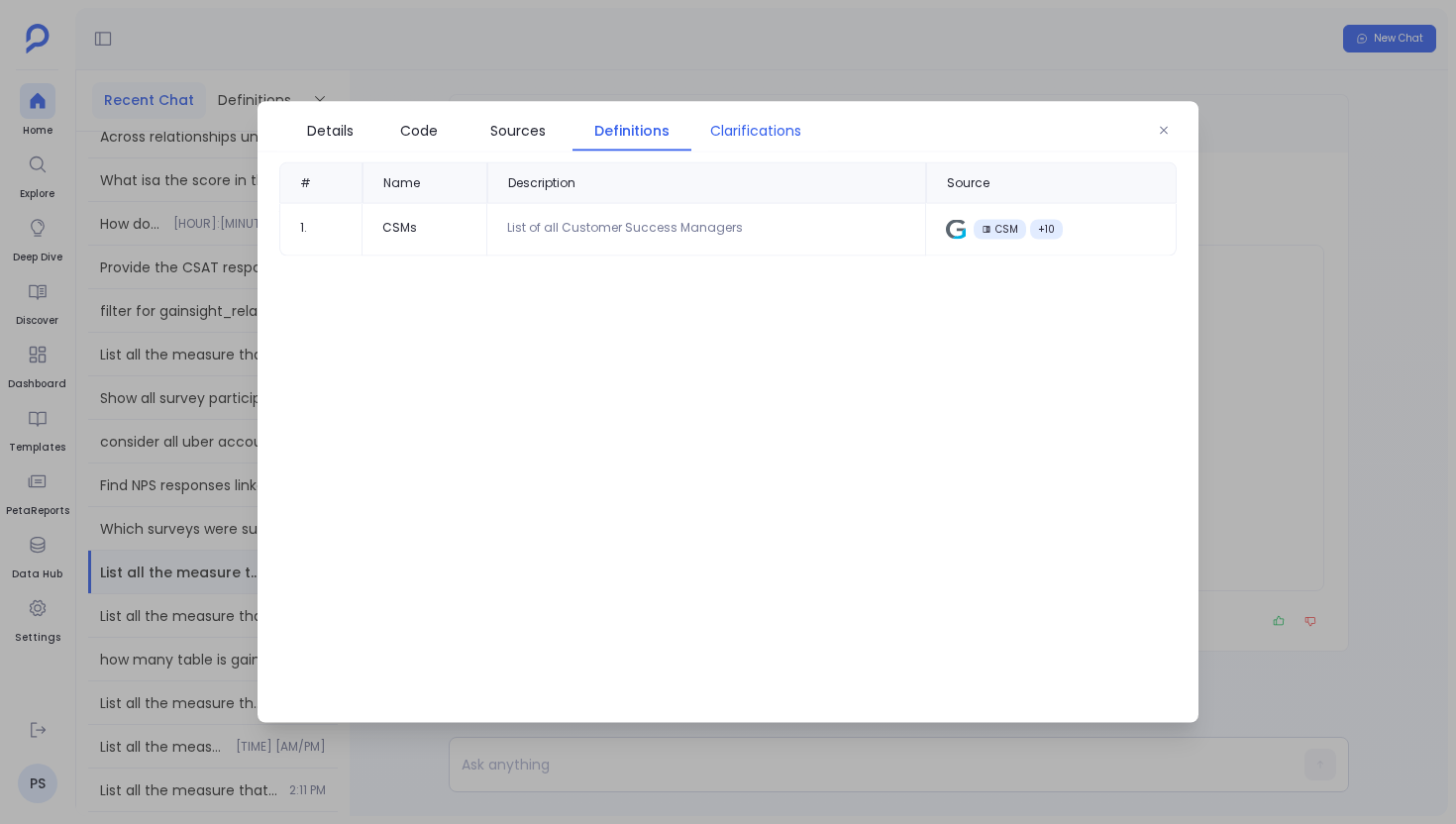 click on "Clarifications" at bounding box center [756, 131] 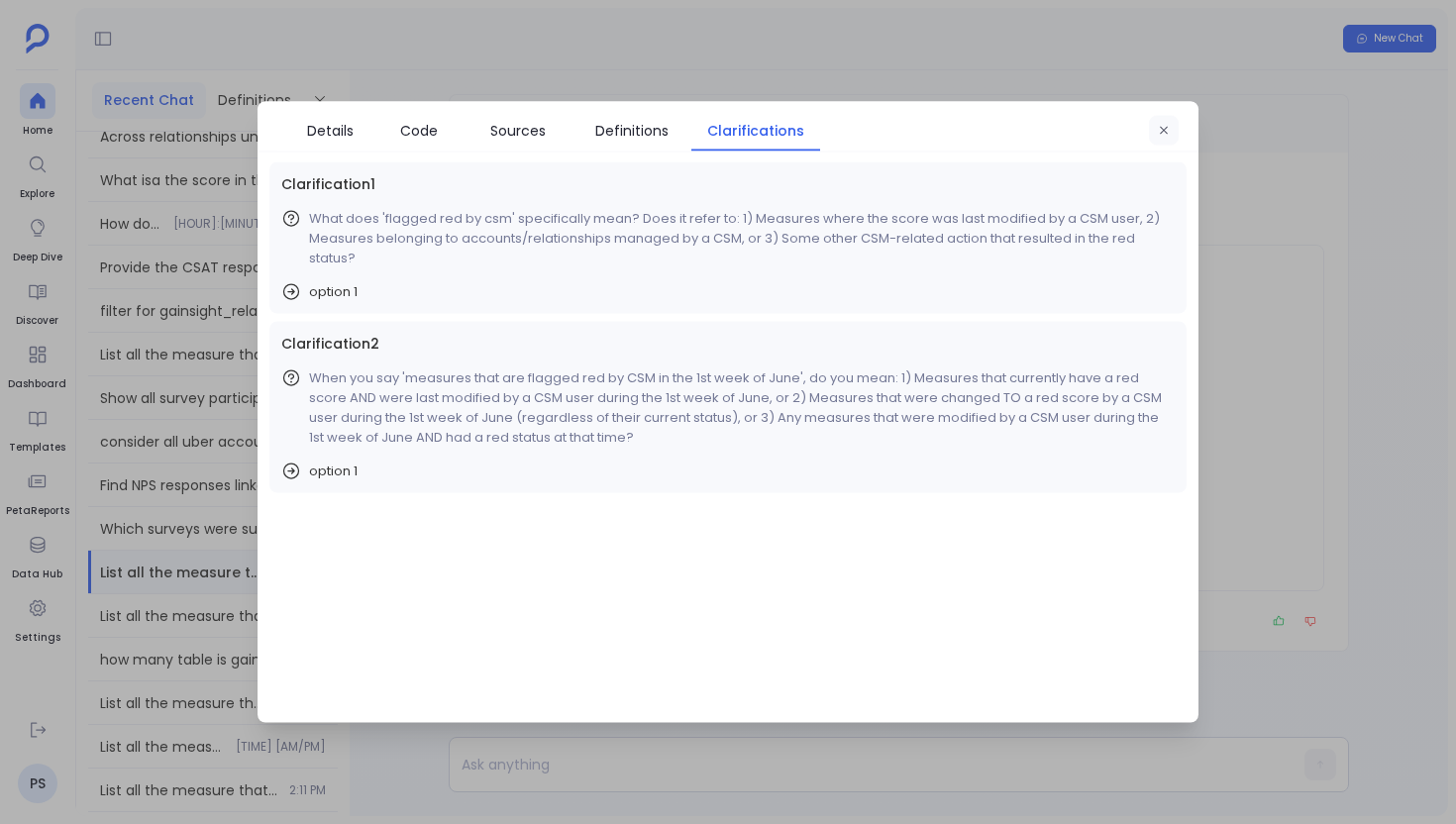 click at bounding box center (1164, 131) 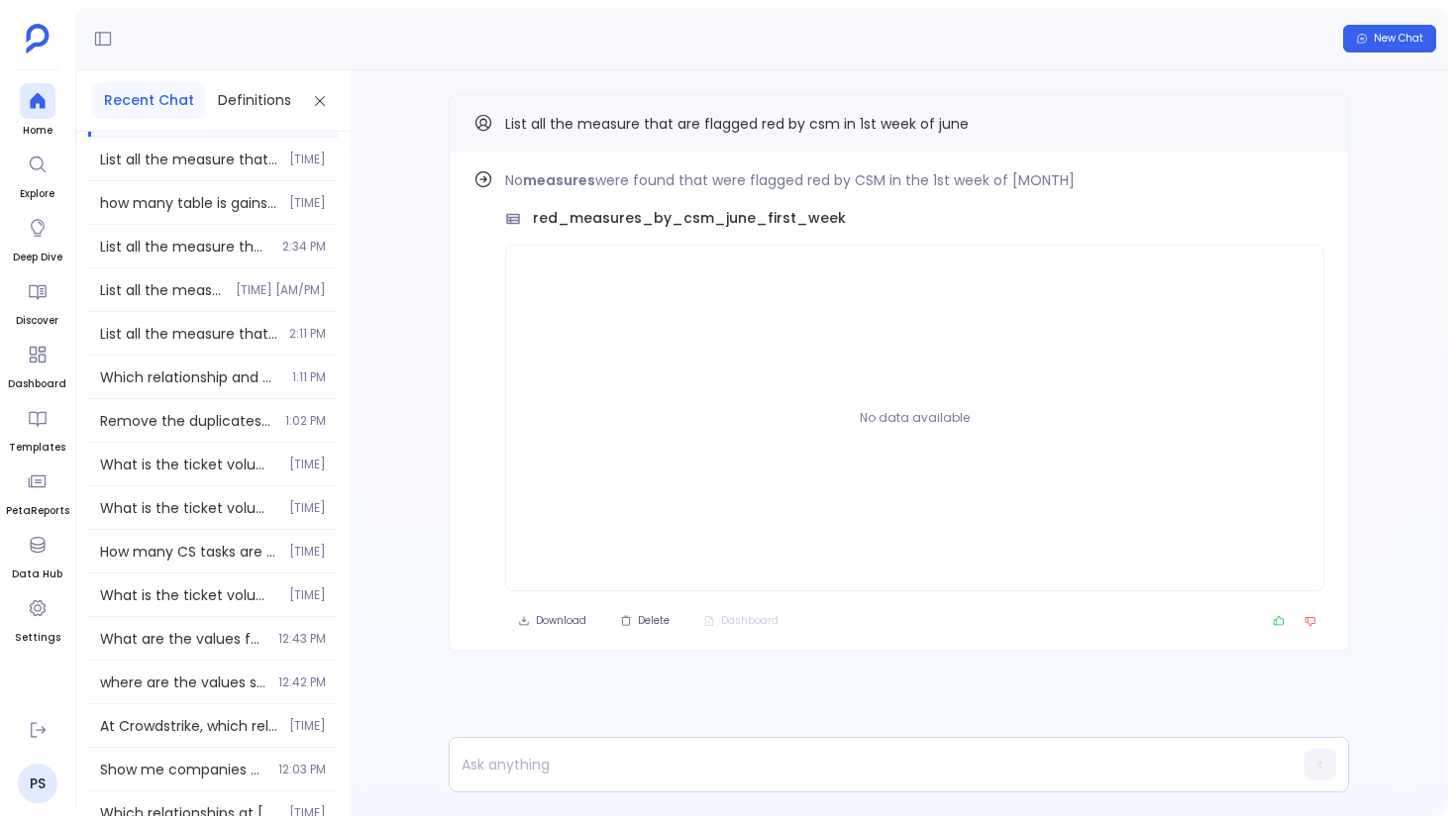 scroll, scrollTop: 71088, scrollLeft: 0, axis: vertical 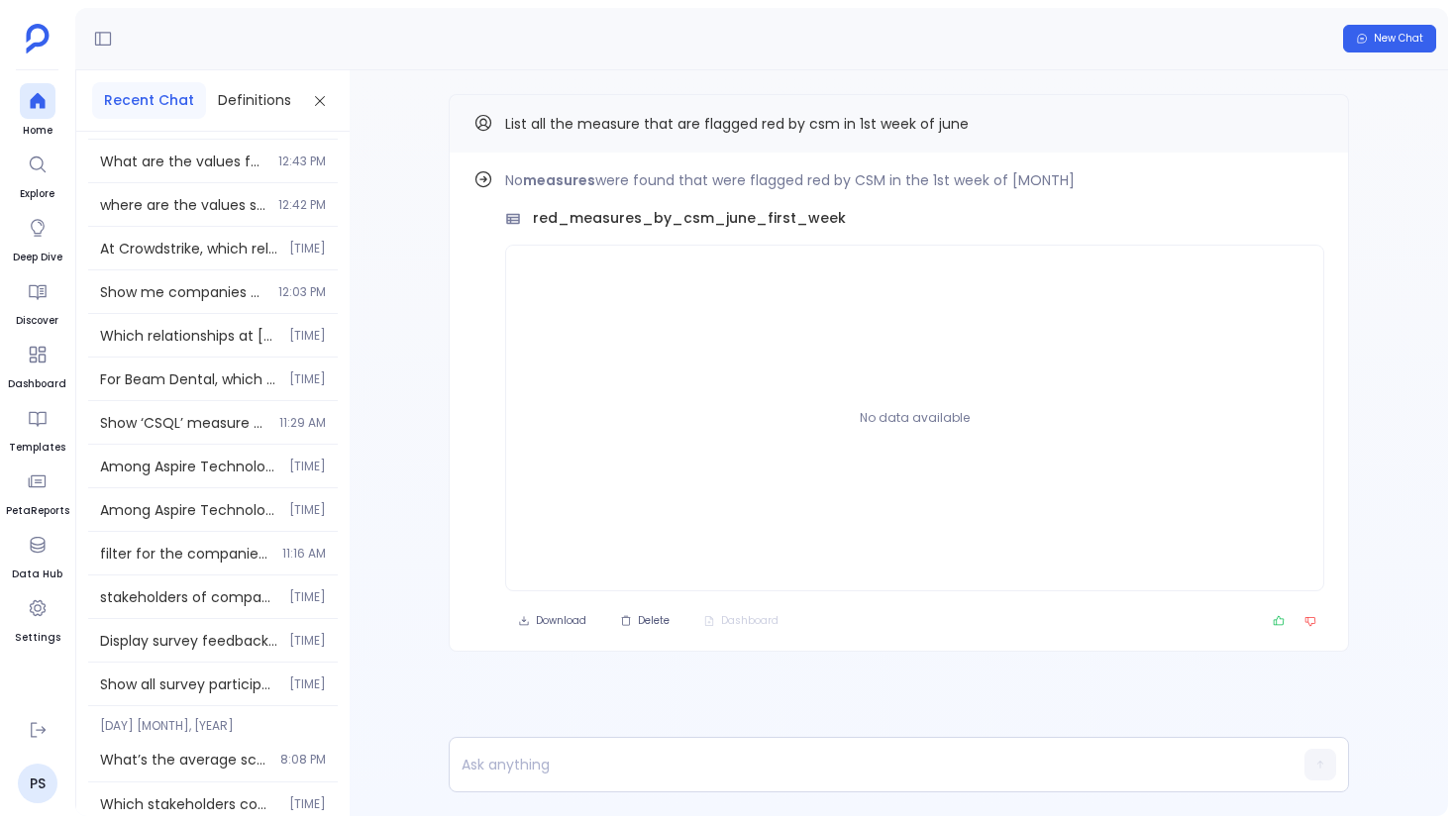 click on "Among Aspire Technology Partners and Aurora Solar, who has the highest score increase over the last two scorecard snapshots? [TIME]" at bounding box center (213, 465) 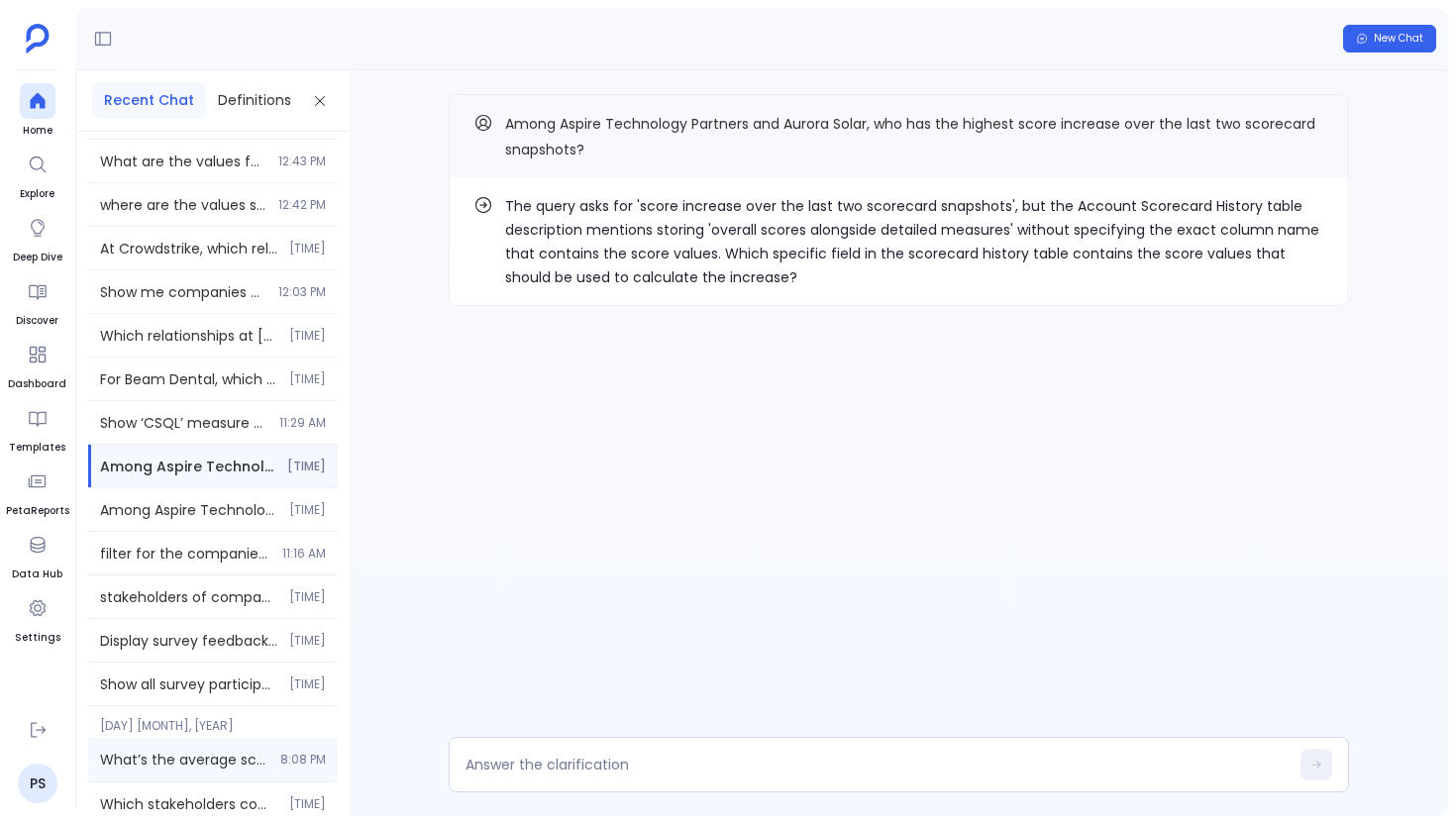 click on "What’s the average score for the final question in surveys submitted by [COMPANY] stakeholders? [TIME]" at bounding box center (213, 760) 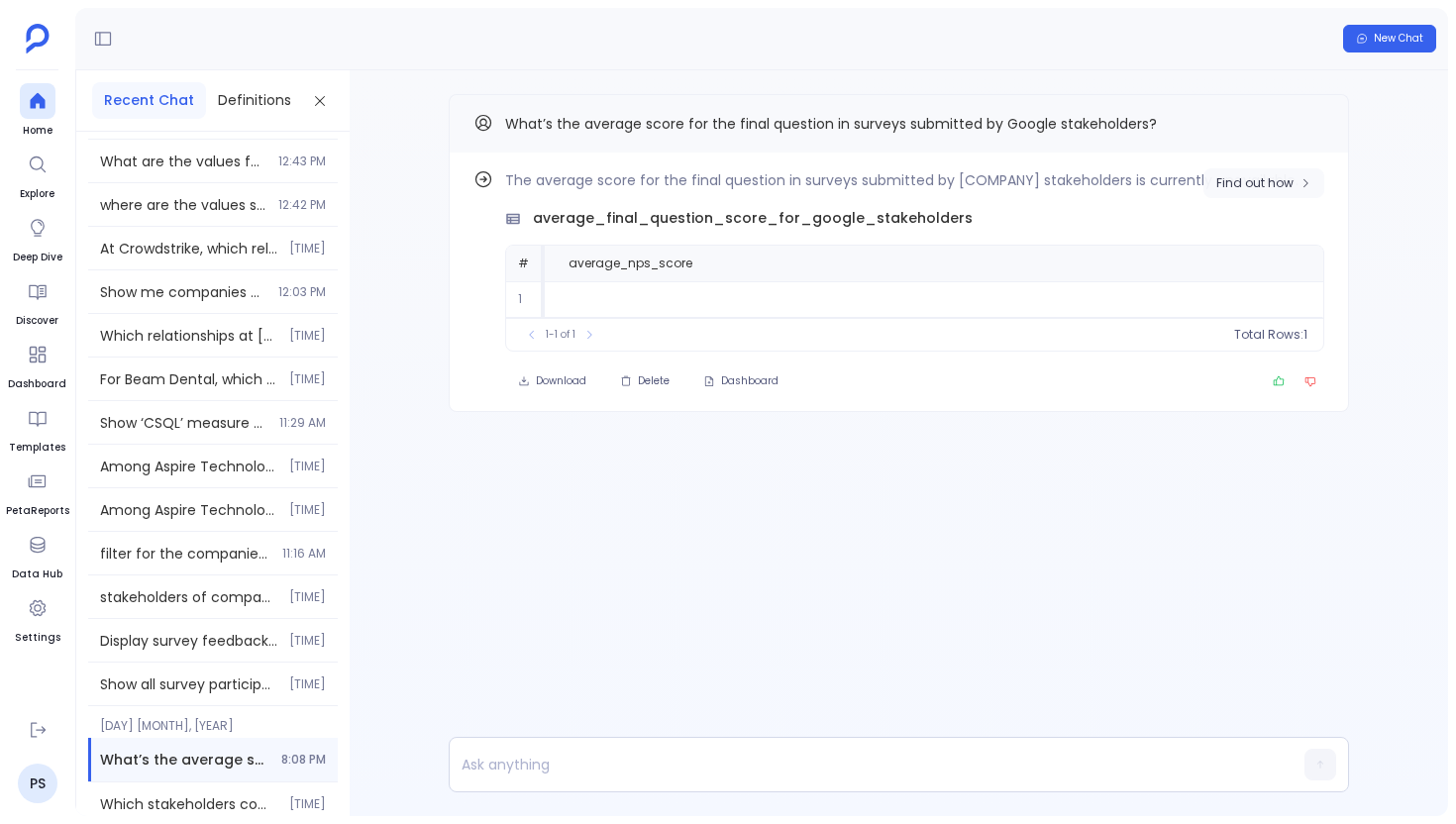 click on "Find out how" at bounding box center (1255, 183) 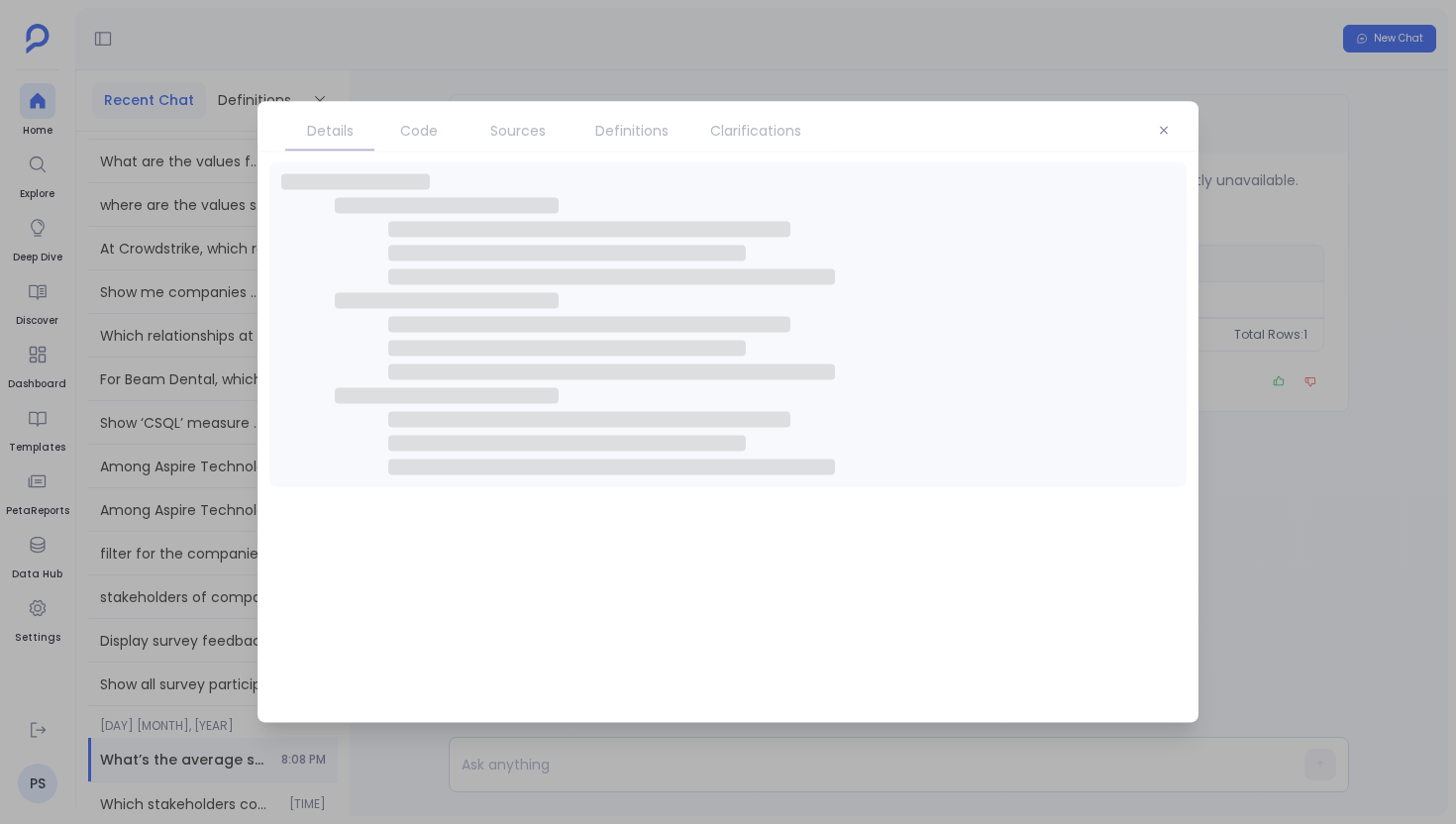 click on "Clarifications" at bounding box center [756, 131] 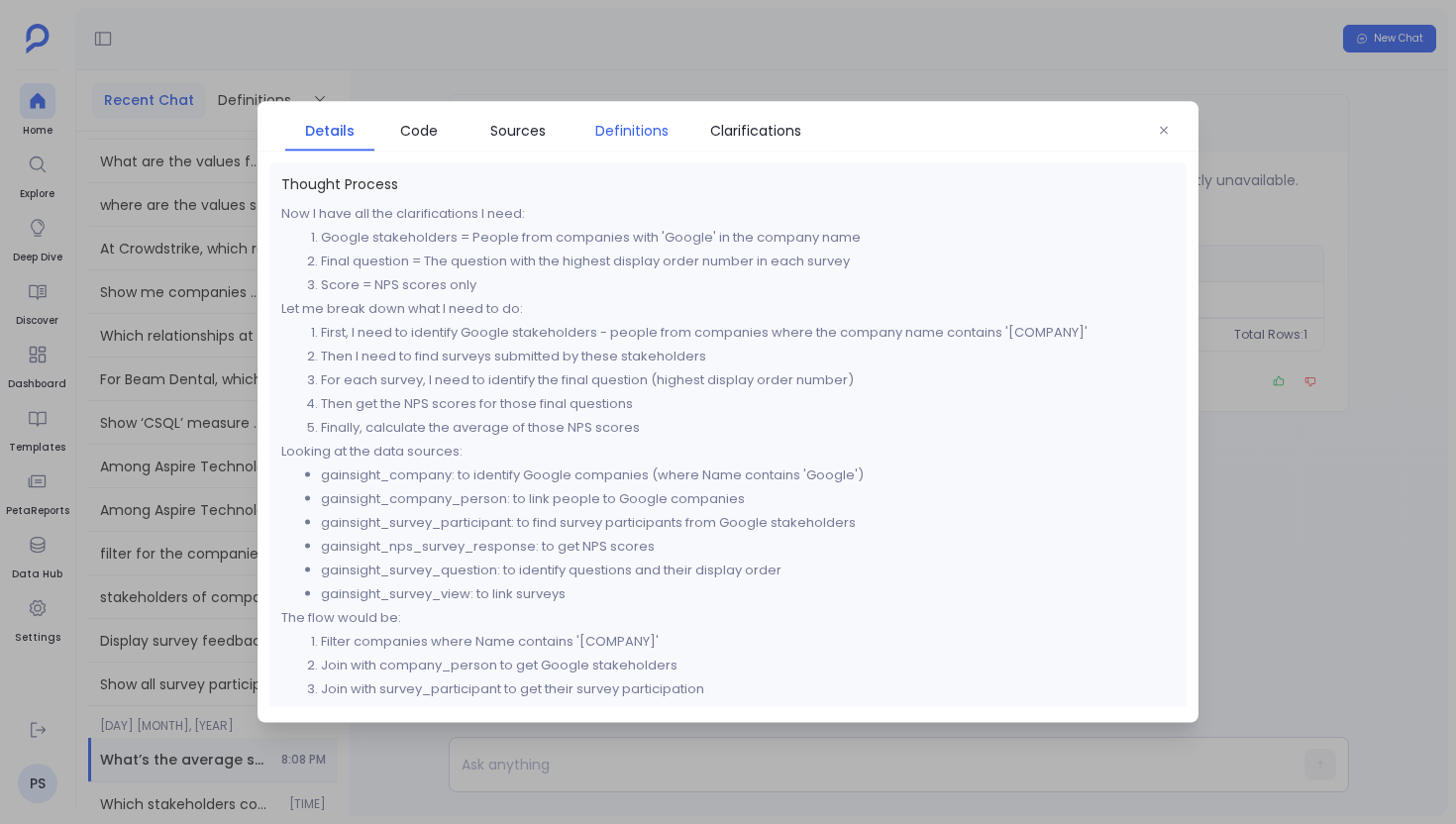 click on "Definitions" at bounding box center [632, 131] 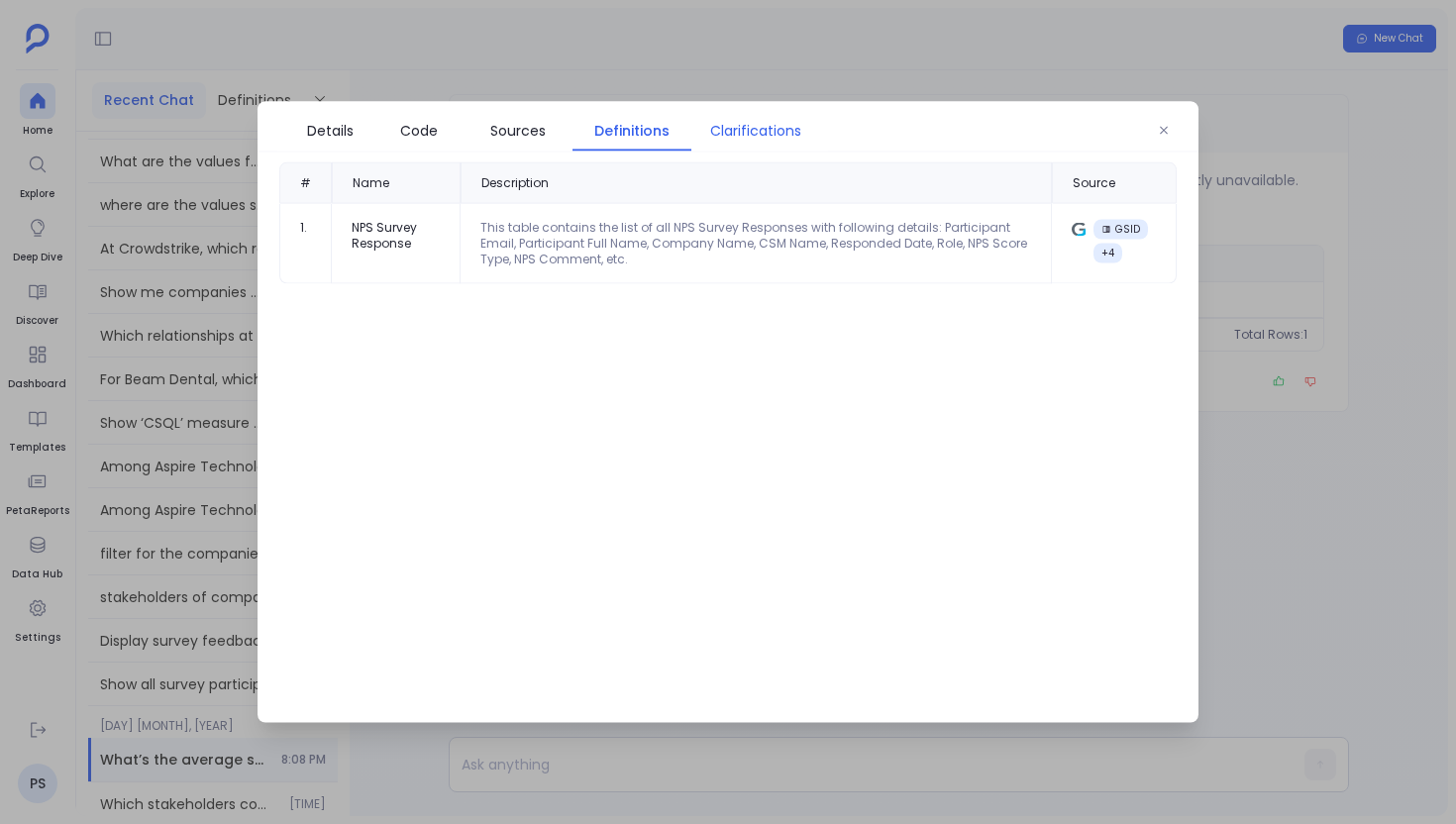 click on "Clarifications" at bounding box center [756, 131] 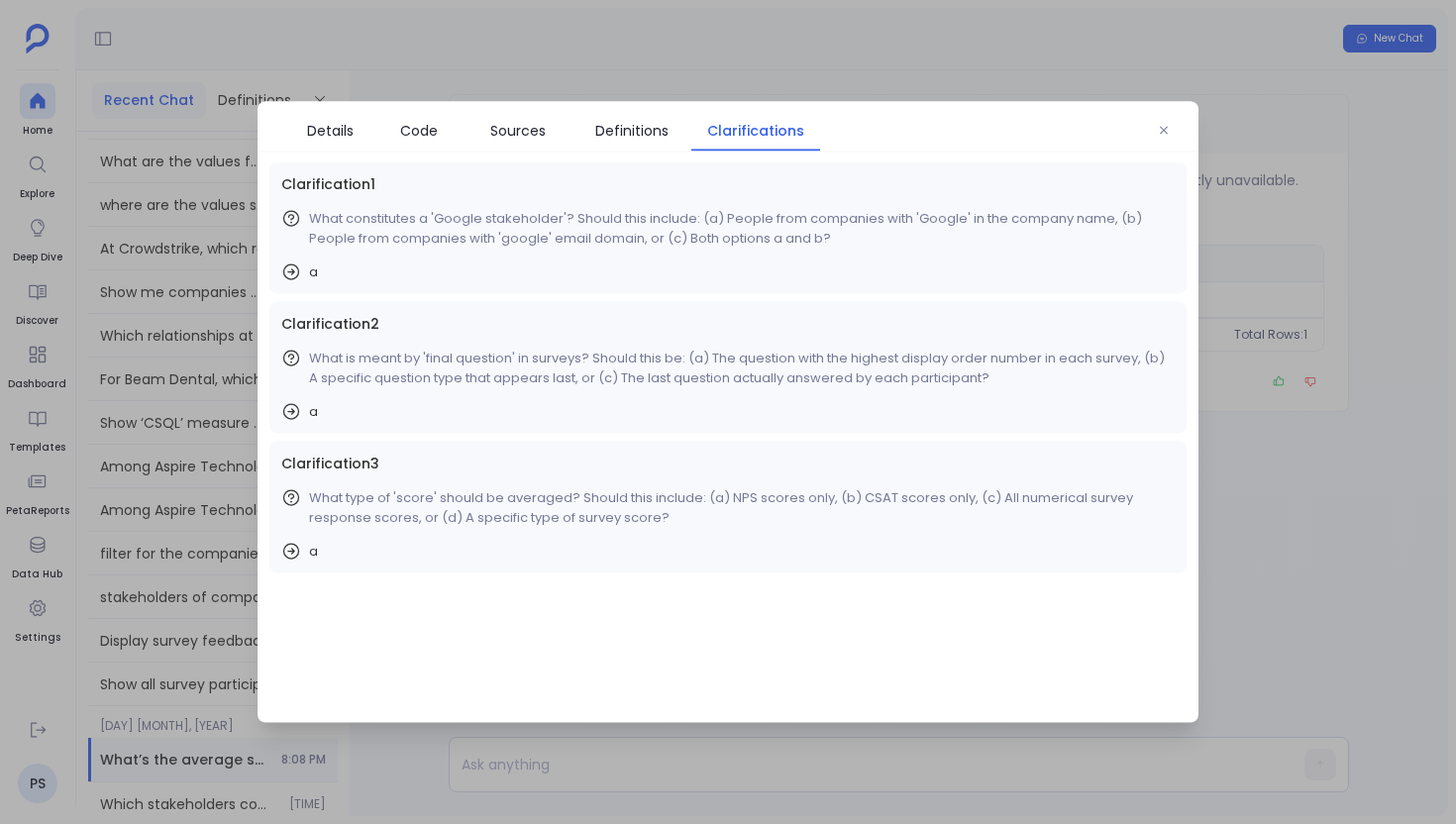 click on "Details Code Sources Definitions Clarifications" at bounding box center (728, 127) 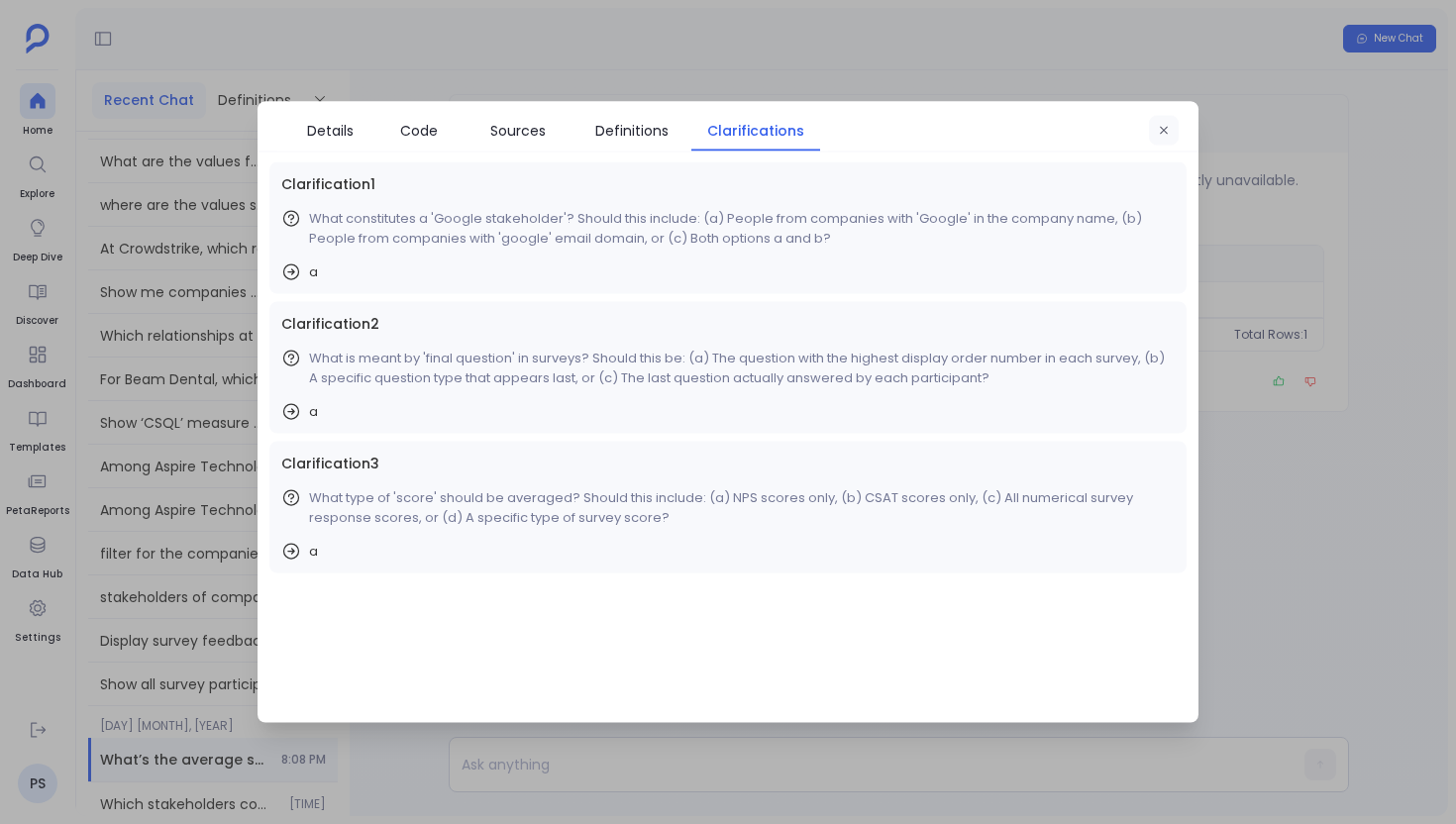 click at bounding box center (1164, 131) 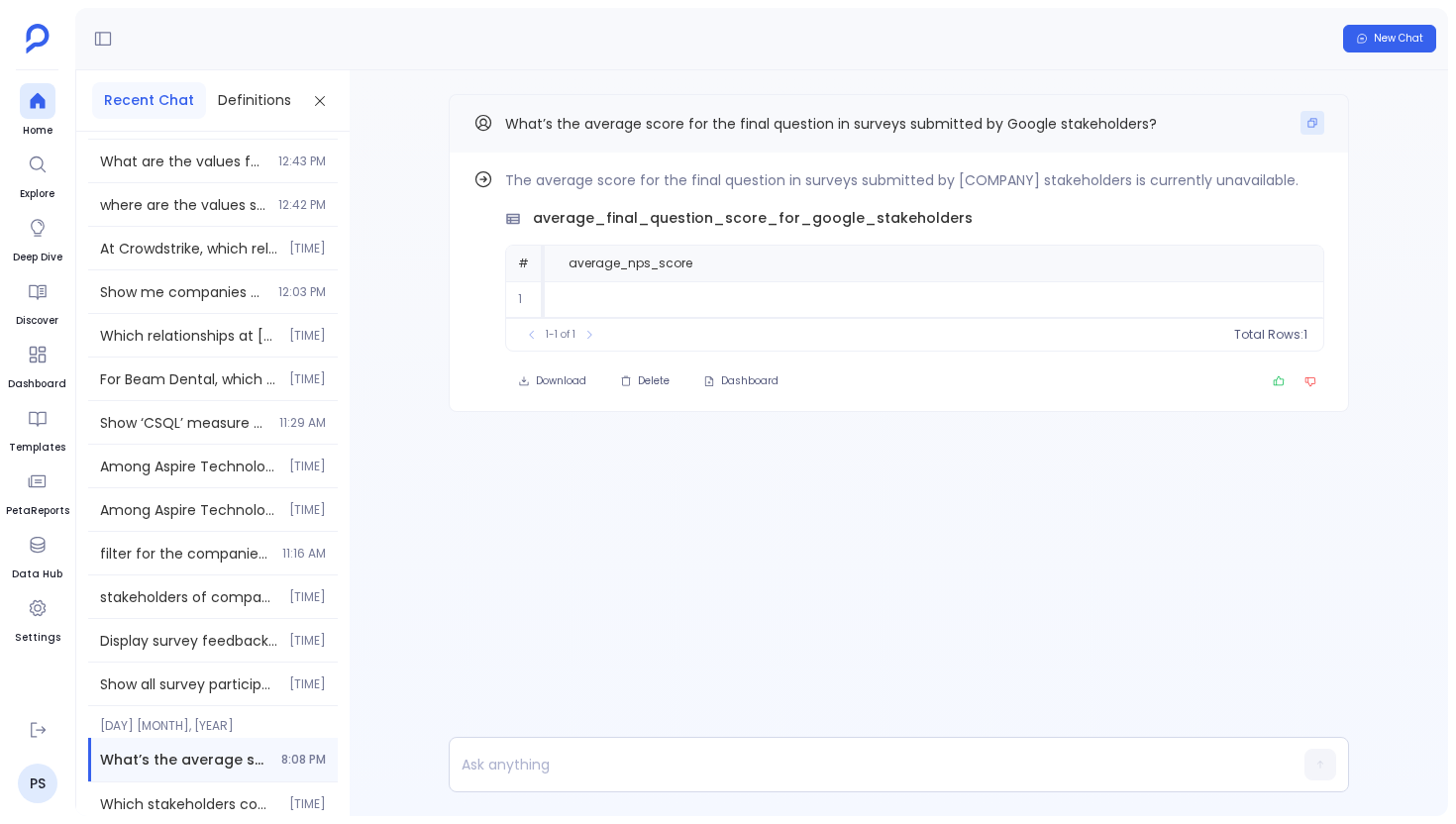 click 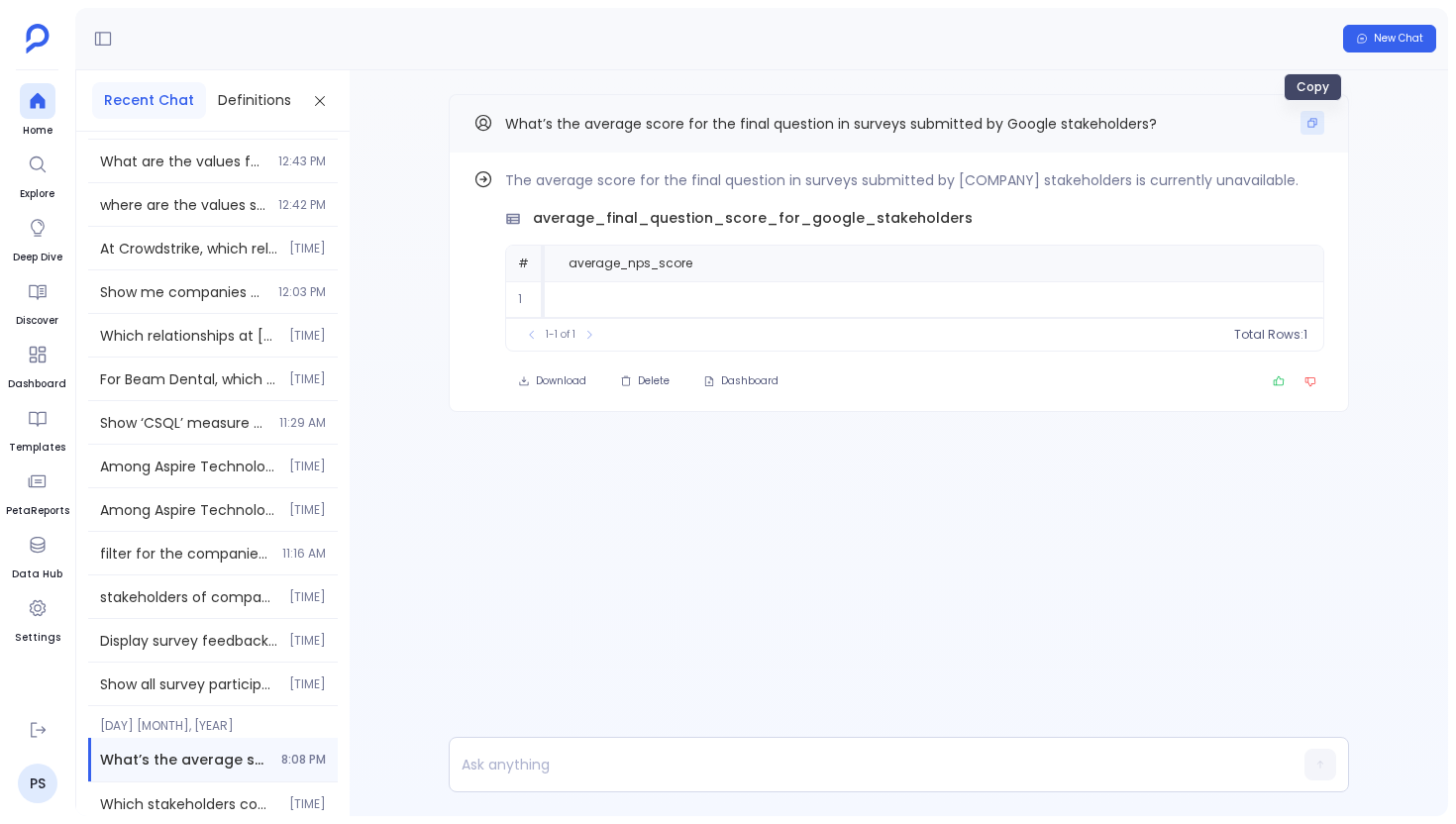 click 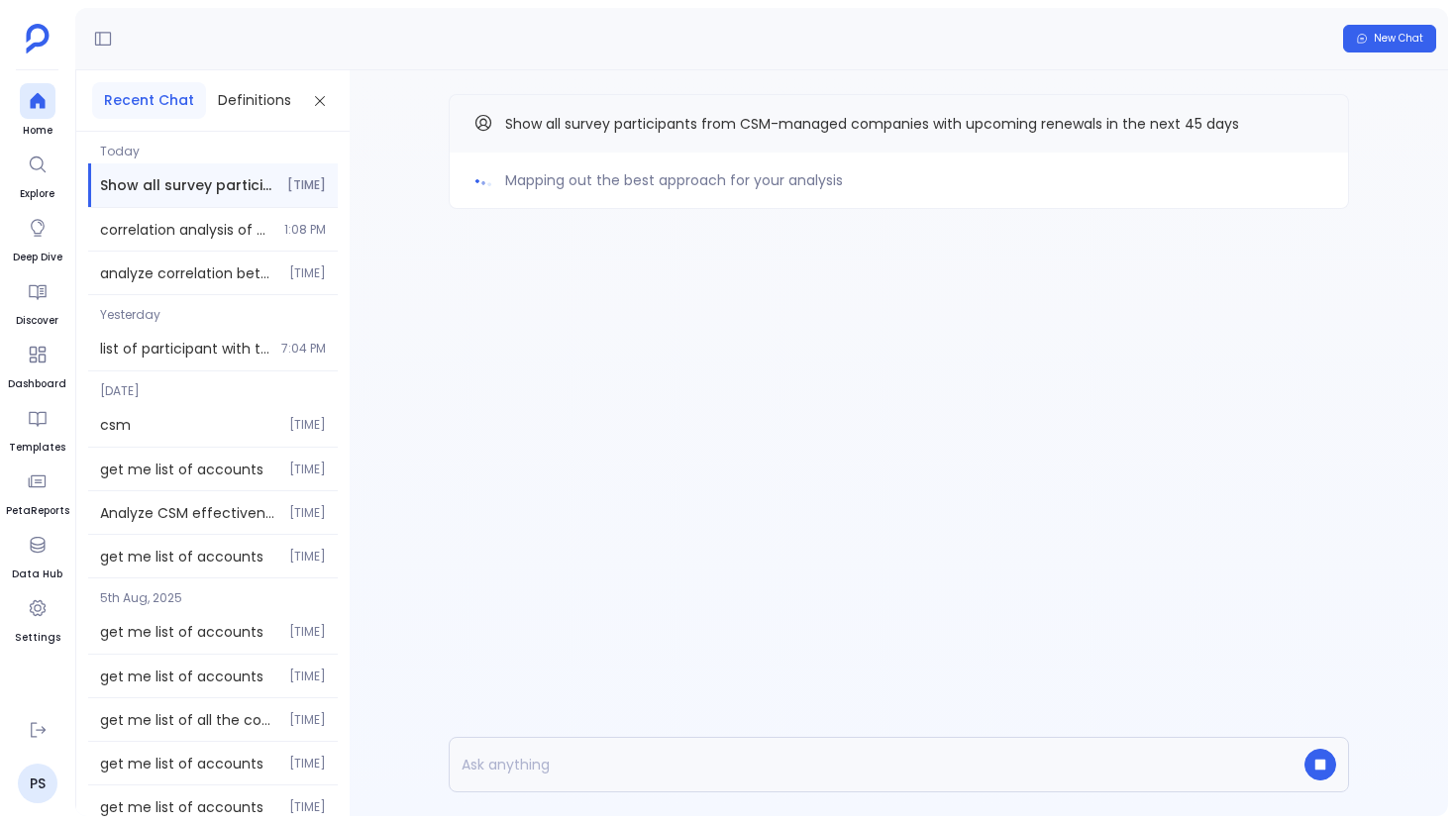 scroll, scrollTop: 0, scrollLeft: 0, axis: both 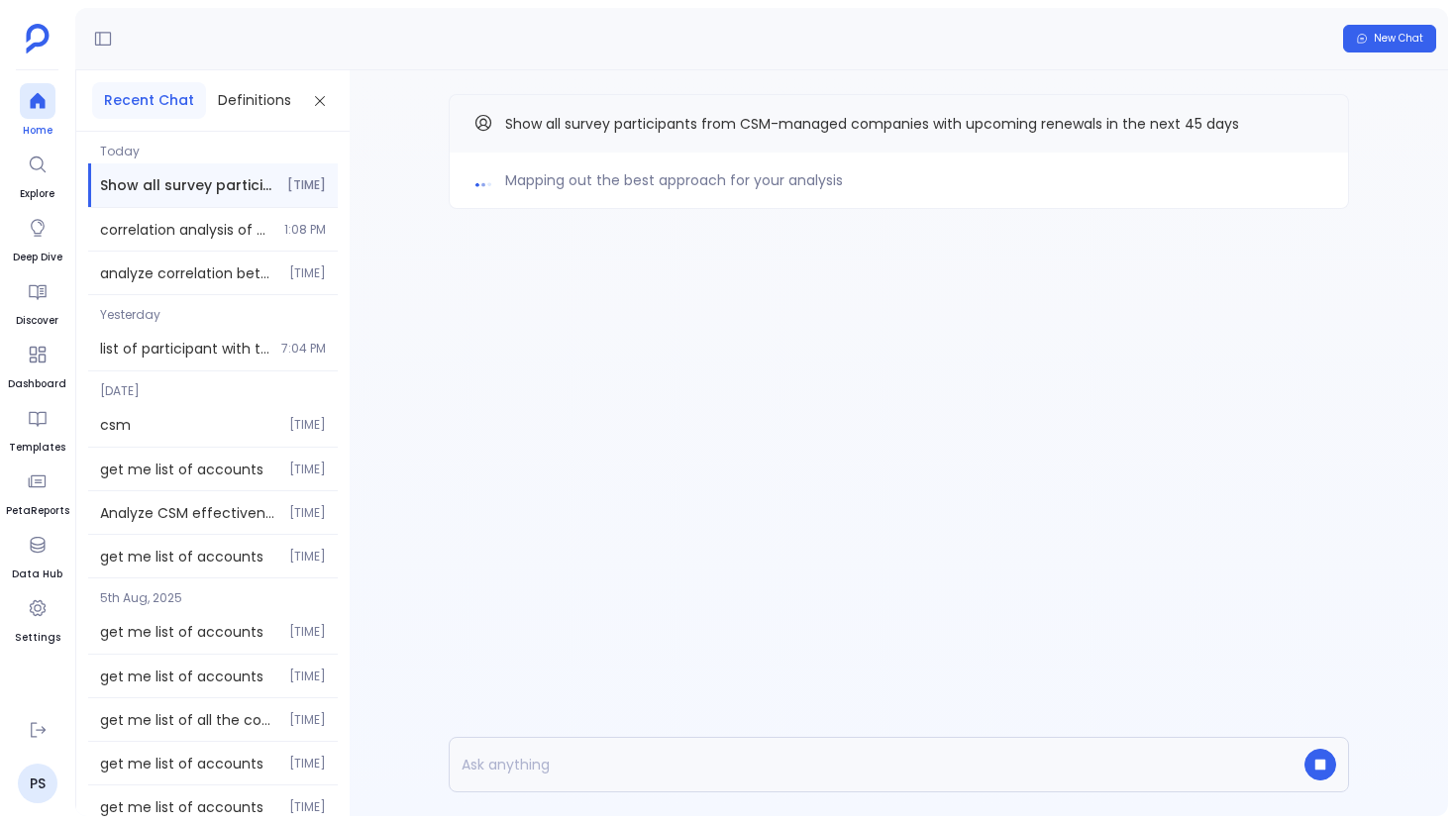 click 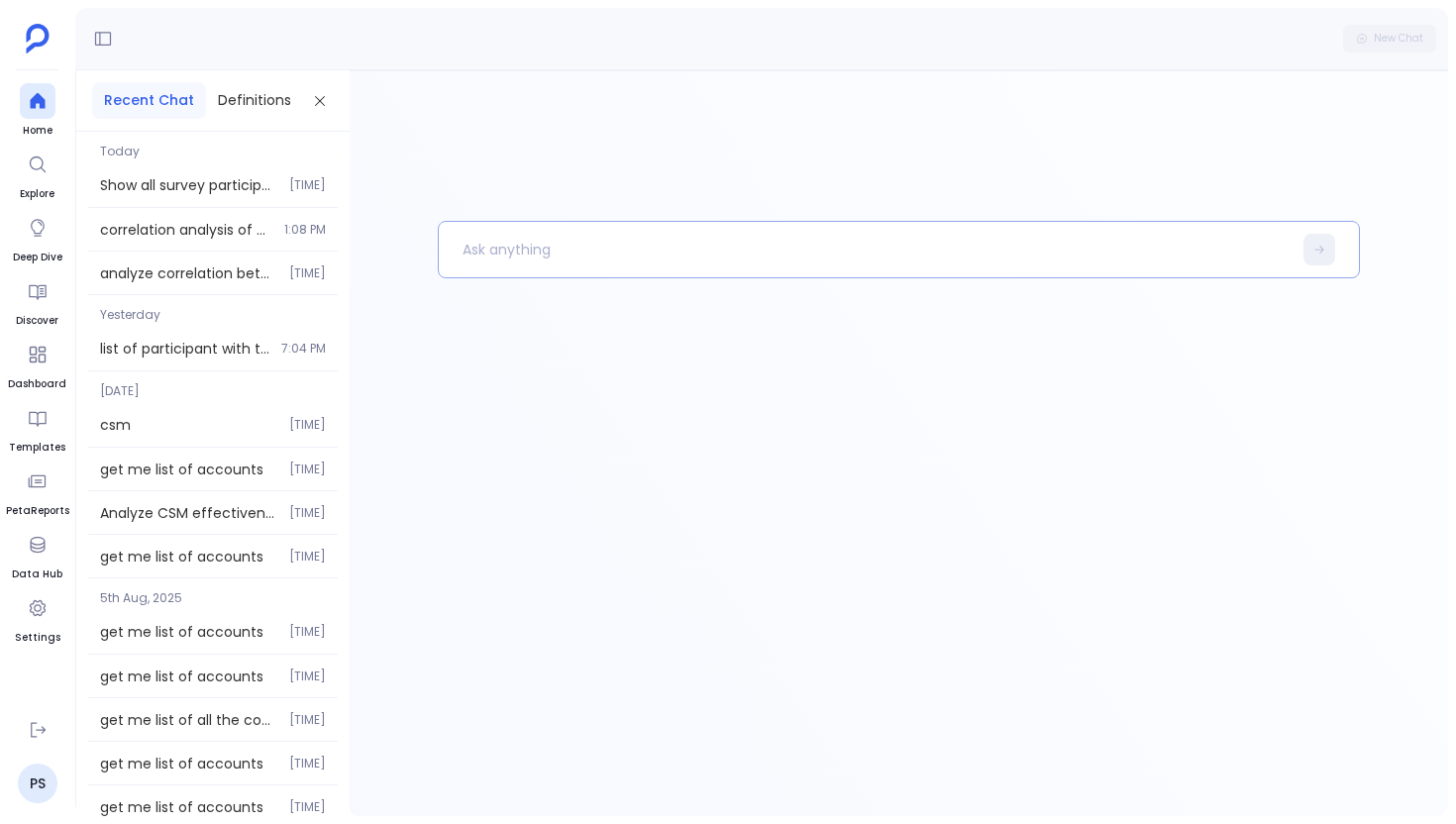 click at bounding box center (865, 250) 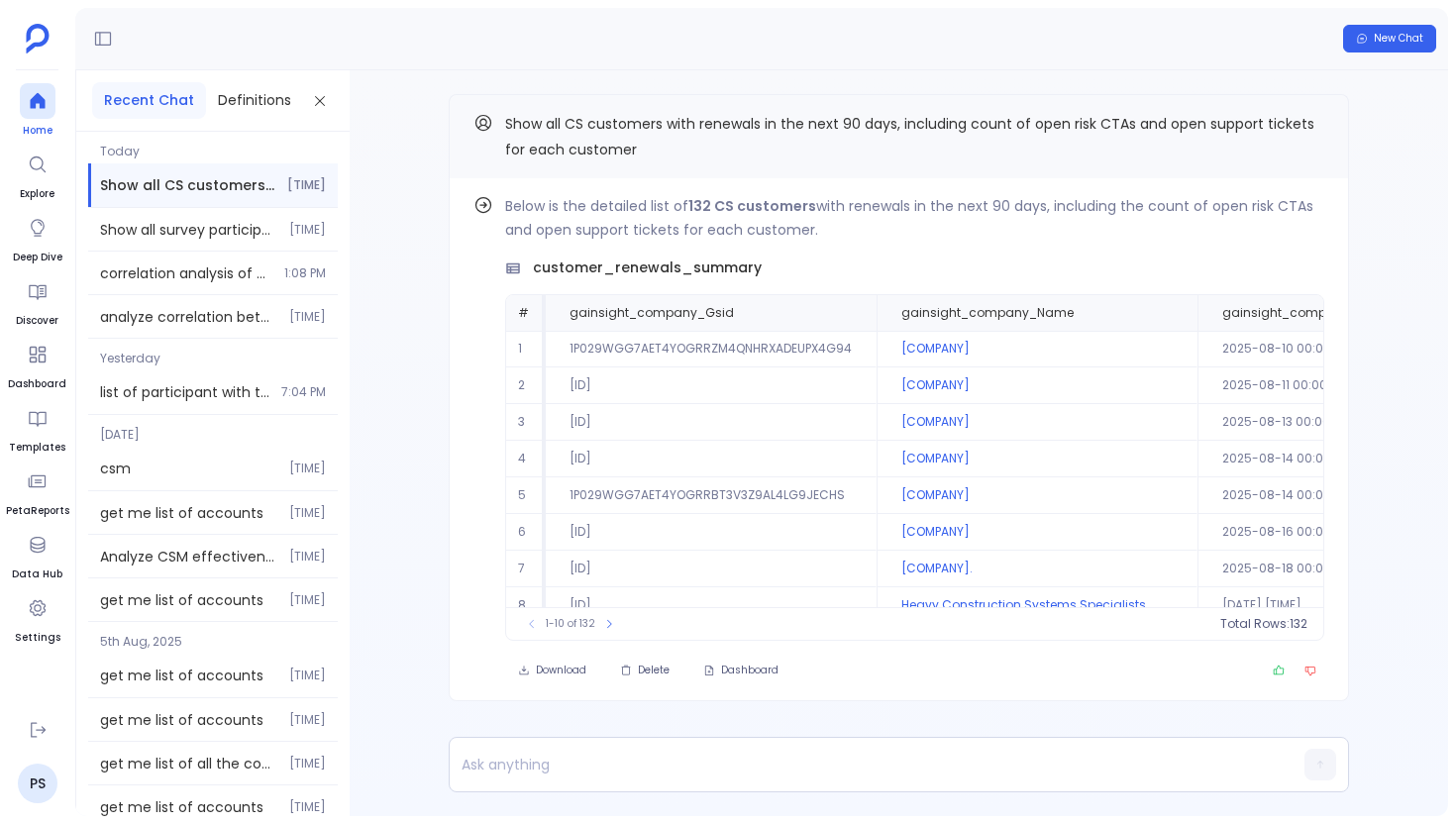 click at bounding box center [38, 101] 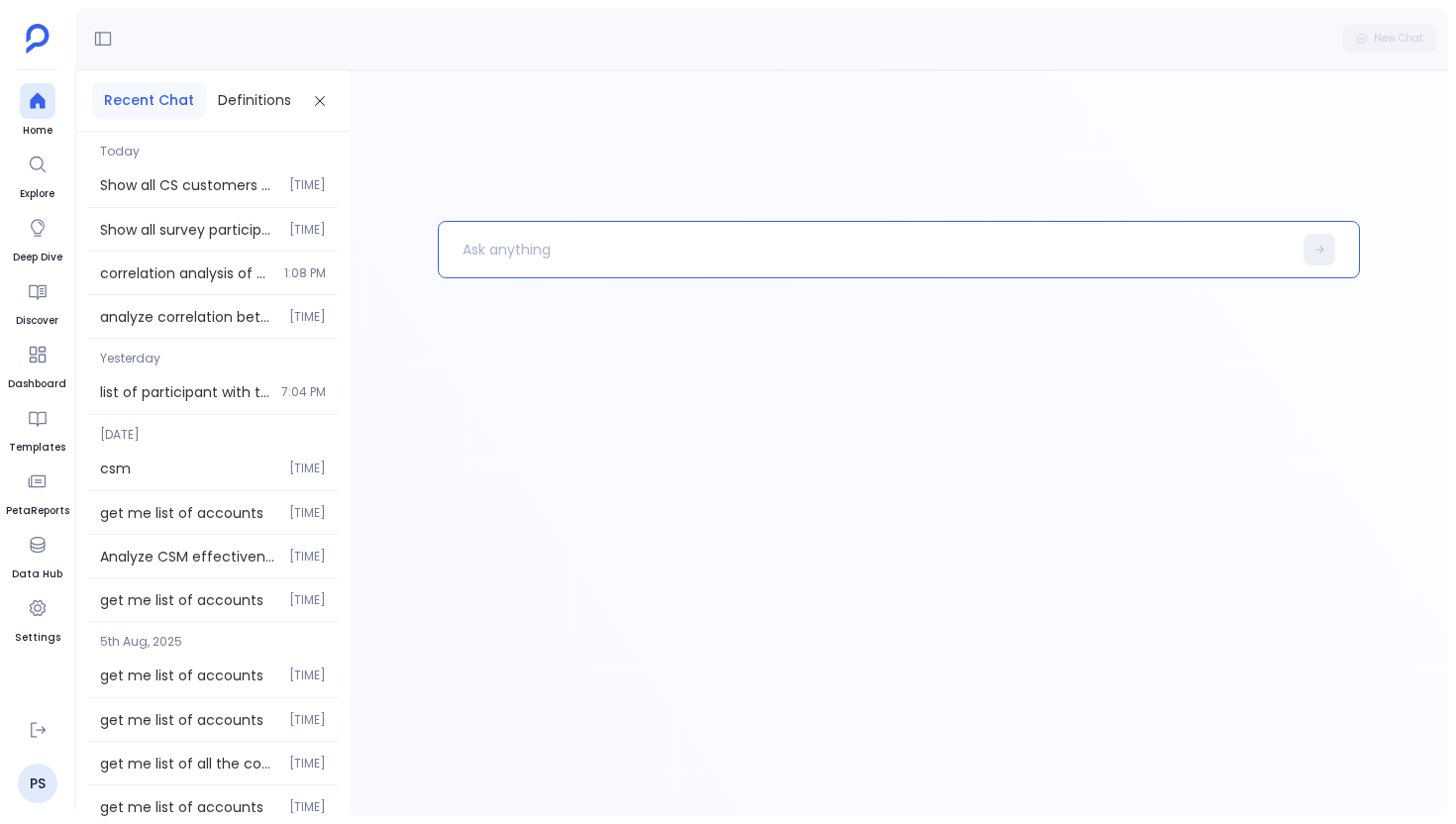 click at bounding box center (865, 250) 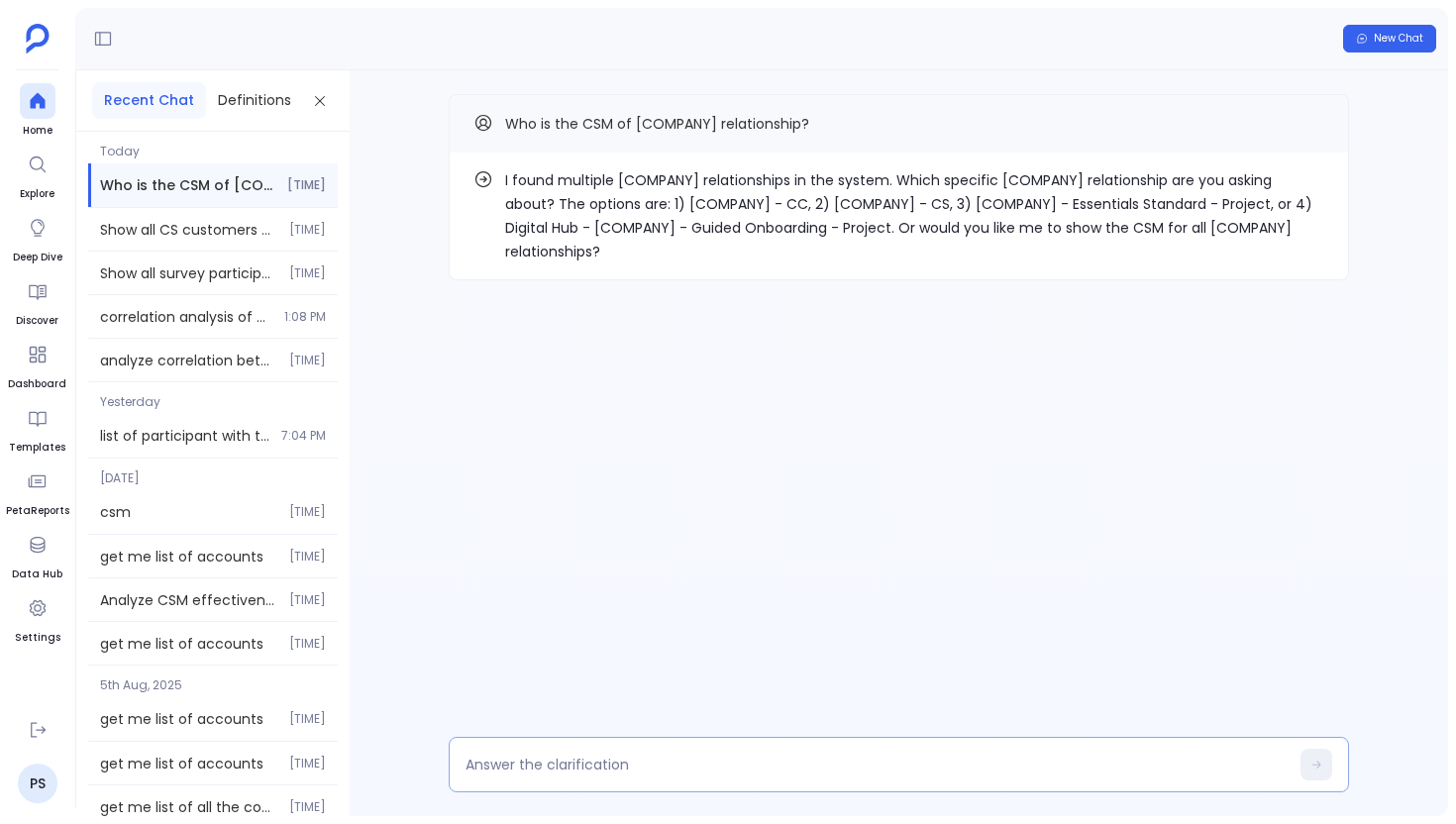 click at bounding box center [877, 765] 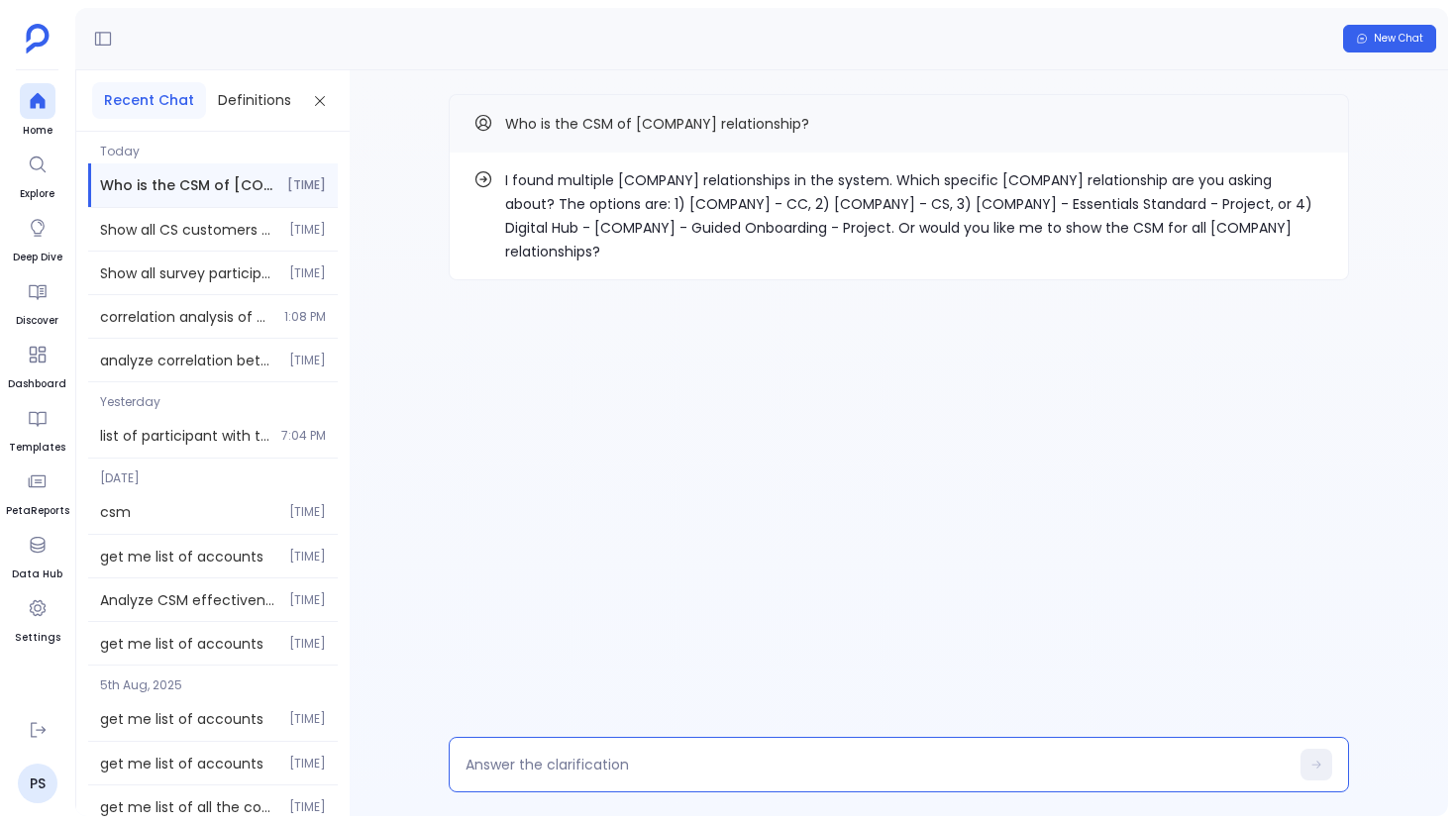 type on "1" 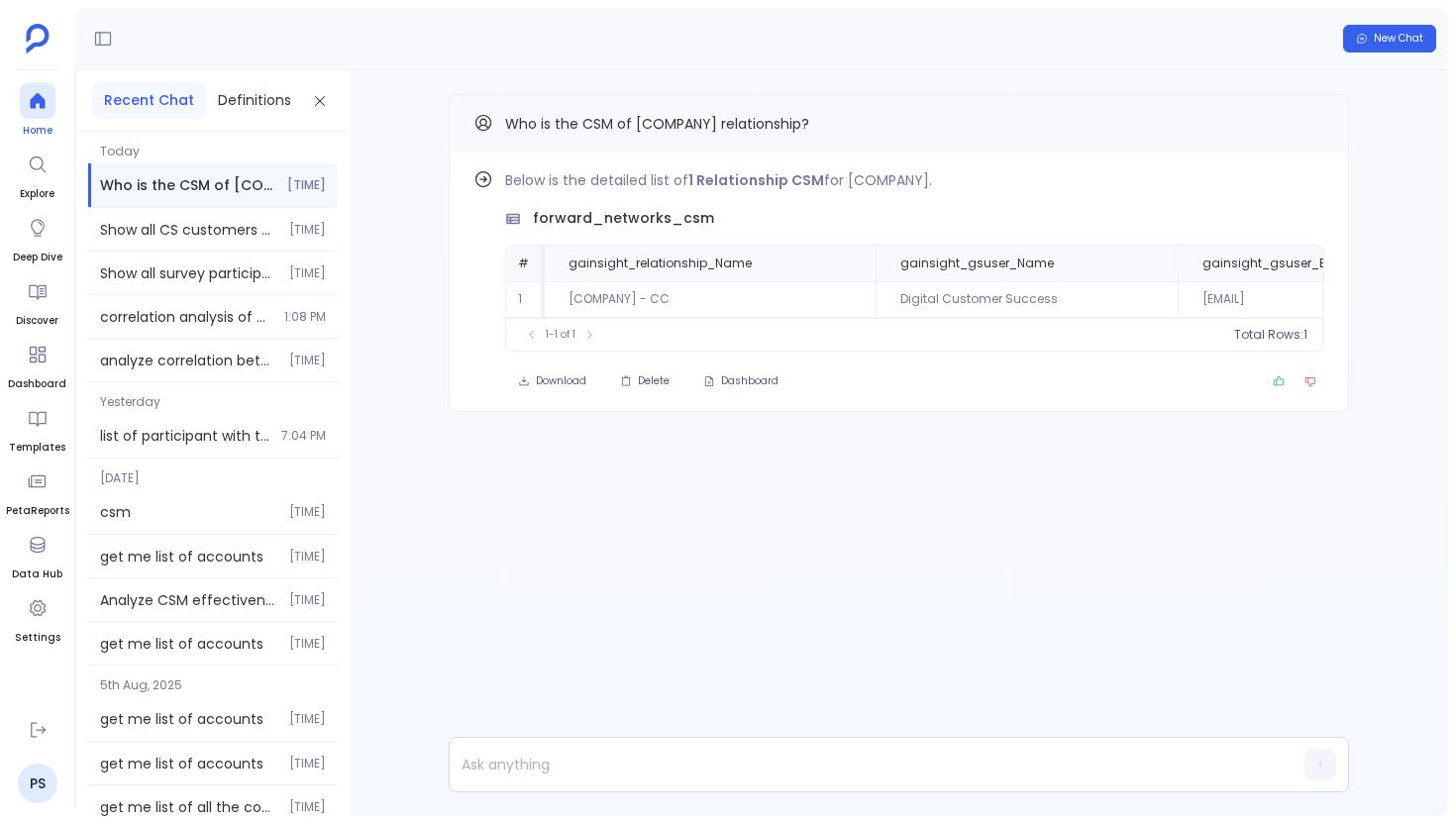 click at bounding box center [38, 101] 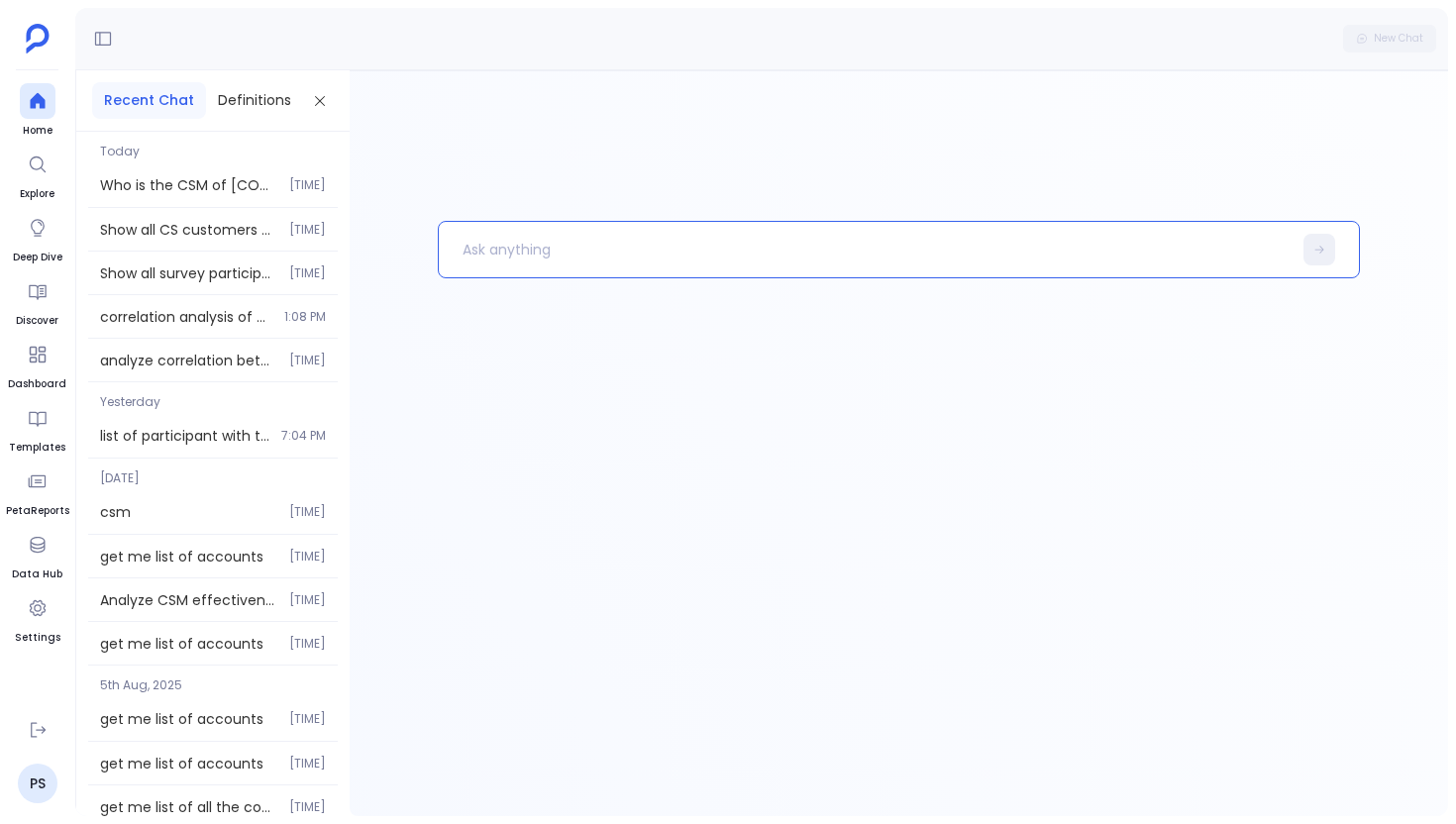 click at bounding box center (865, 250) 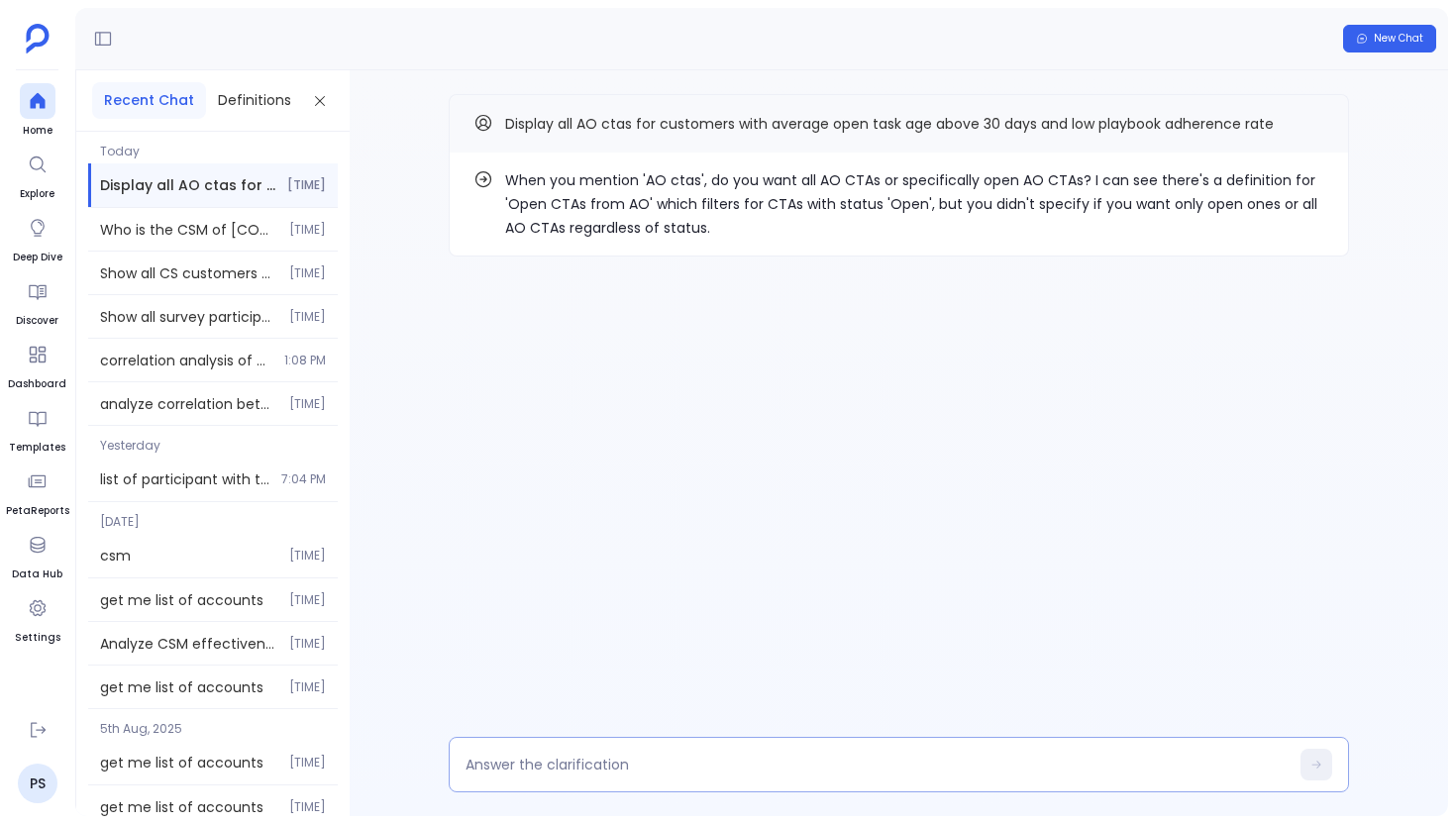 click at bounding box center [877, 765] 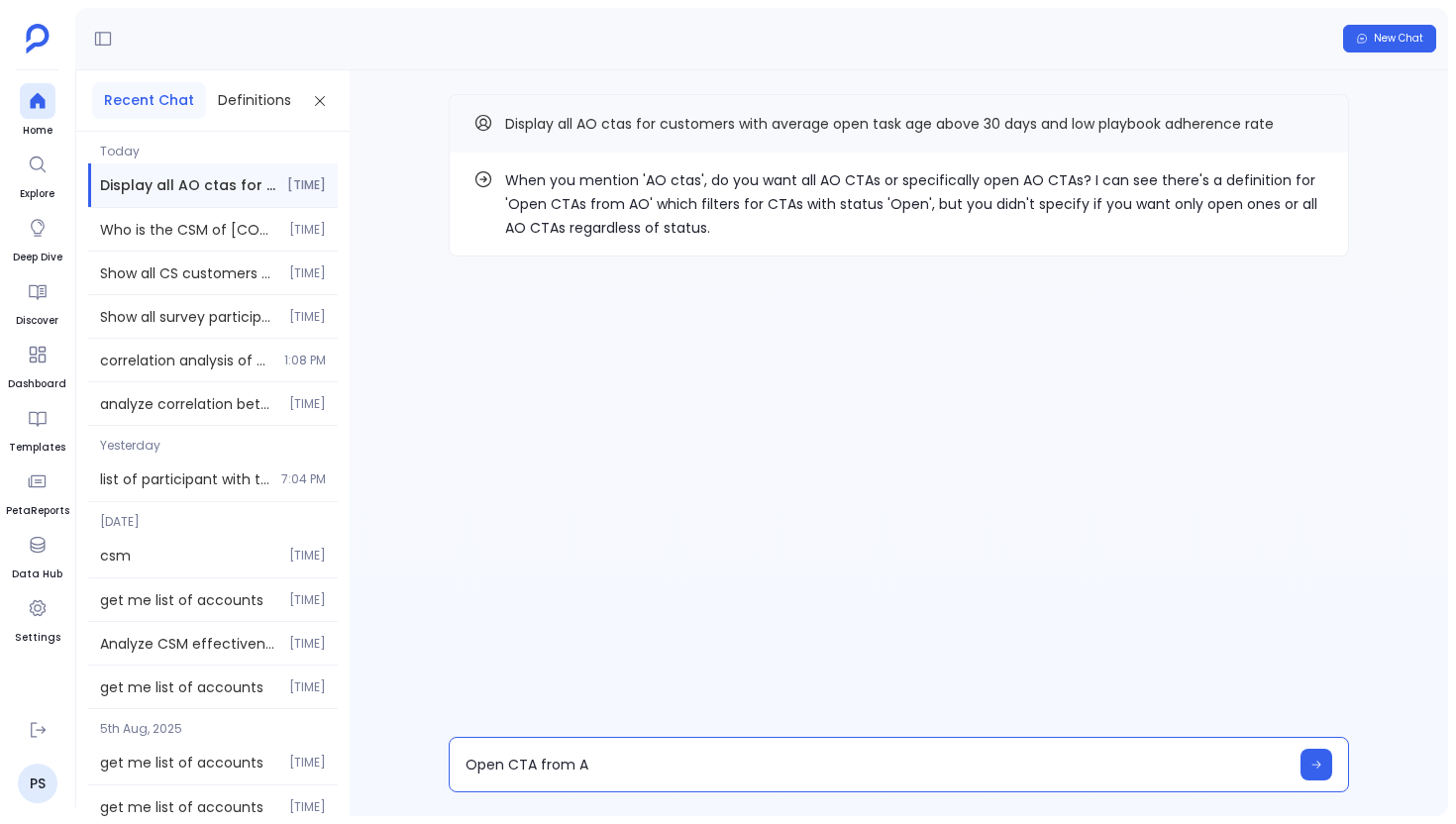 type on "Open CTA from AO" 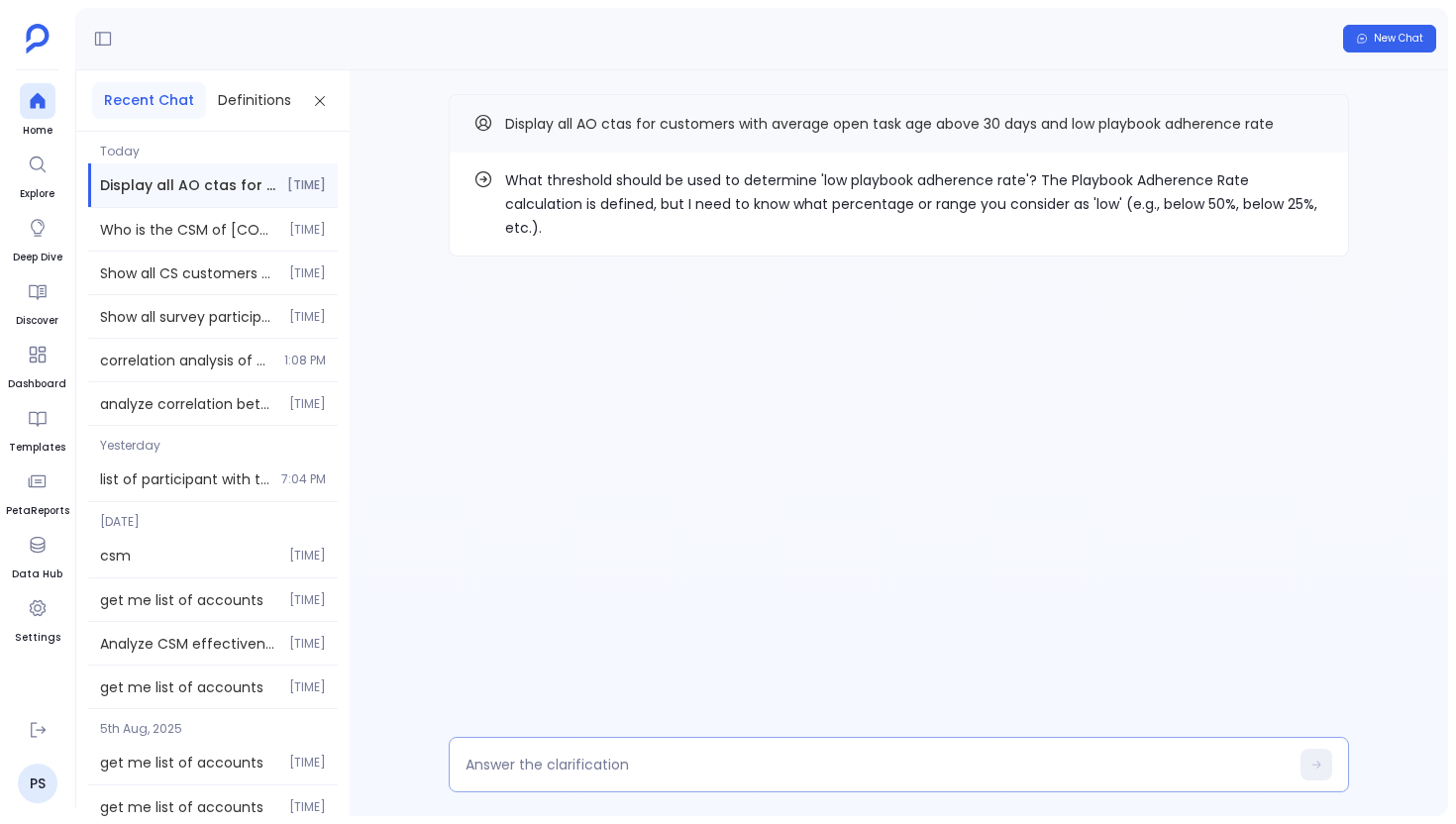 click at bounding box center [898, 765] 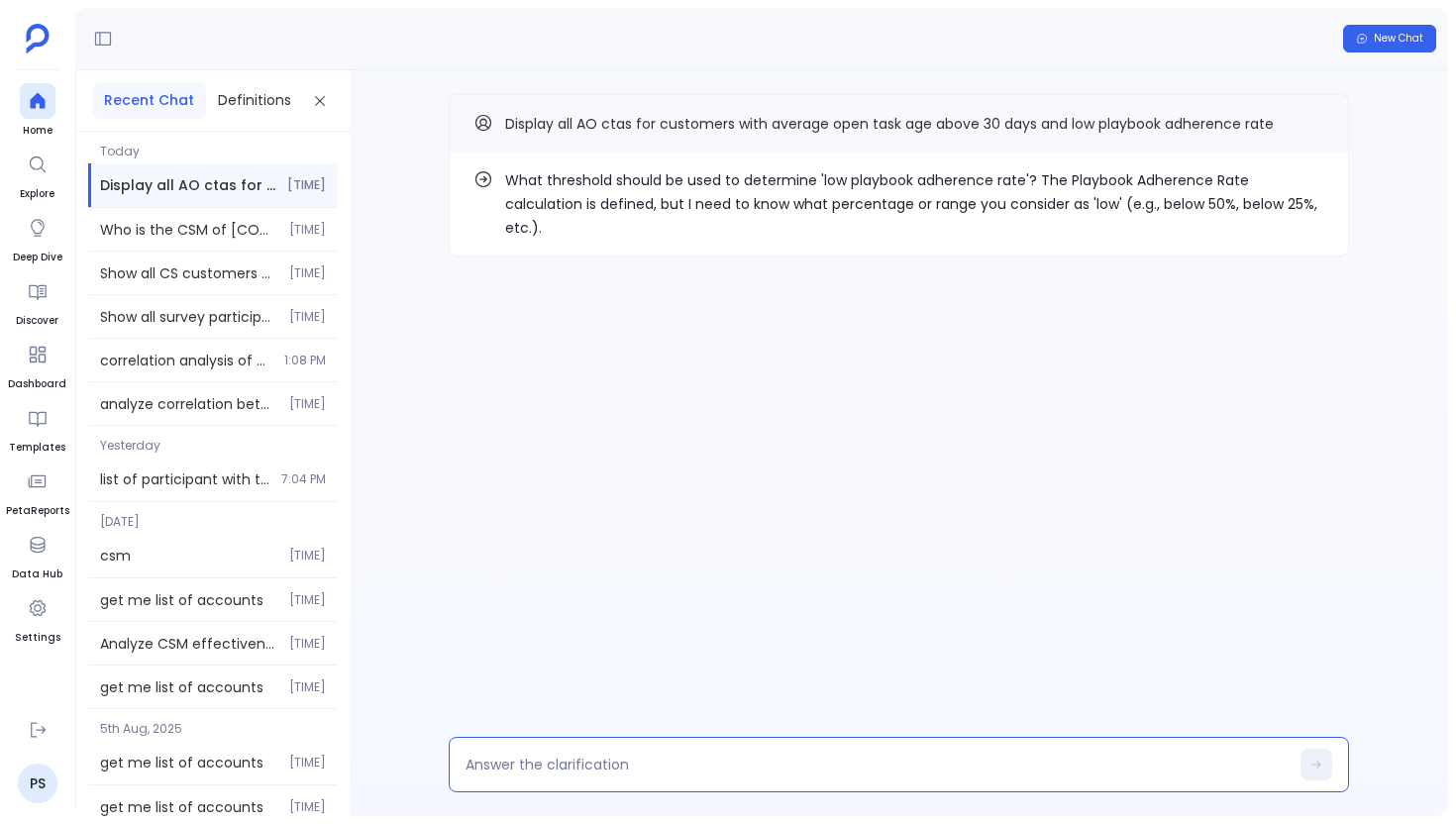 click at bounding box center [877, 765] 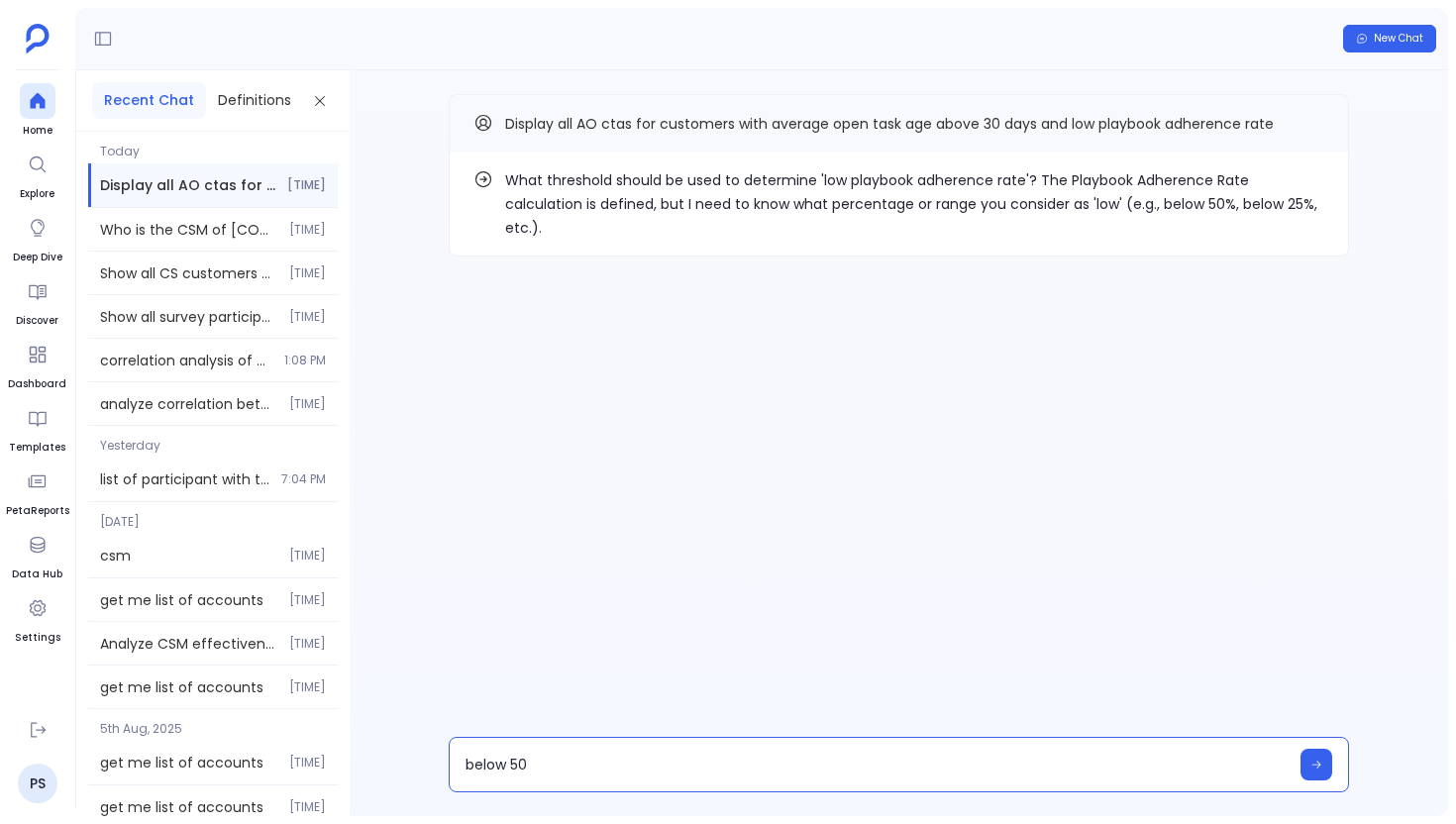 type on "below 50%" 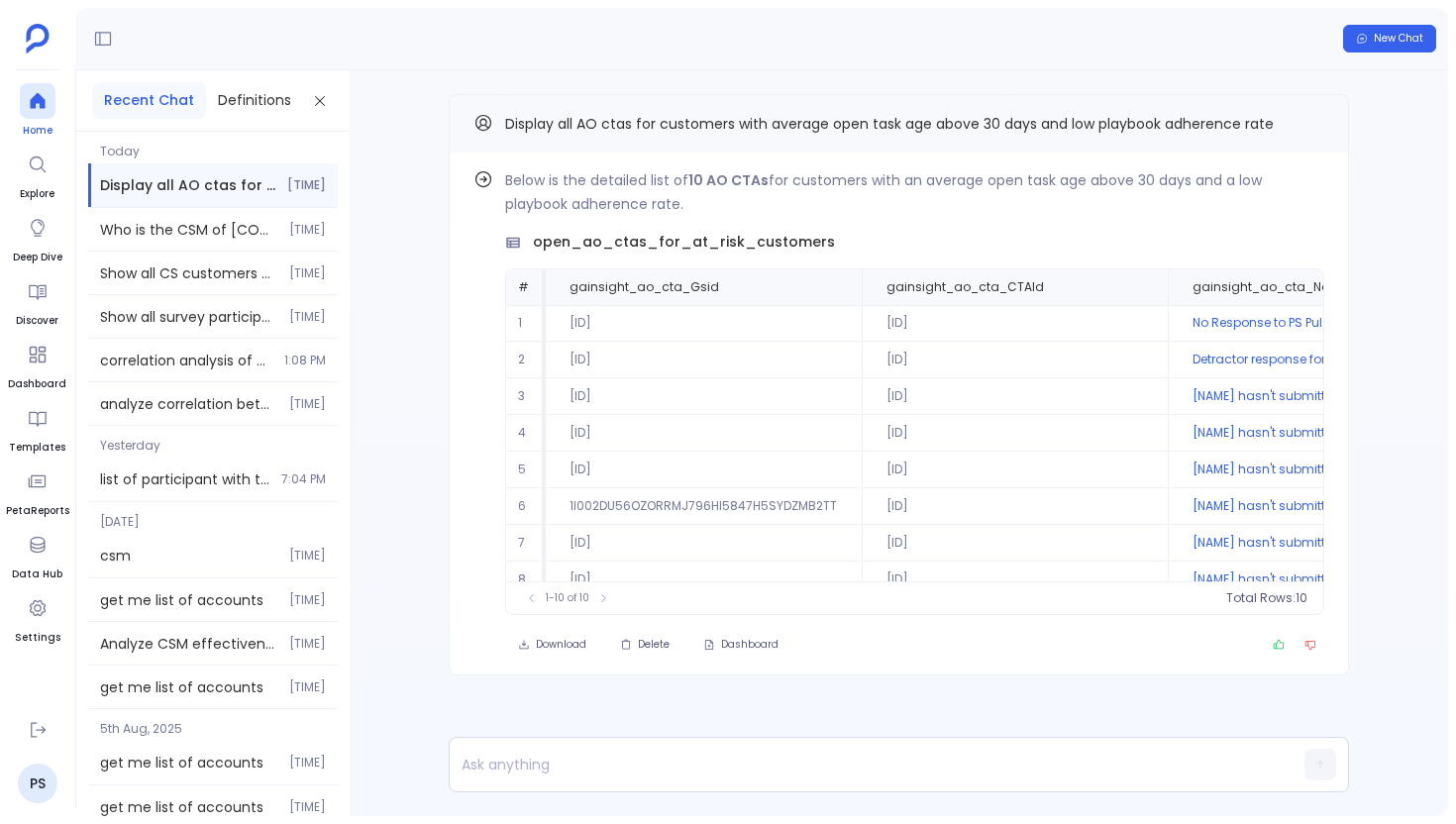 click 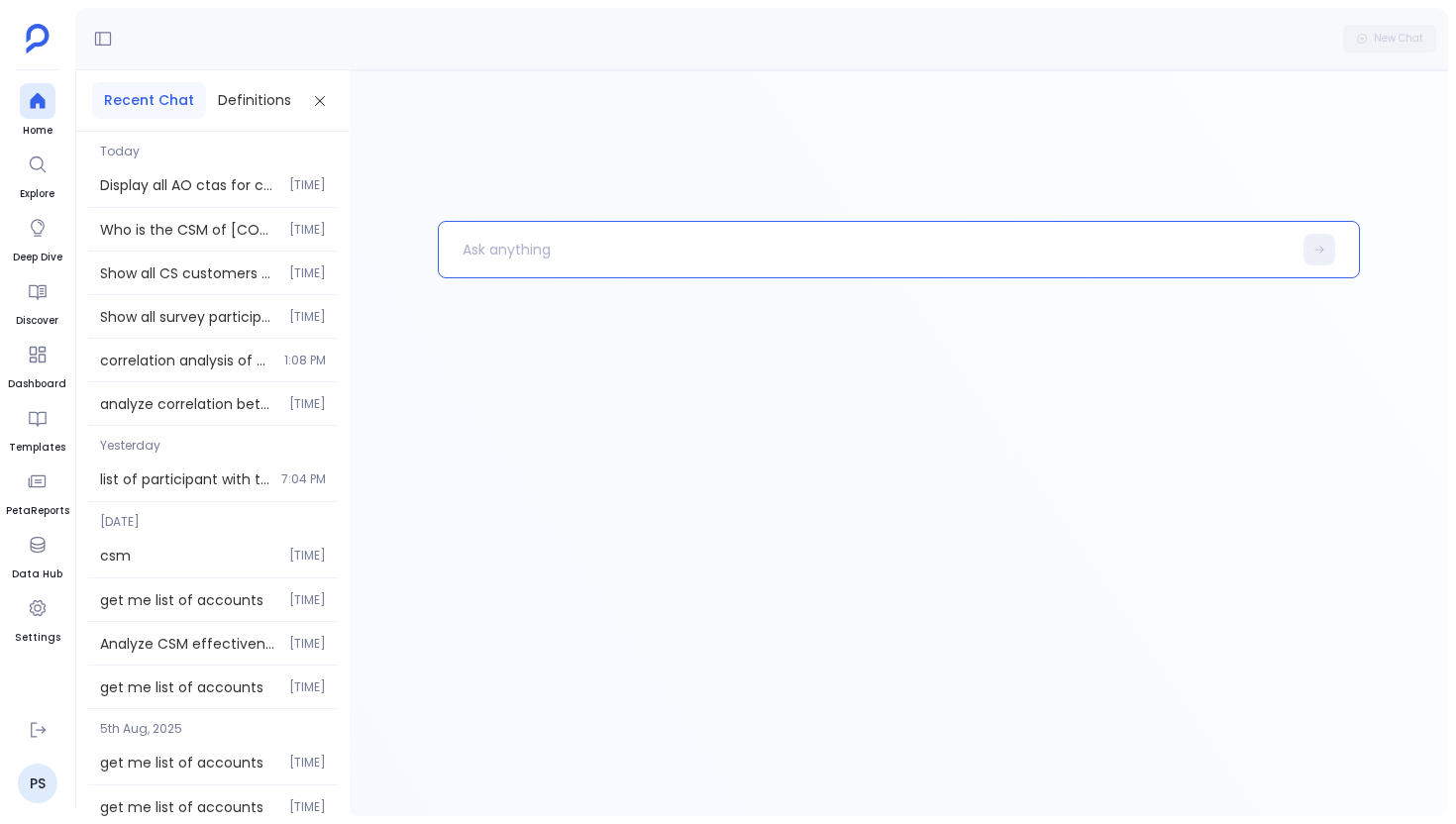 click at bounding box center (865, 250) 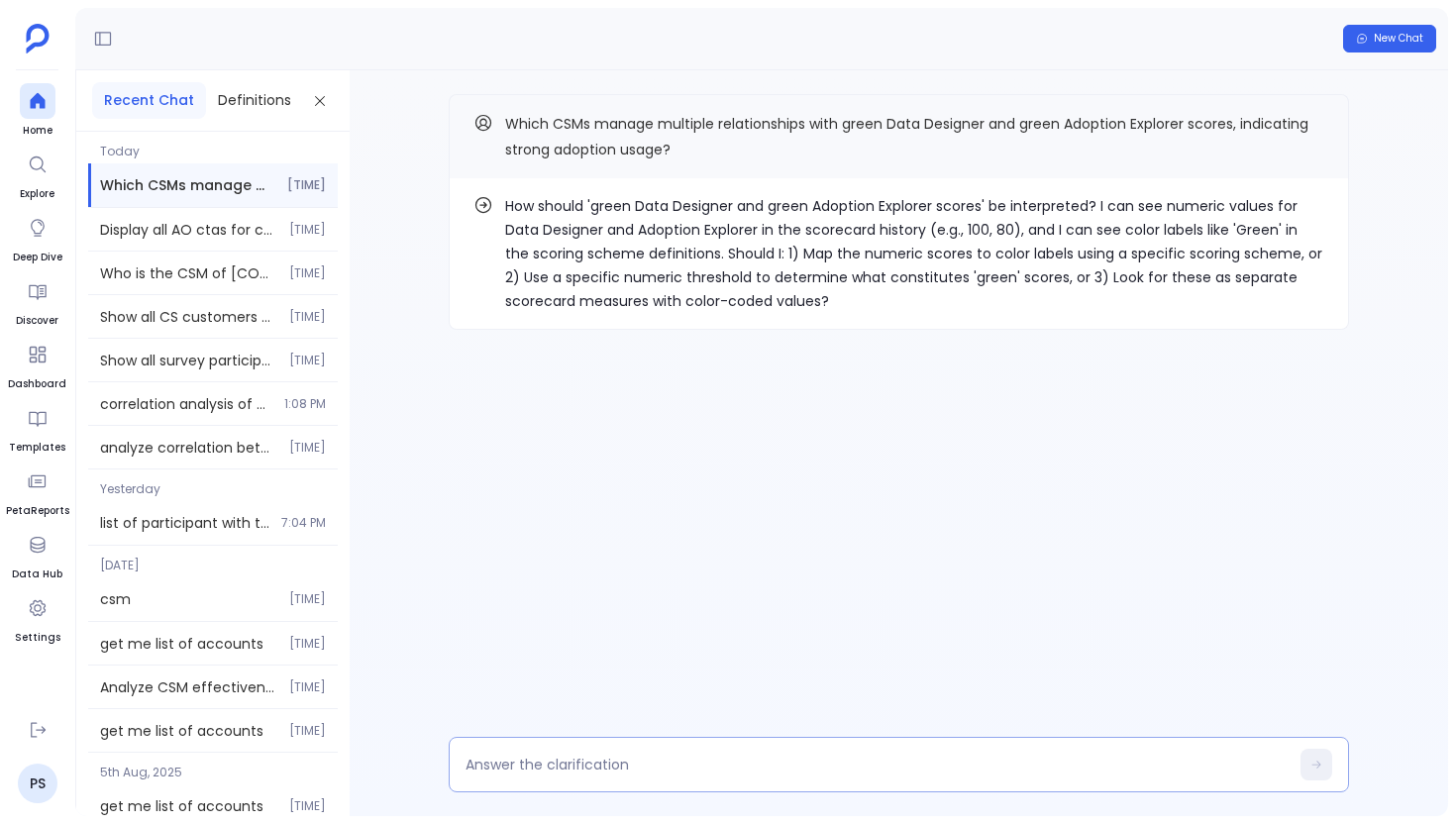 click at bounding box center [877, 765] 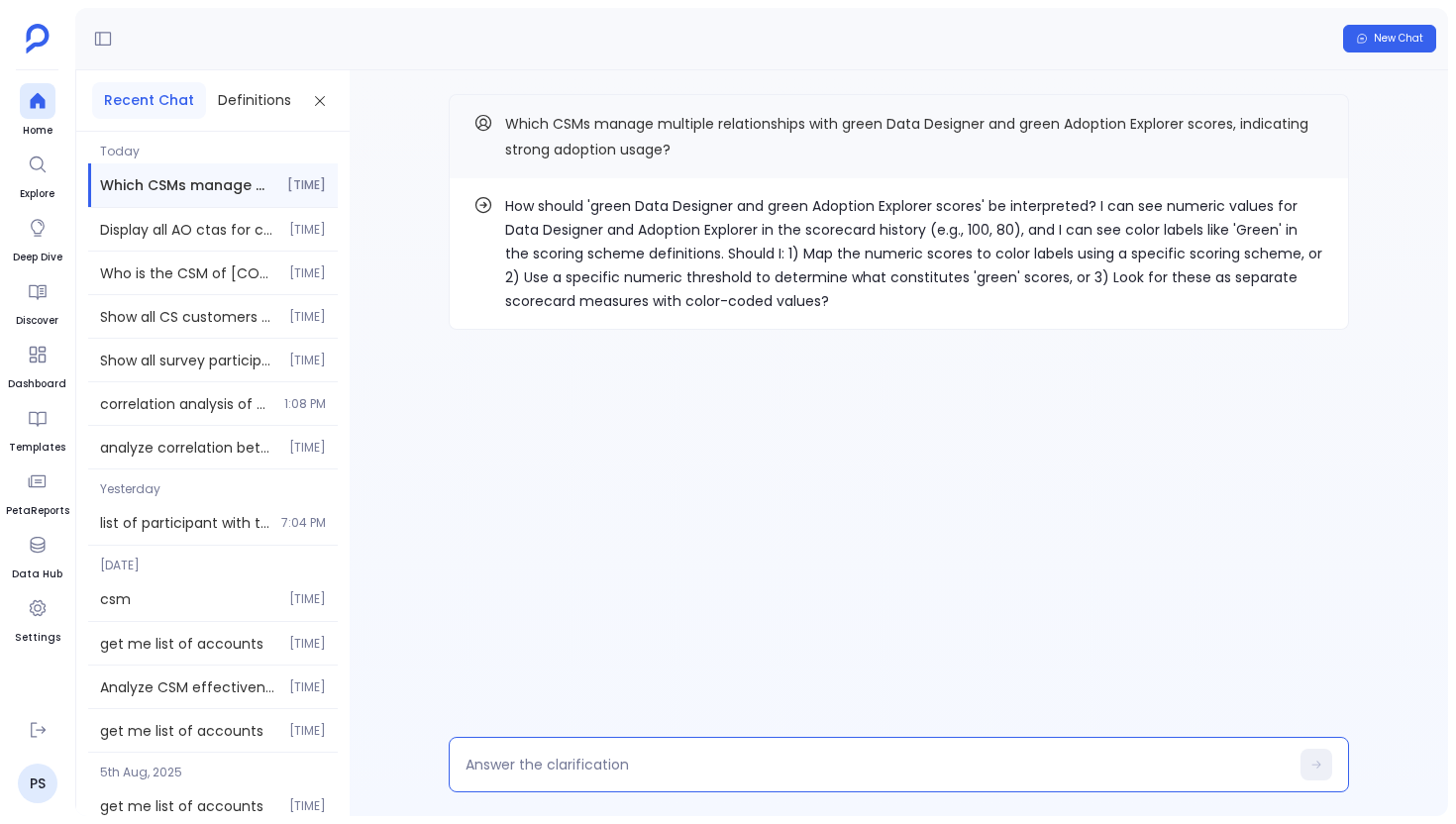 type on "1" 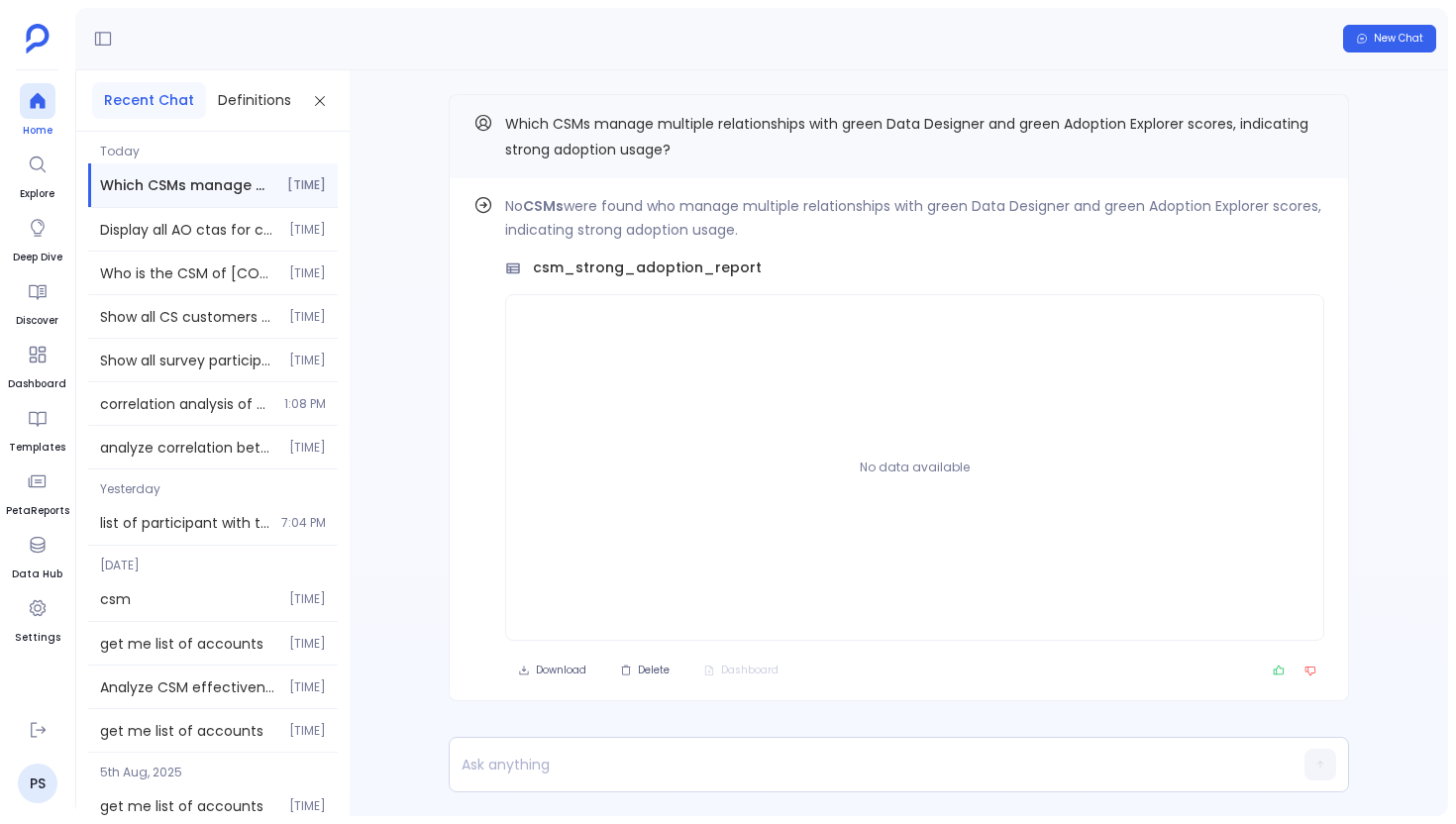 click at bounding box center (38, 101) 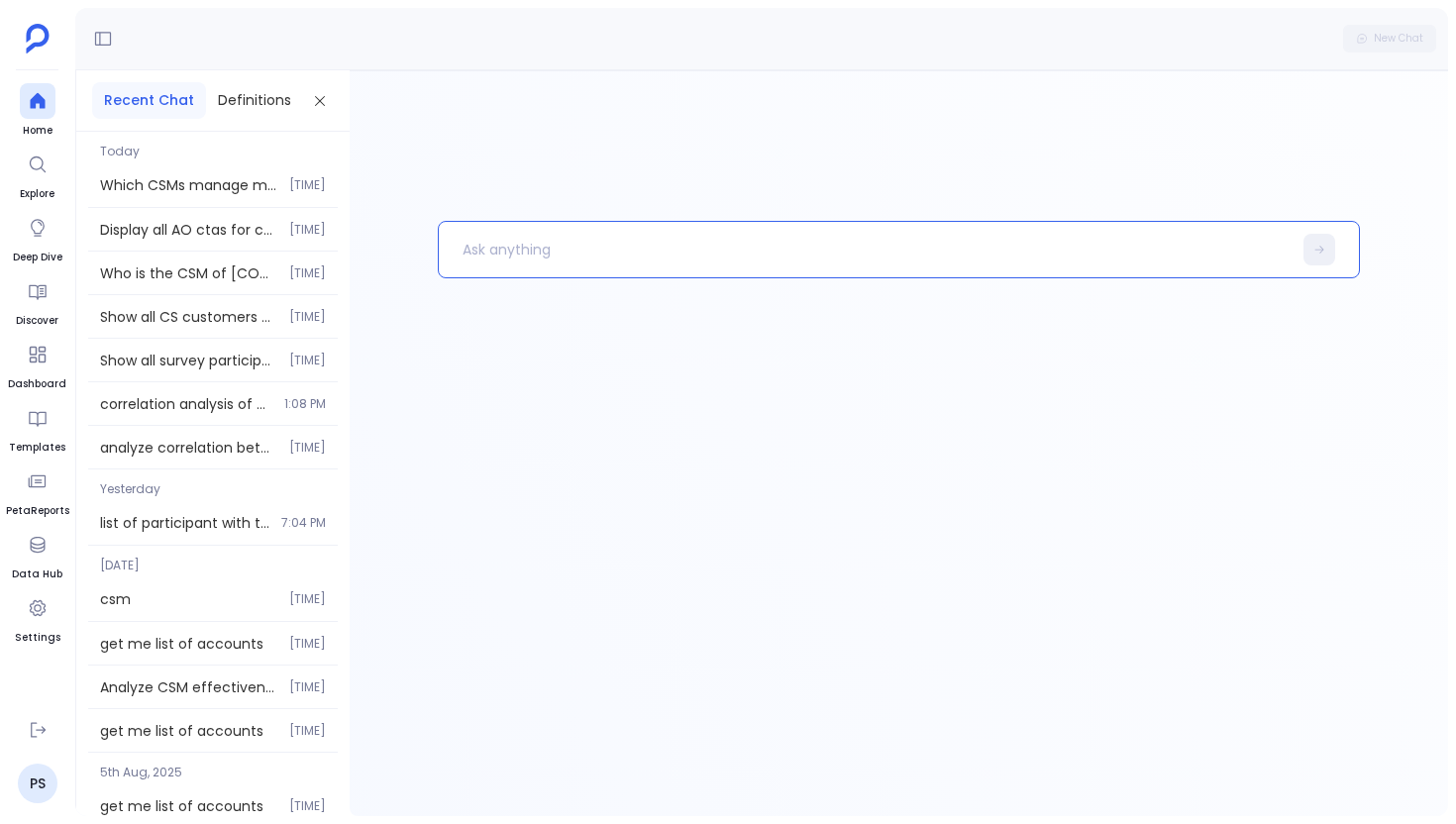 click at bounding box center [865, 250] 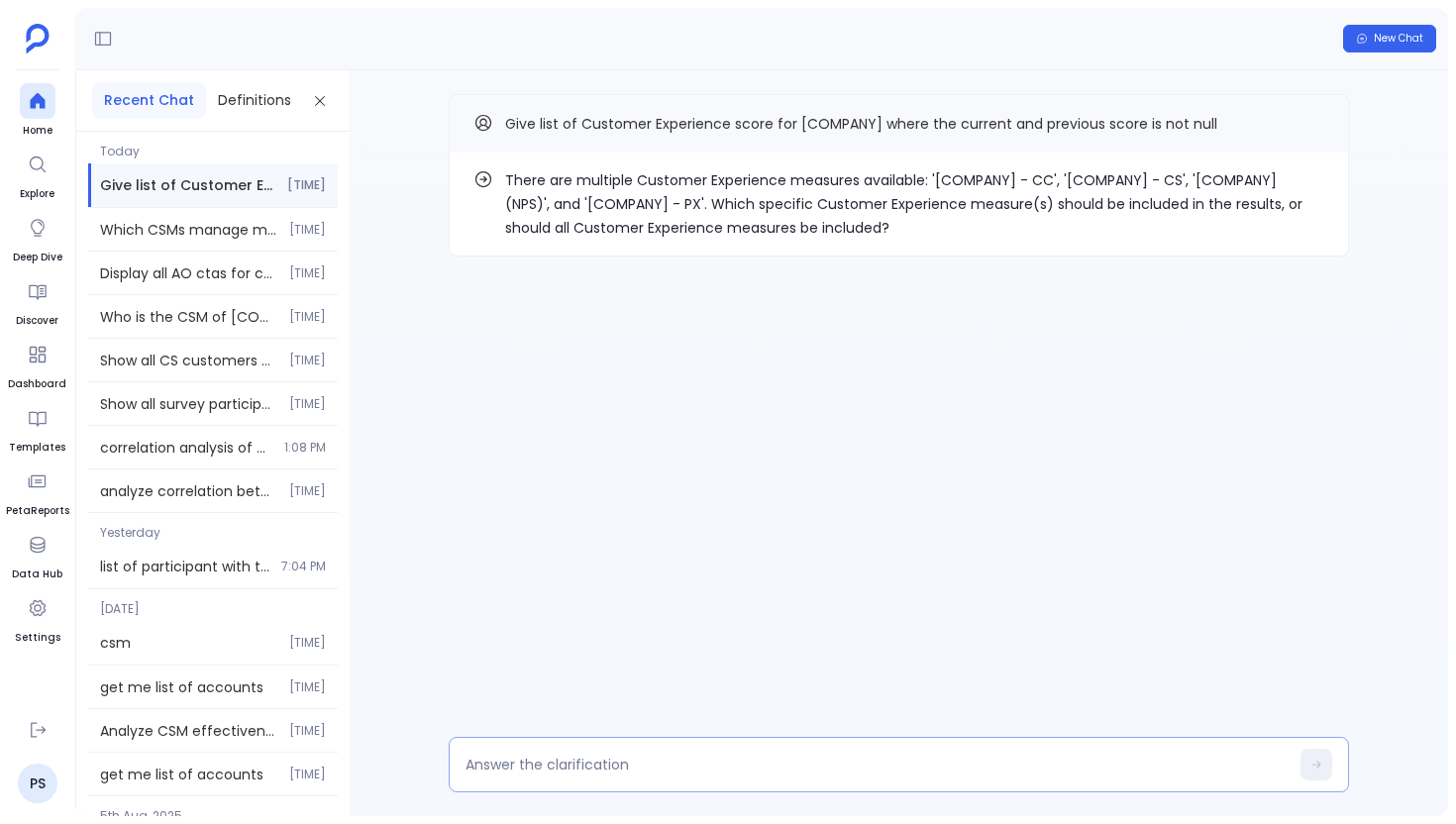 click at bounding box center [877, 765] 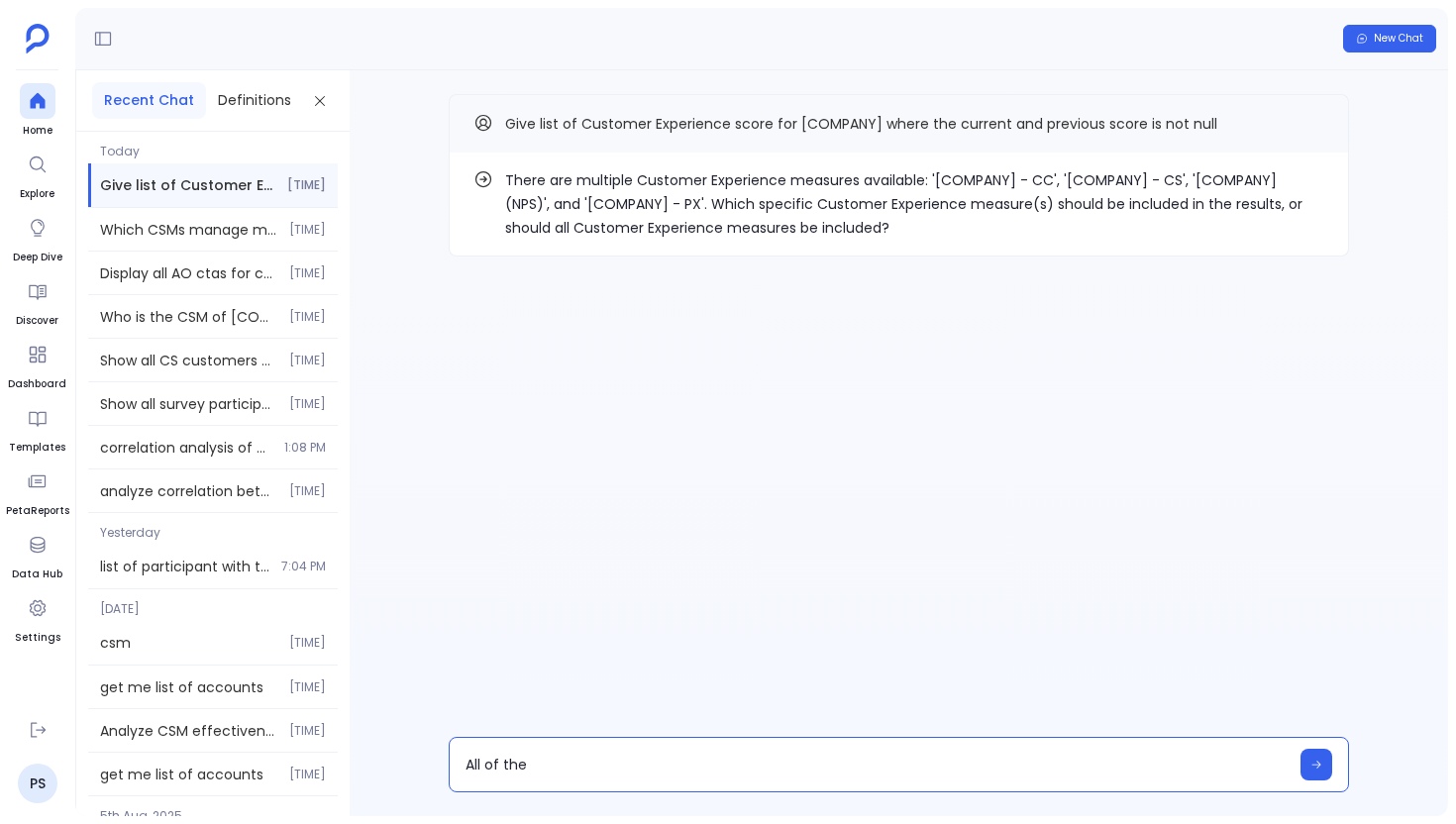 type on "All of them" 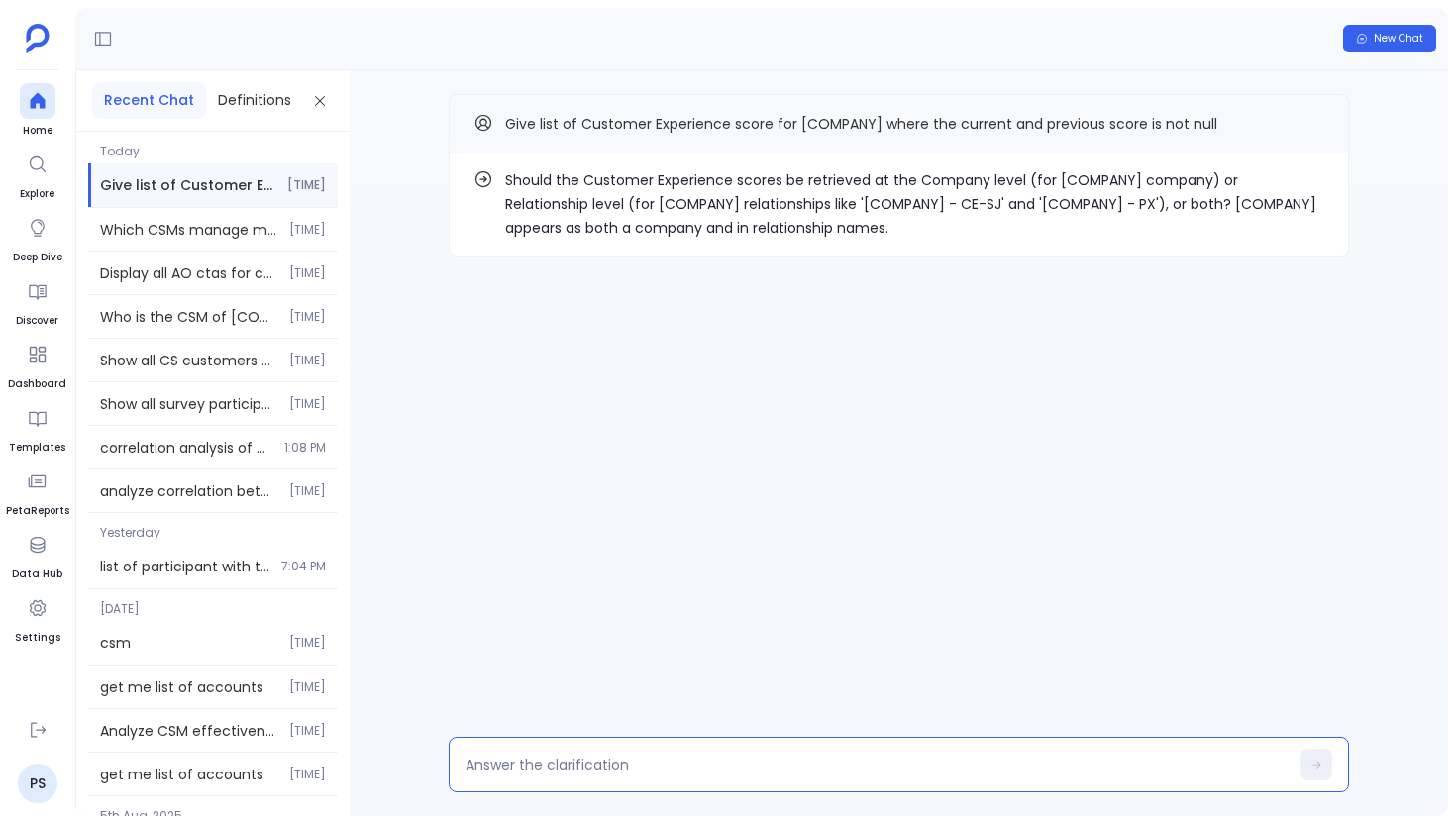 click on "Should the Customer Experience scores be retrieved at the Company level (for DroneDeploy company) or Relationship level (for DroneDeploy relationships like 'DroneDeploy - CE-SJ' and 'DroneDeploy - PX'), or both? DroneDeploy appears as both a company and in relationship names." at bounding box center (914, 204) 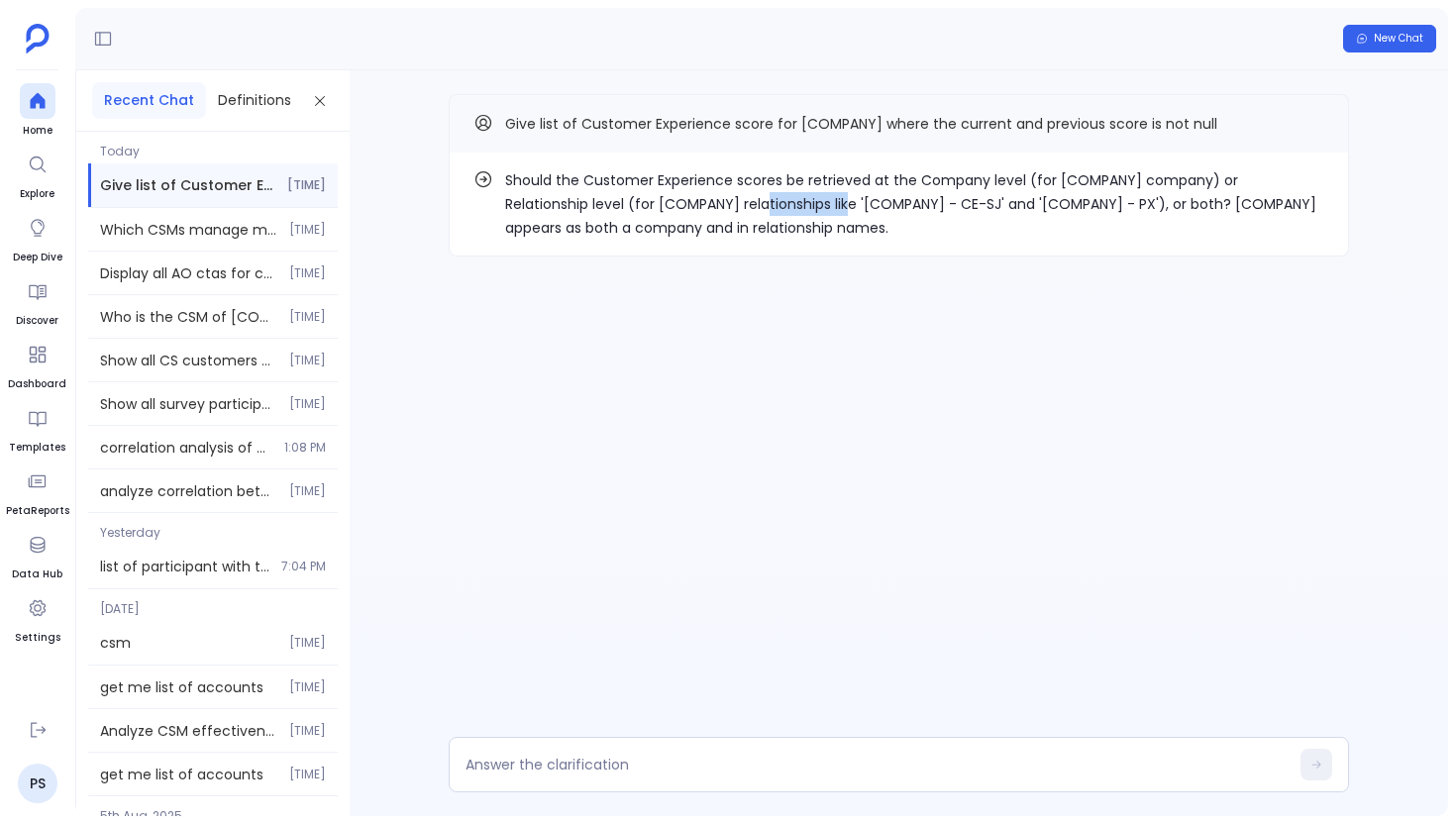 click on "Should the Customer Experience scores be retrieved at the Company level (for DroneDeploy company) or Relationship level (for DroneDeploy relationships like 'DroneDeploy - CE-SJ' and 'DroneDeploy - PX'), or both? DroneDeploy appears as both a company and in relationship names." at bounding box center (914, 204) 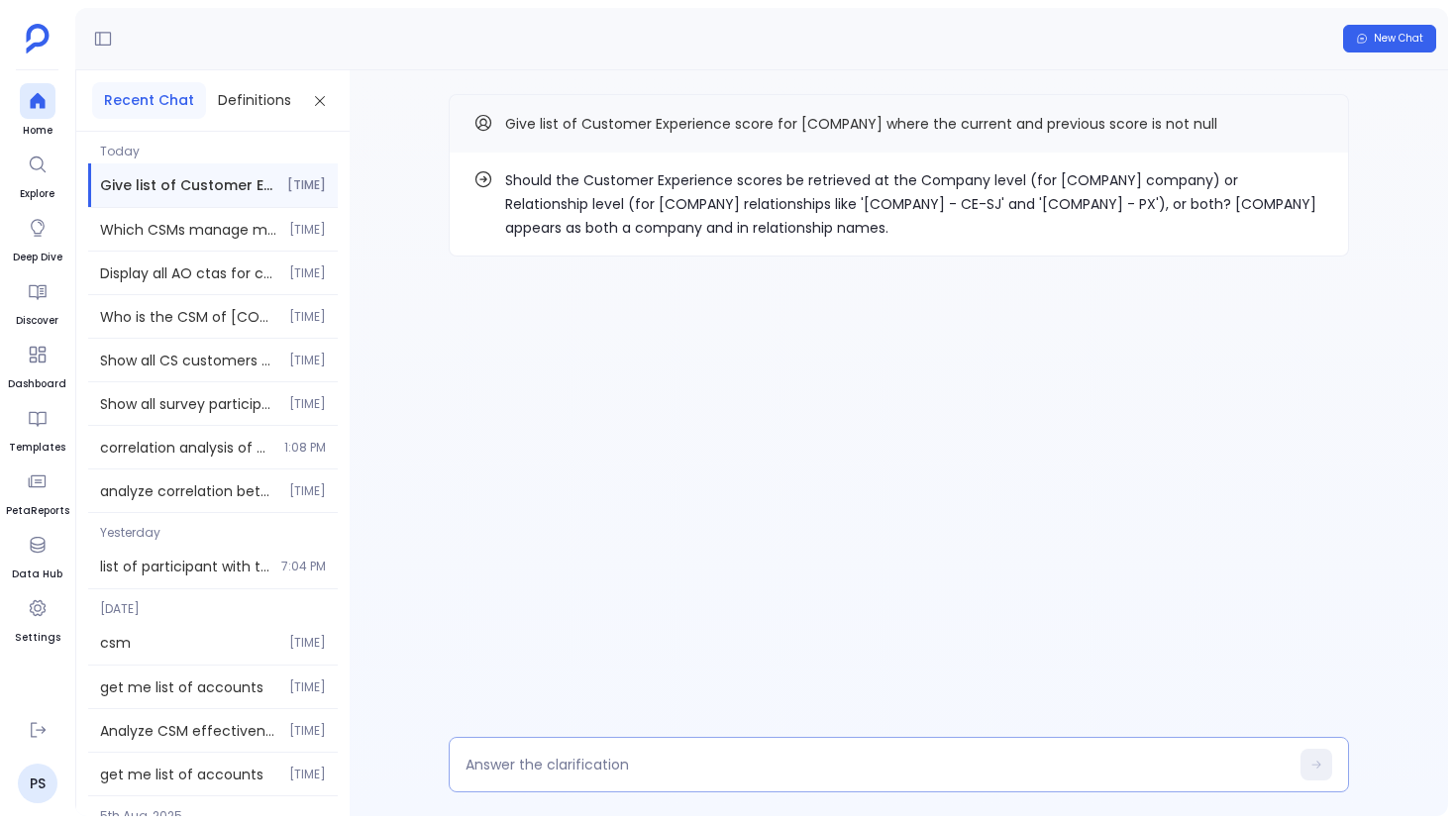 click at bounding box center (877, 765) 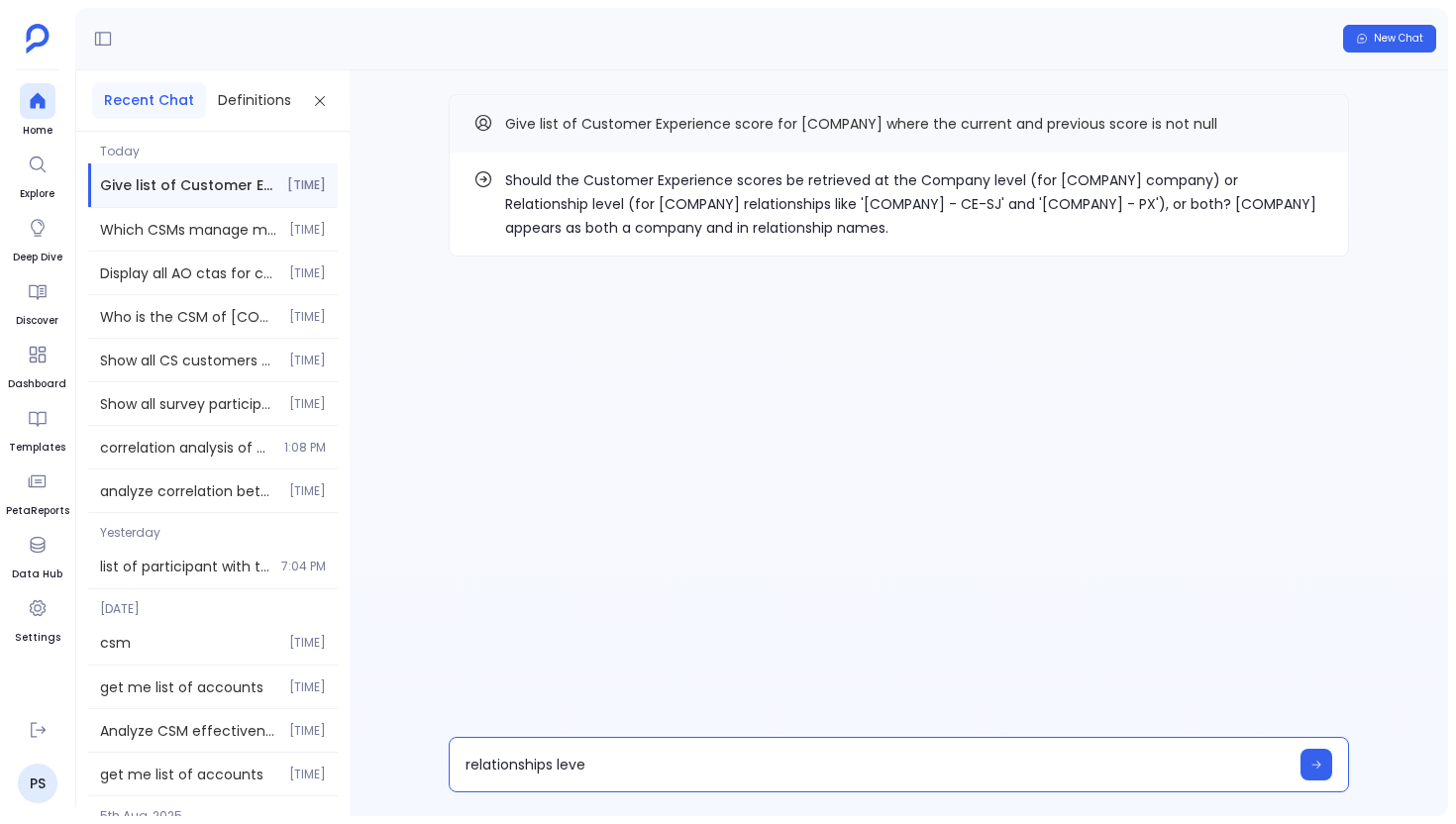 type on "relationships level" 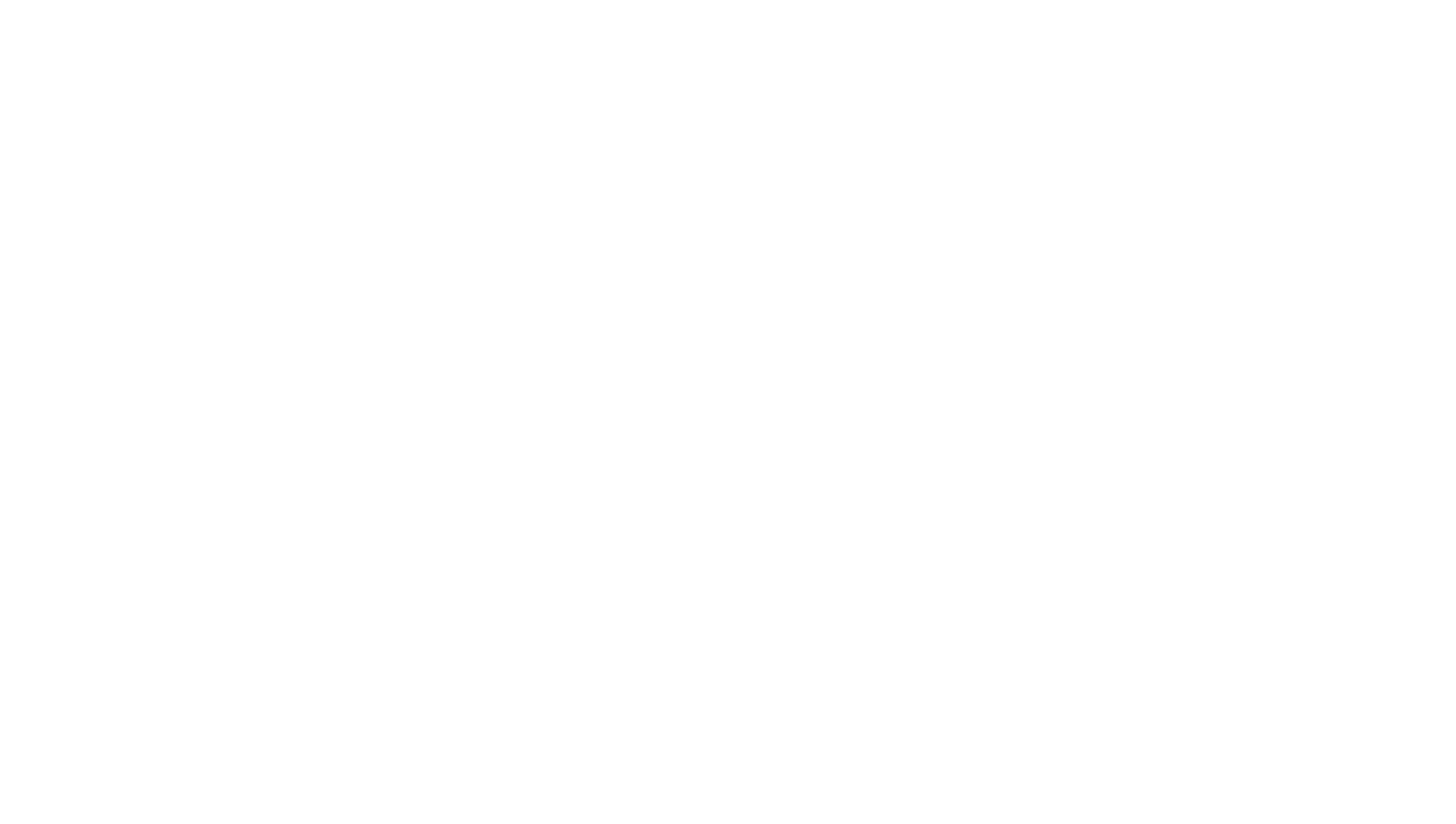 scroll, scrollTop: 0, scrollLeft: 0, axis: both 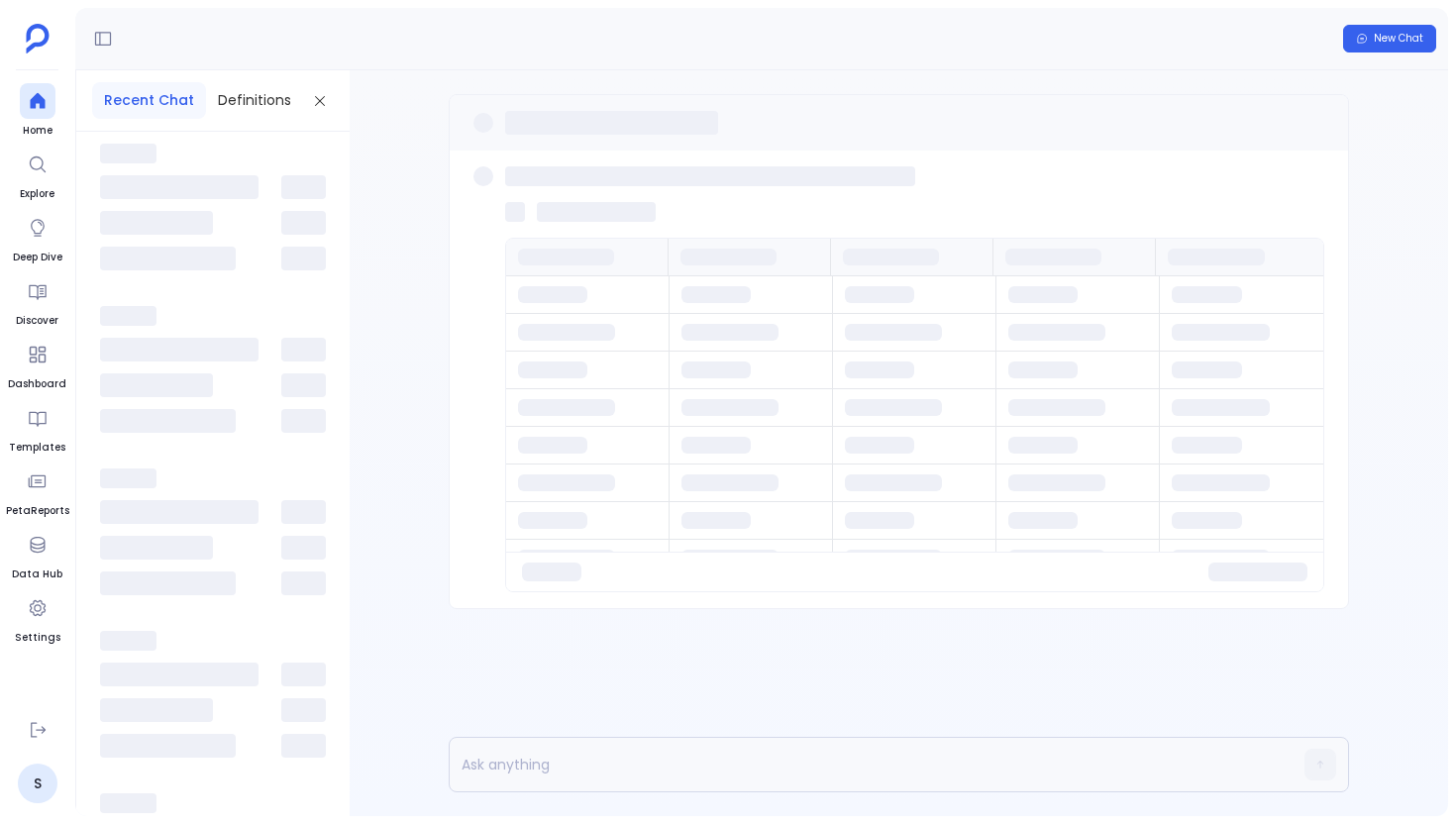 click on "Home Explore Deep Dive Discover Dashboard Templates PetaReports Data Hub Settings" at bounding box center (38, 393) 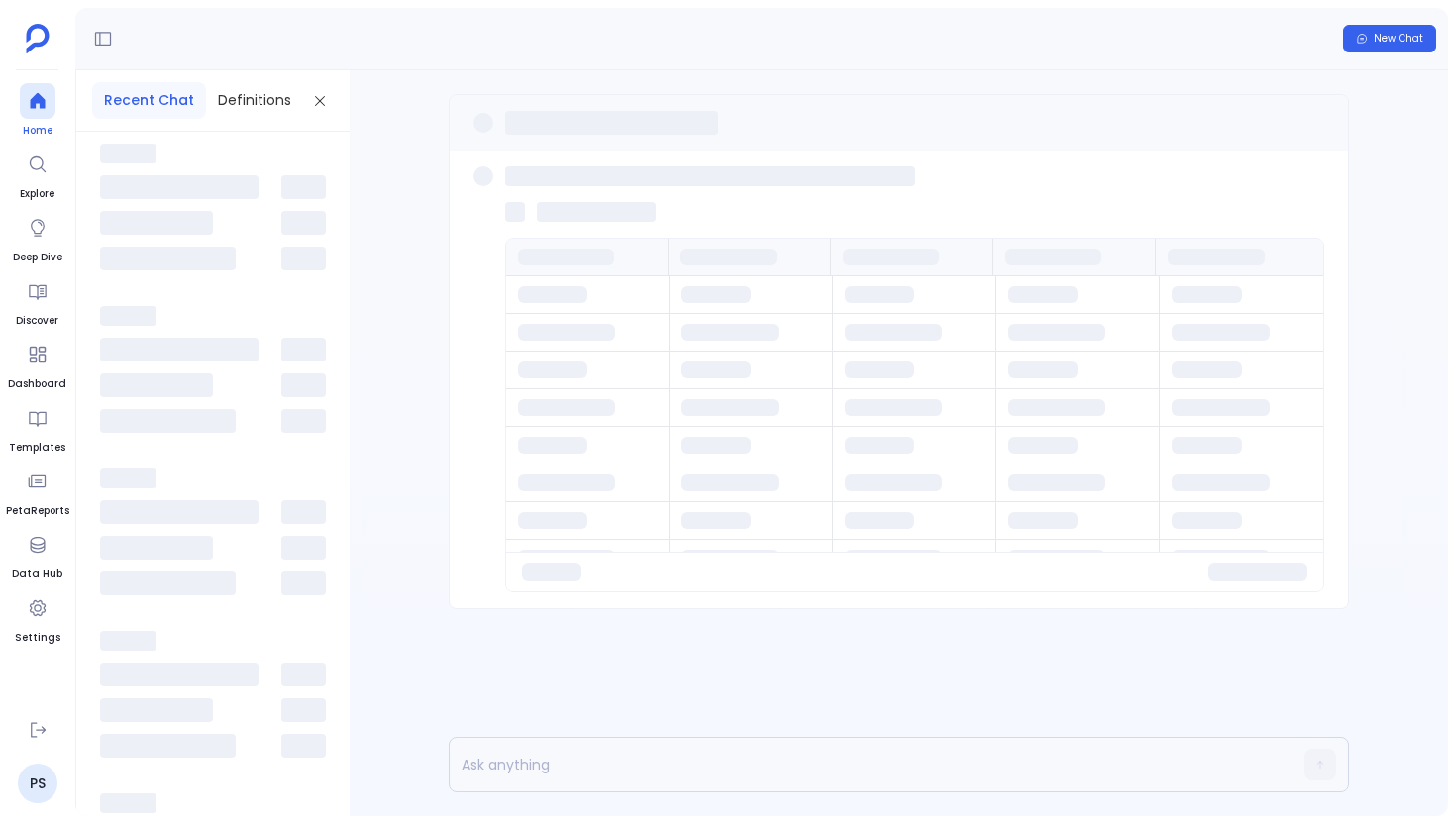 click at bounding box center [38, 101] 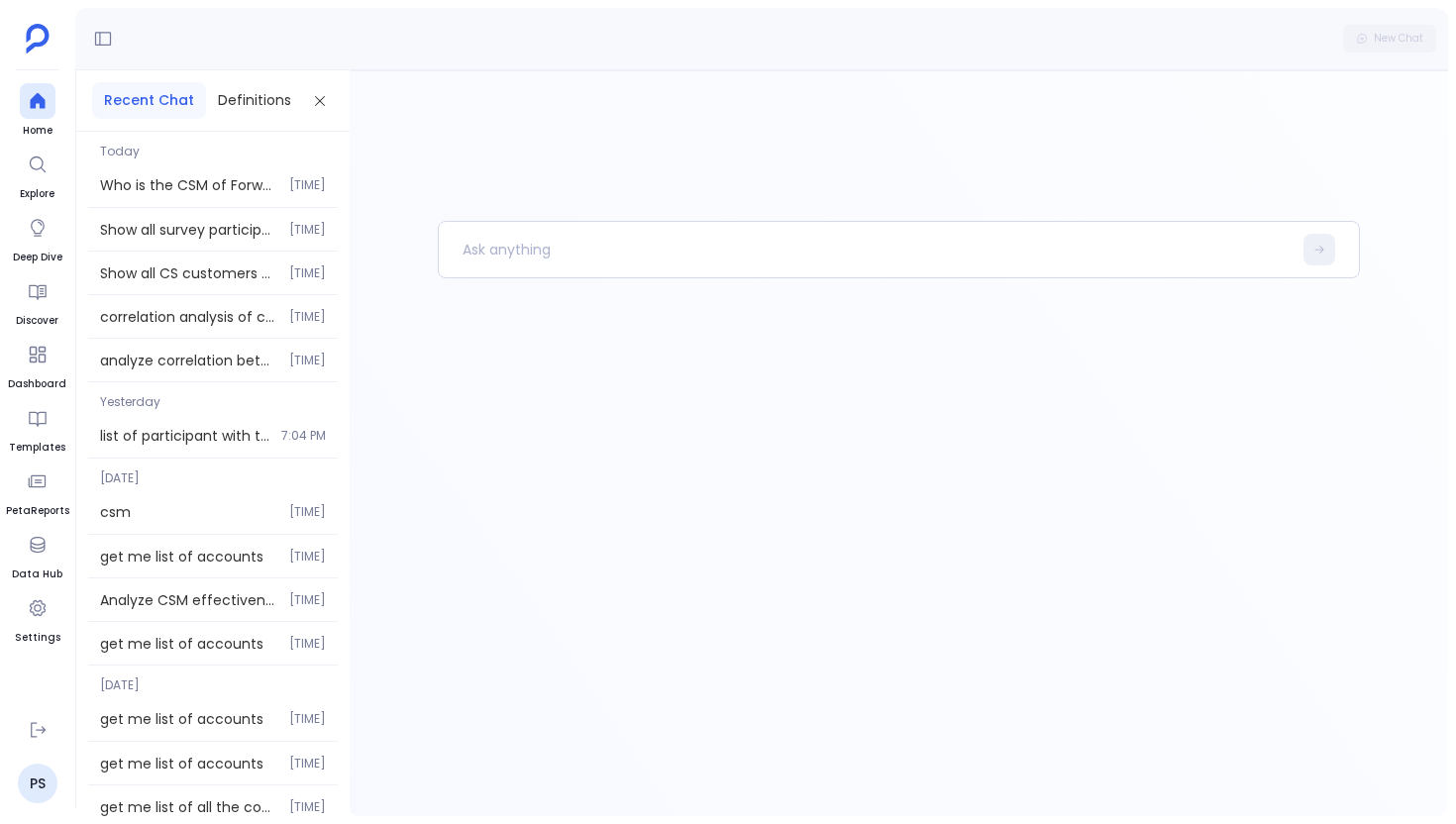 click at bounding box center (898, 518) 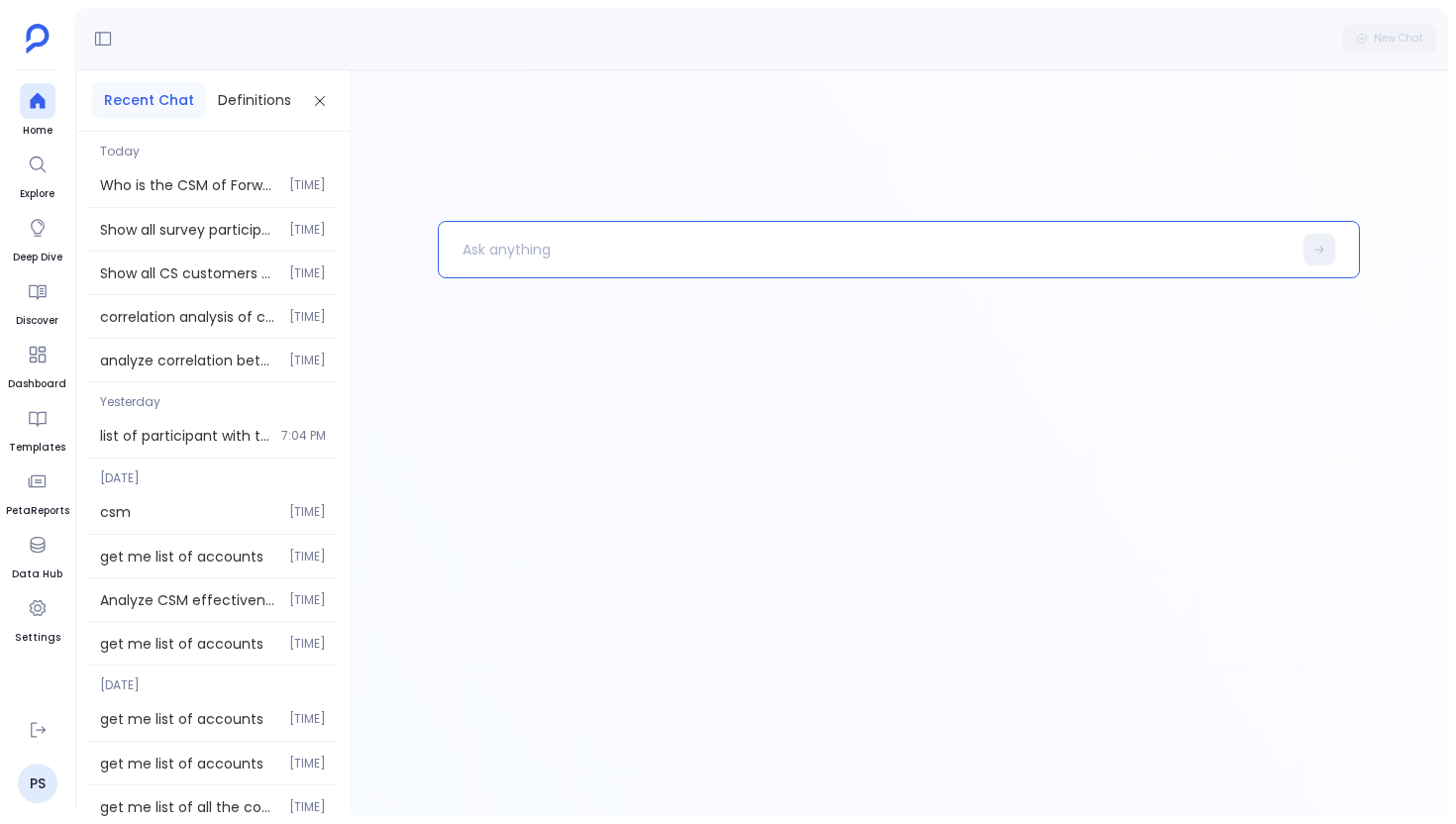 click at bounding box center [865, 250] 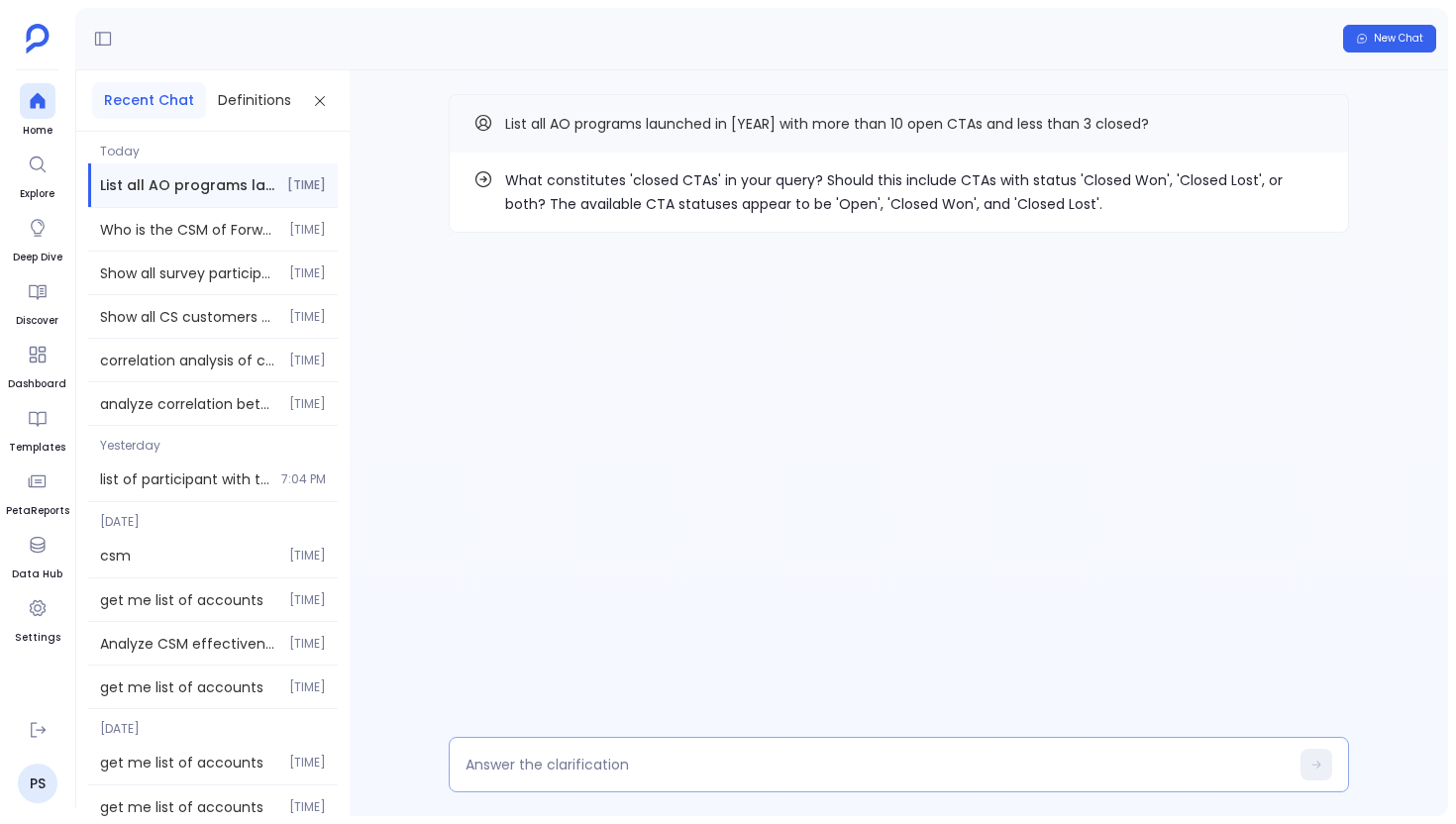 click at bounding box center (877, 765) 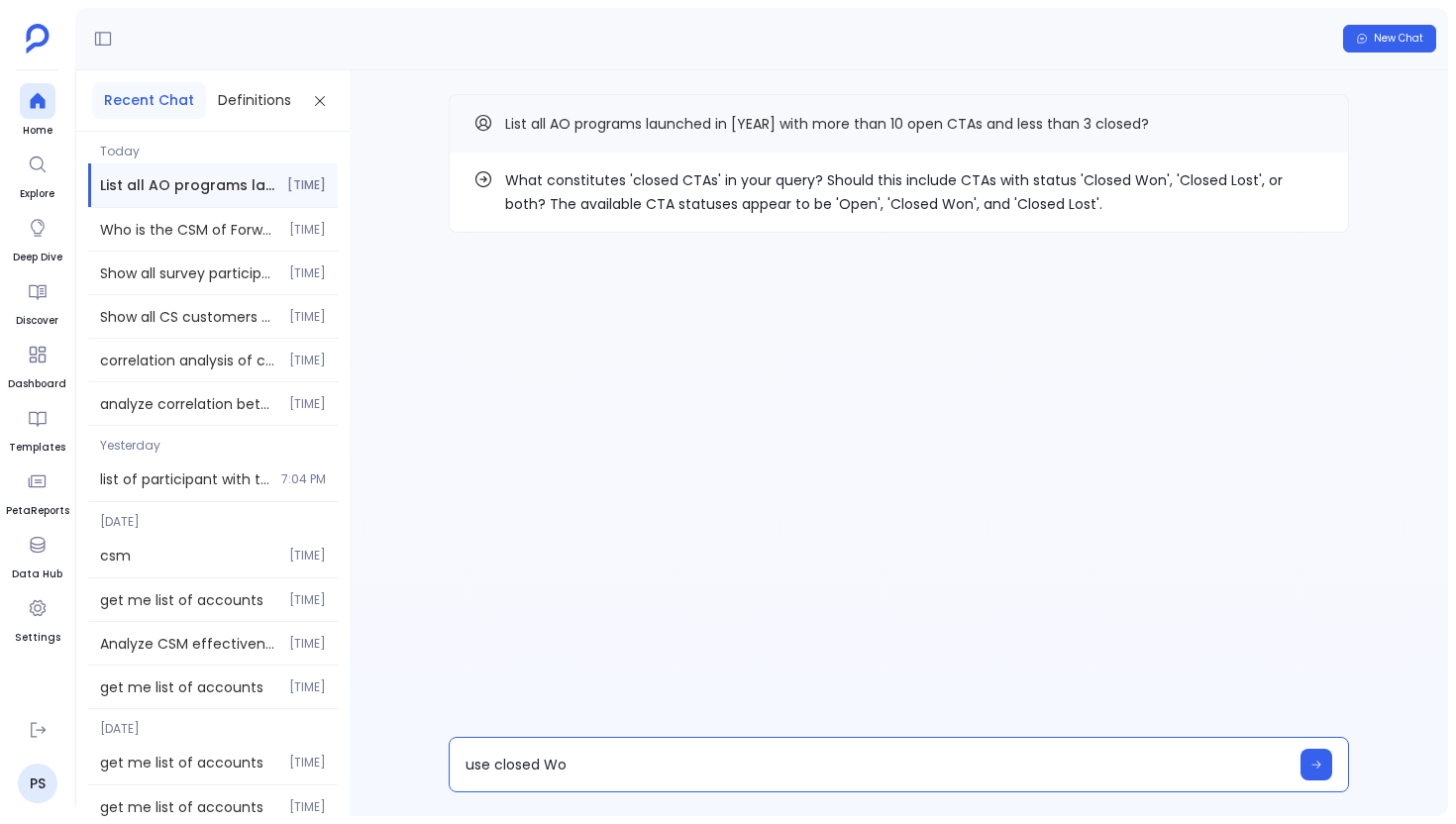 type on "use closed Won" 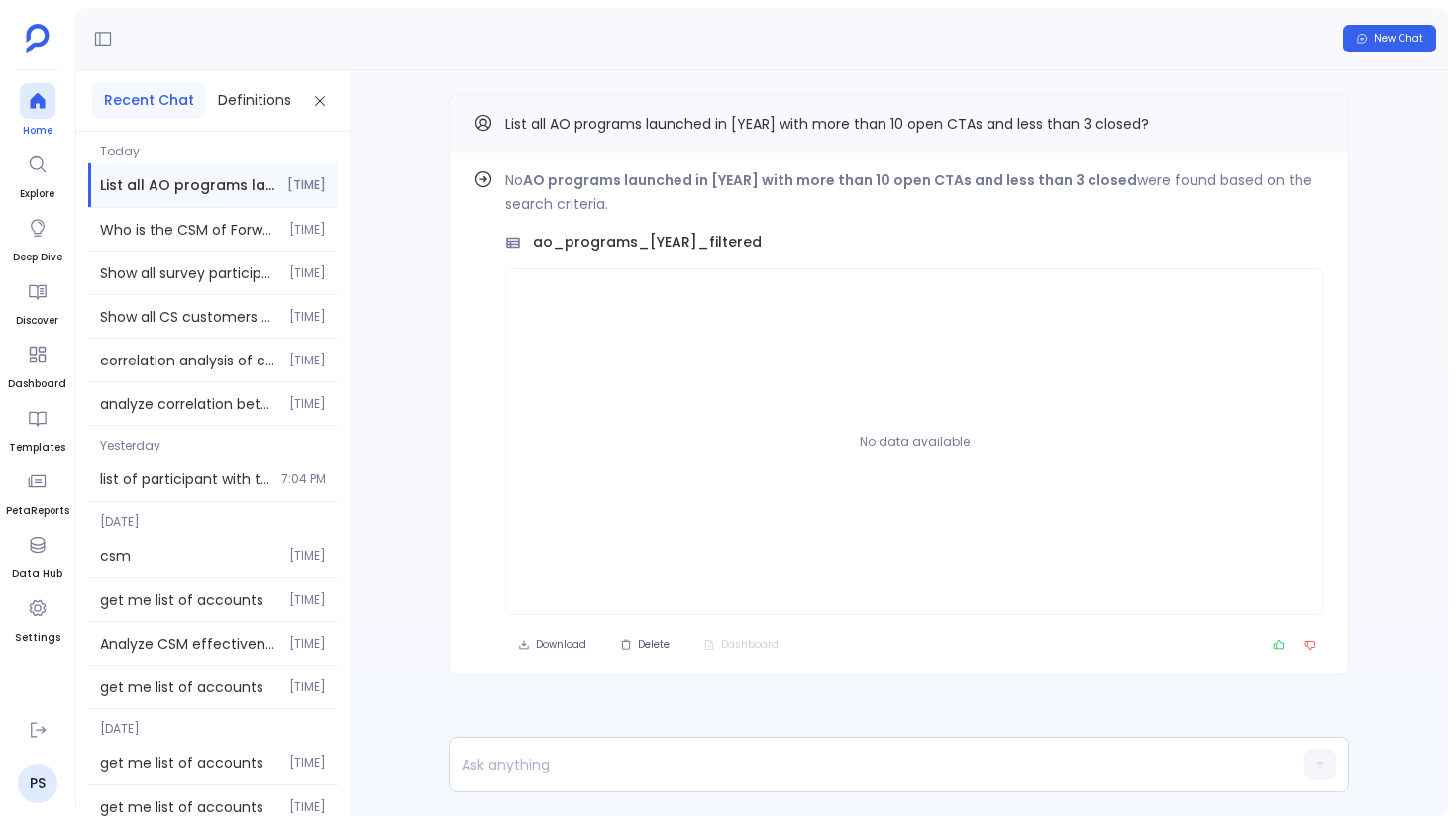 click at bounding box center (38, 101) 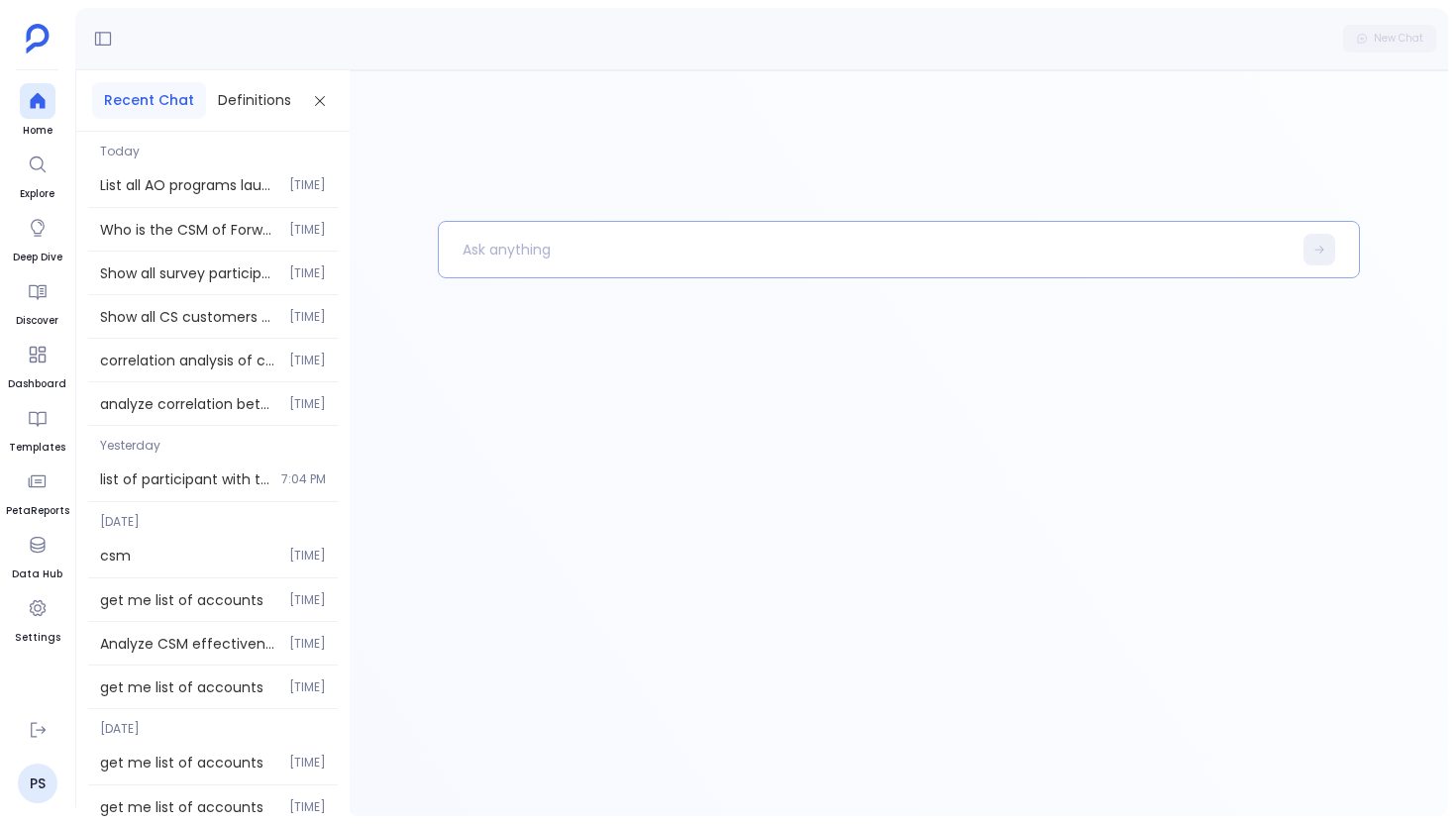 click at bounding box center [865, 250] 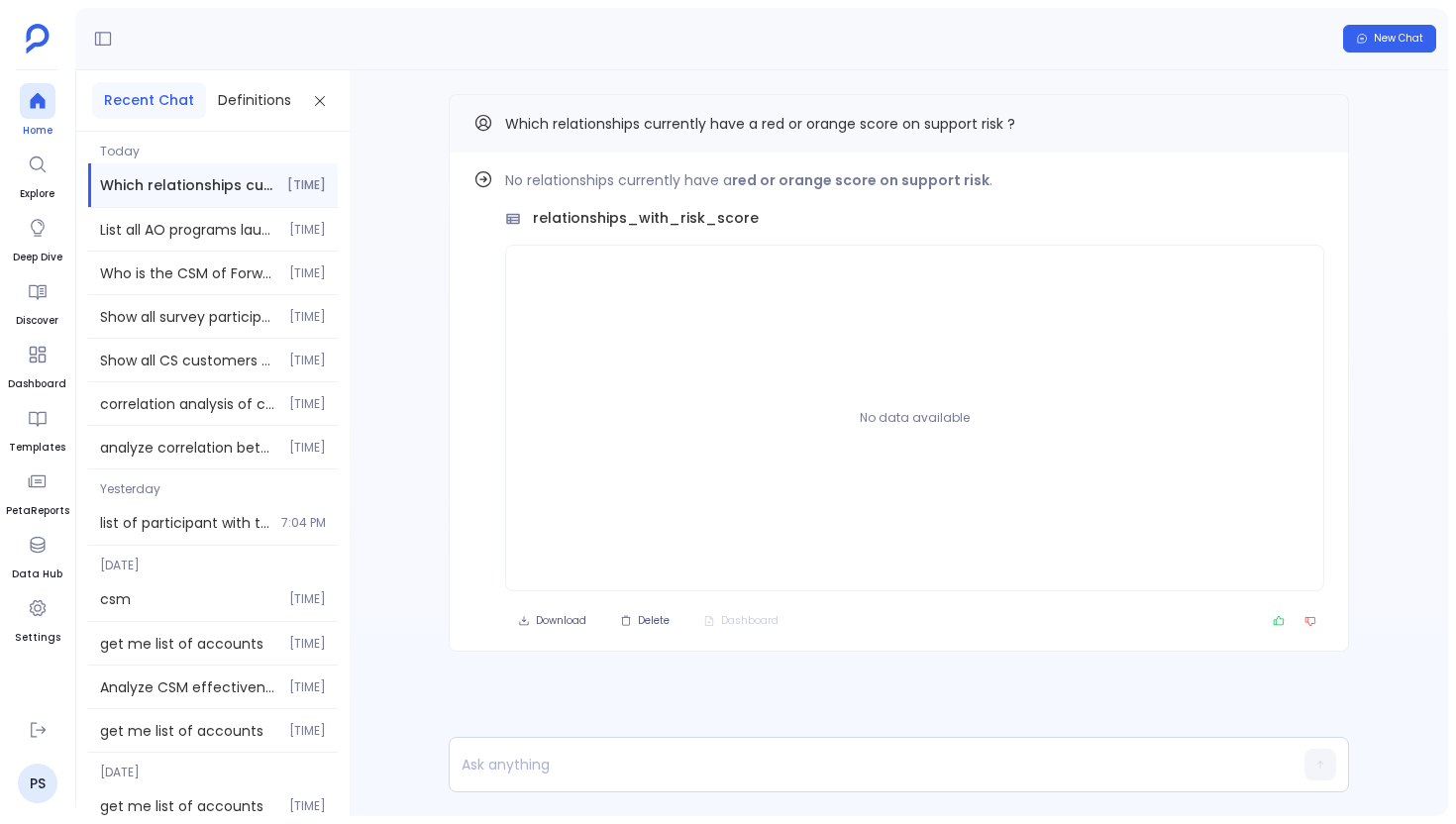 click at bounding box center (38, 101) 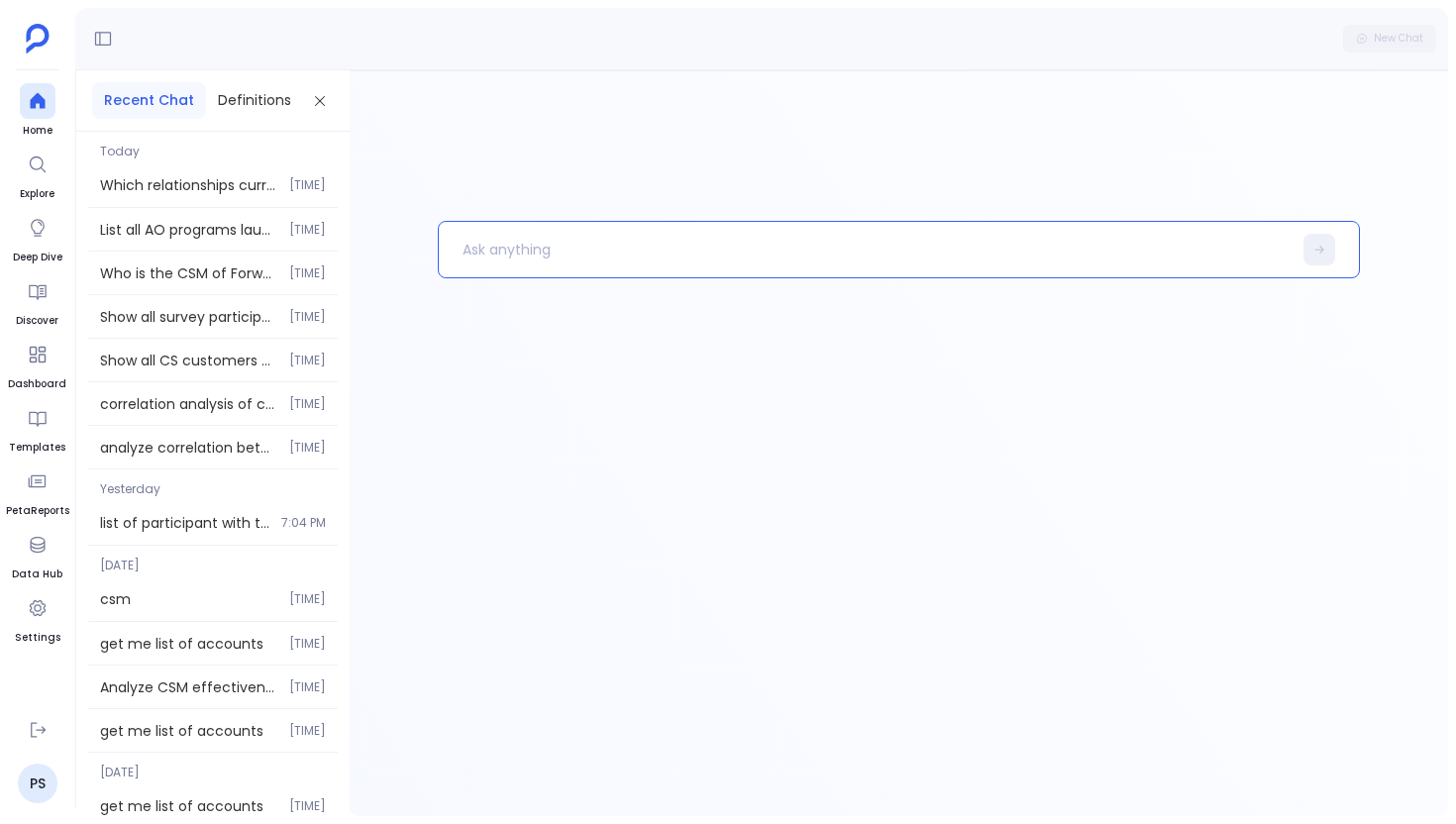 click at bounding box center [865, 250] 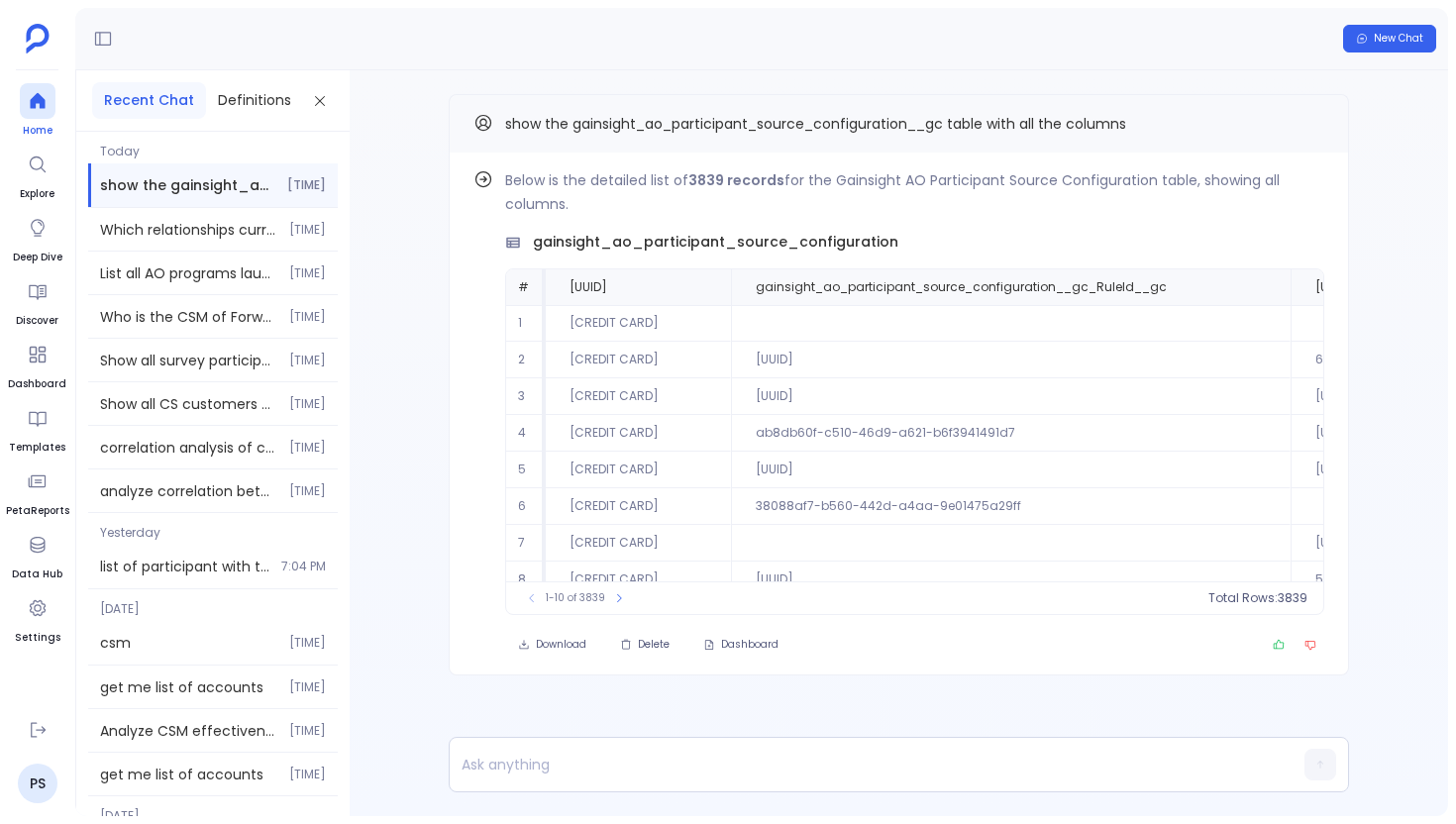 click 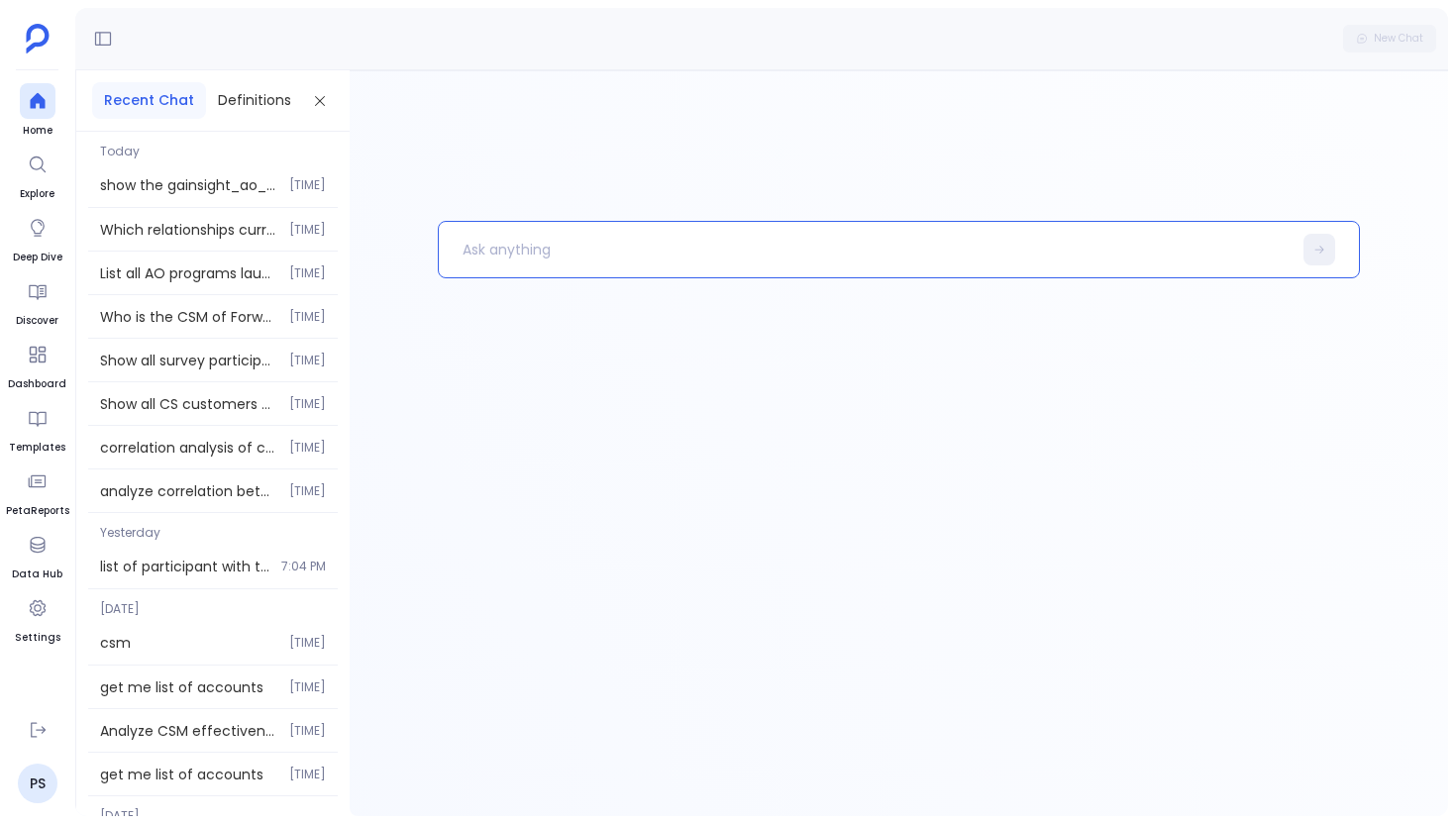 click at bounding box center (865, 250) 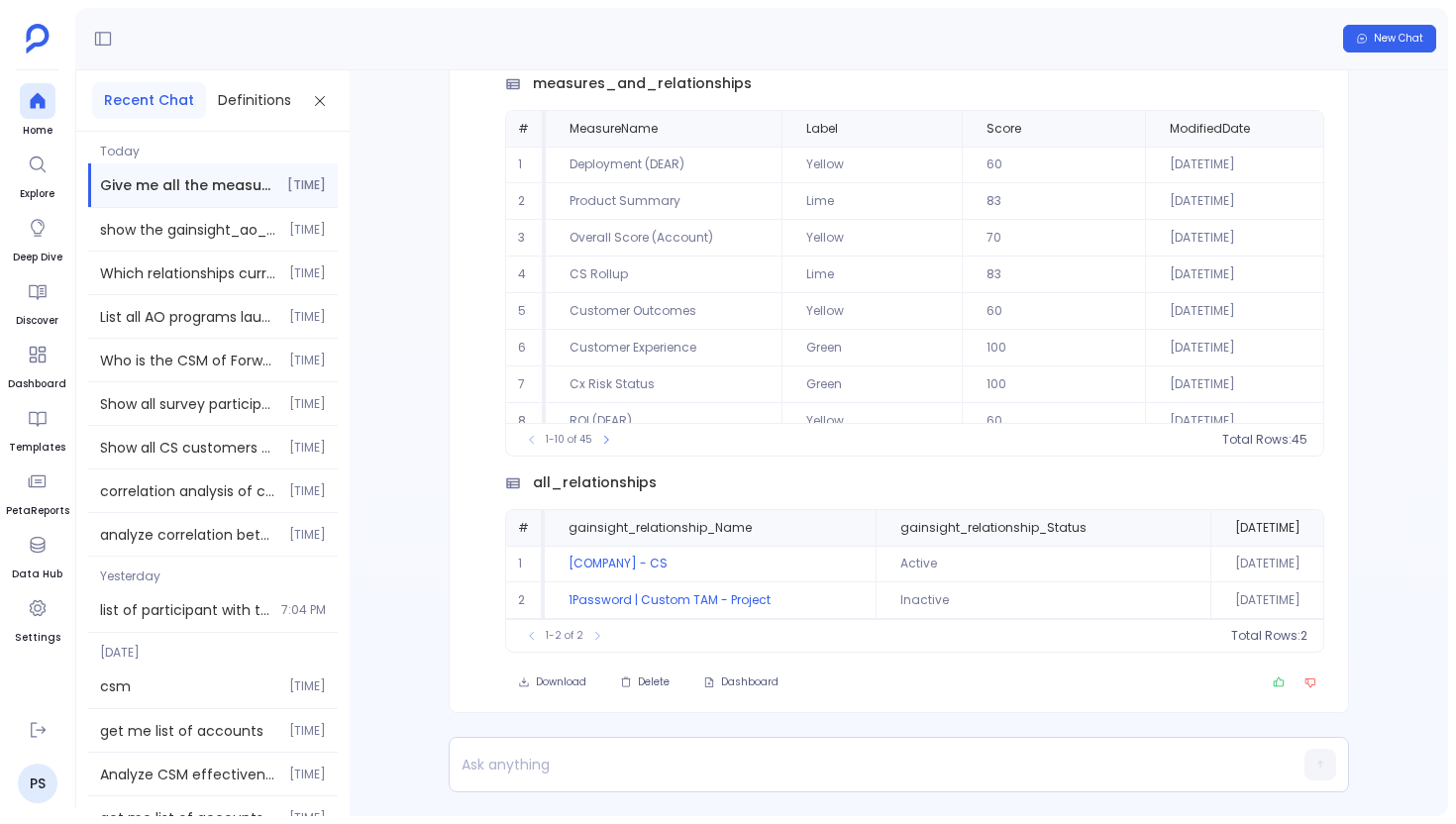 scroll, scrollTop: -163, scrollLeft: 0, axis: vertical 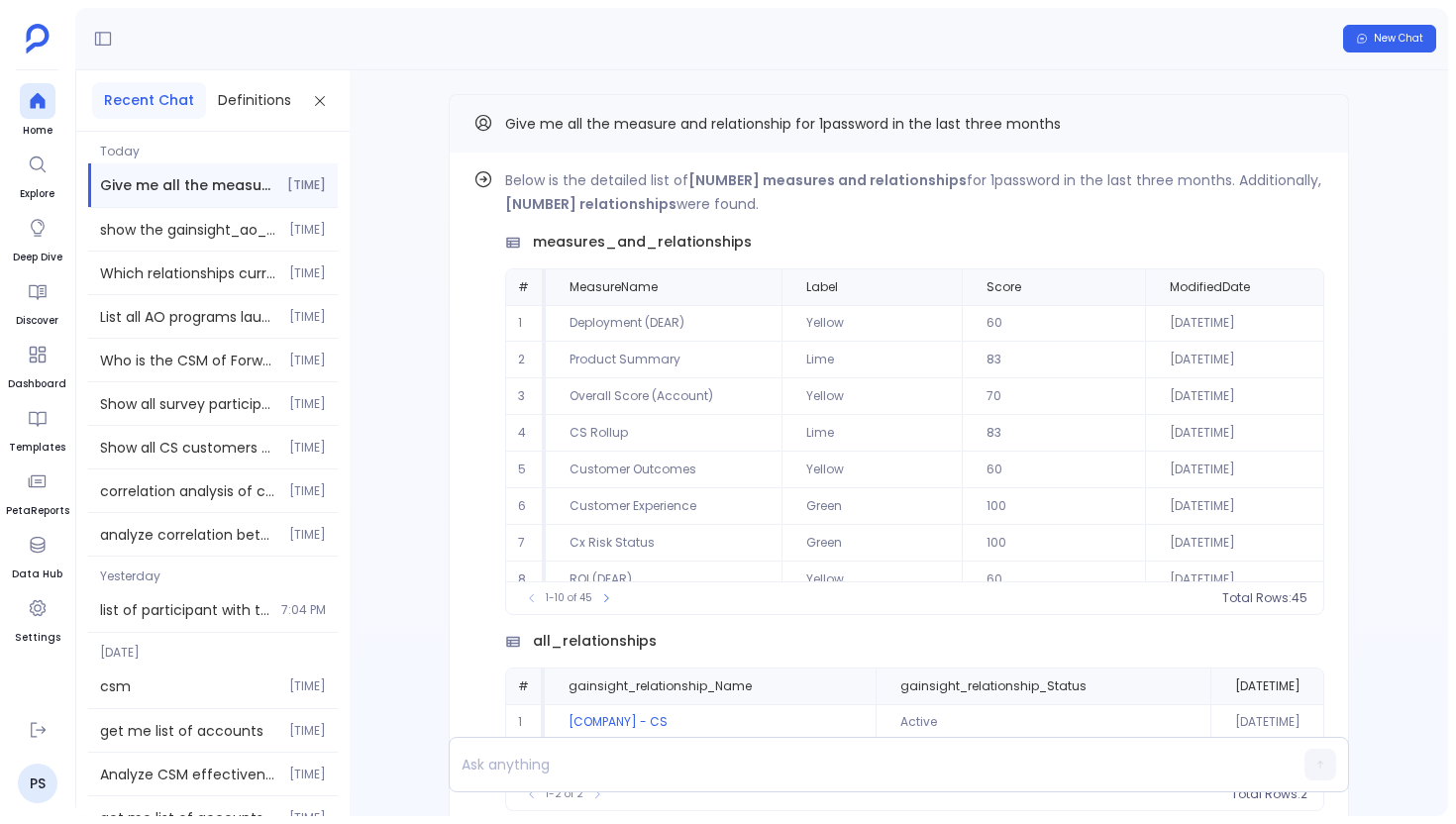 click on "Home Explore Deep Dive Discover Dashboard Templates PetaReports Data Hub Settings PS" at bounding box center [38, 412] 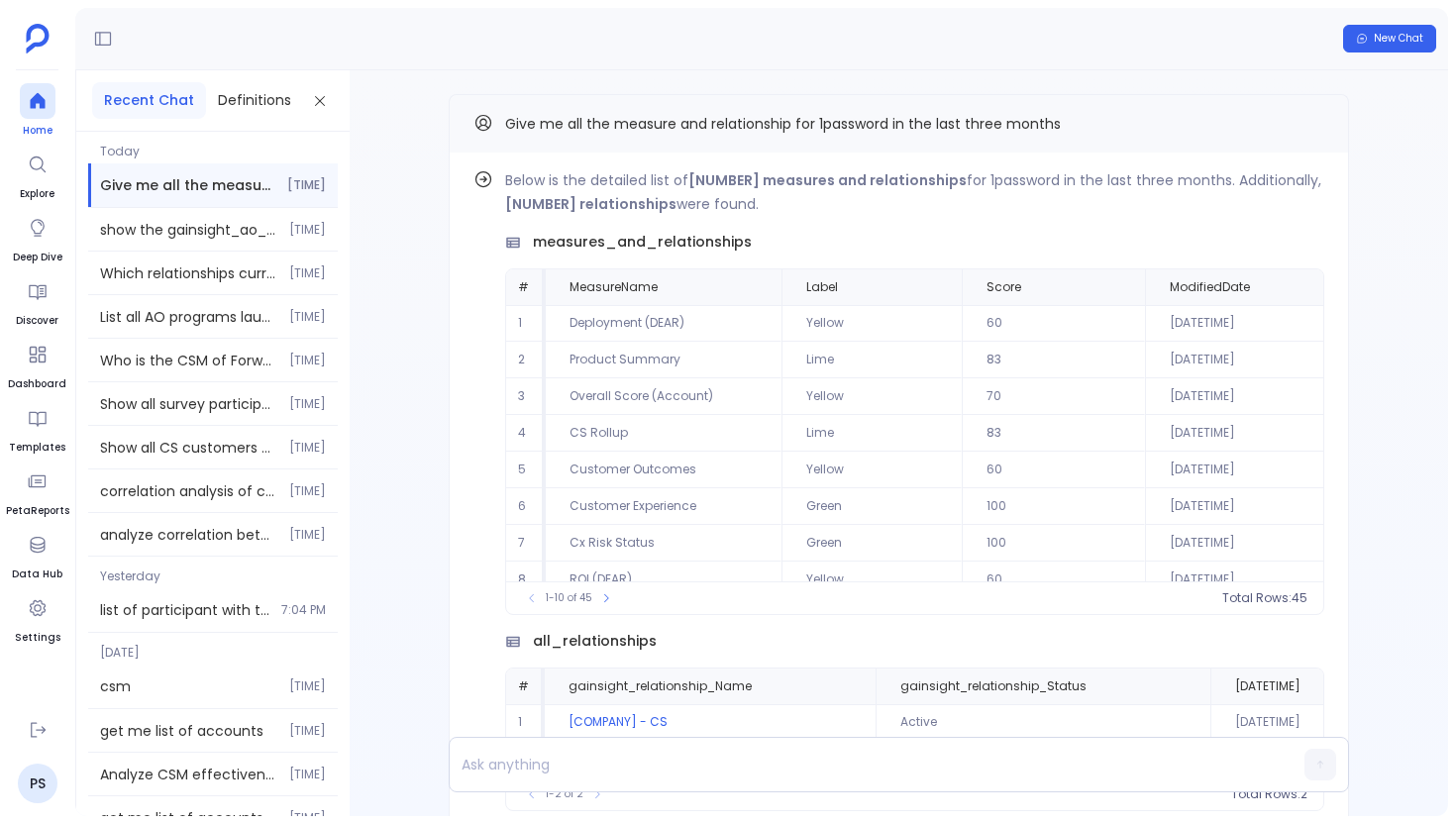 click at bounding box center [38, 101] 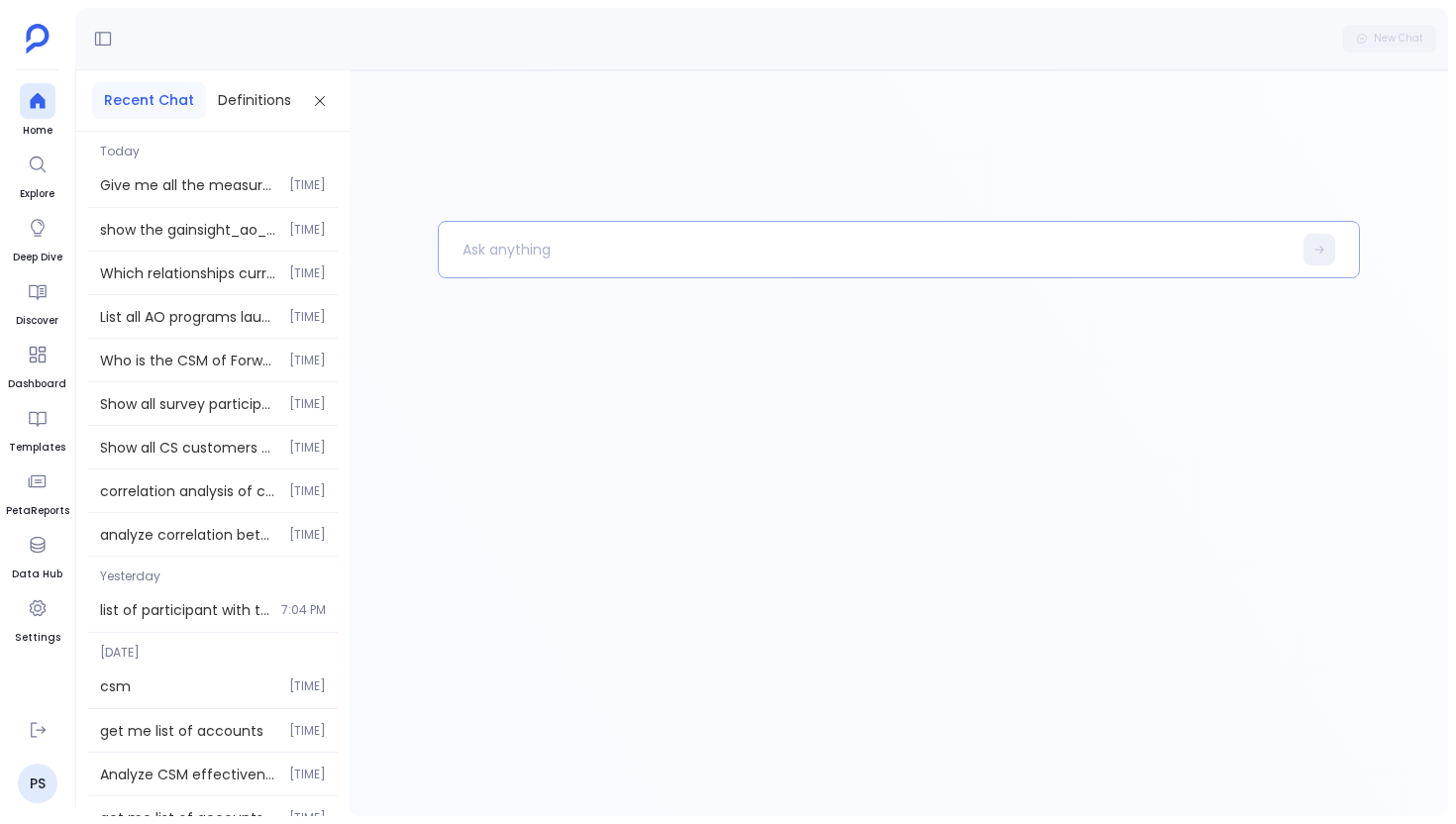 click at bounding box center (865, 250) 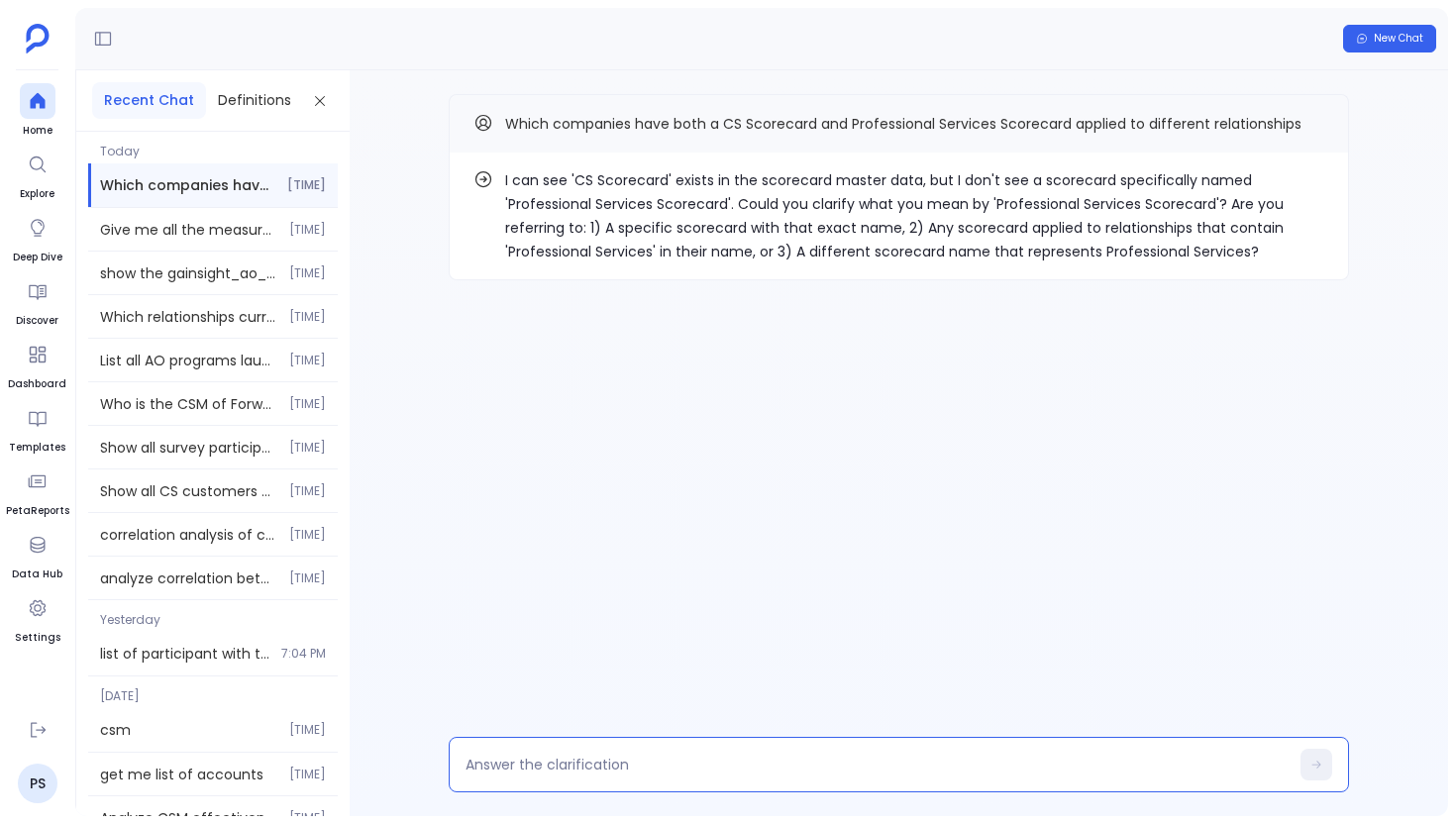 click at bounding box center (877, 765) 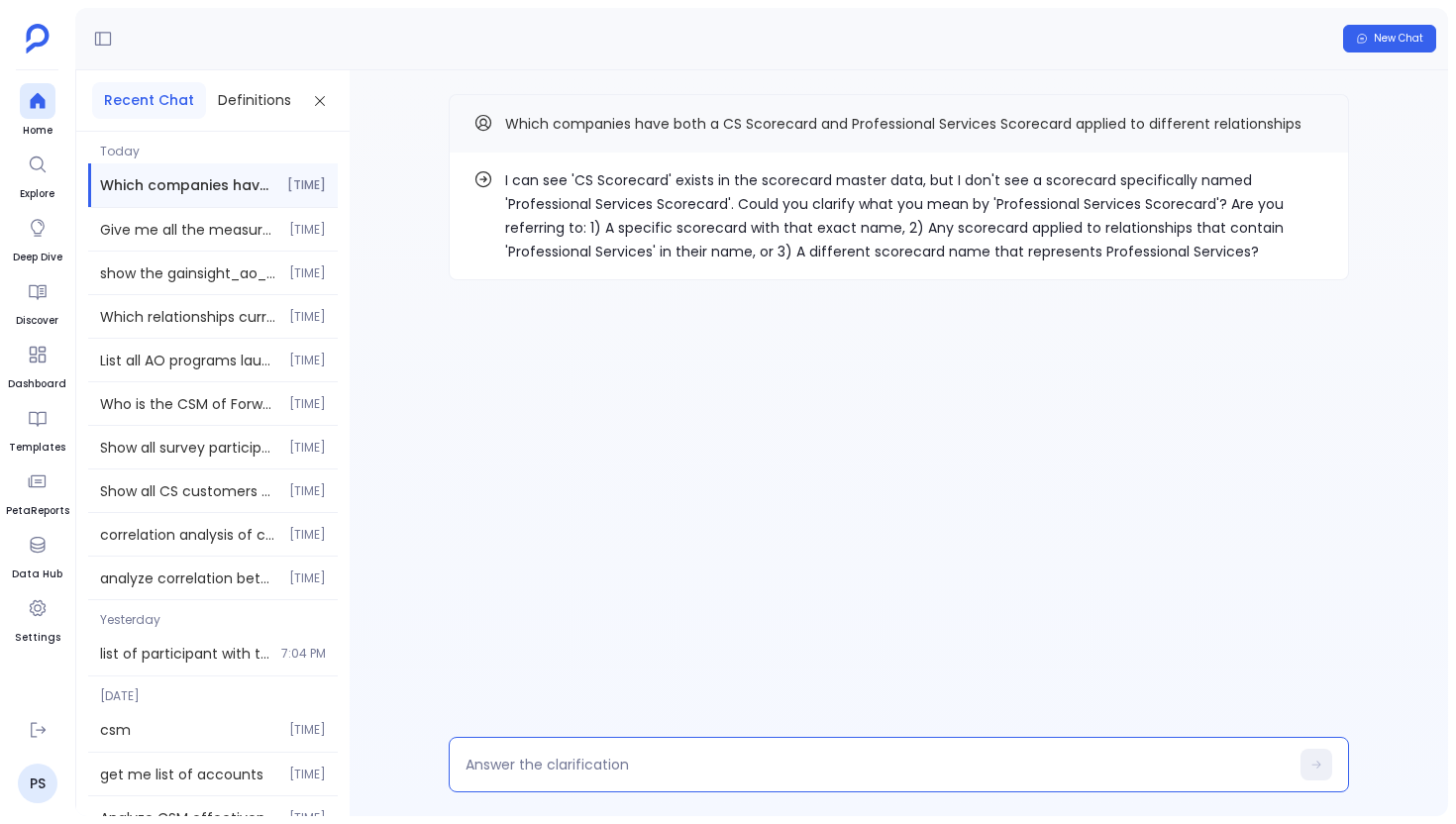 type on "2" 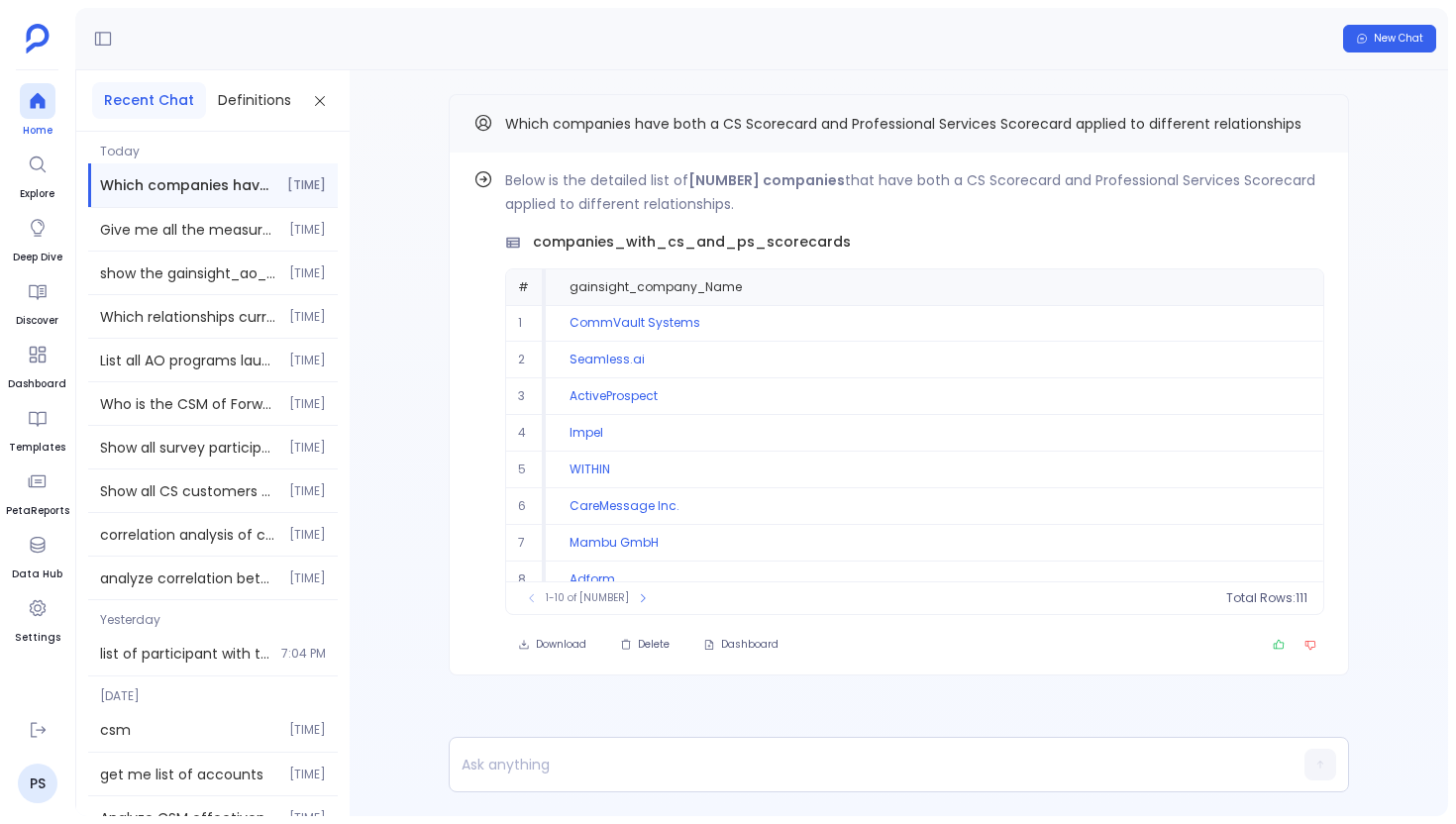 click 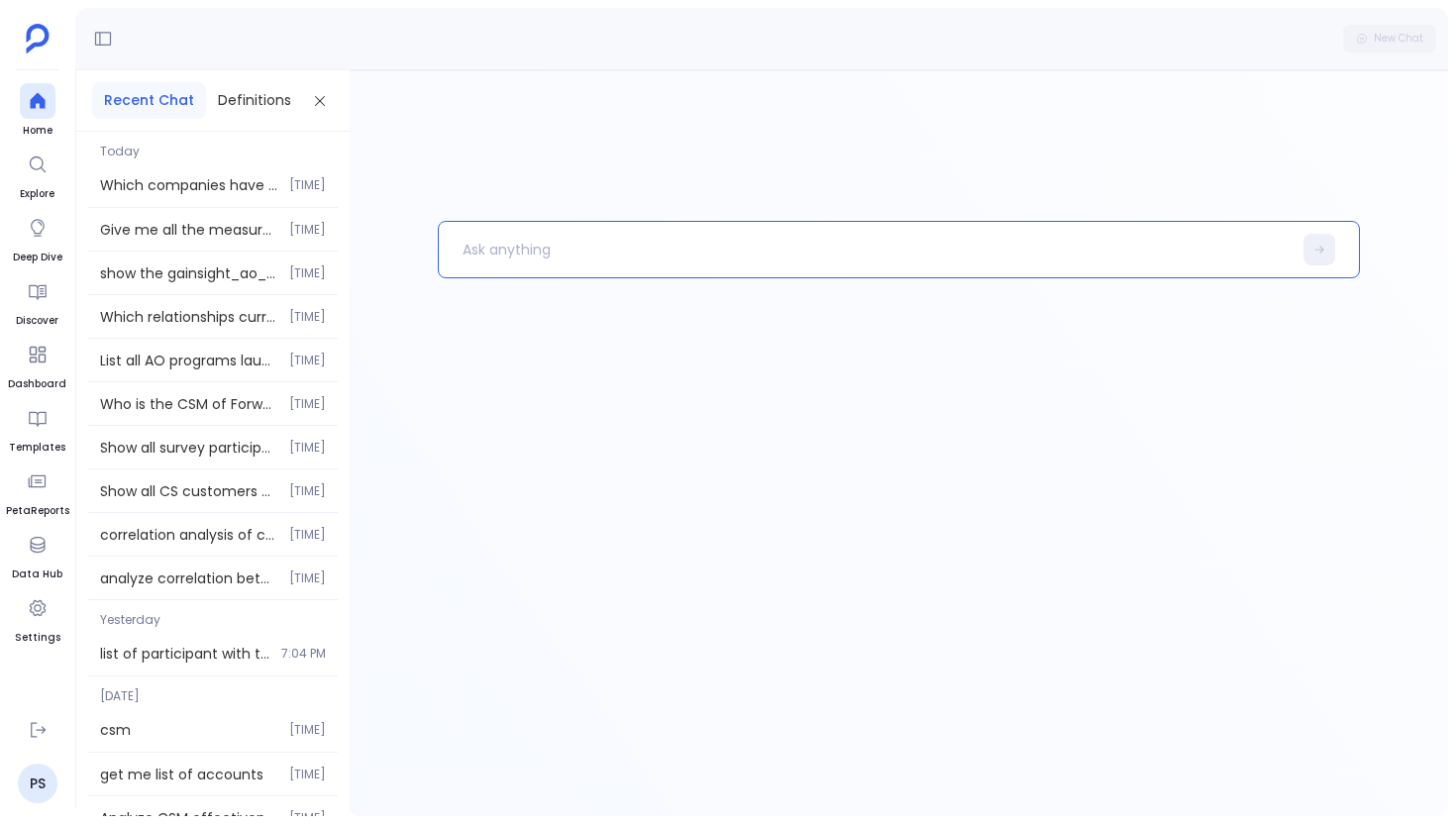 click at bounding box center (865, 250) 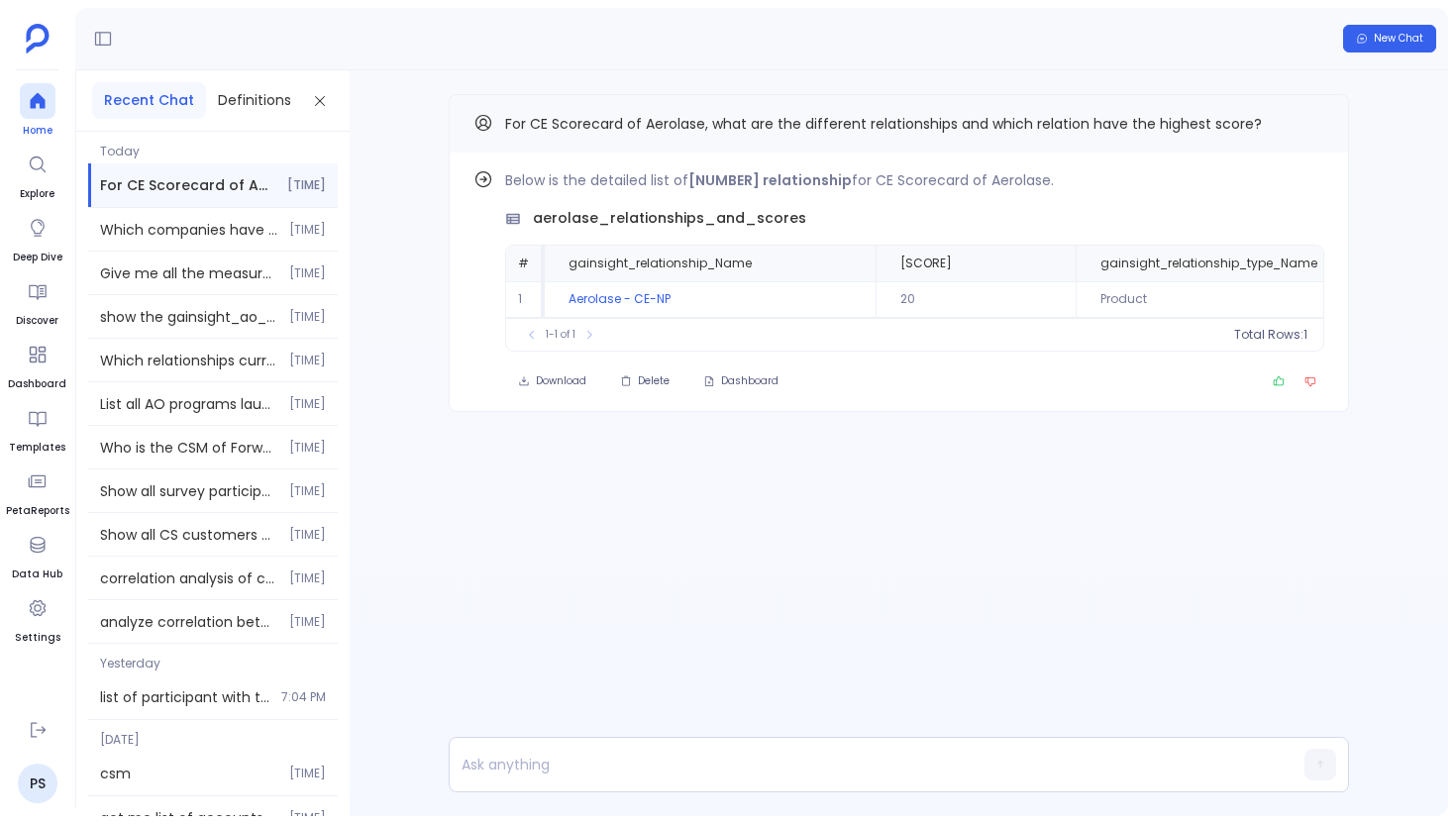 click at bounding box center (38, 101) 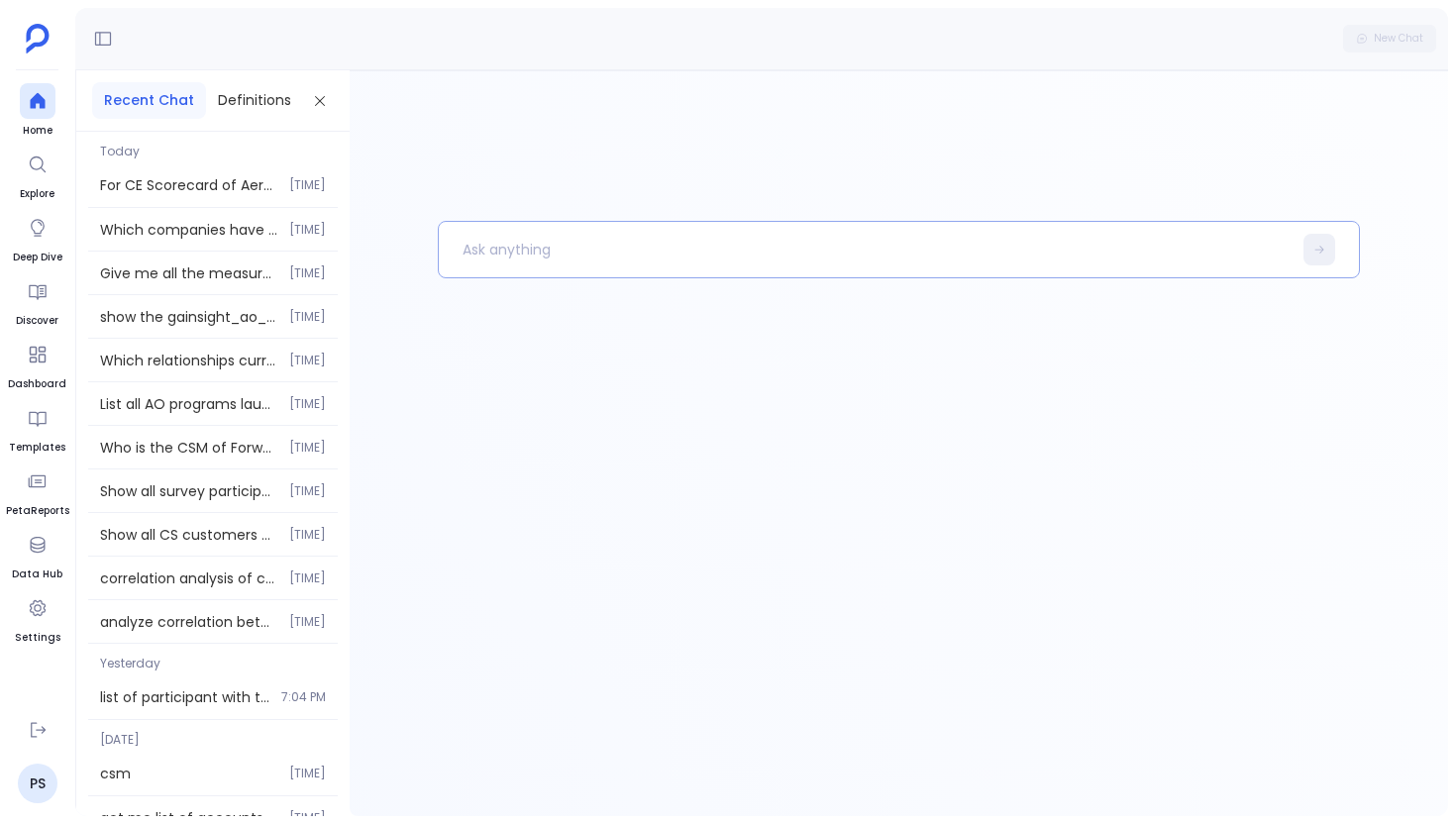 click at bounding box center (865, 250) 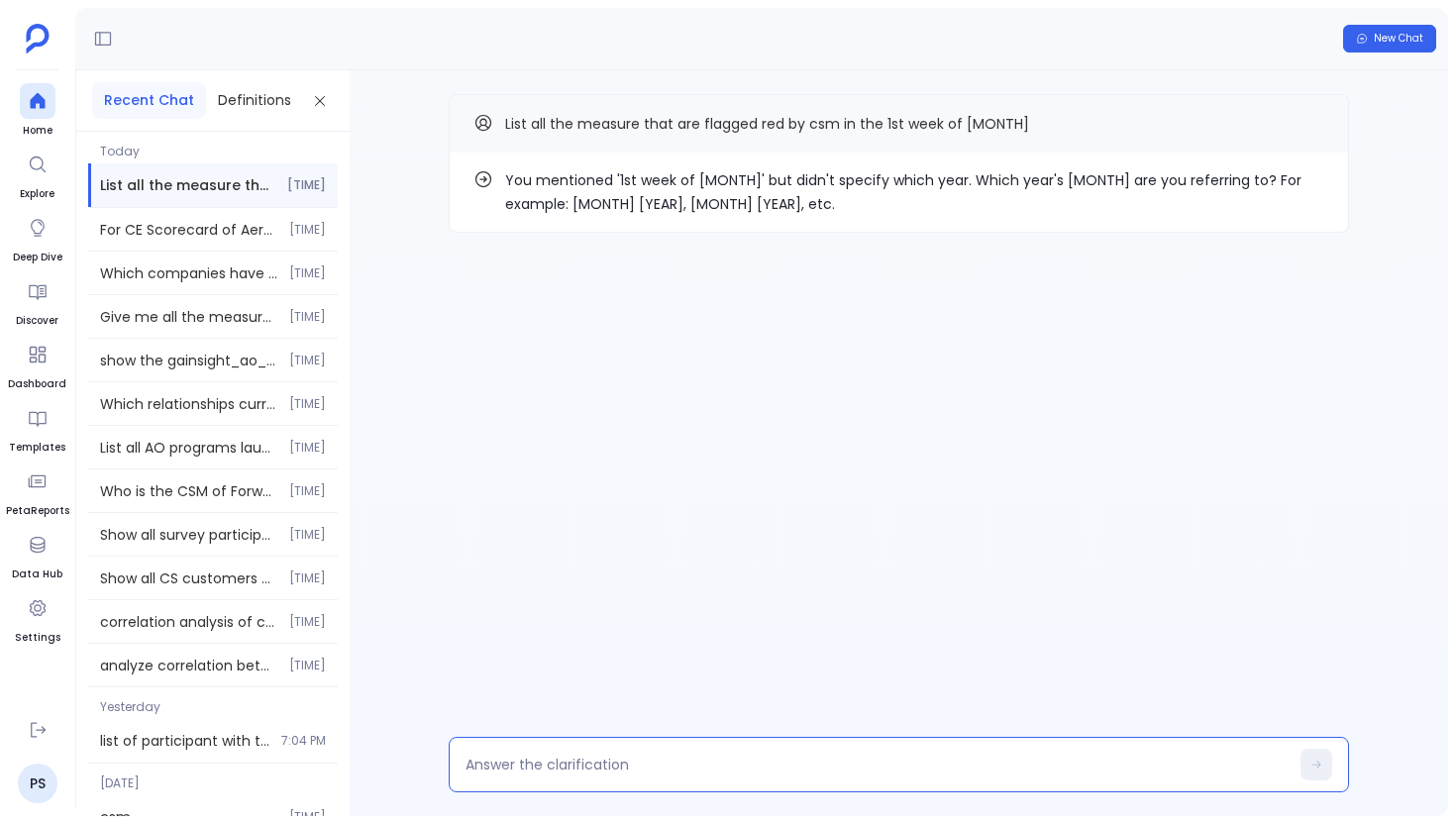 click at bounding box center [877, 765] 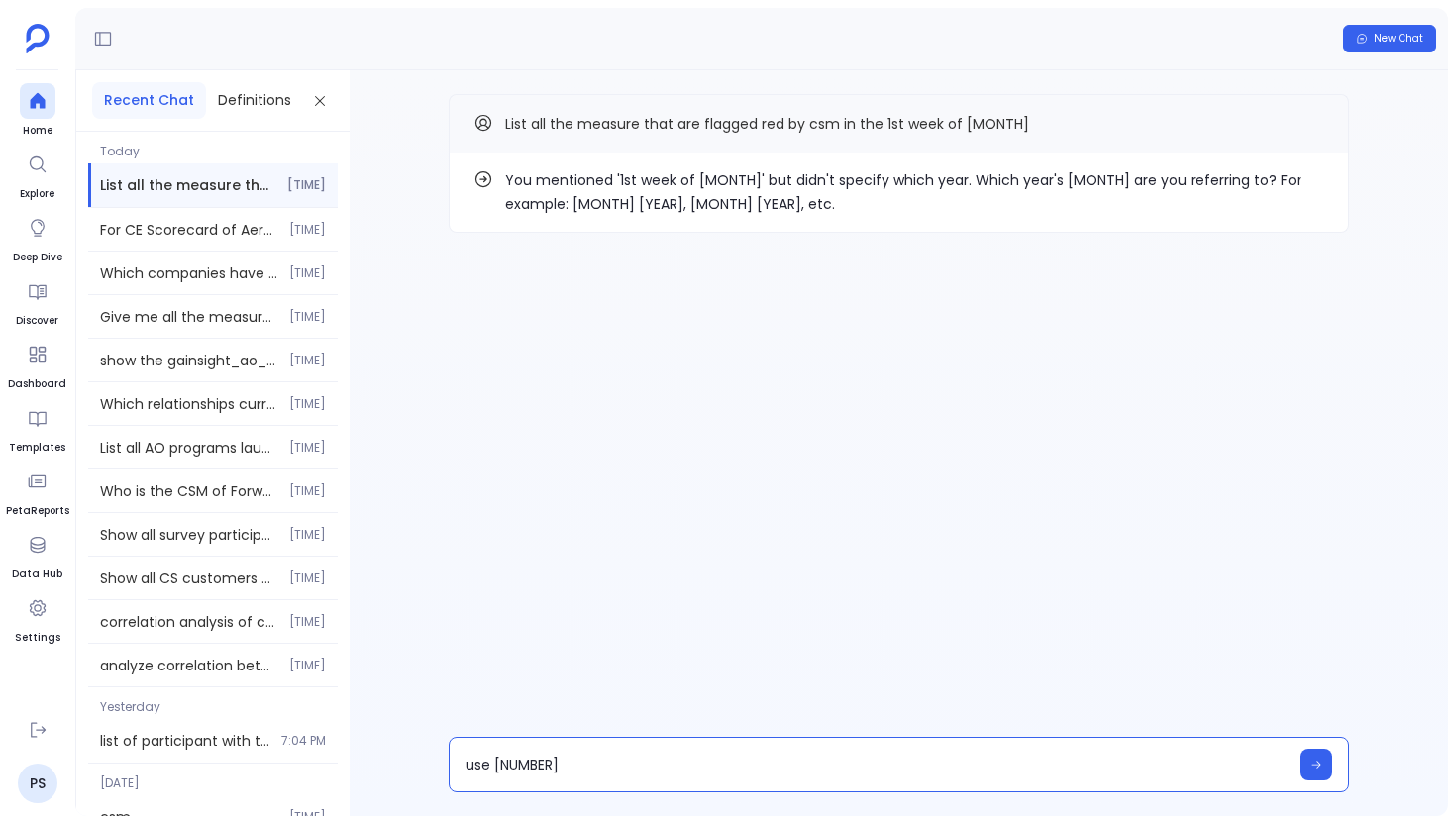 type on "use 2024" 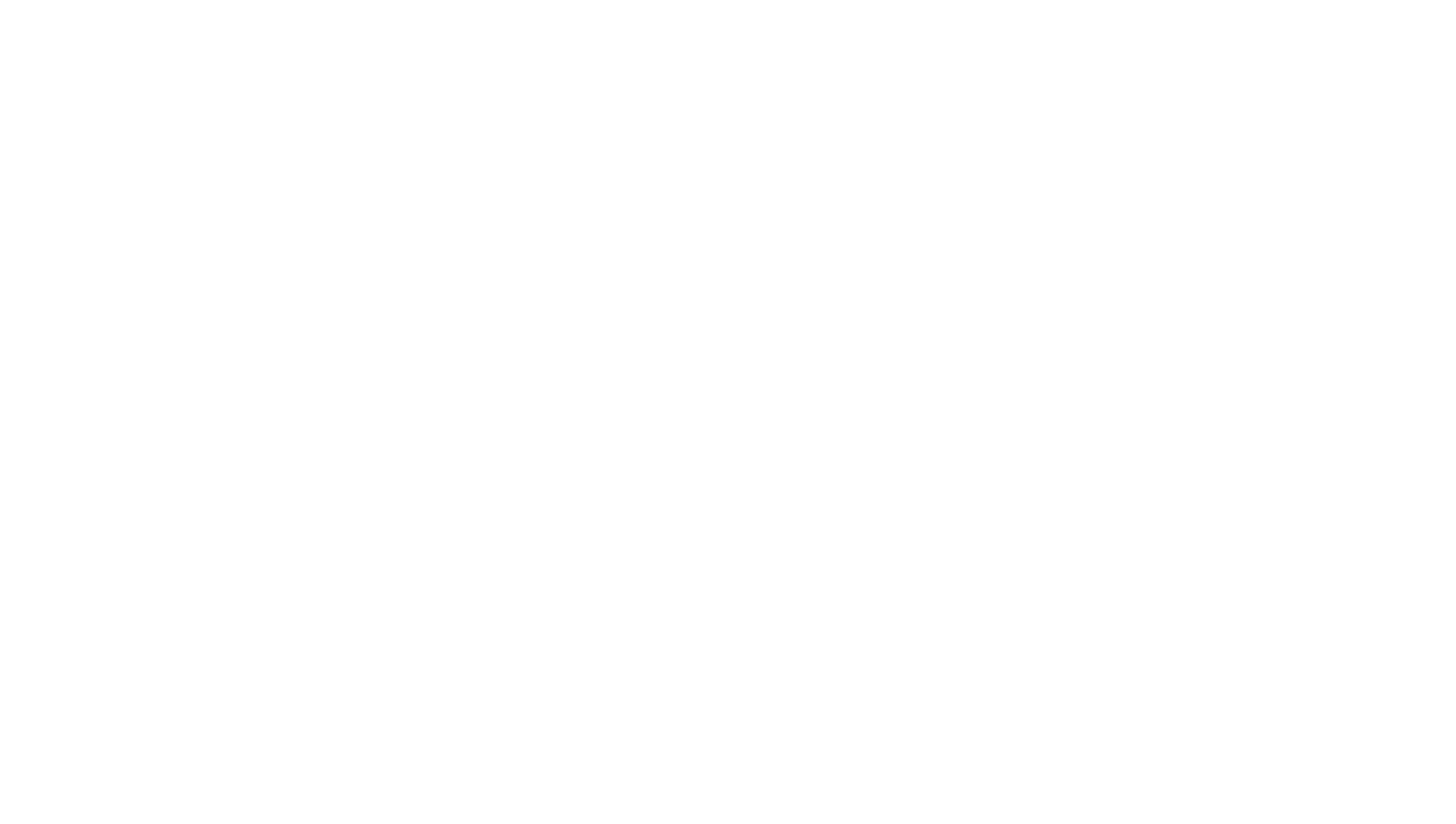 scroll, scrollTop: 0, scrollLeft: 0, axis: both 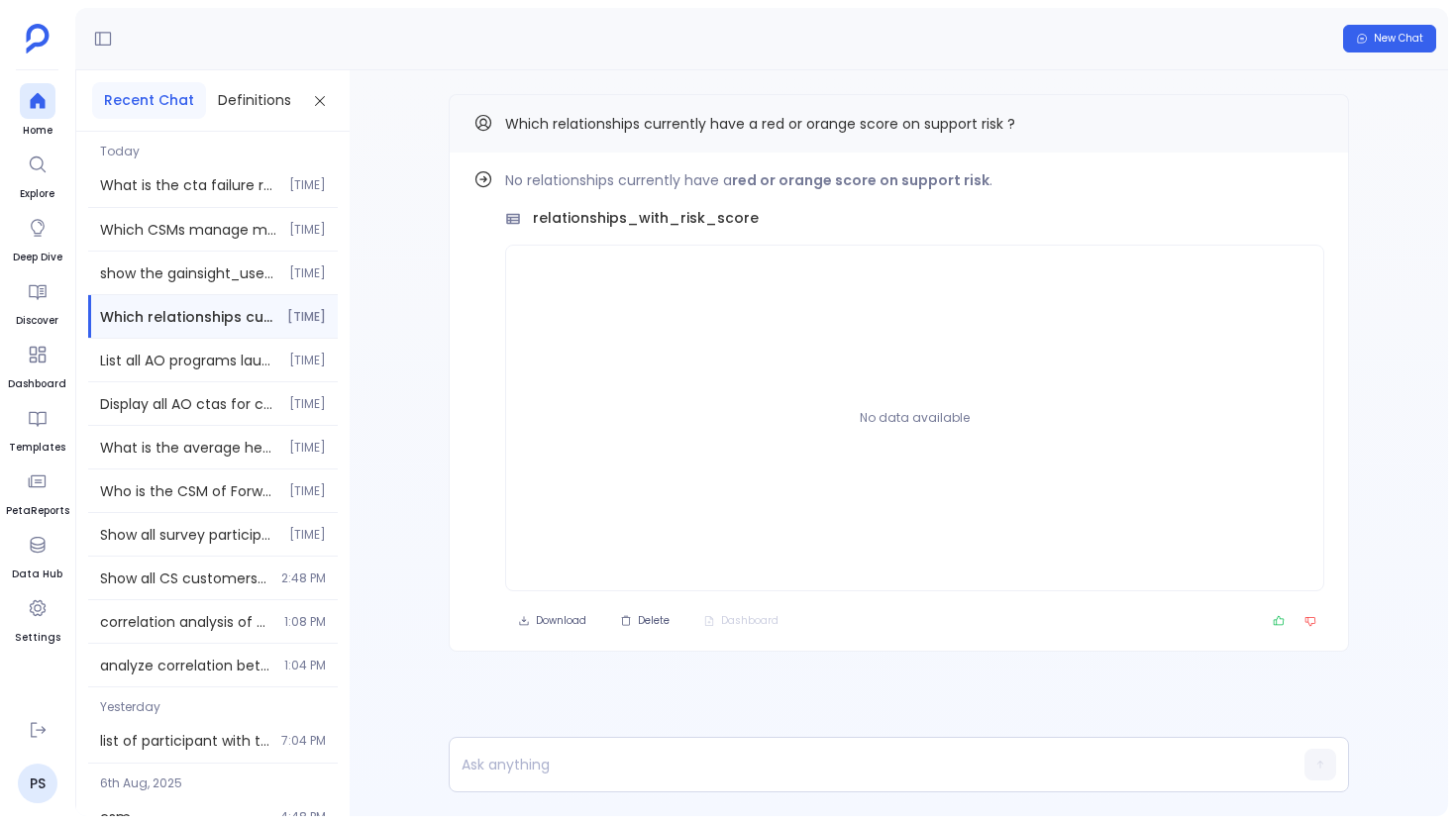 click on "Home Explore Deep Dive Discover Dashboard Templates PetaReports Data Hub Settings" at bounding box center [38, 393] 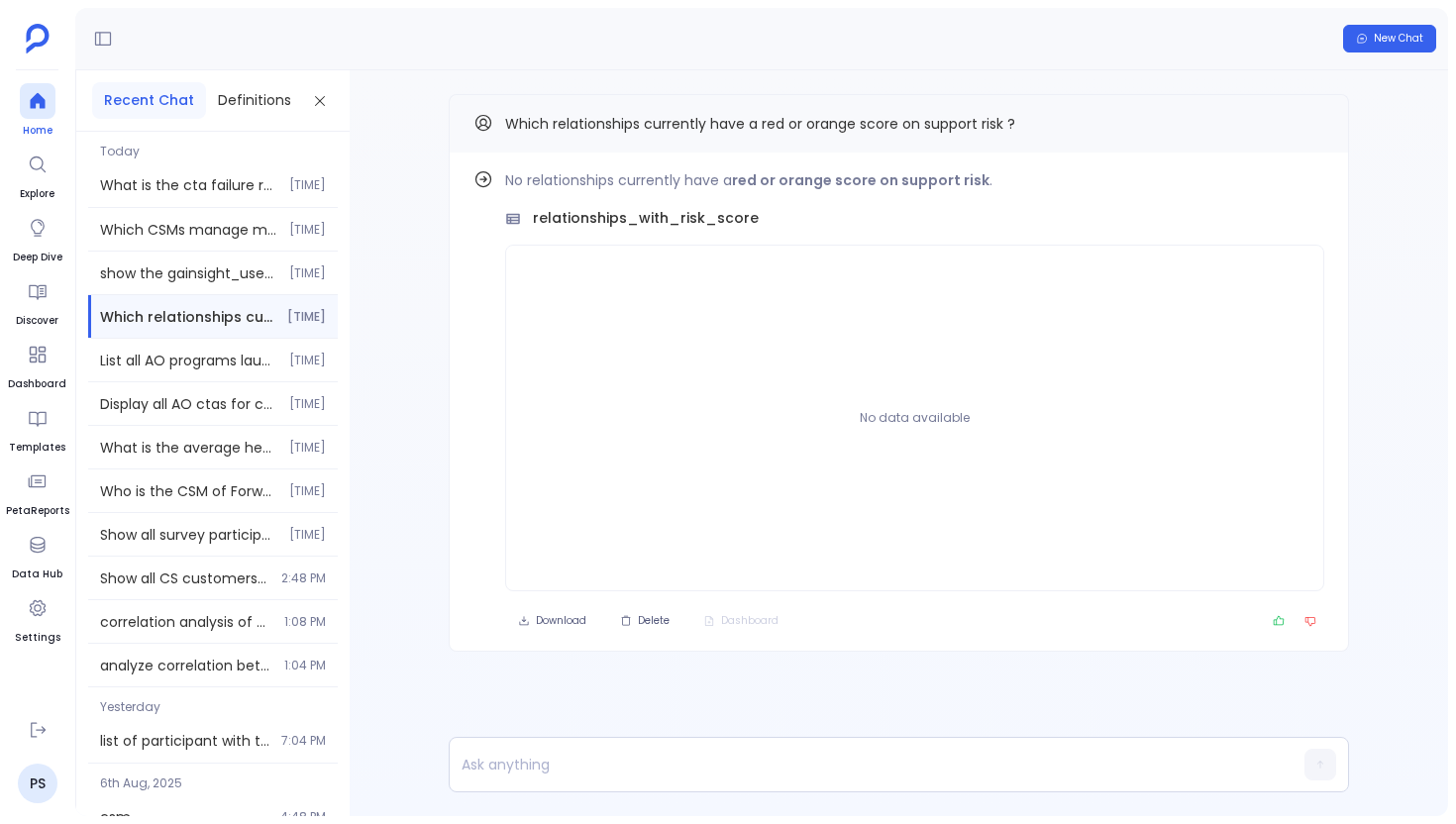 click at bounding box center [38, 101] 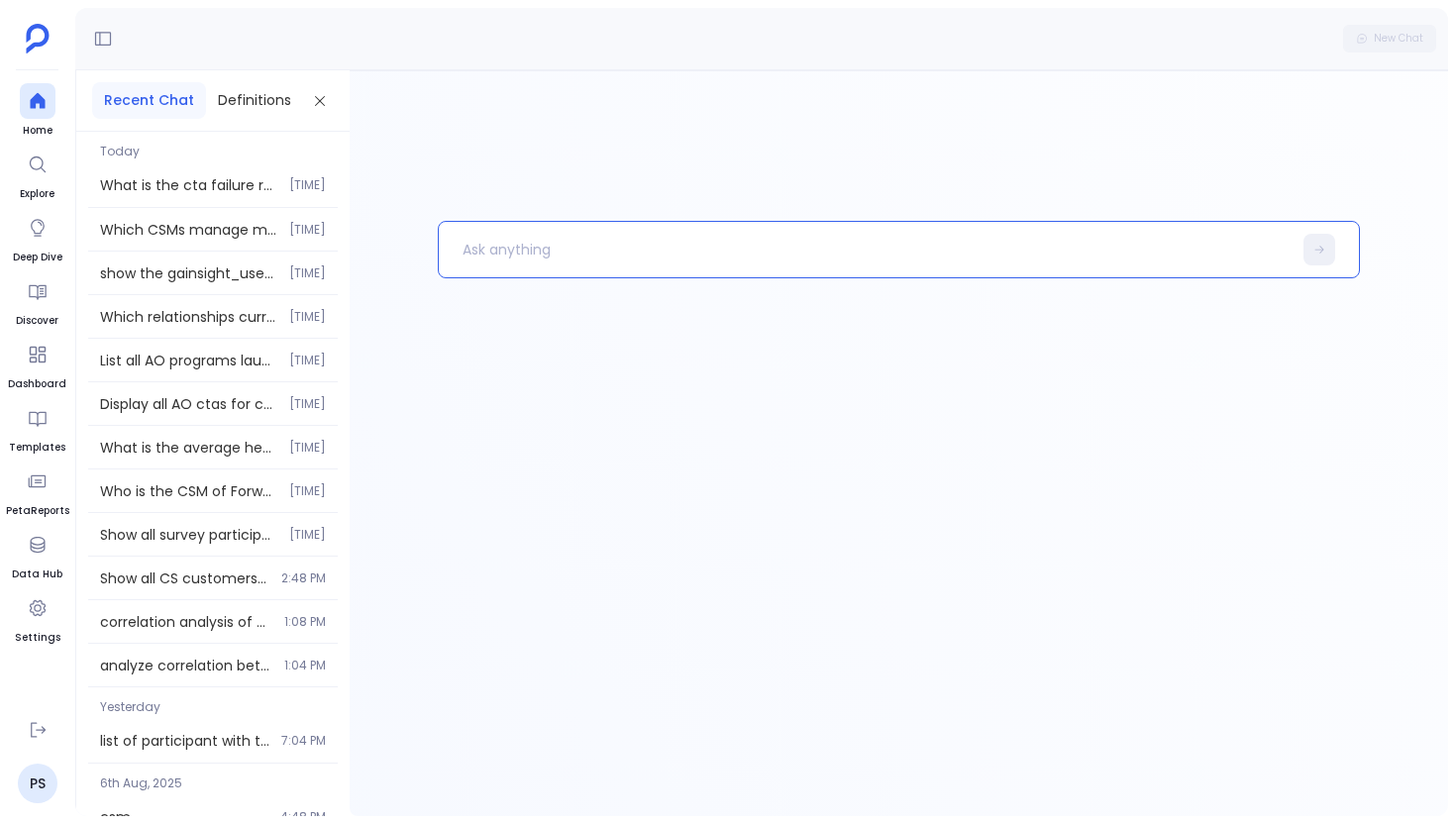 click at bounding box center [865, 250] 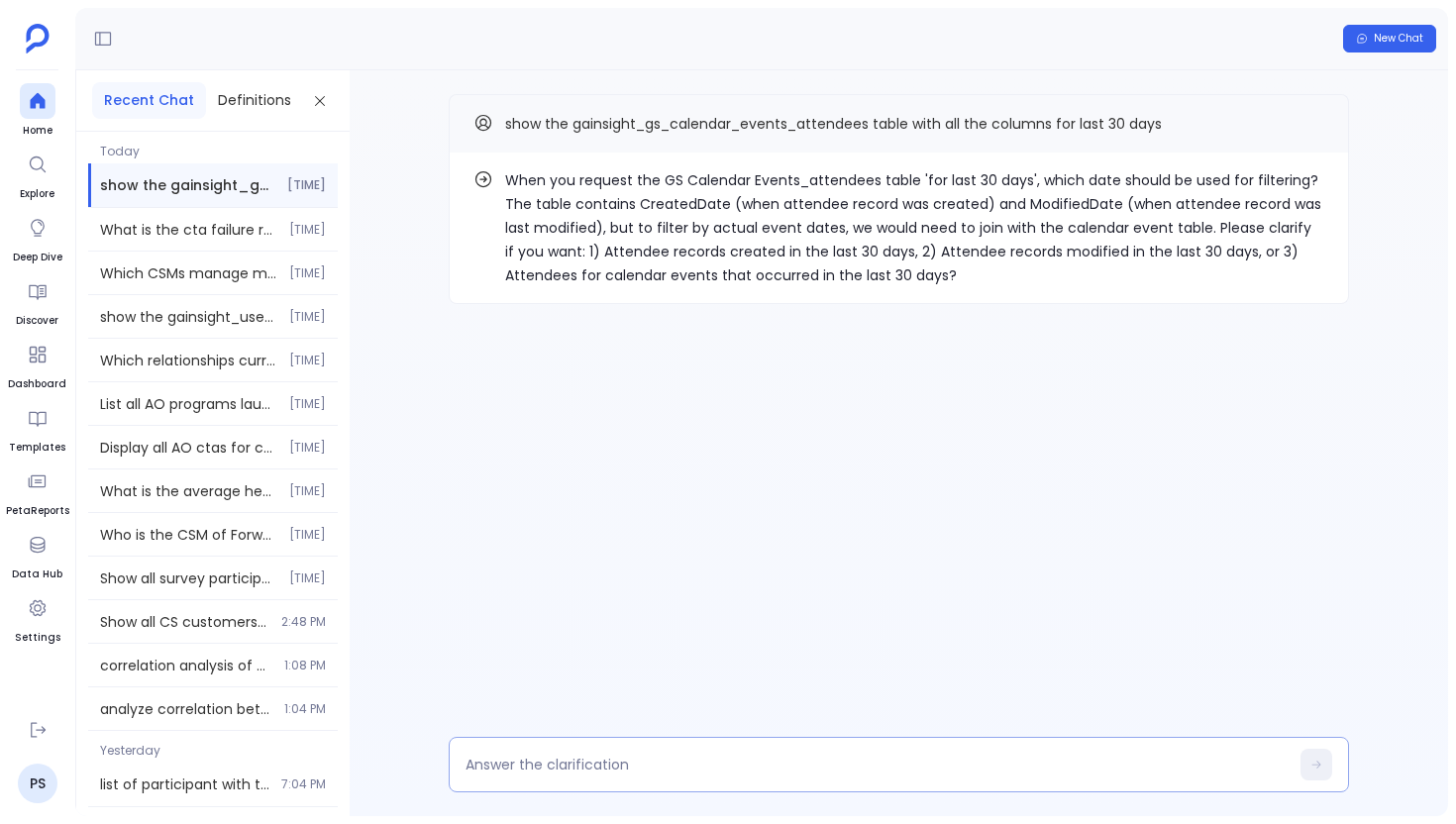 click at bounding box center (898, 765) 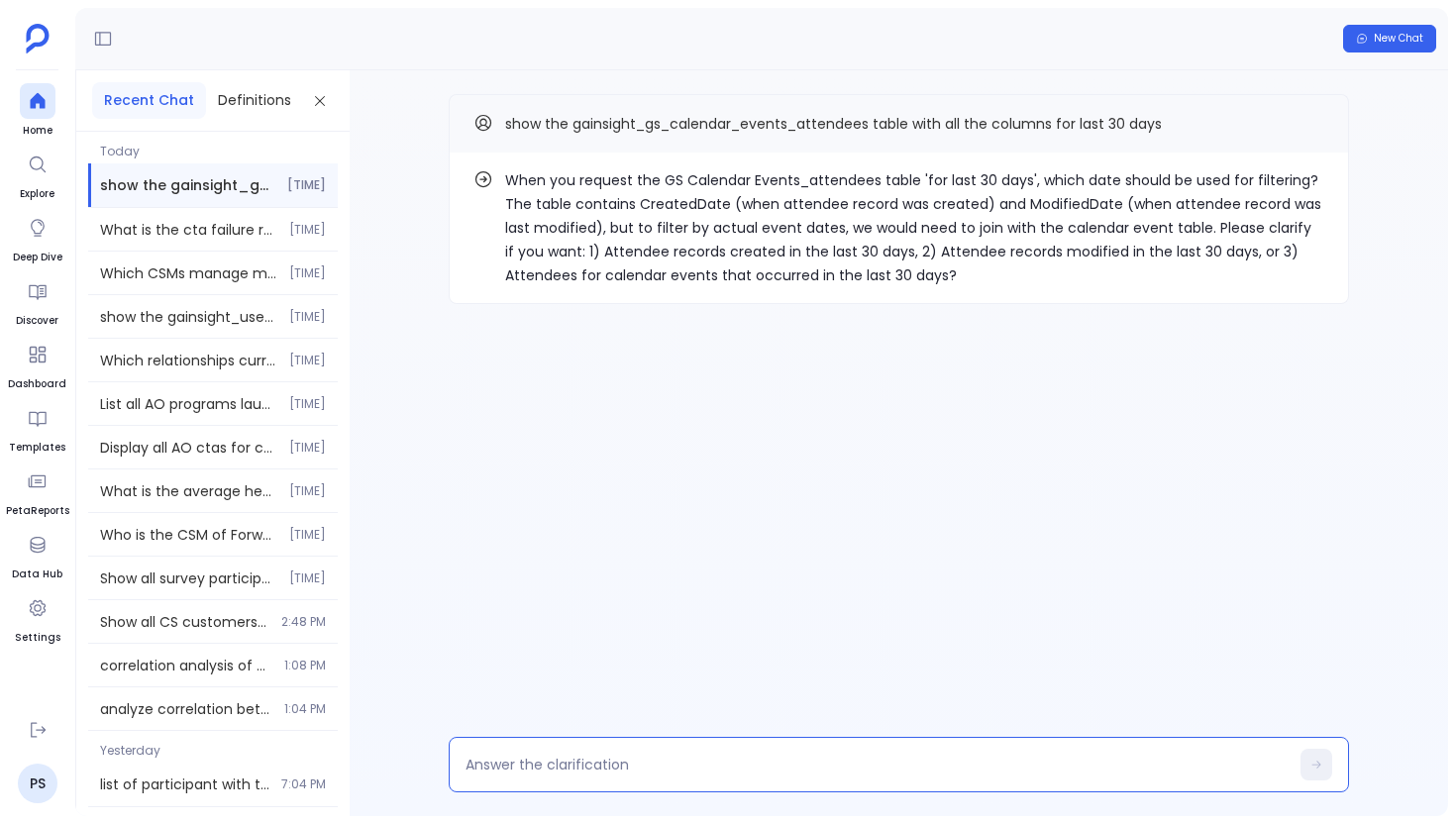click at bounding box center [877, 765] 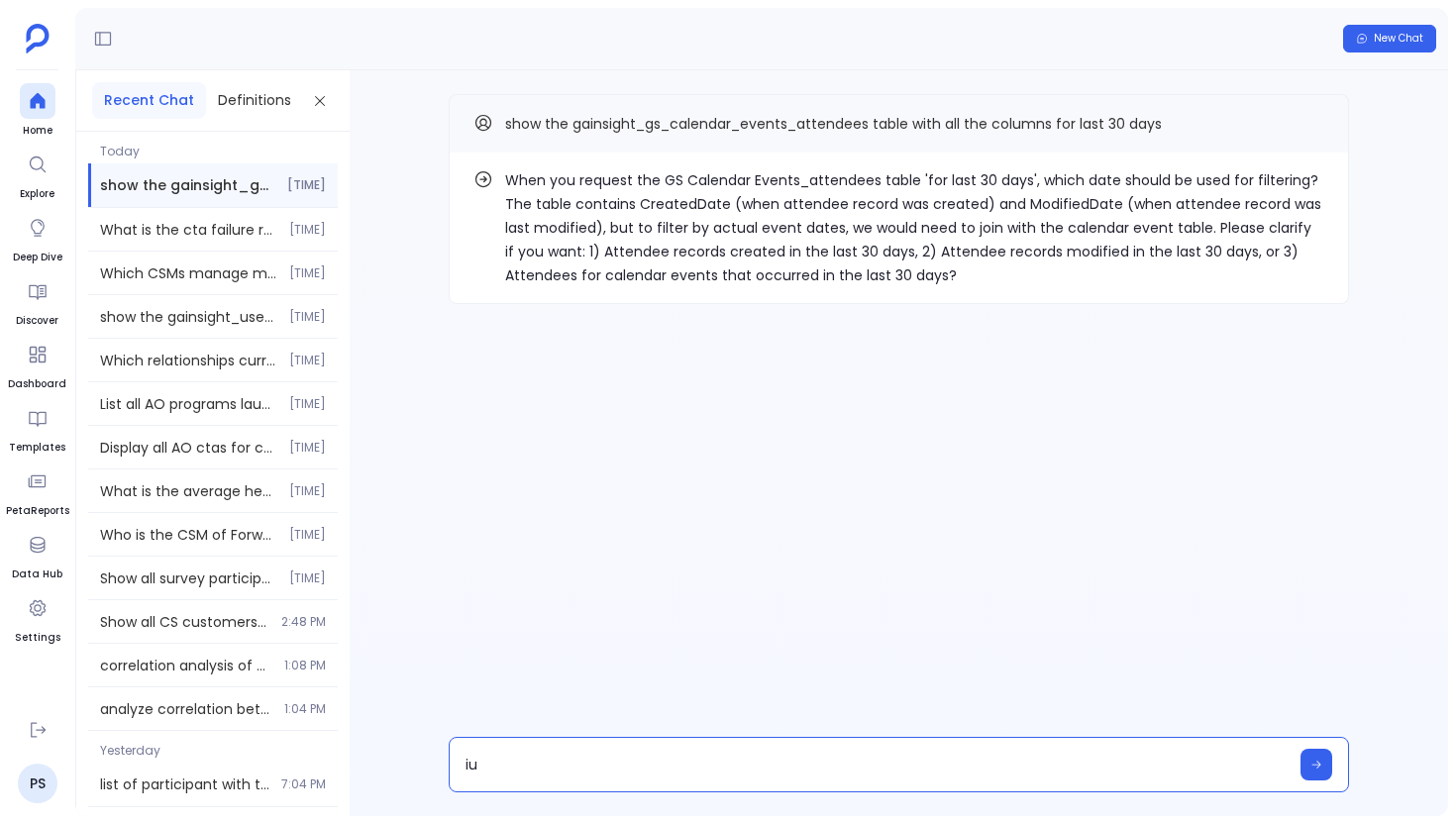 type on "i" 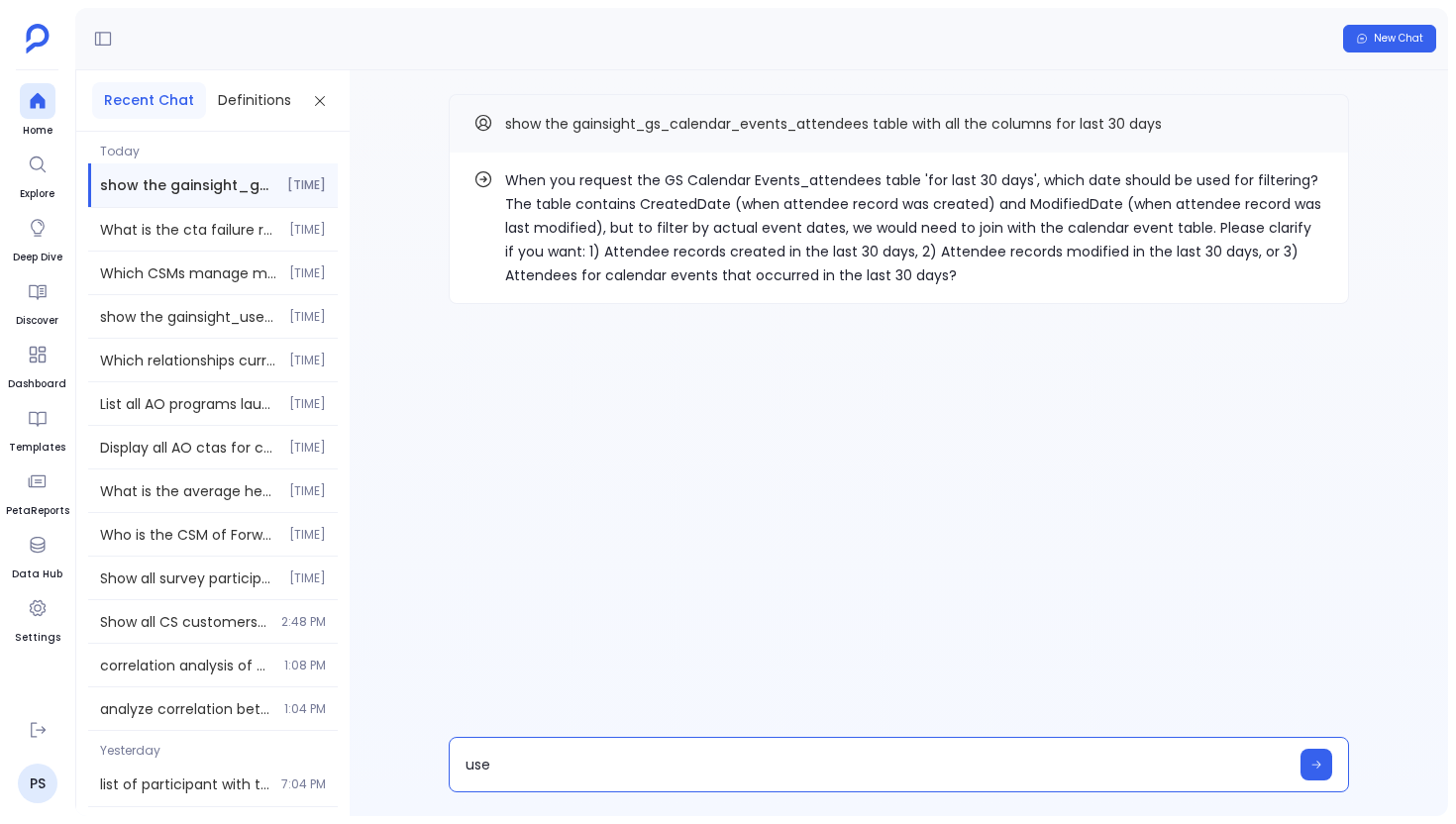 type on "use 1" 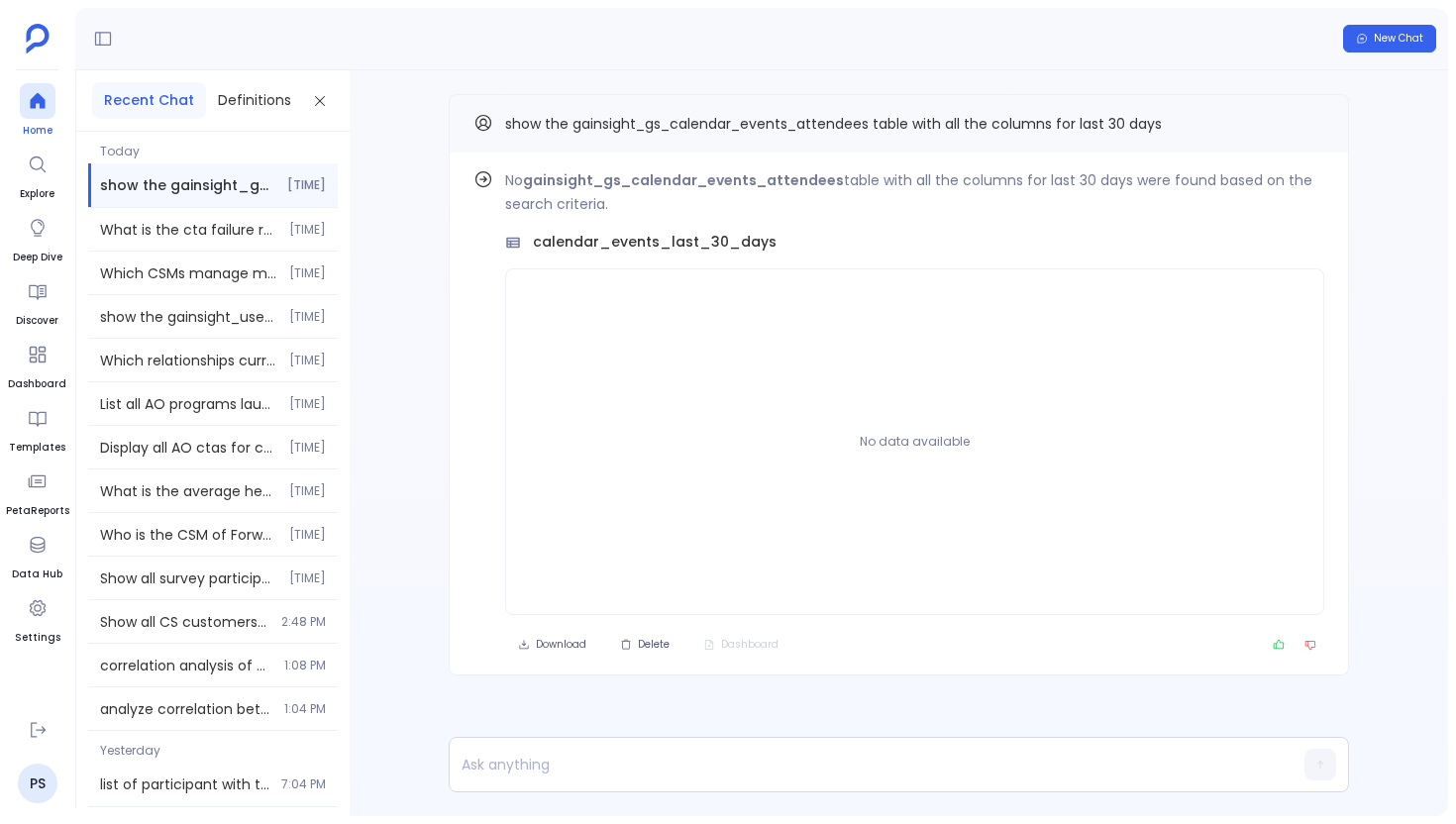 click at bounding box center [38, 101] 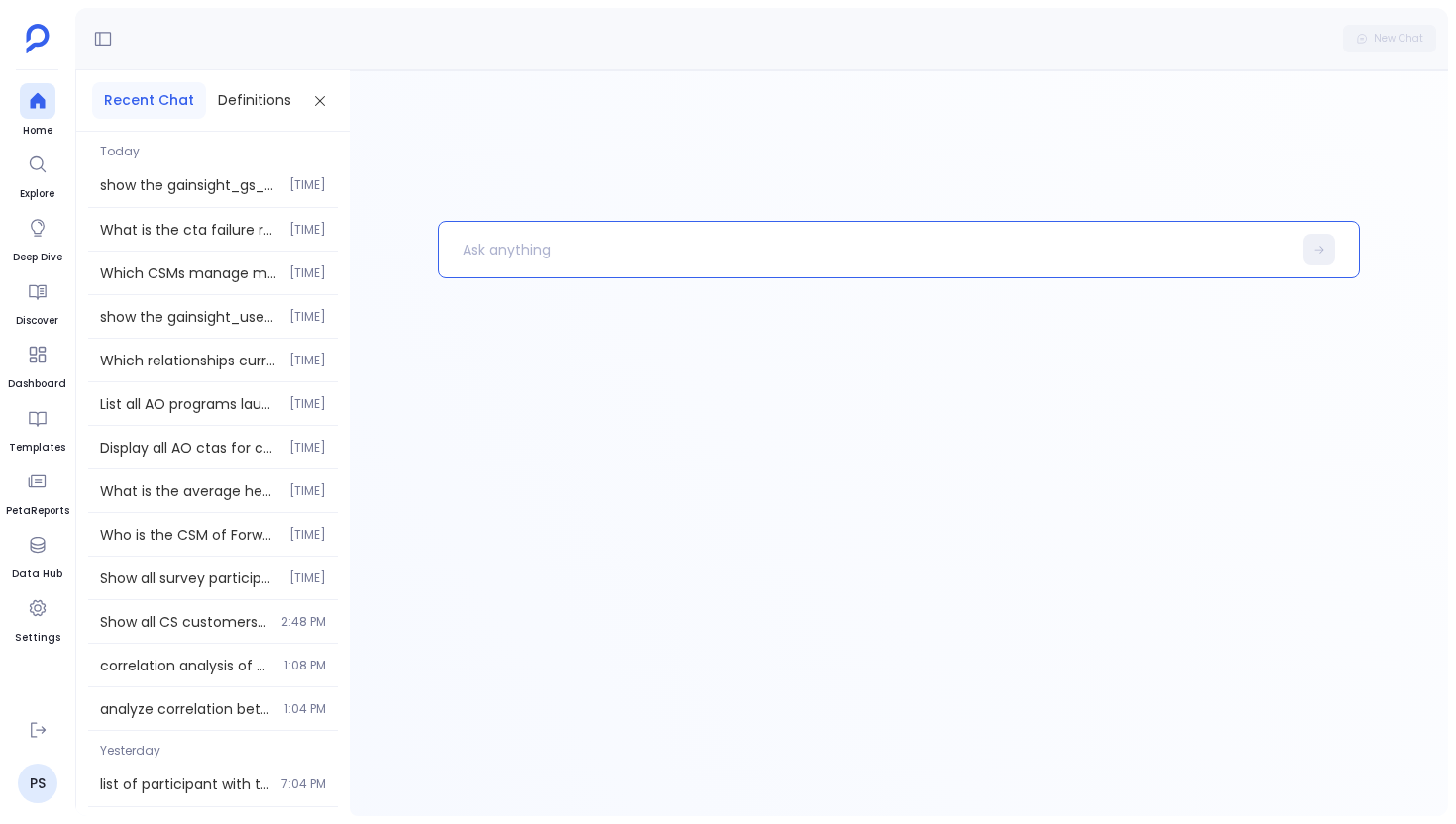 click at bounding box center (865, 250) 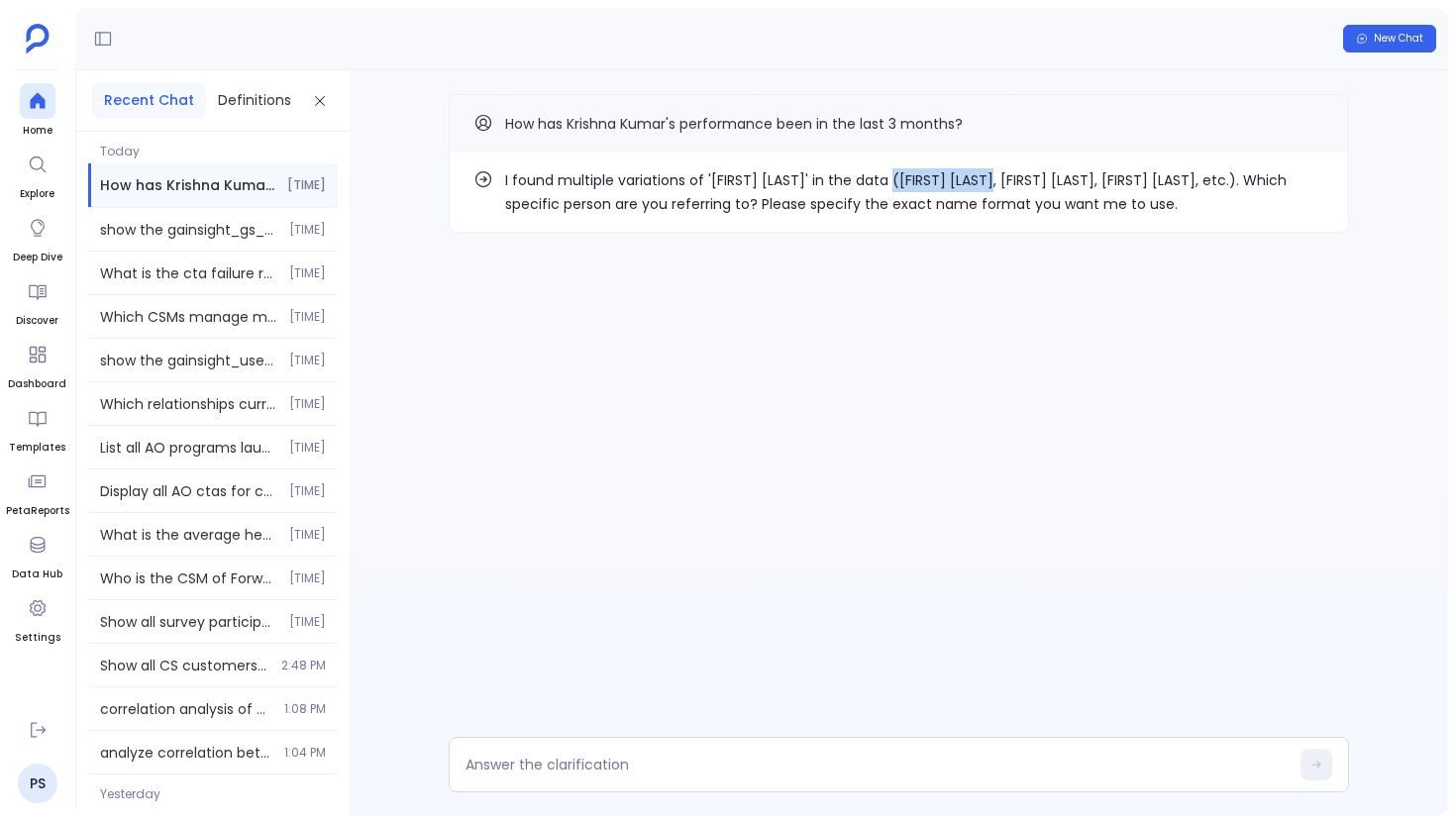 drag, startPoint x: 903, startPoint y: 179, endPoint x: 1008, endPoint y: 179, distance: 105 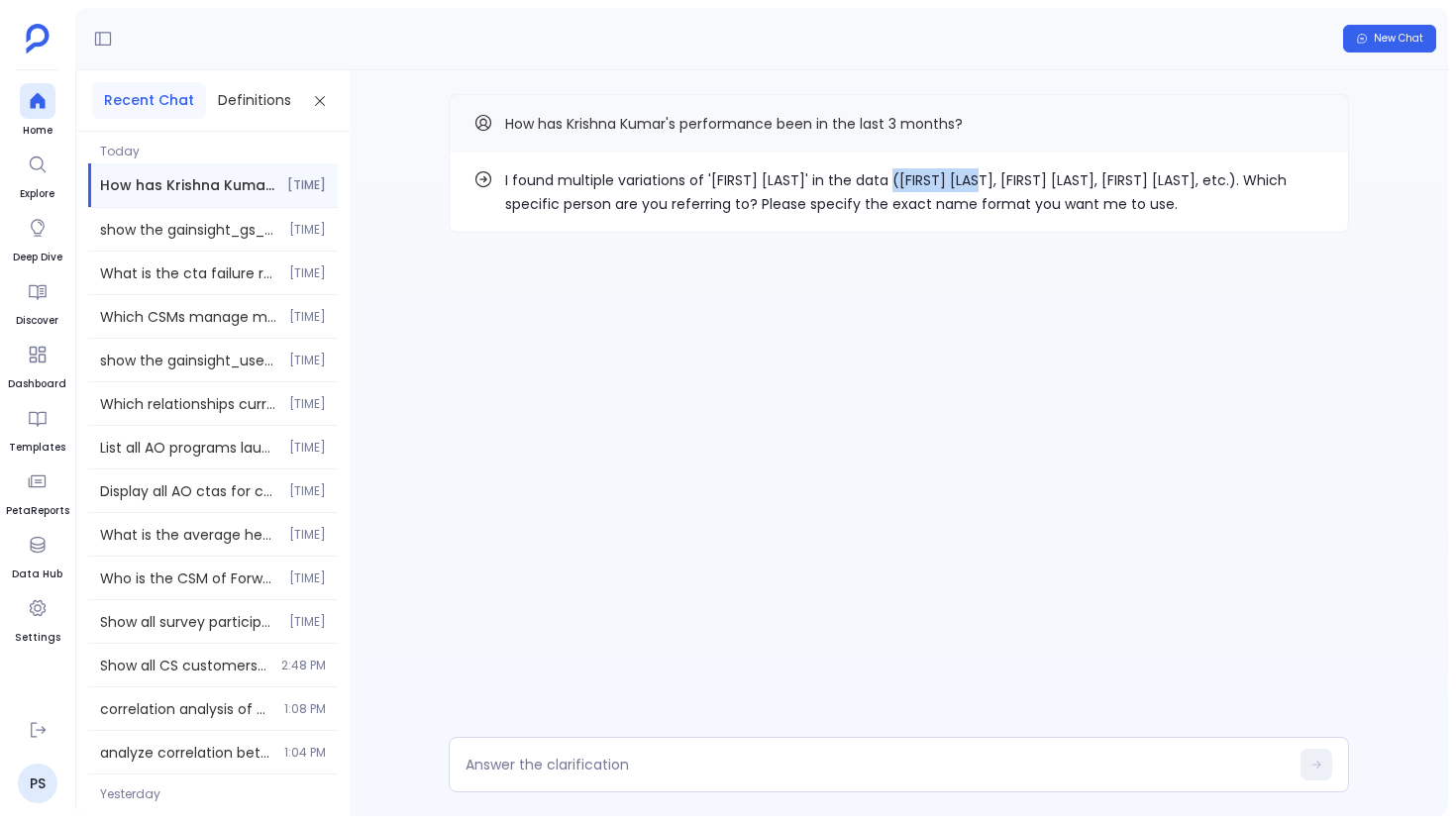 drag, startPoint x: 901, startPoint y: 174, endPoint x: 999, endPoint y: 178, distance: 98.0816 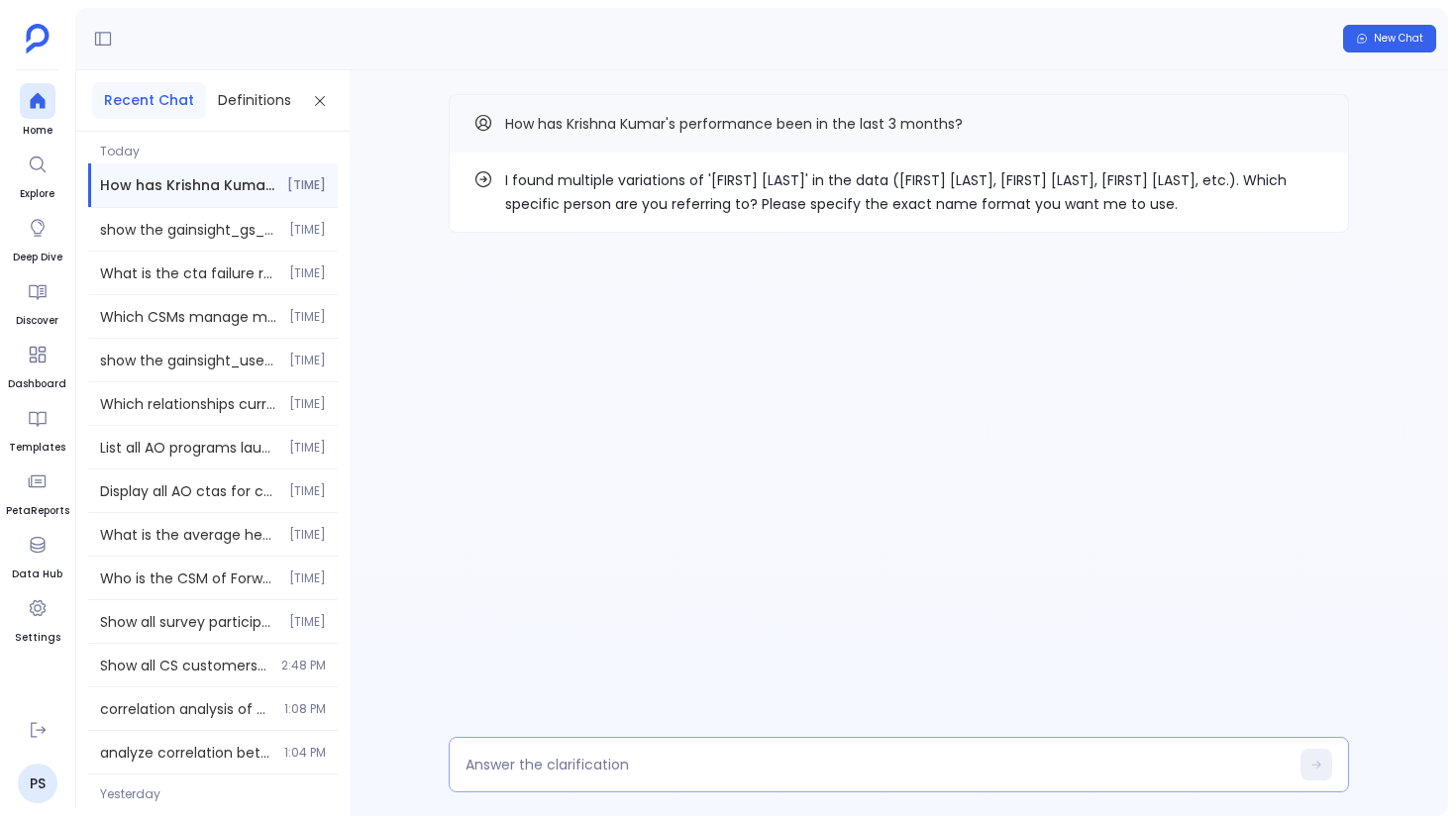 click at bounding box center [877, 765] 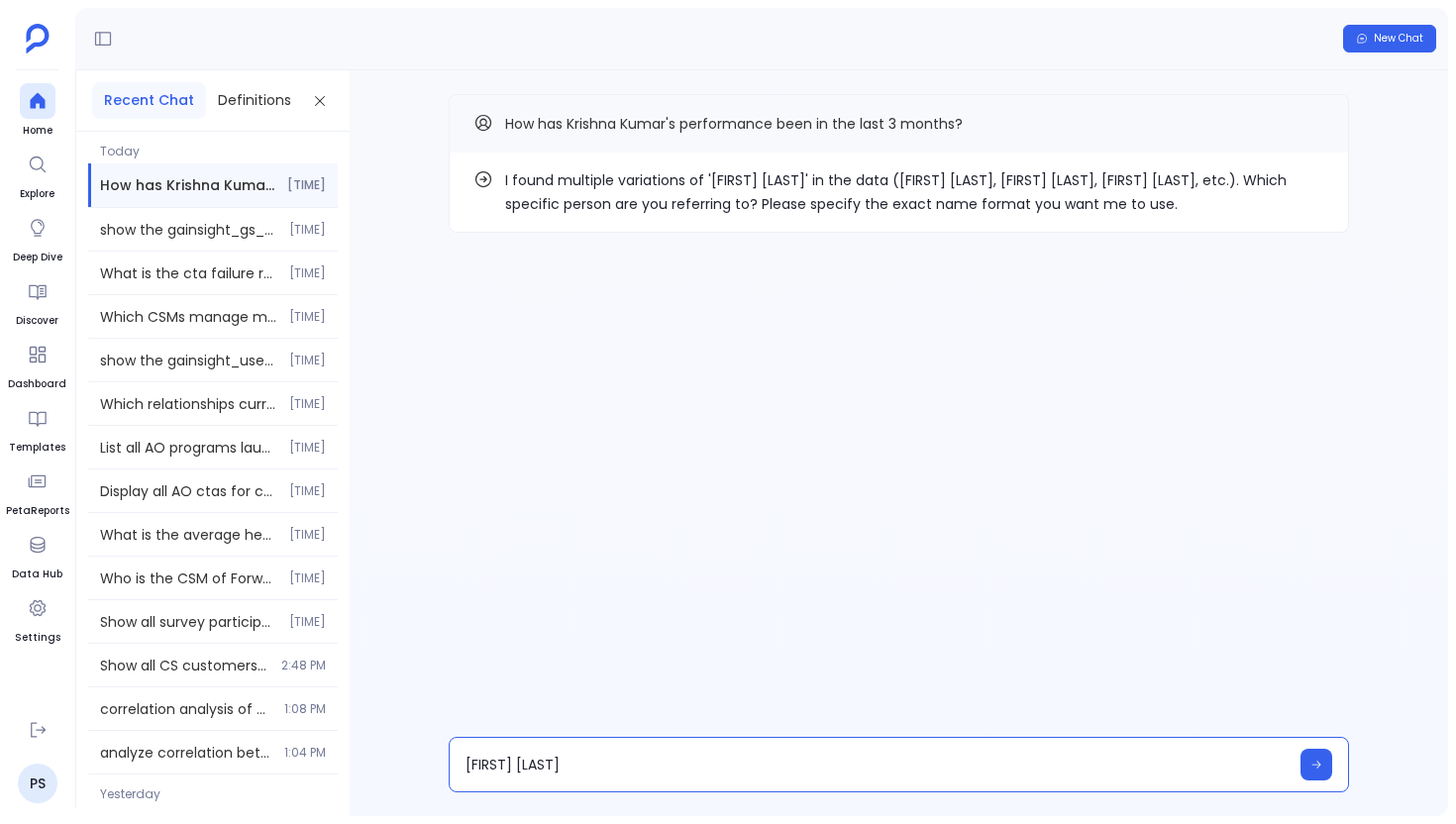 click on "[FIRST] [LAST]" at bounding box center (898, 765) 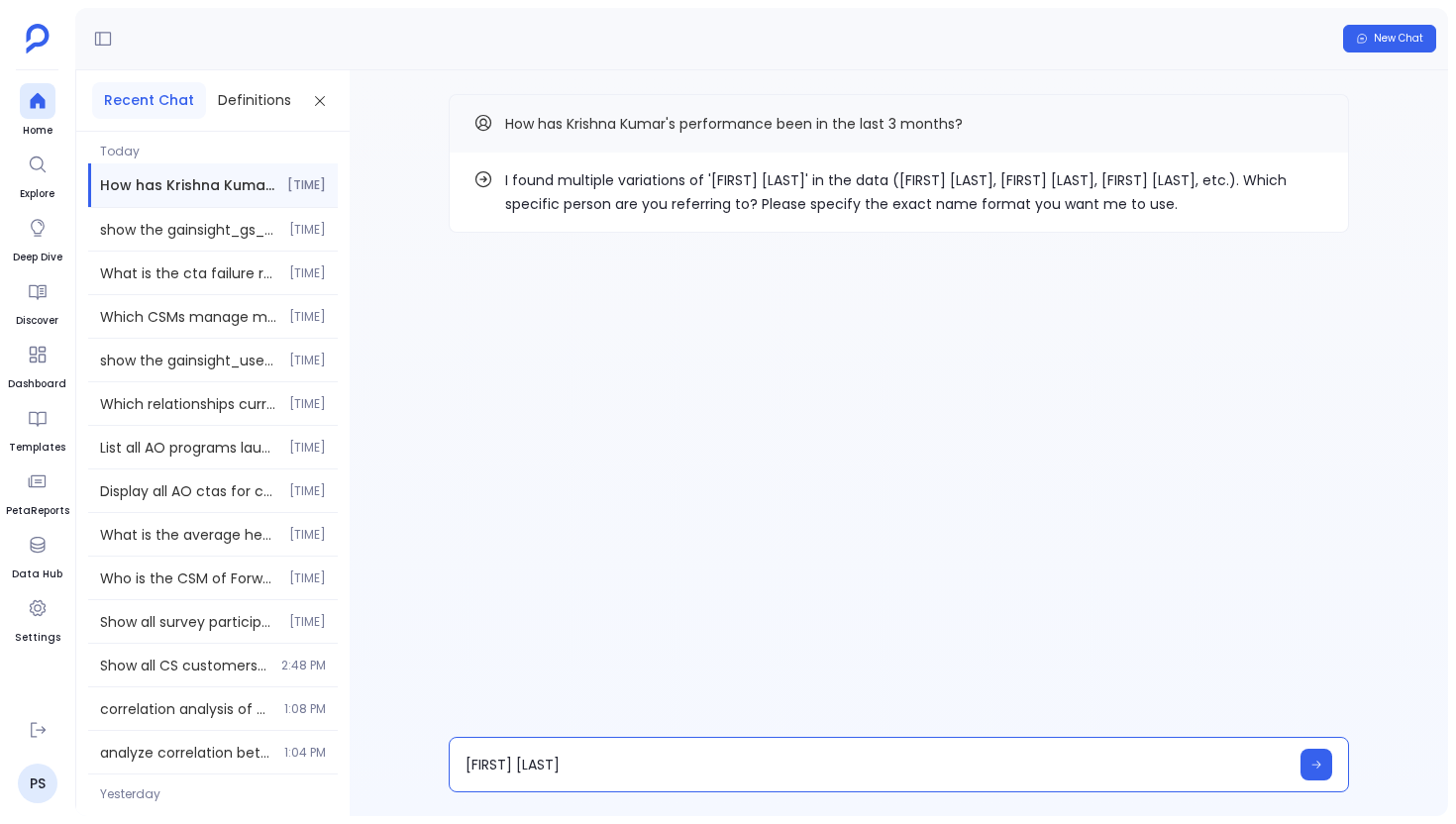 click on "[FIRST] [LAST]" at bounding box center [877, 765] 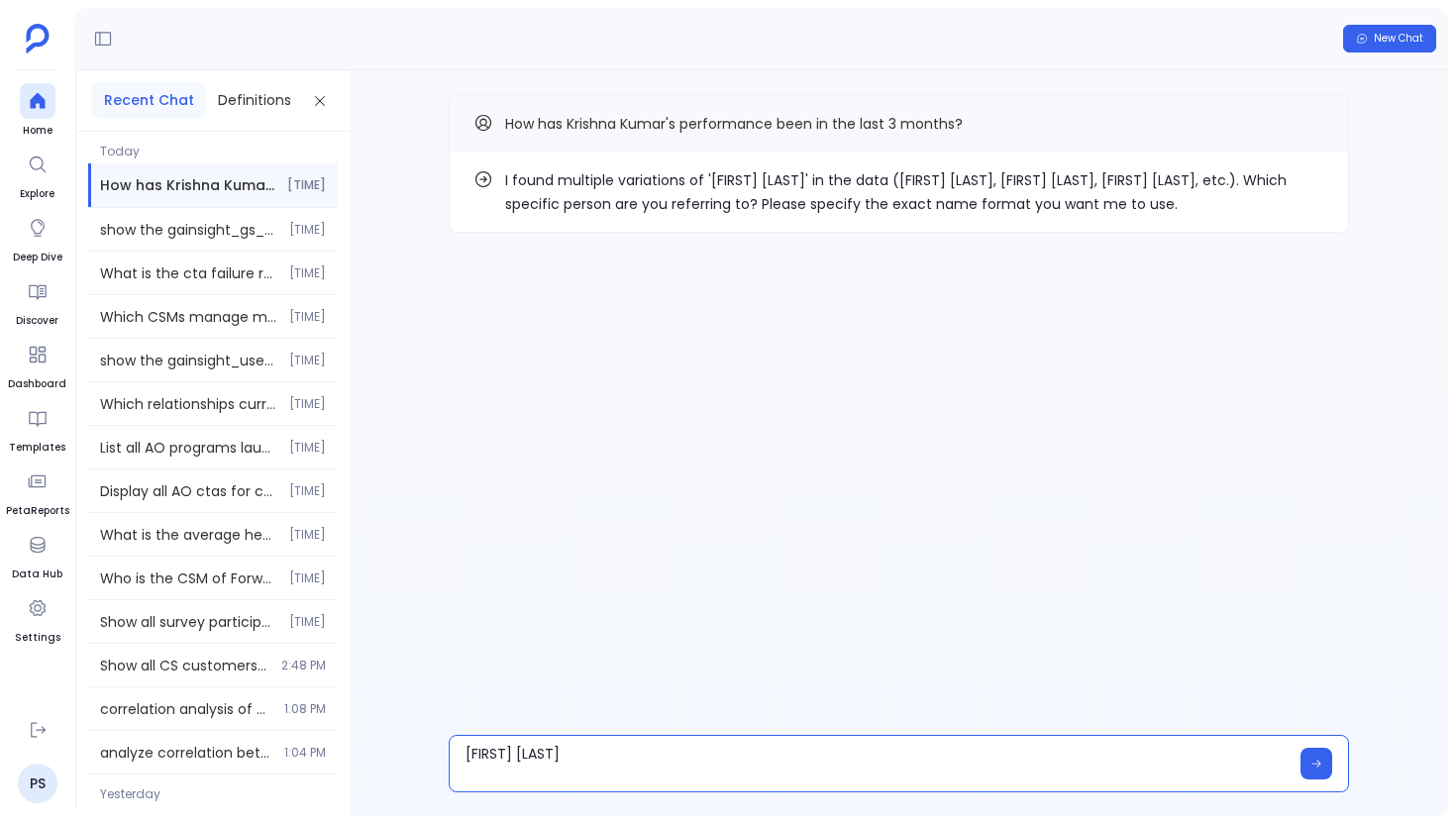 scroll, scrollTop: 0, scrollLeft: 0, axis: both 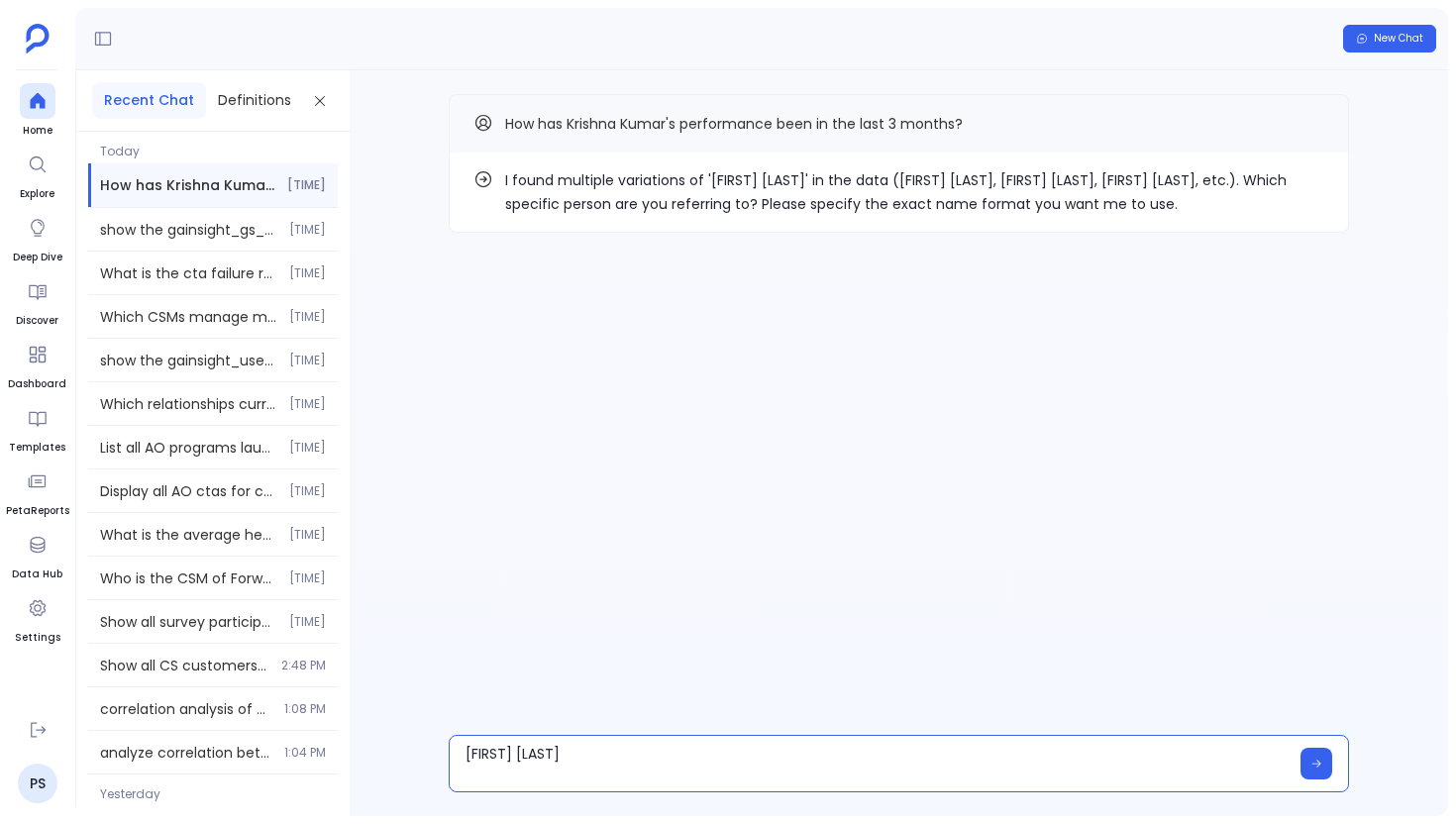 type on "[FIRST] [LAST]" 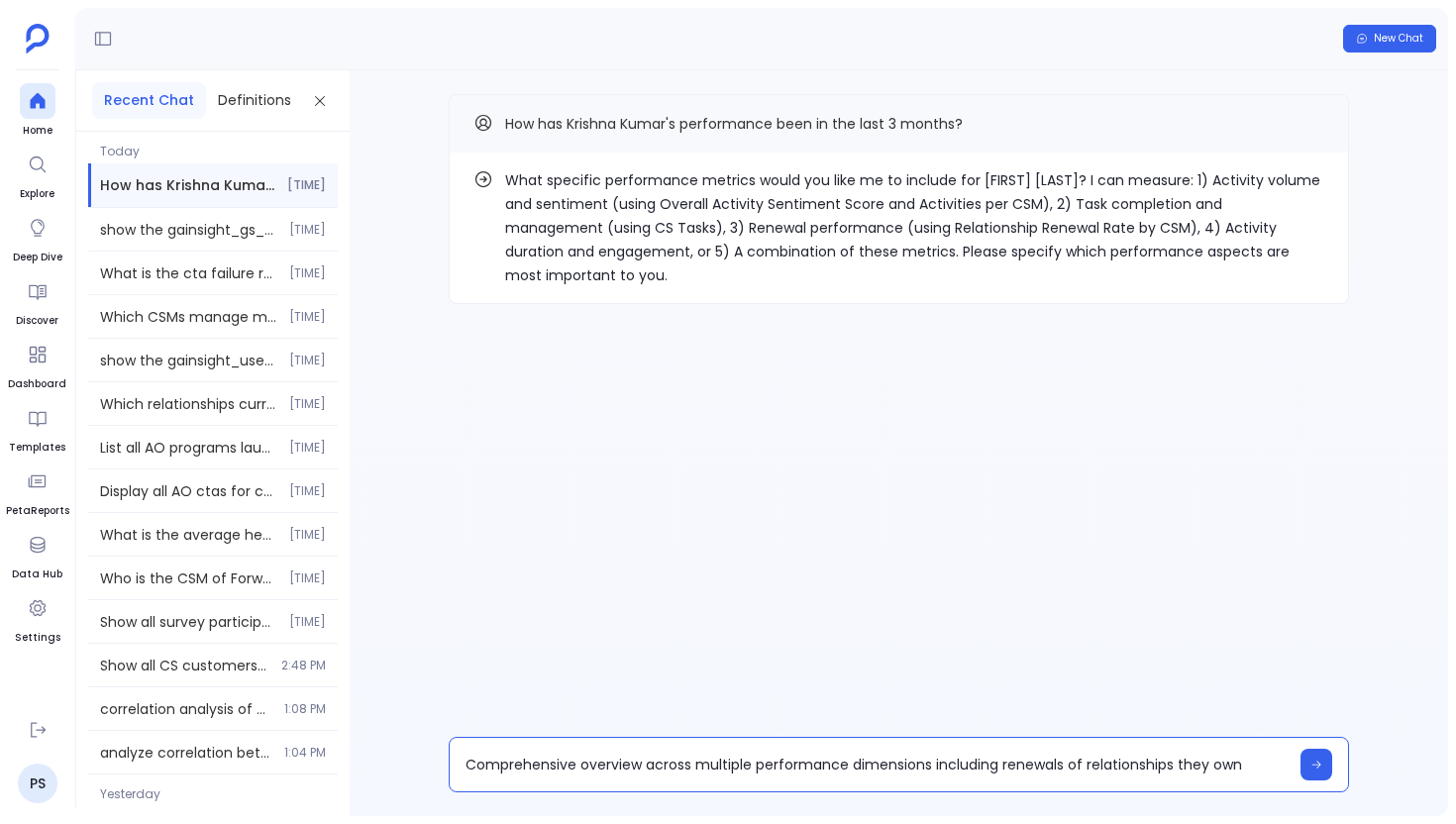 type on "Comprehensive overview across multiple performance dimensions including renewals of relationships they own" 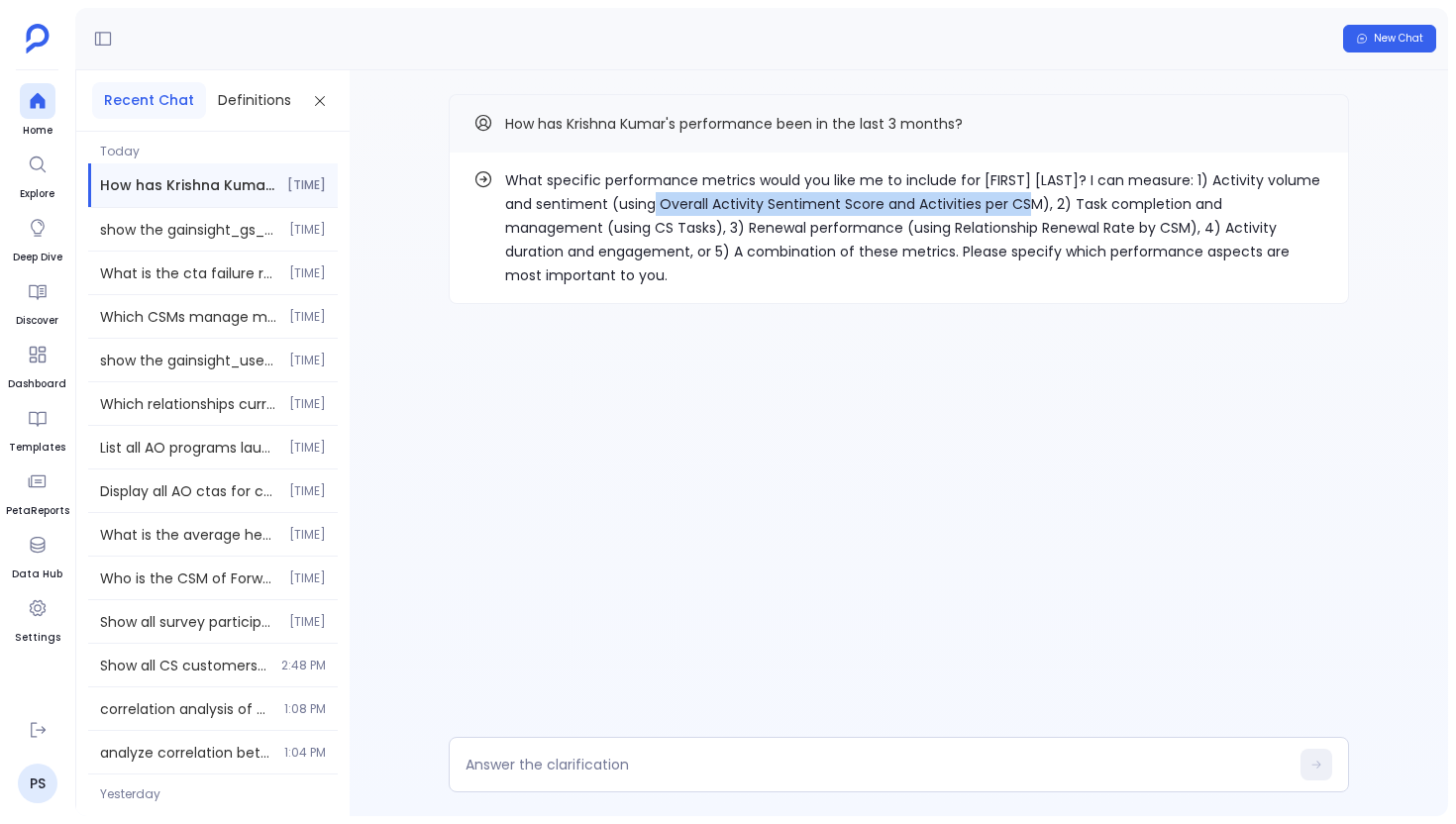 drag, startPoint x: 657, startPoint y: 202, endPoint x: 1034, endPoint y: 201, distance: 377.0013 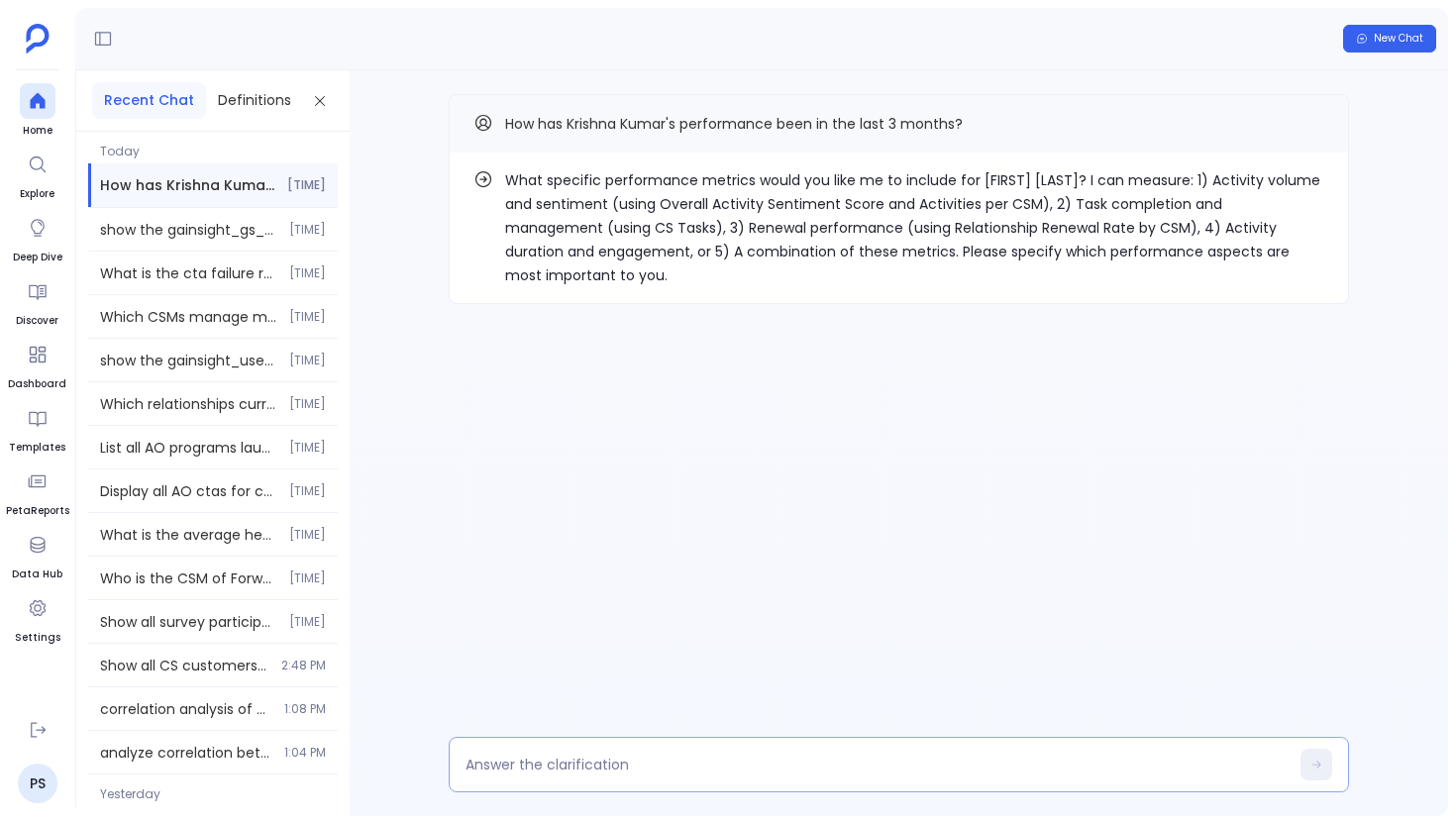 click at bounding box center (877, 765) 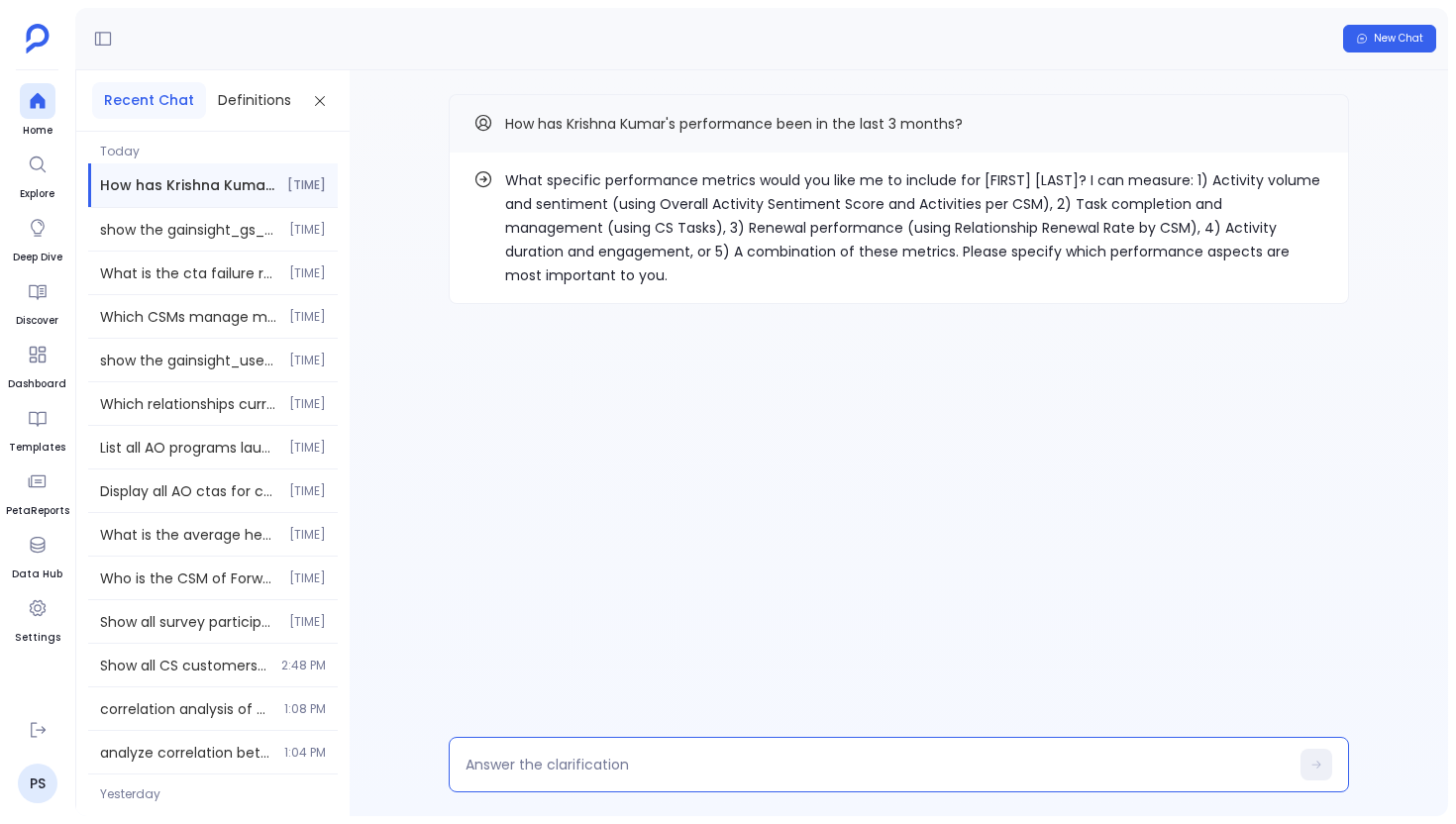 type on "Comprehensive overview across multiple performance dimensions including renewals of relationships they own" 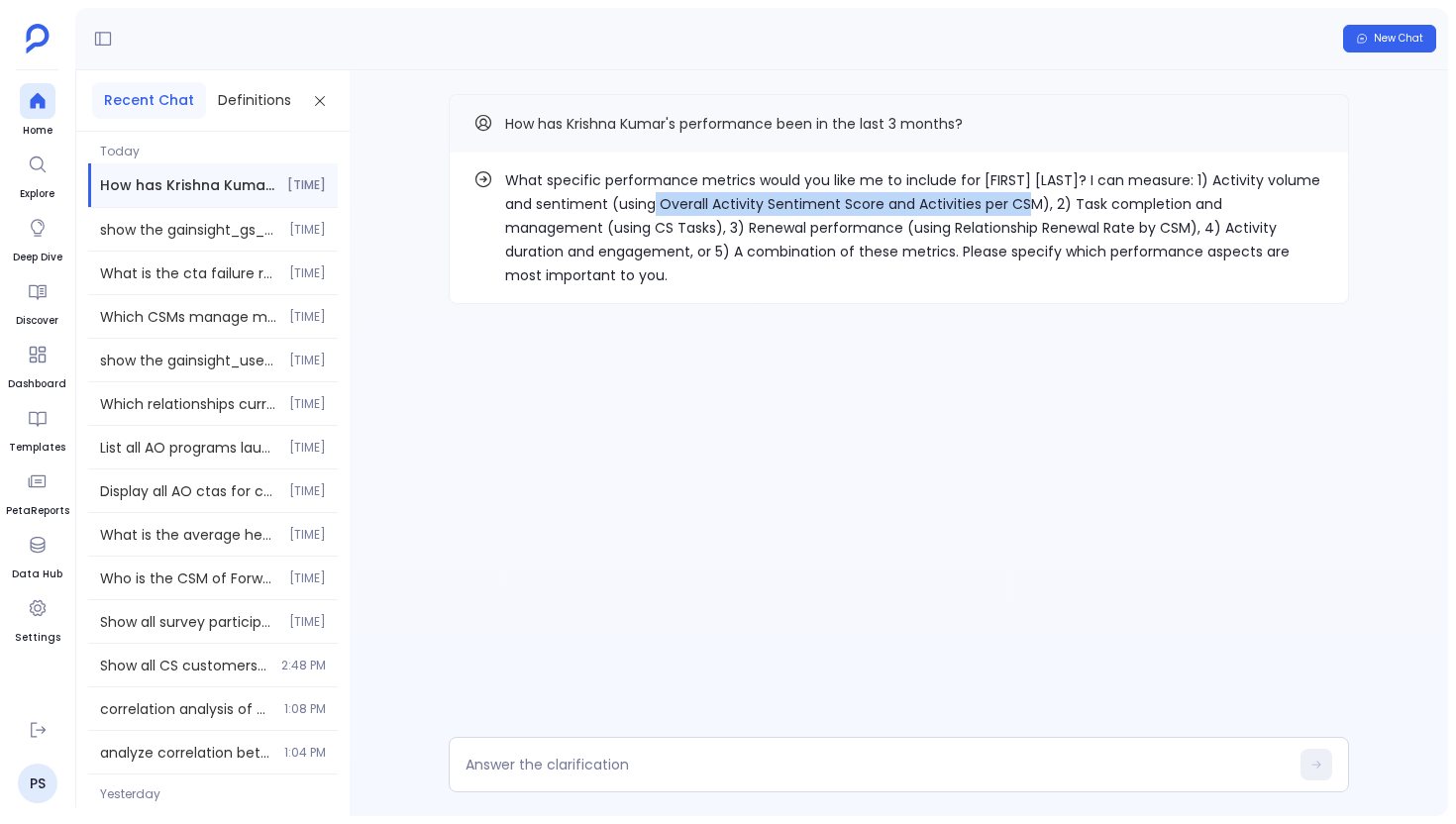 drag, startPoint x: 663, startPoint y: 202, endPoint x: 1034, endPoint y: 202, distance: 371 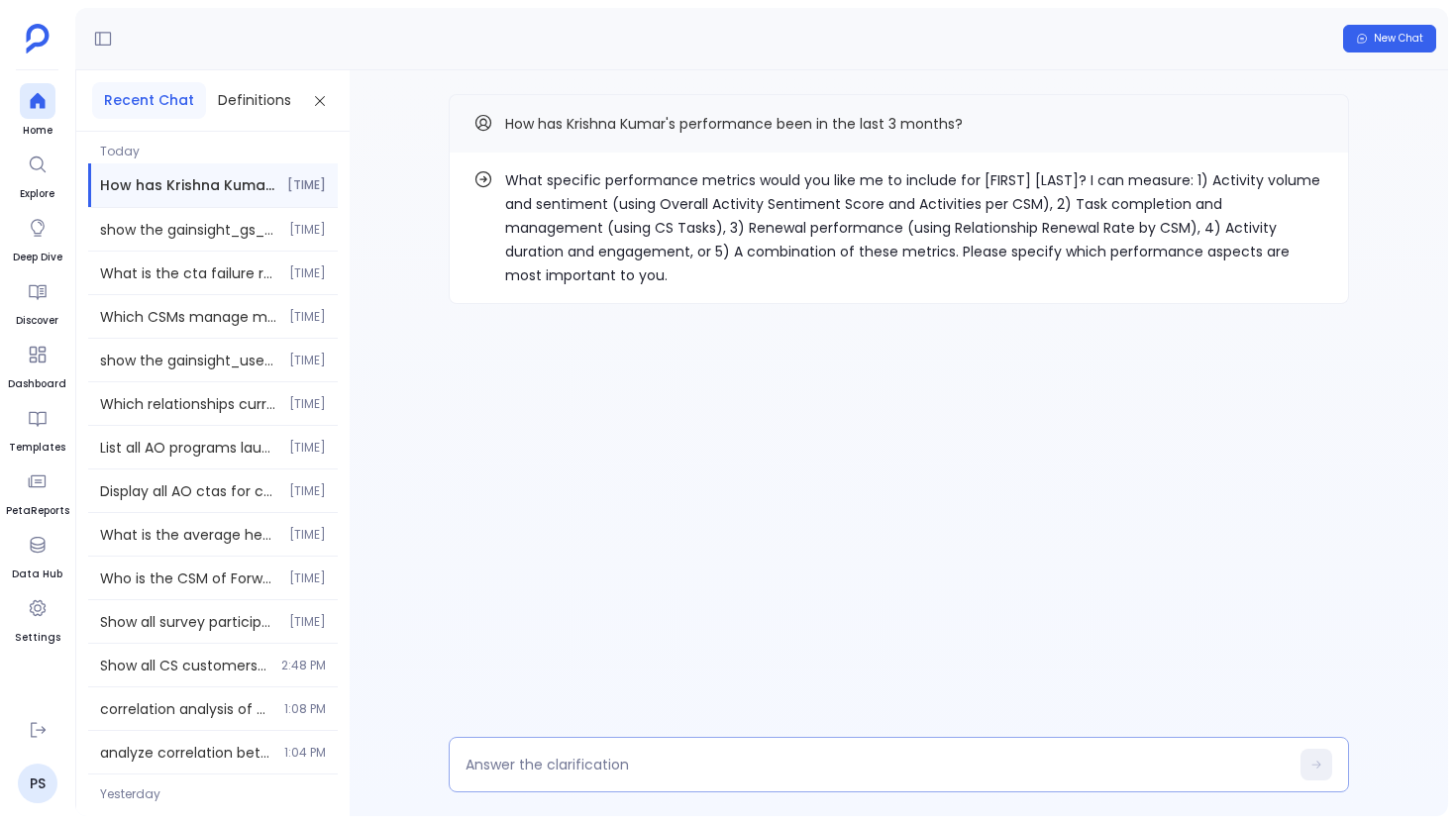 click at bounding box center (877, 765) 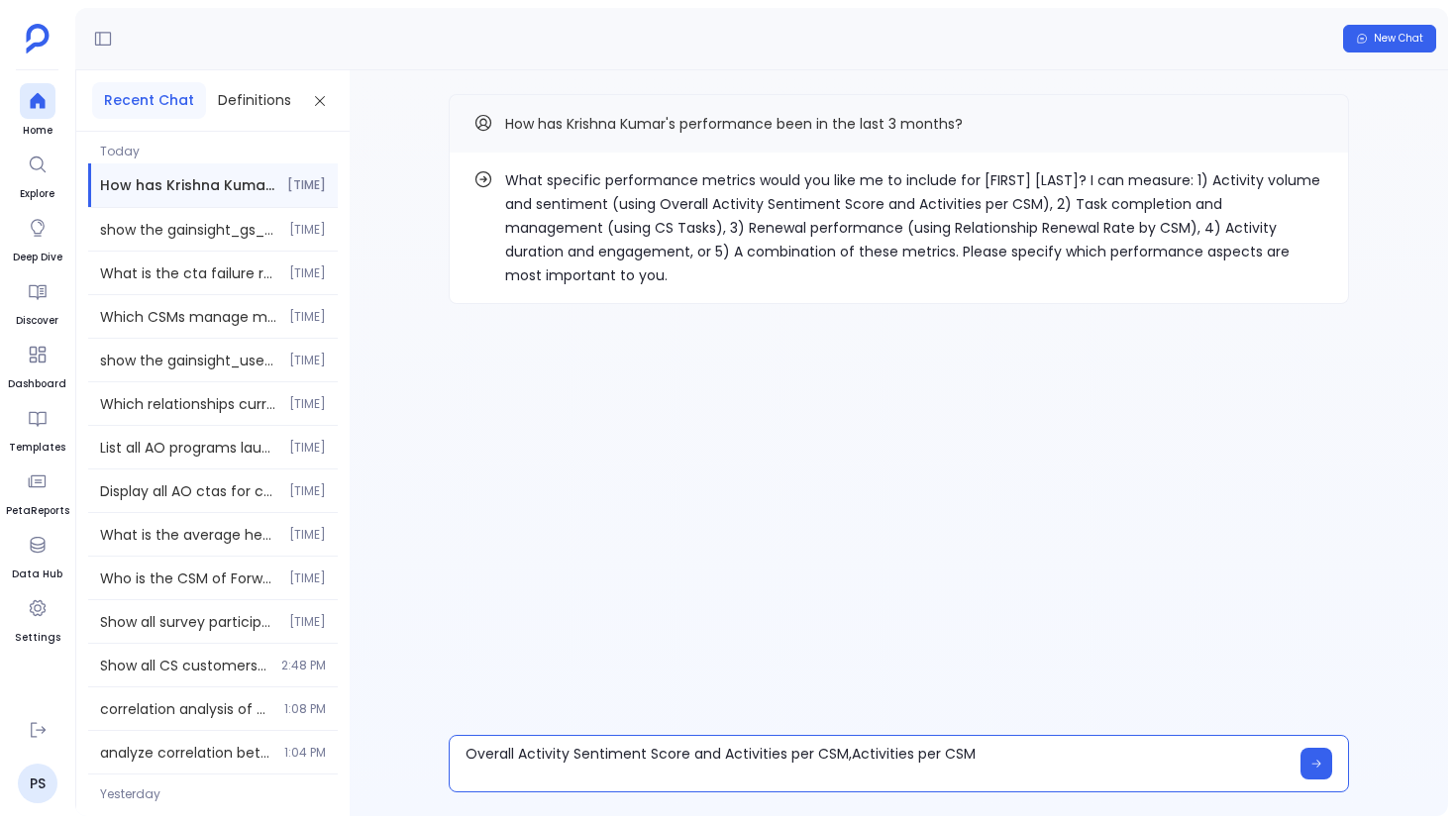scroll, scrollTop: 0, scrollLeft: 0, axis: both 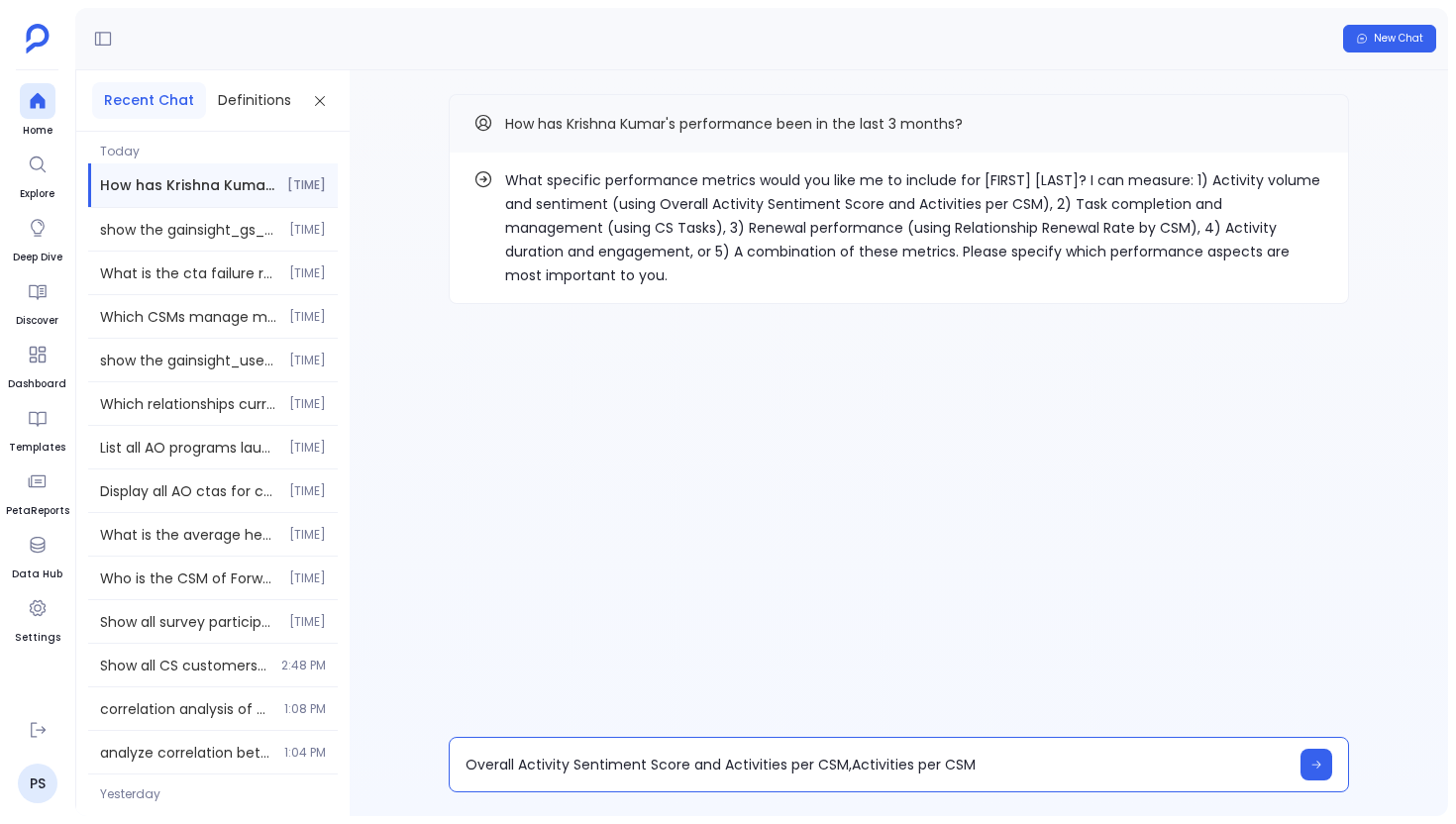 click on "Overall Activity Sentiment Score and Activities per CSM,Activities per CSM" at bounding box center (877, 765) 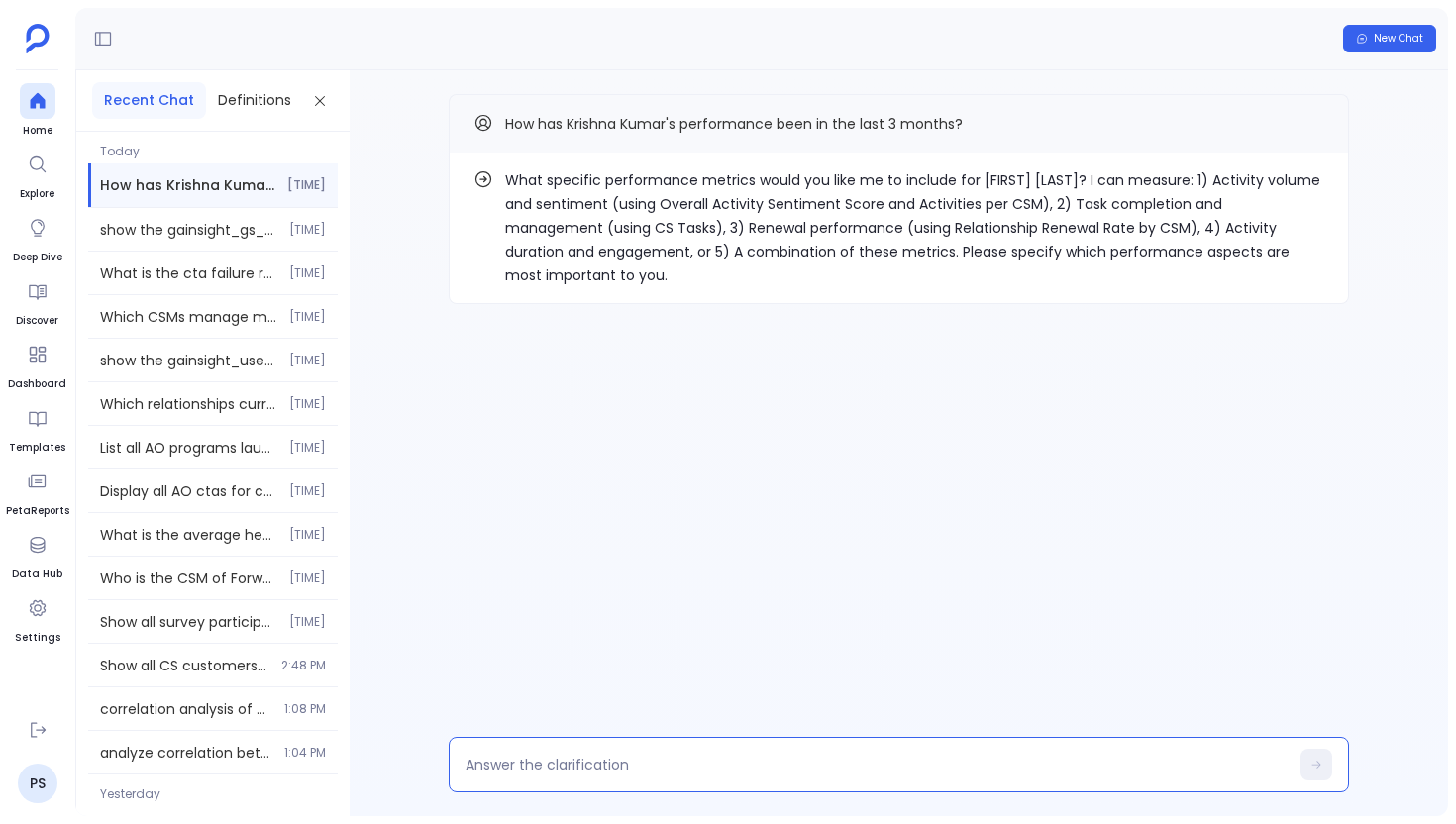 type on "5" 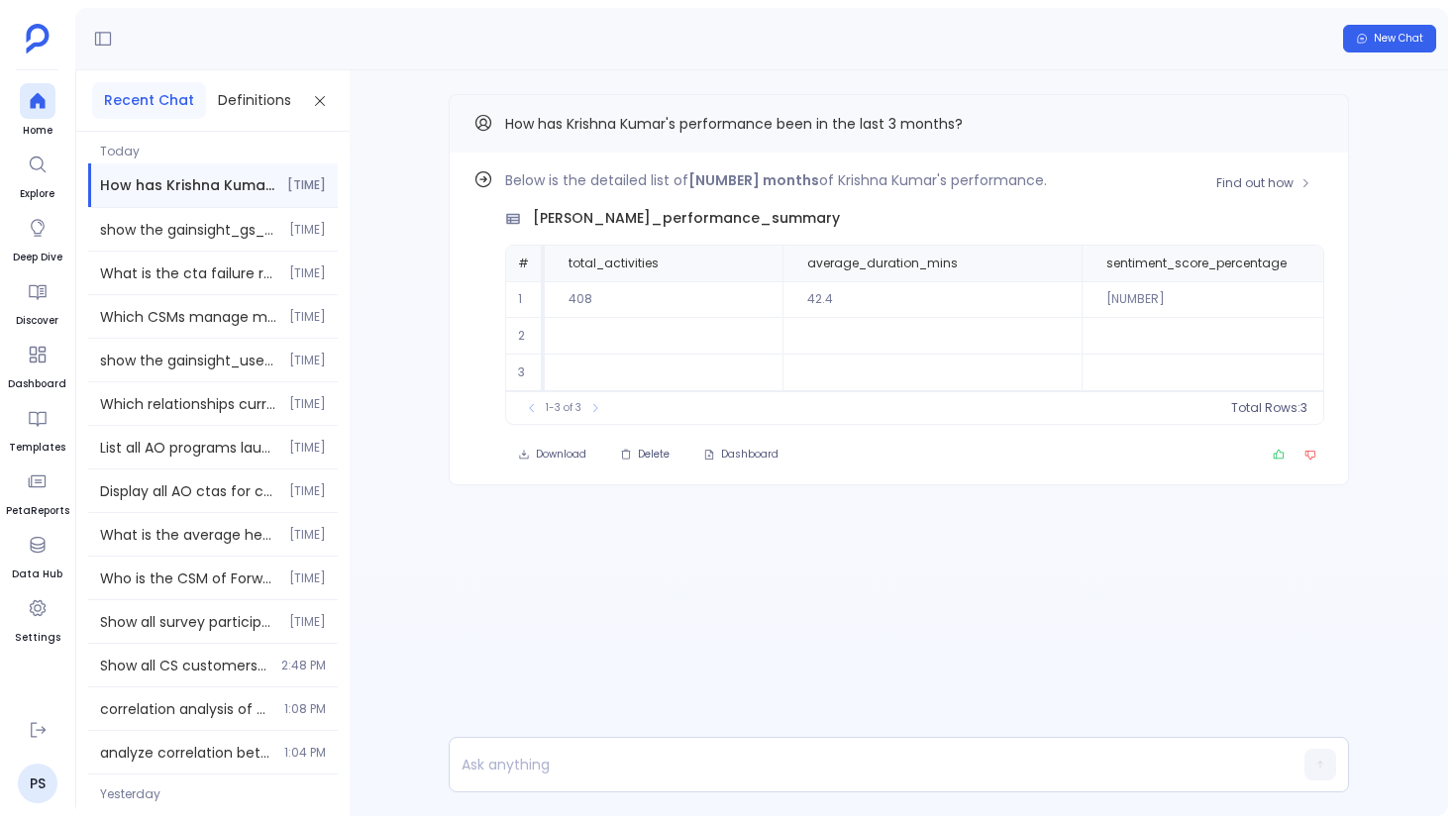 click on "Home Explore Deep Dive Discover Dashboard Templates PetaReports Data Hub Settings" at bounding box center (38, 393) 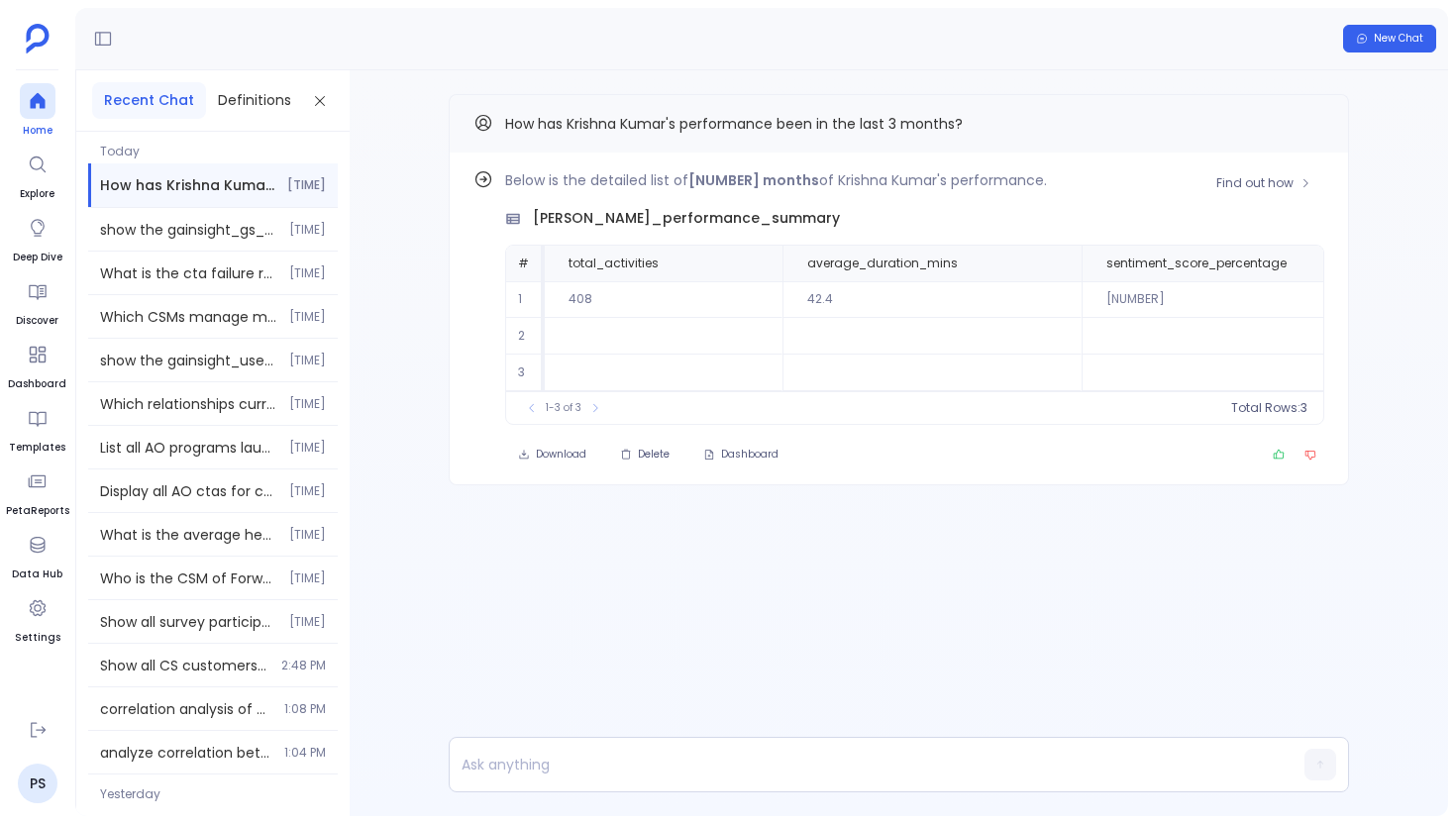 click 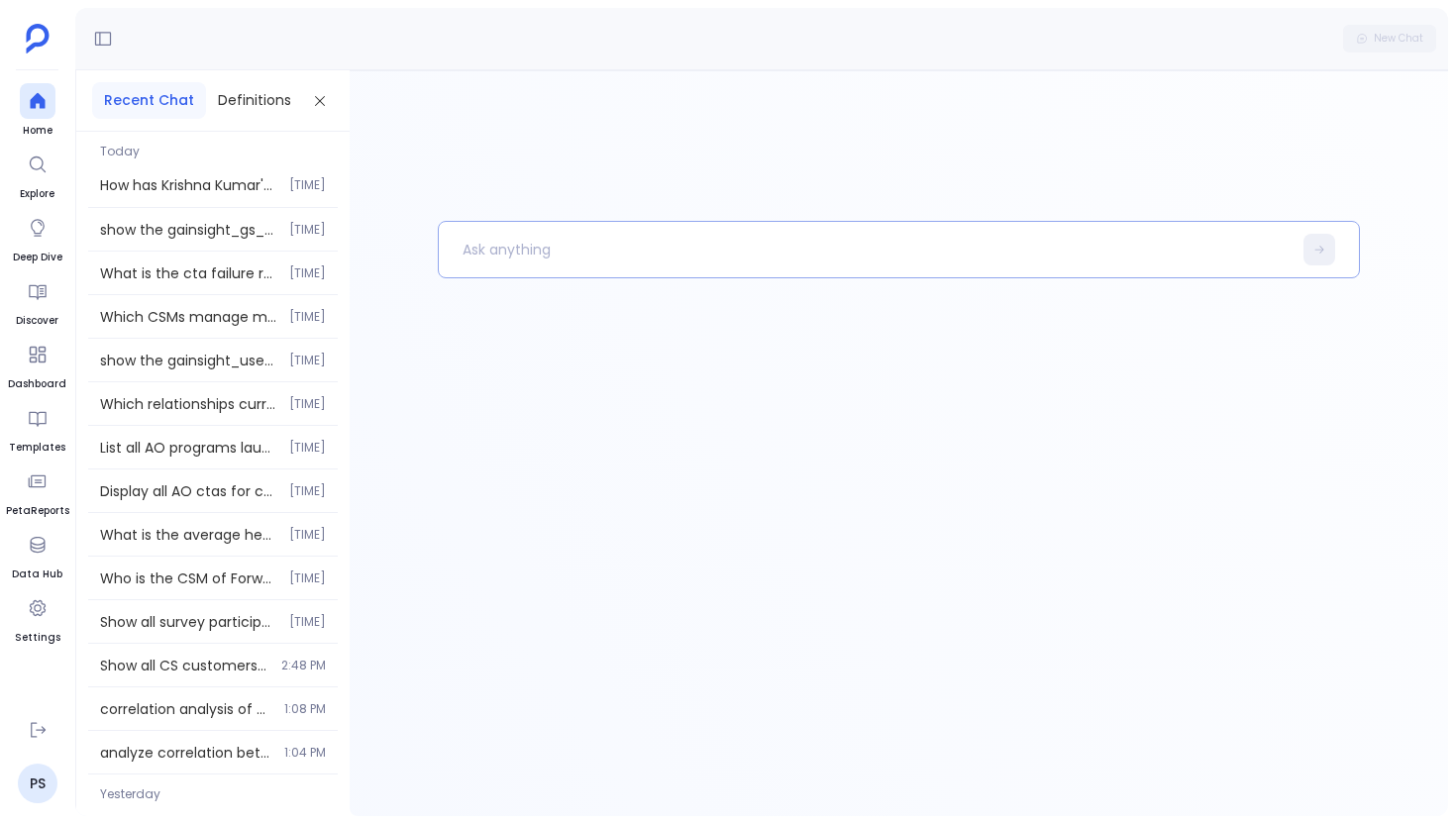 click at bounding box center [865, 250] 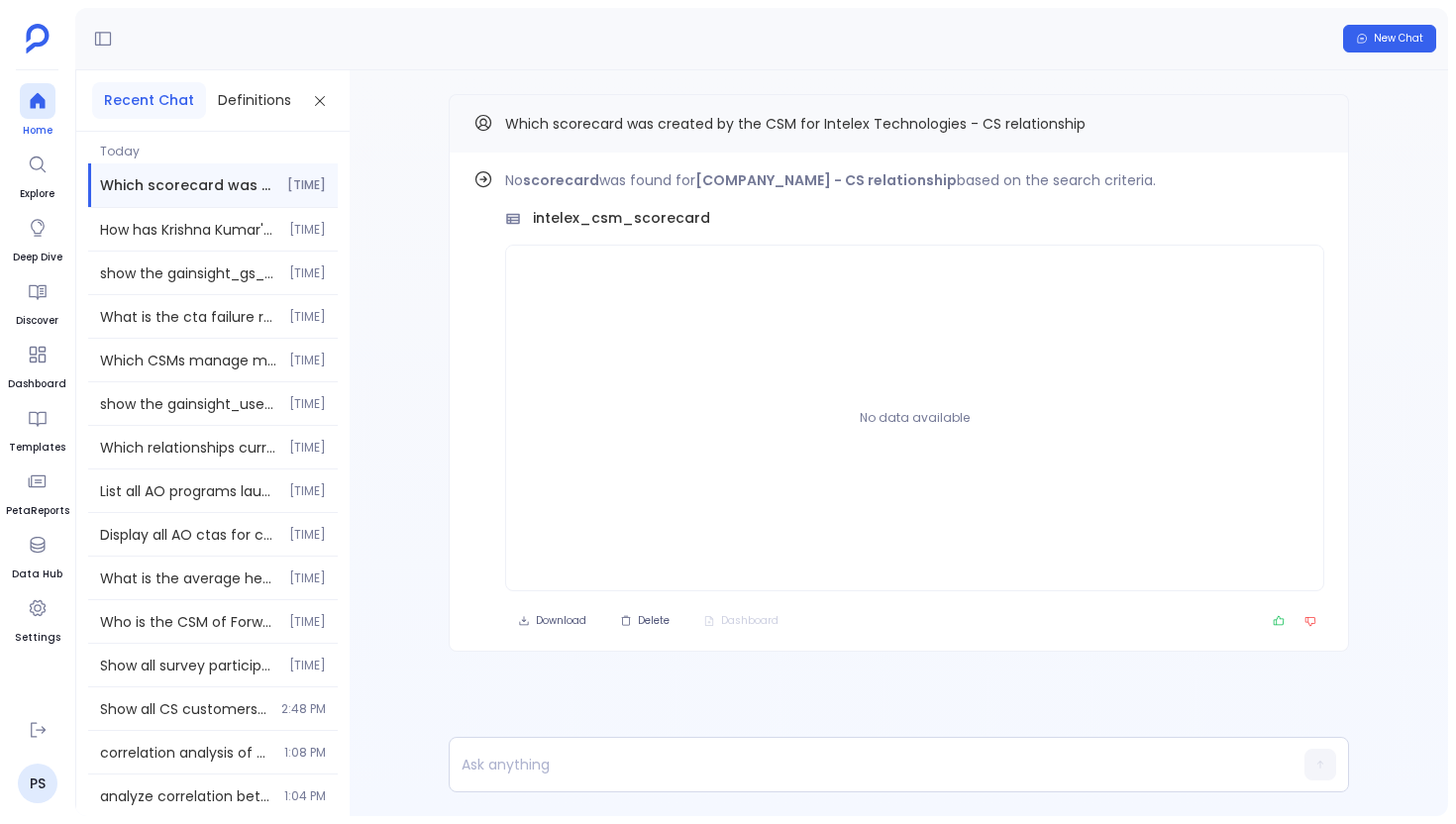 click 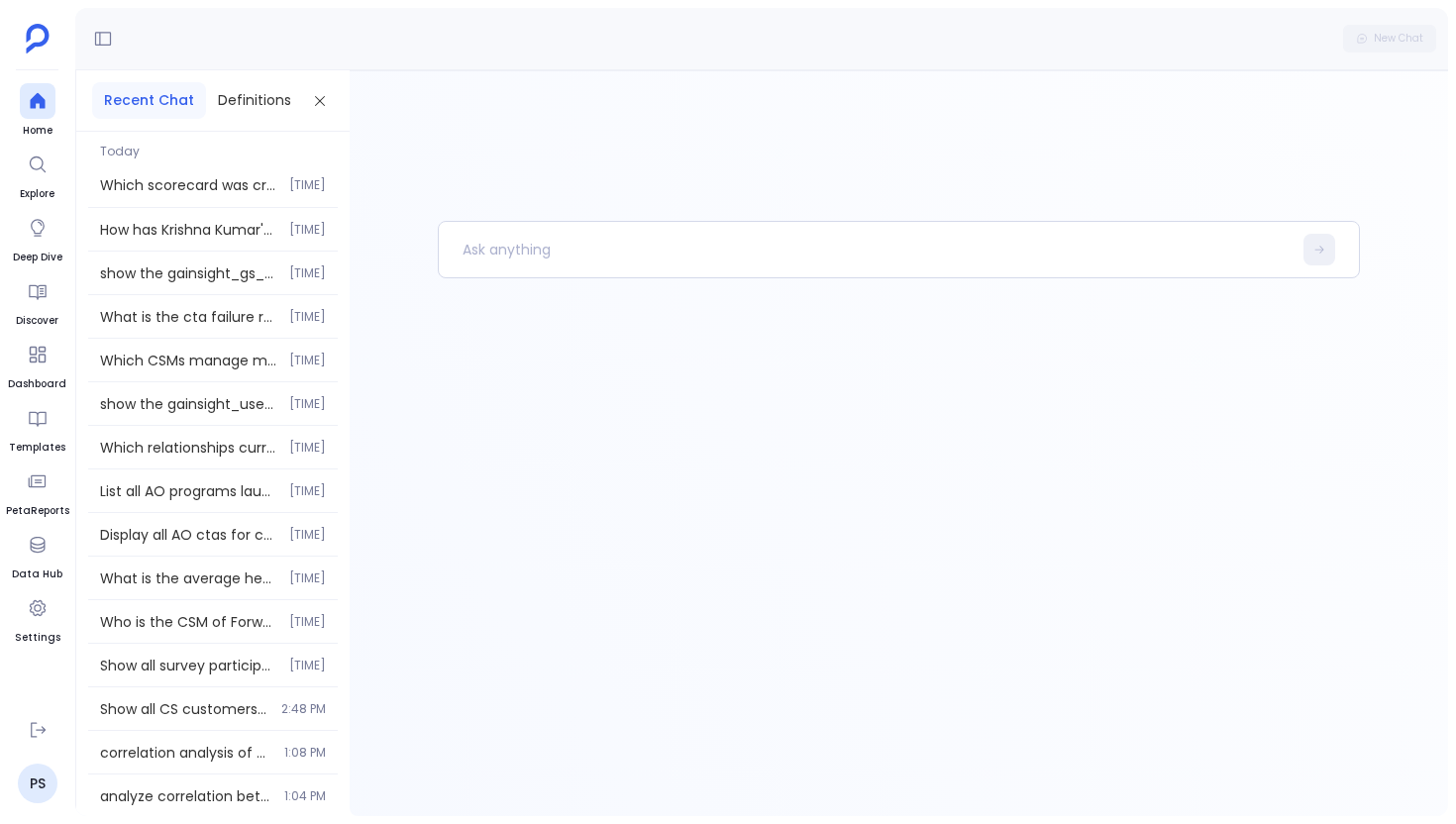 click at bounding box center (898, 443) 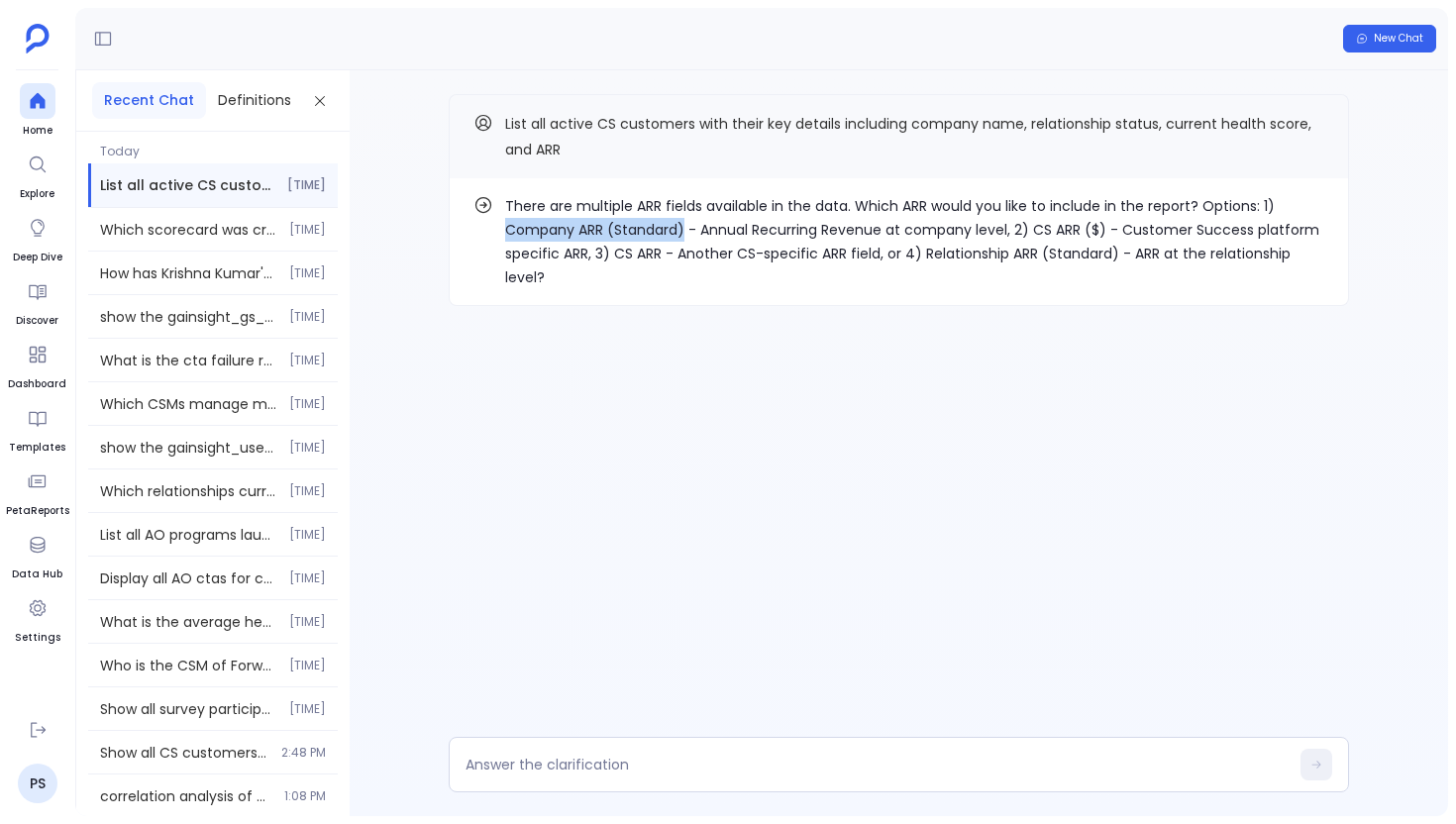 drag, startPoint x: 502, startPoint y: 224, endPoint x: 686, endPoint y: 223, distance: 184.00272 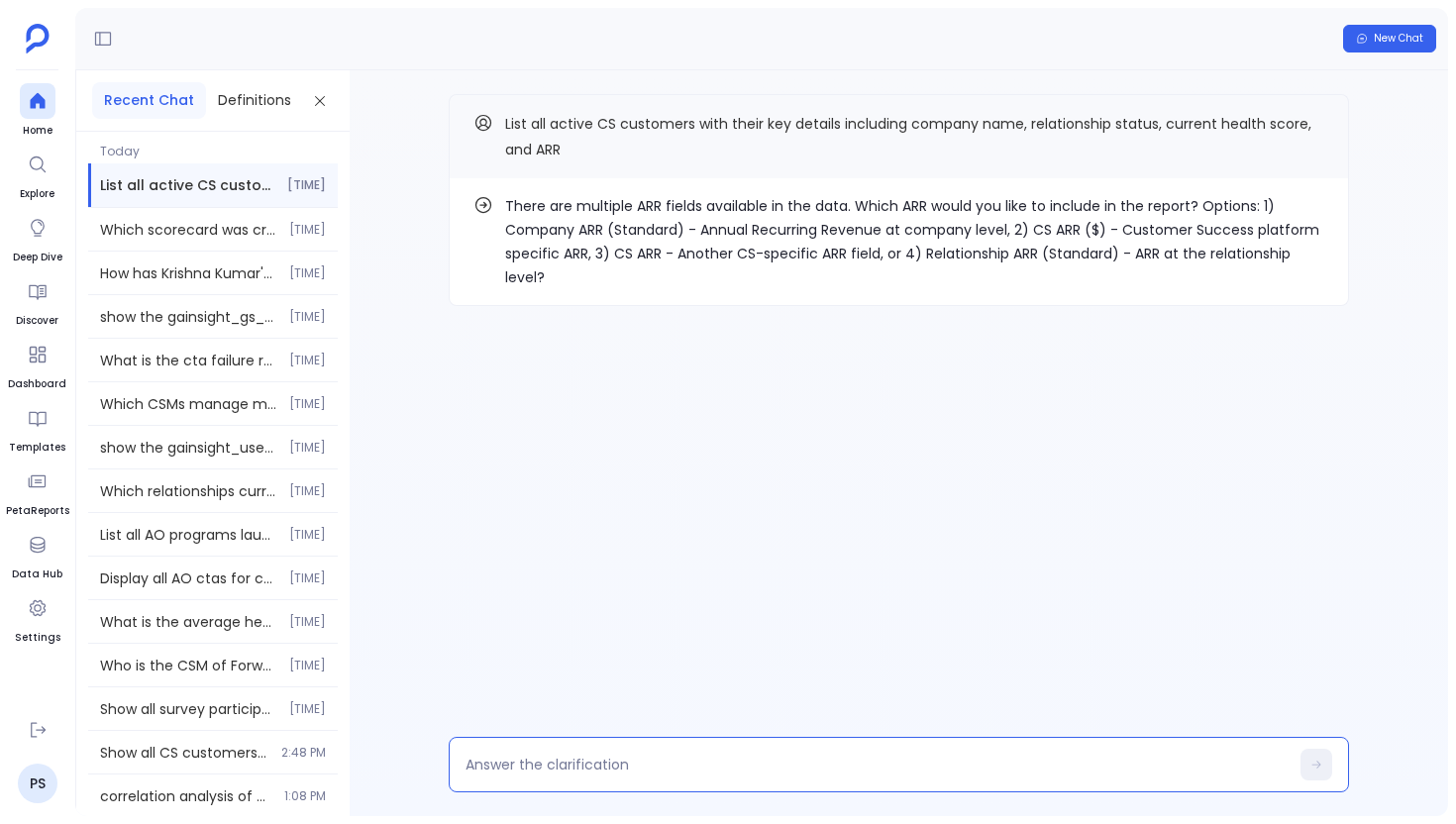 click at bounding box center (877, 765) 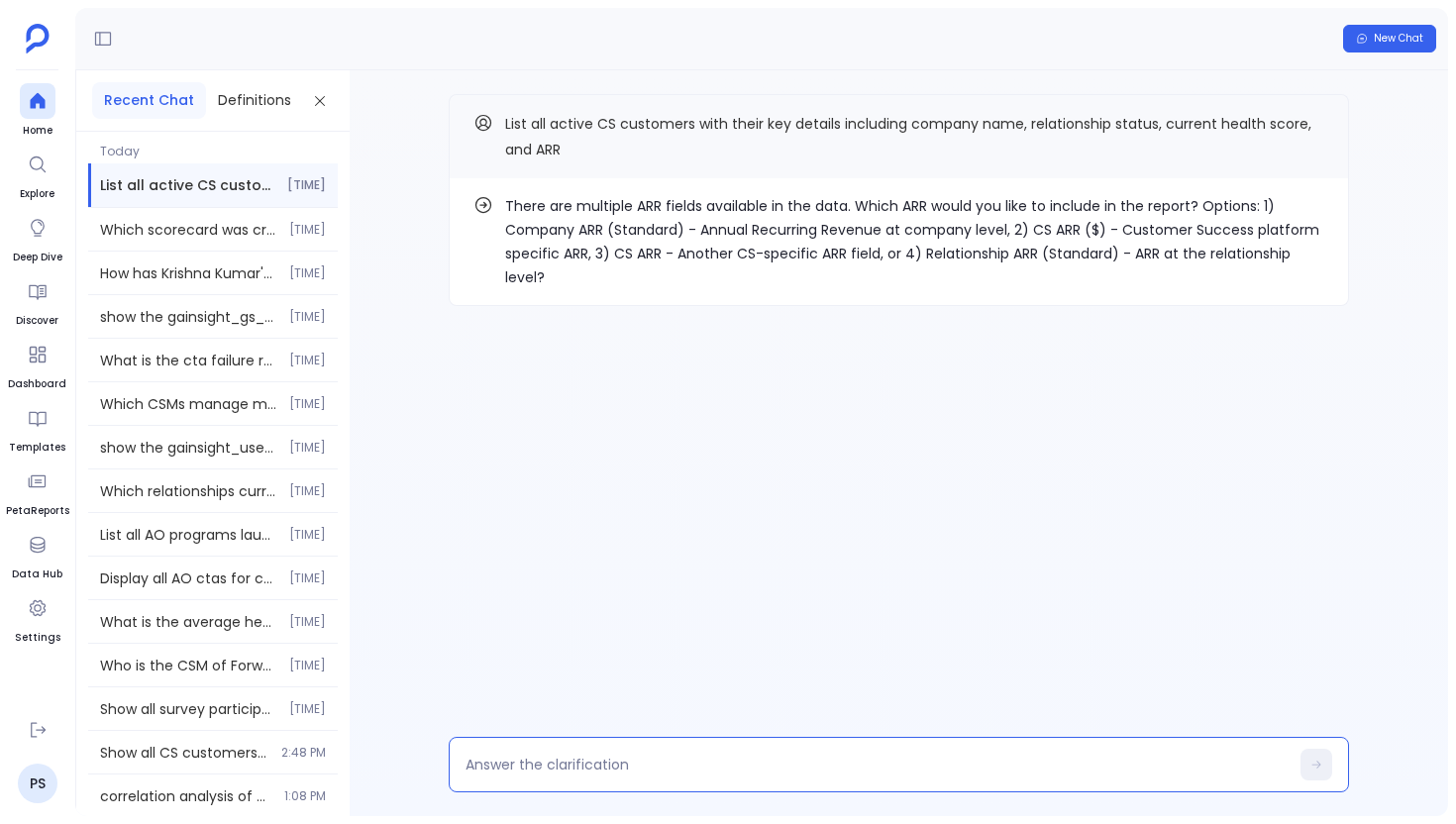 type on "Company ARR (Standard)" 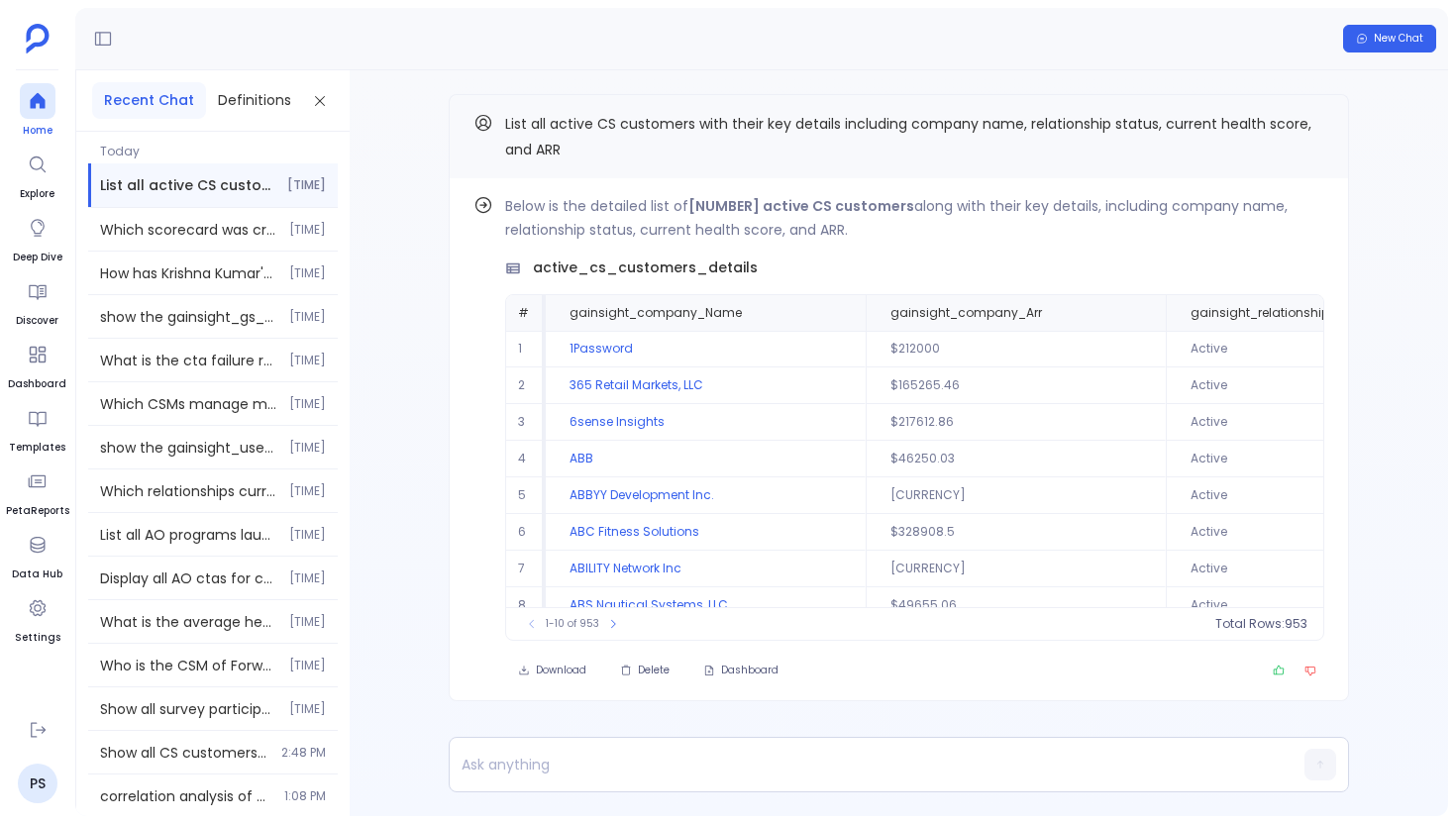 click 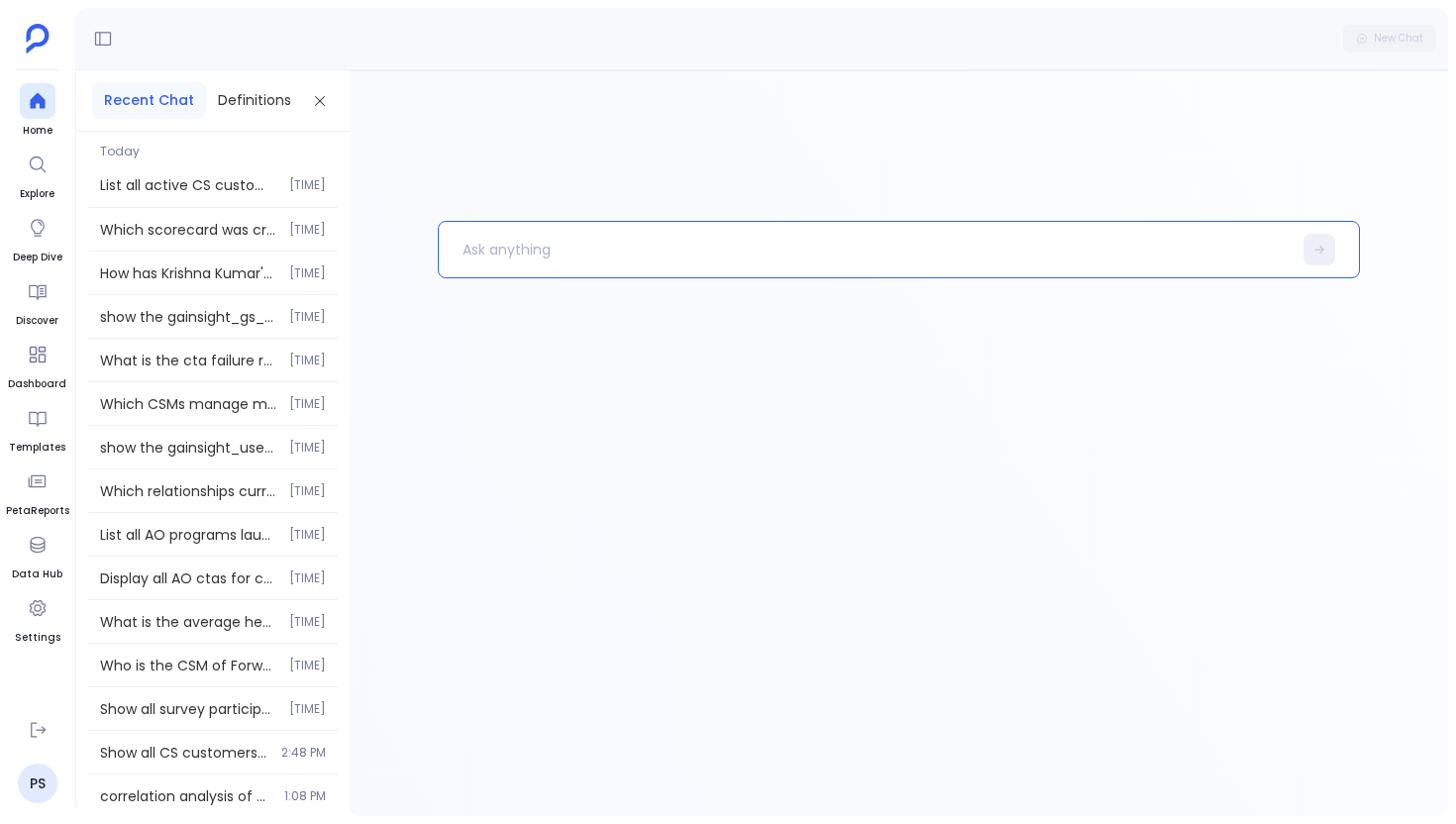 click at bounding box center (865, 250) 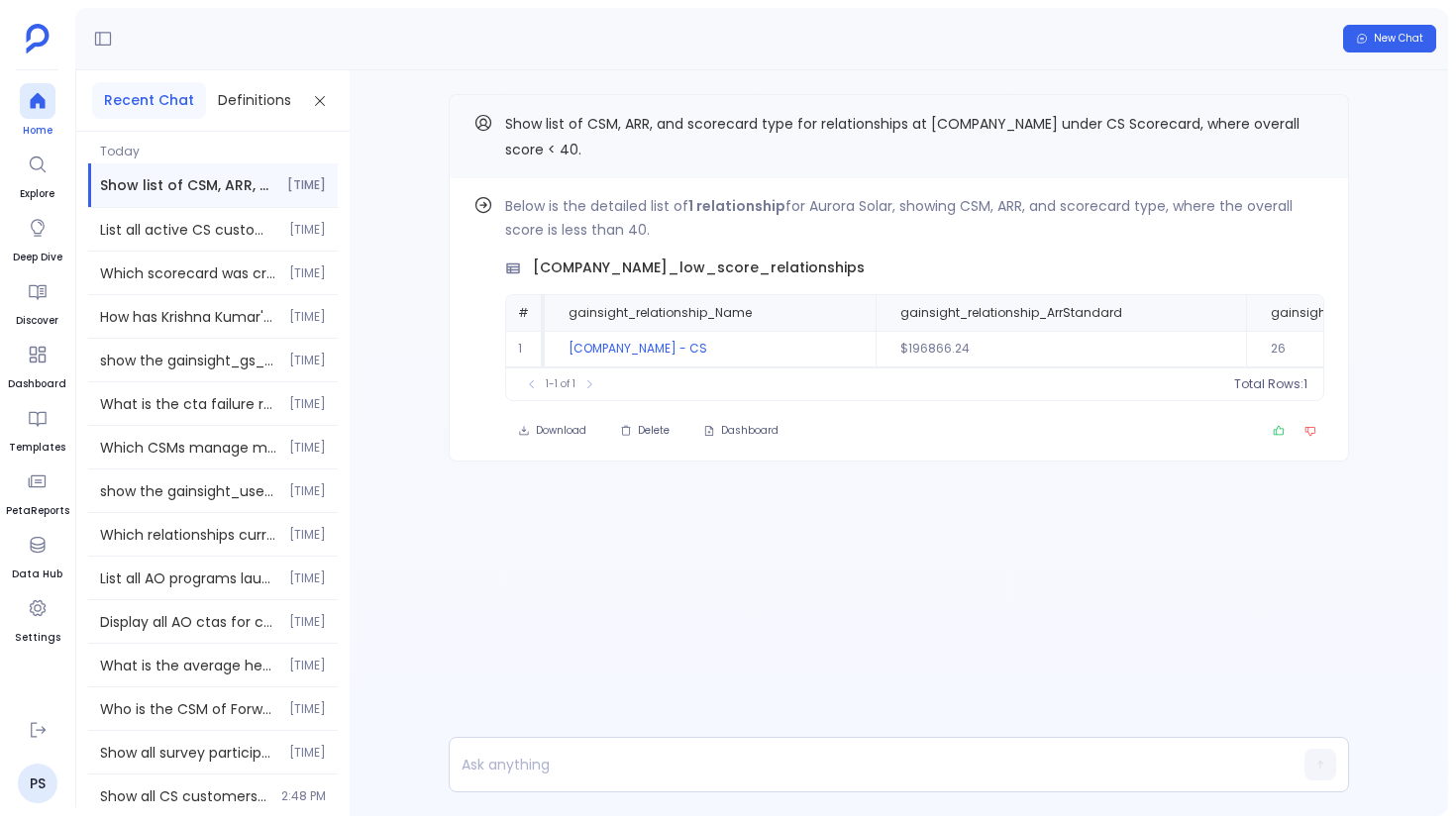 click at bounding box center [38, 101] 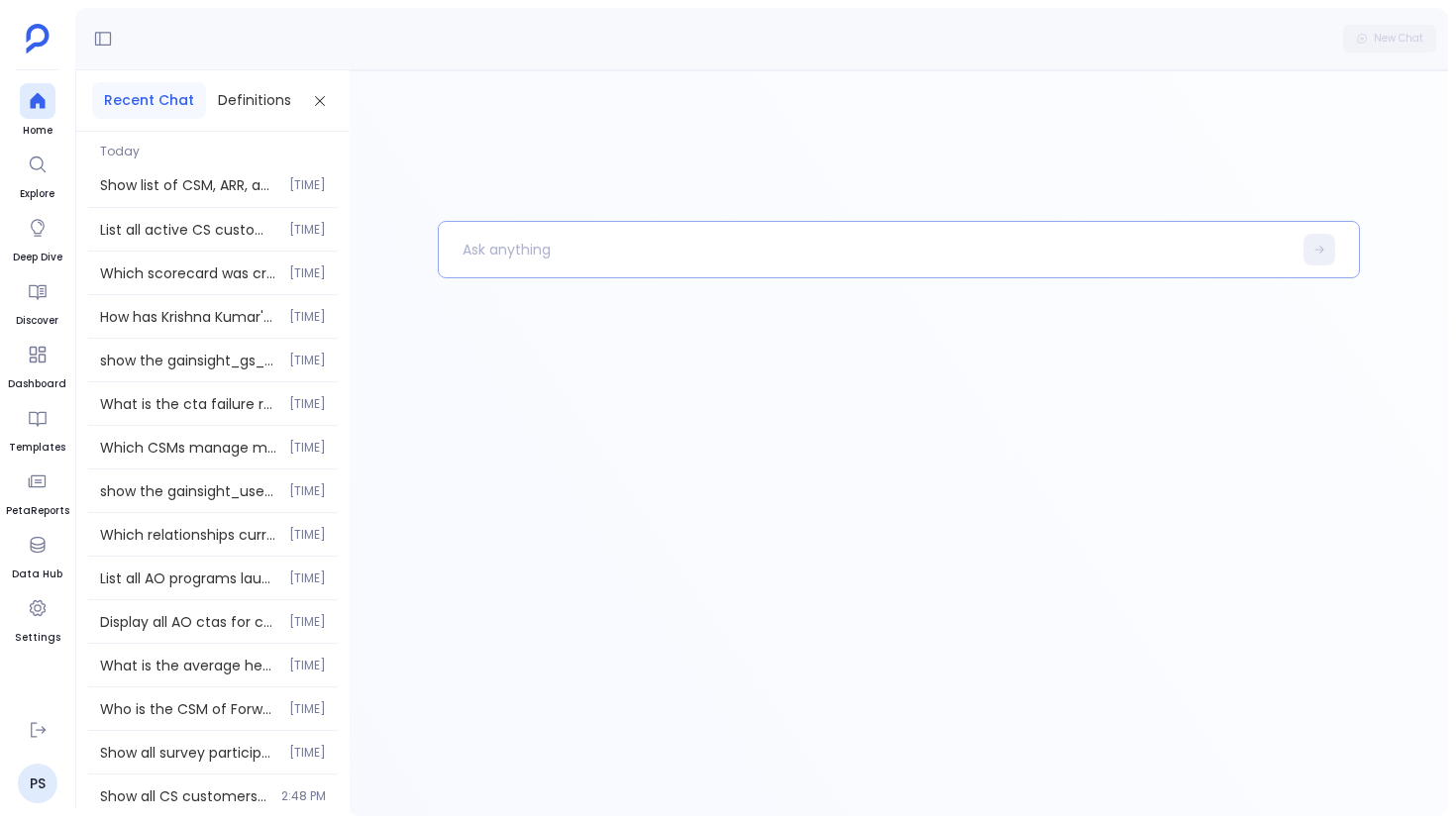 click at bounding box center (865, 250) 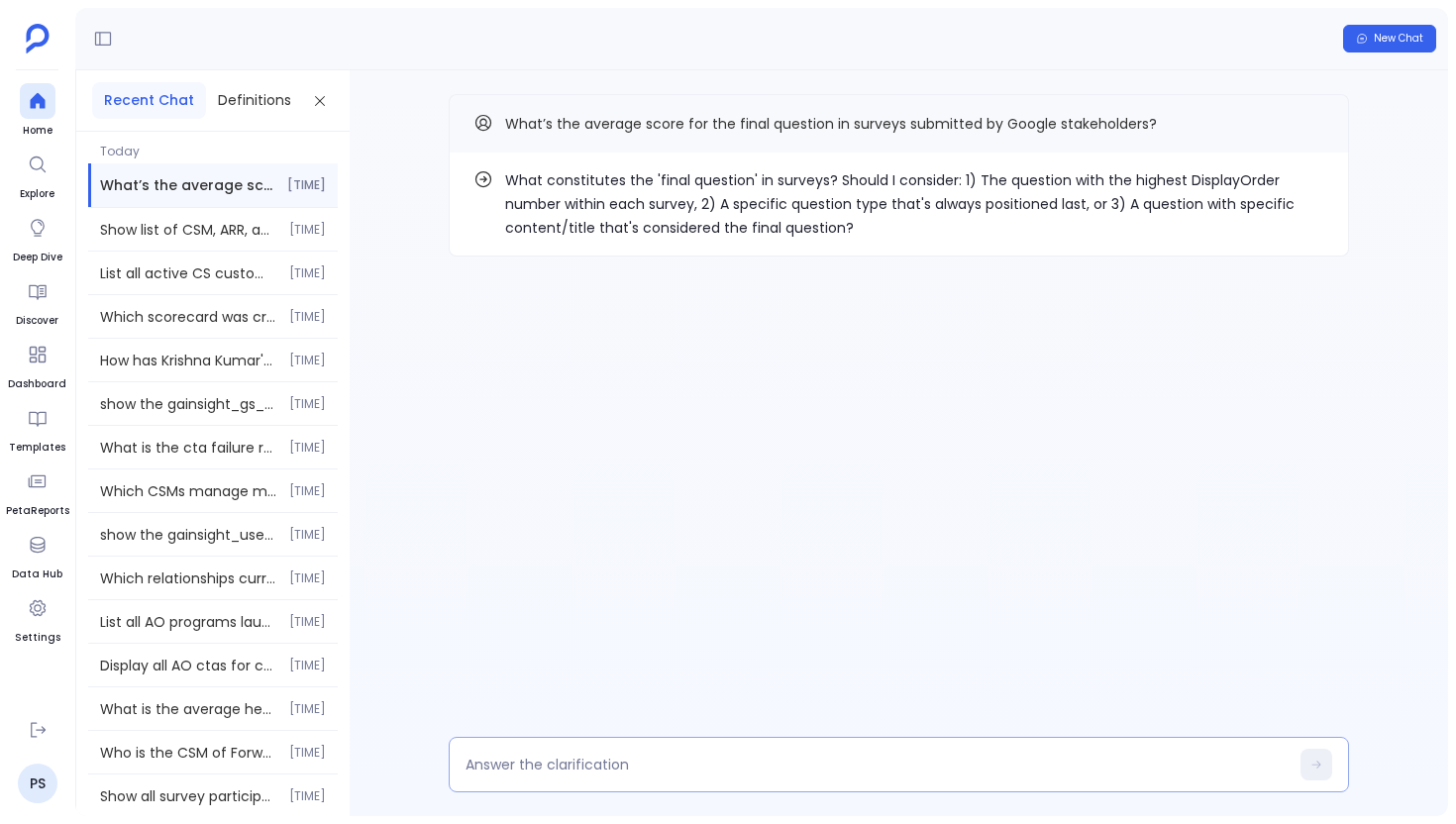 click at bounding box center [898, 765] 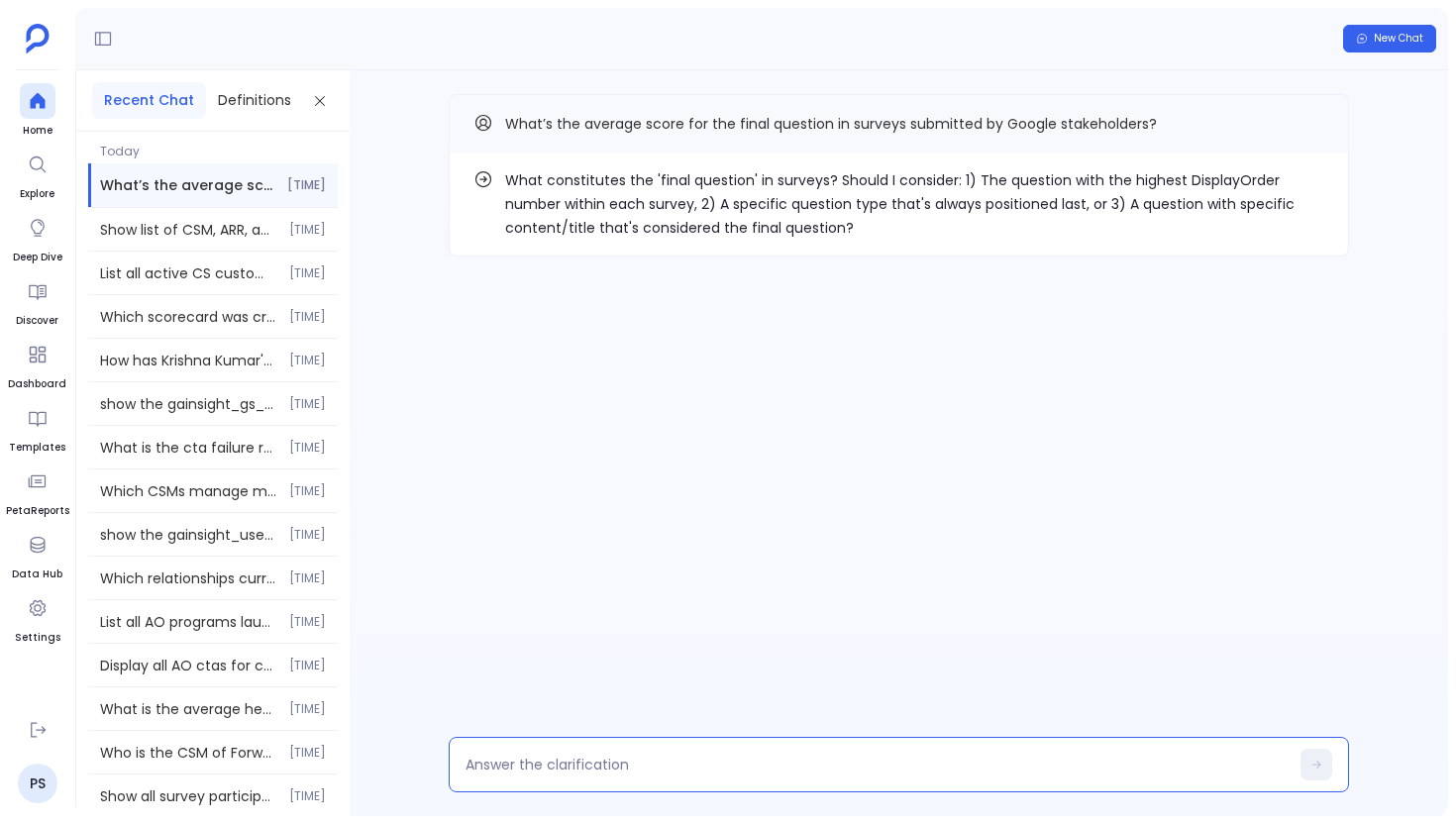 type on "1" 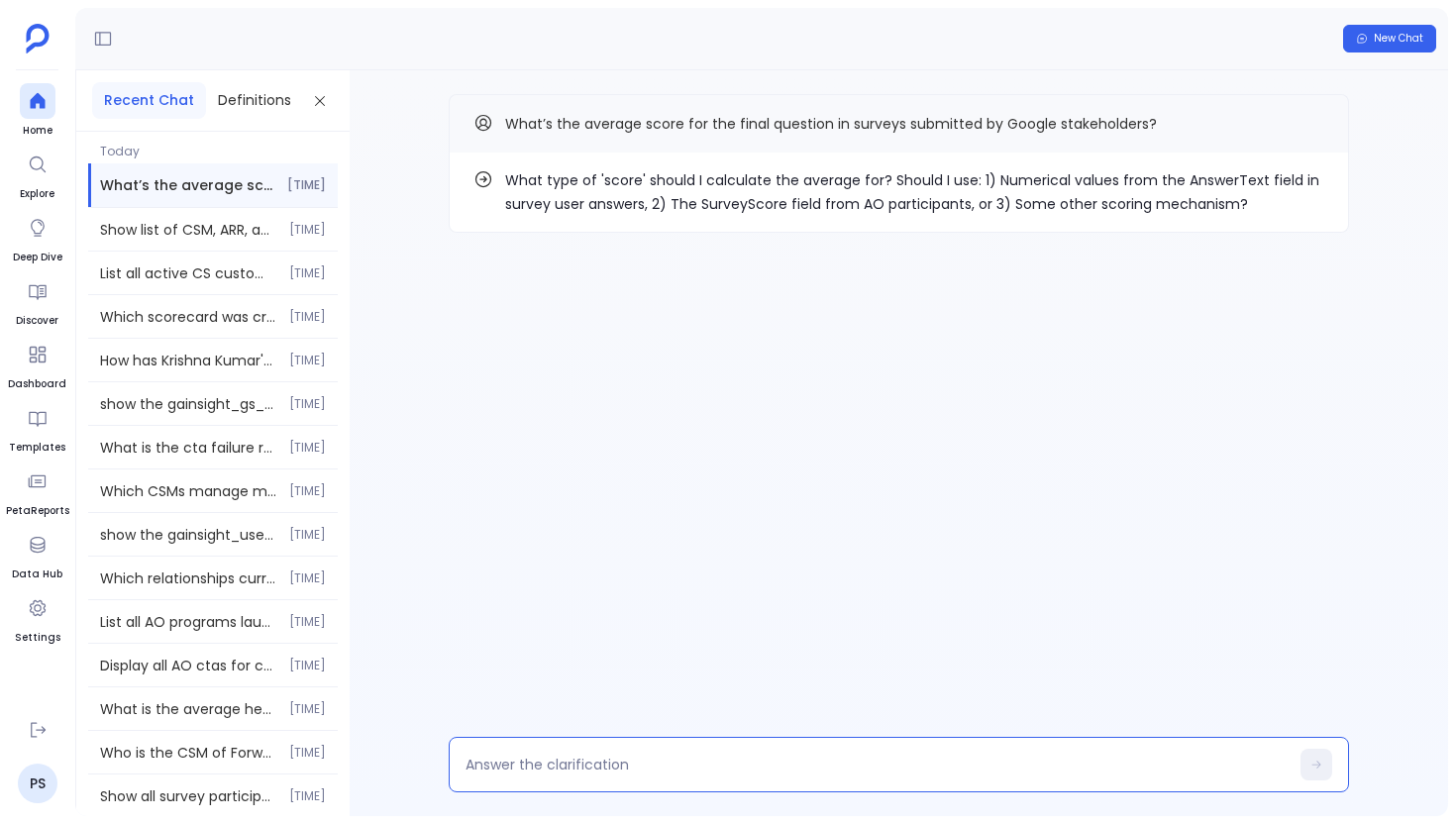 click at bounding box center [877, 765] 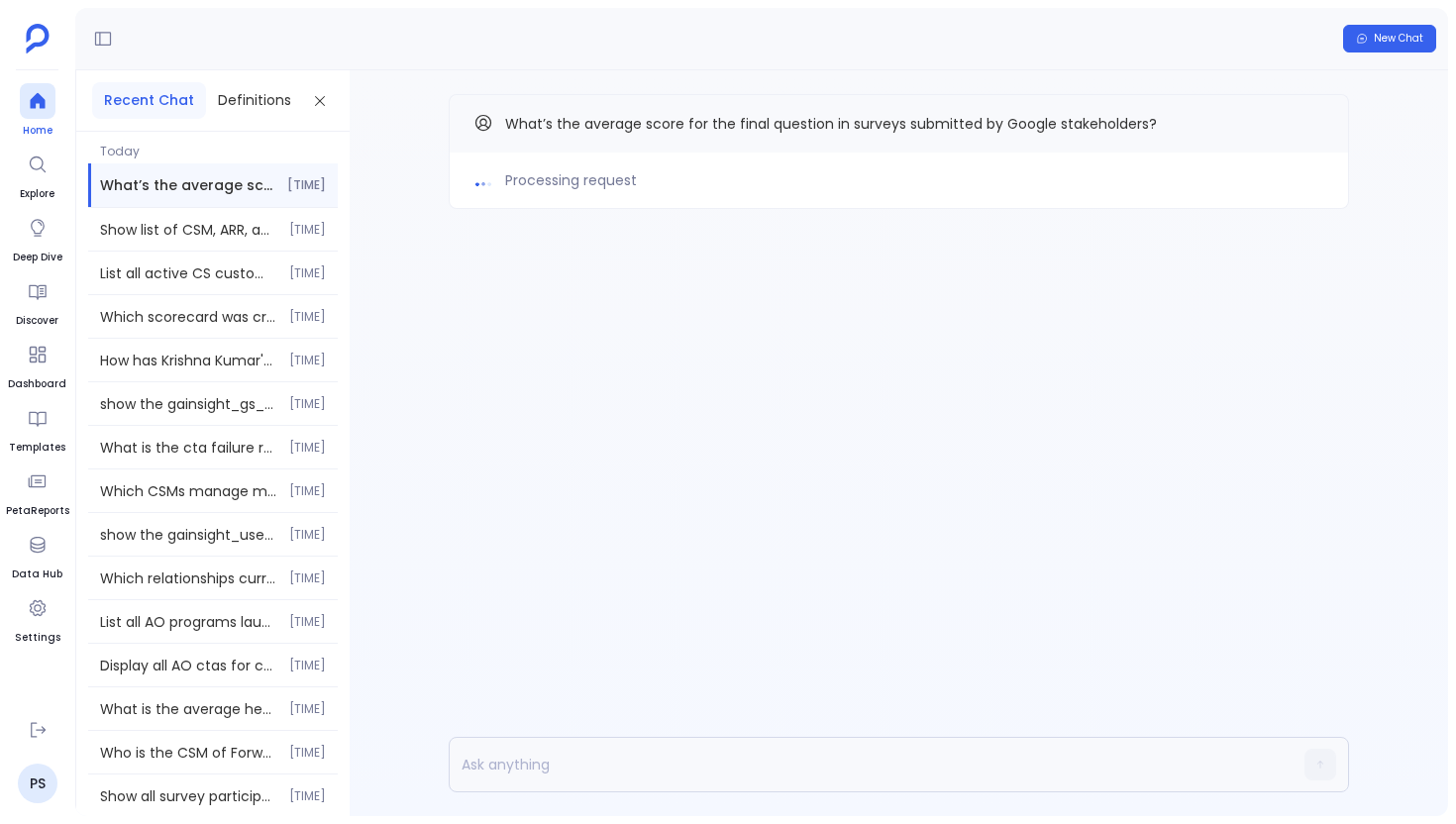 click 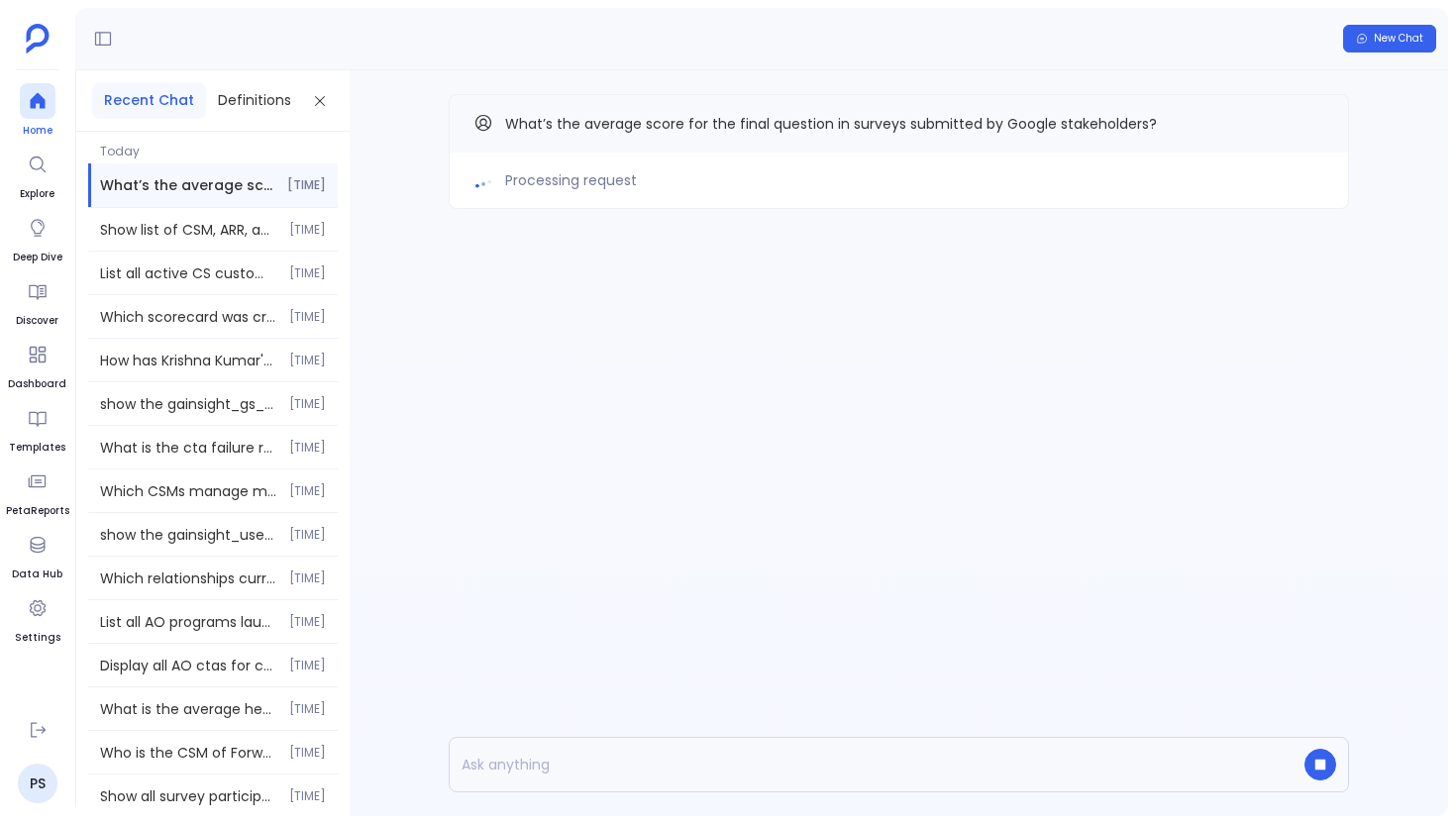 click 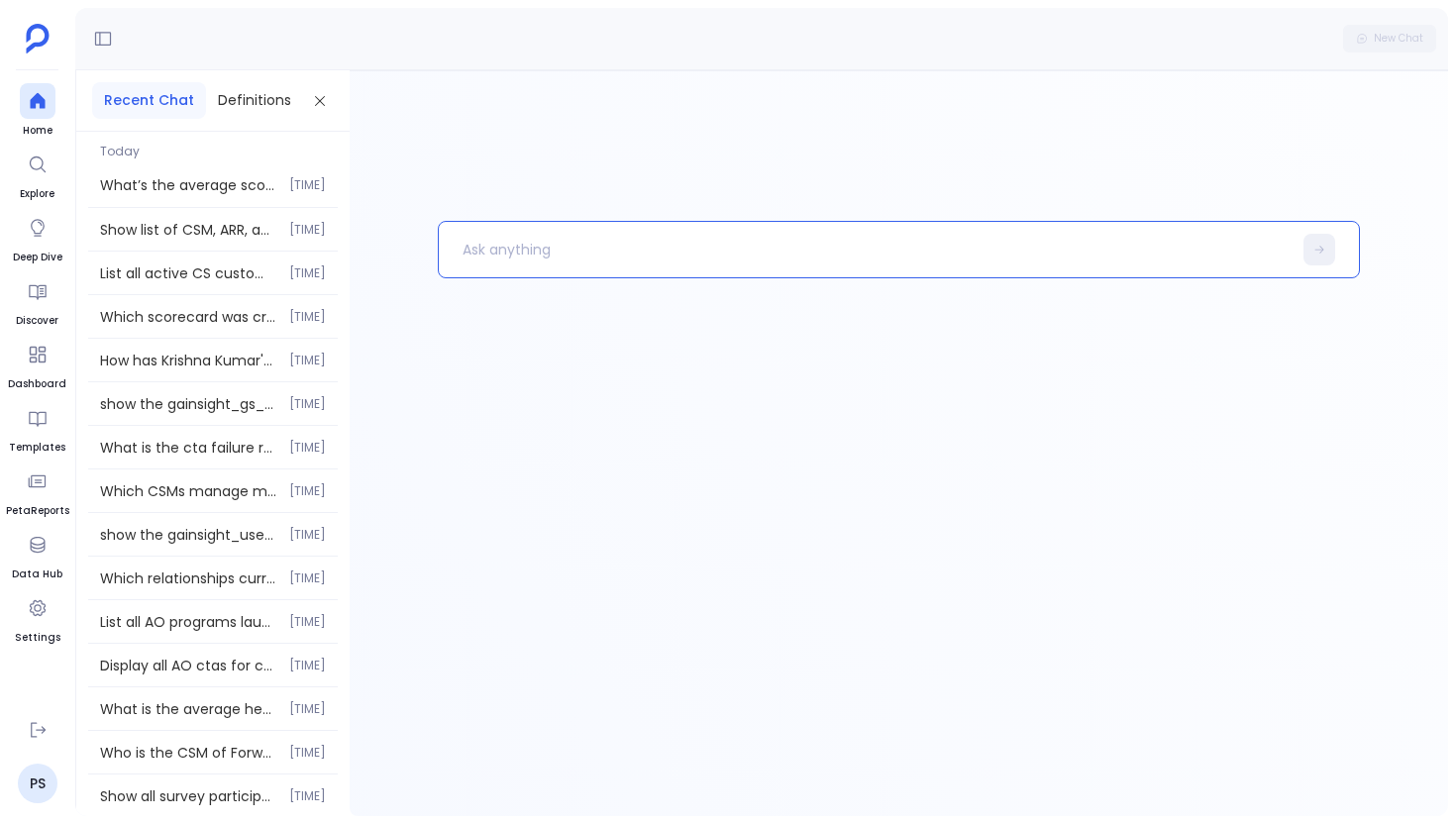 click at bounding box center (865, 250) 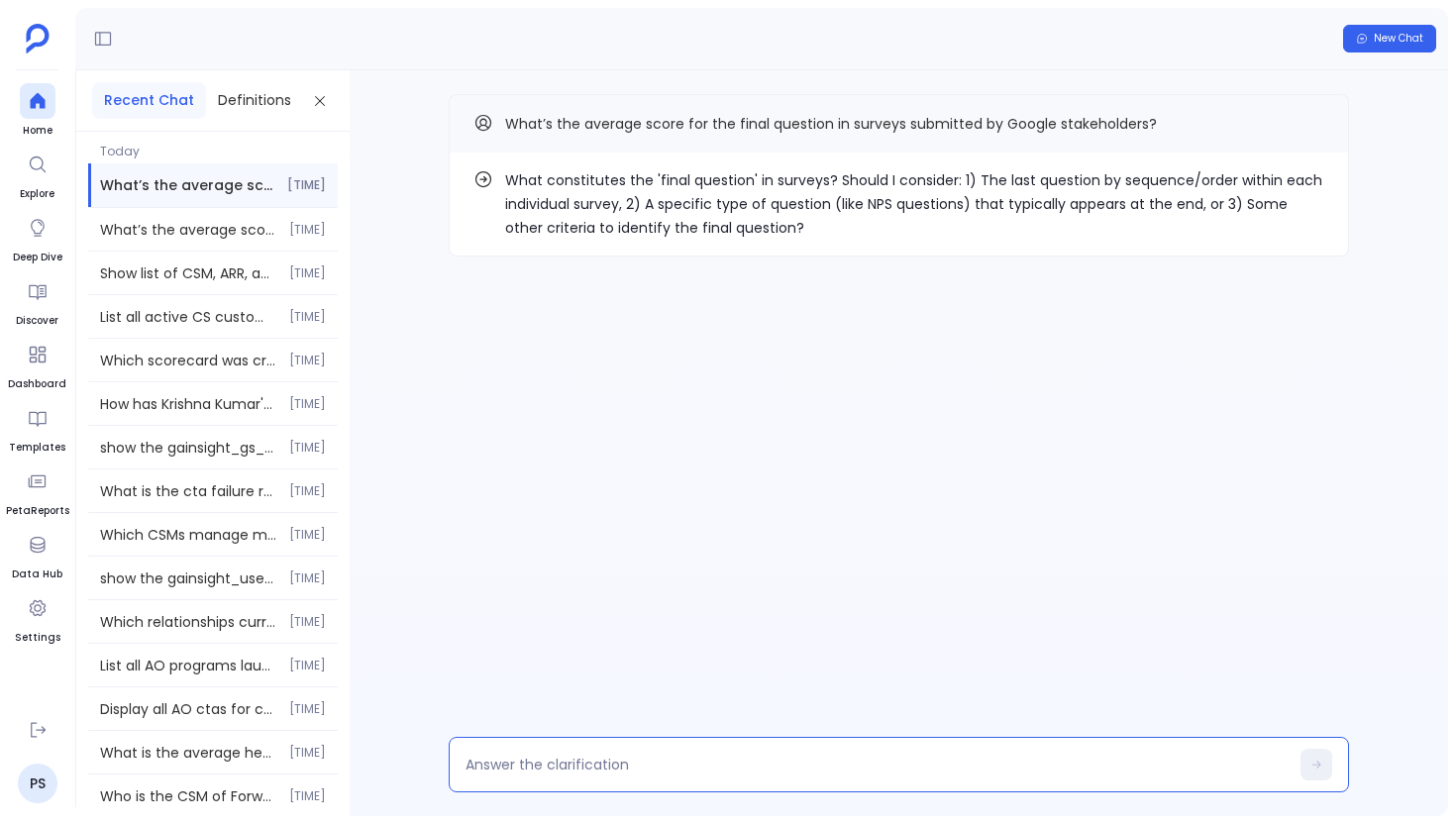 click at bounding box center (877, 765) 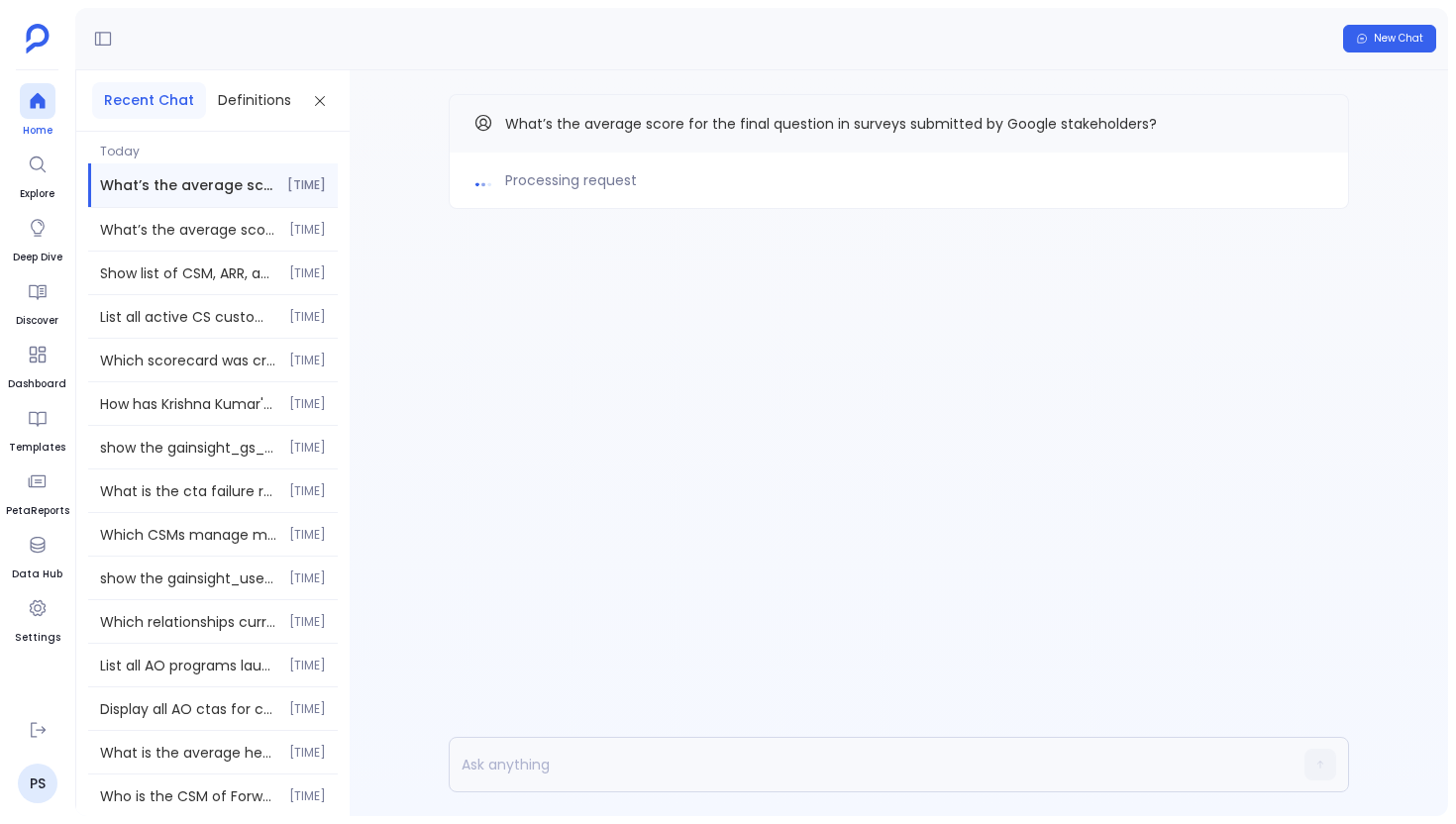 click at bounding box center [38, 101] 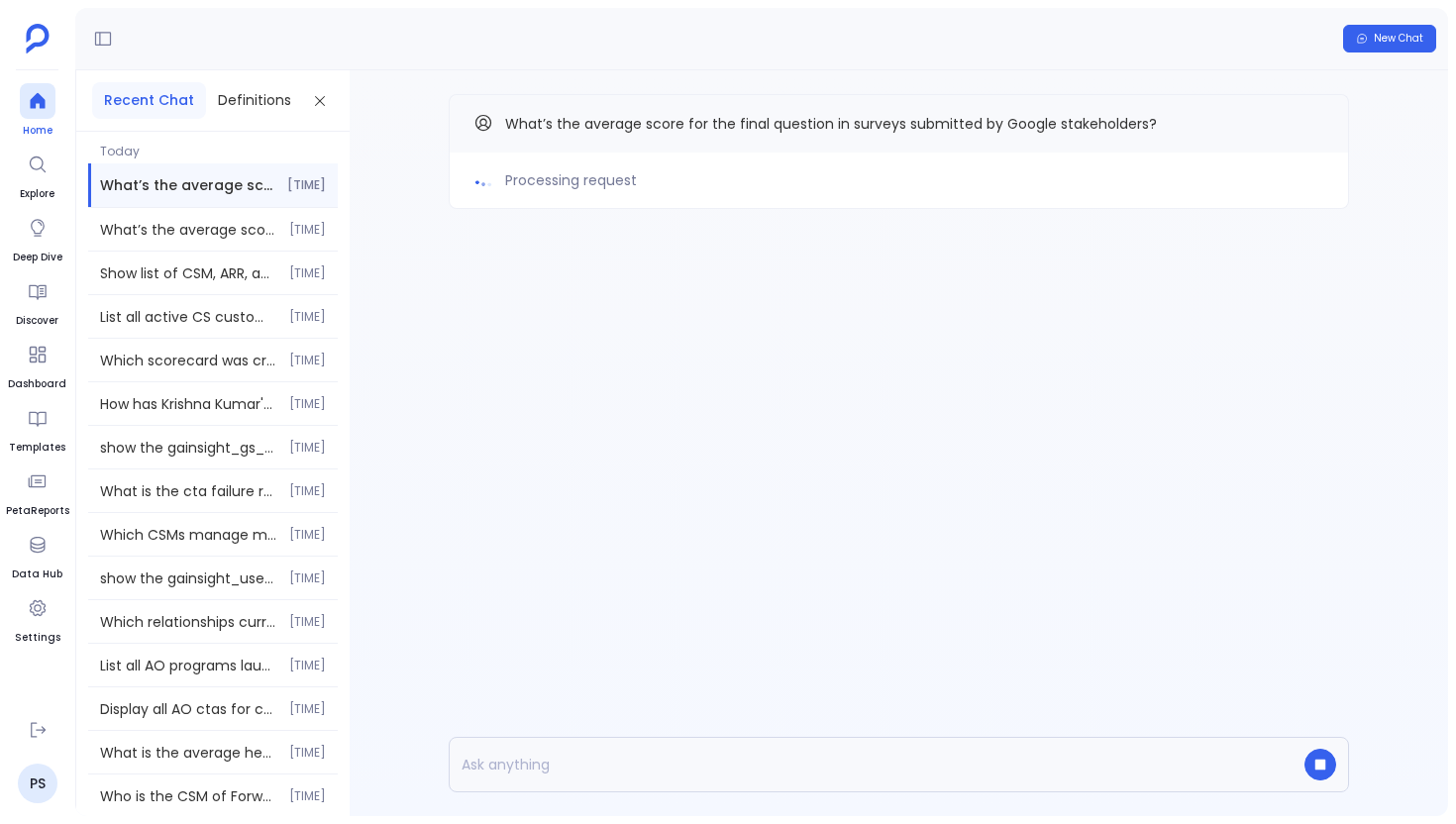 click at bounding box center (38, 101) 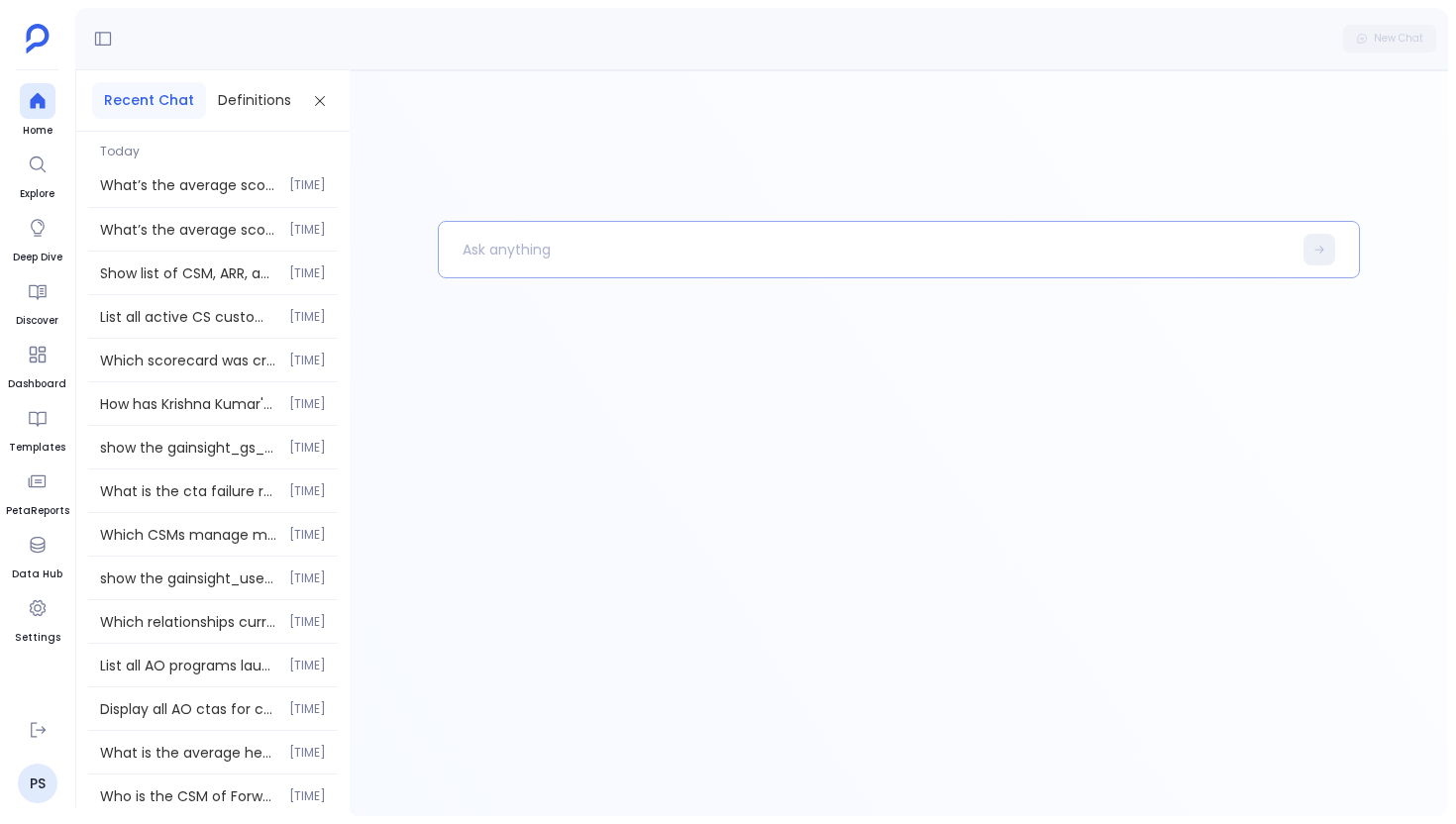 click at bounding box center [865, 250] 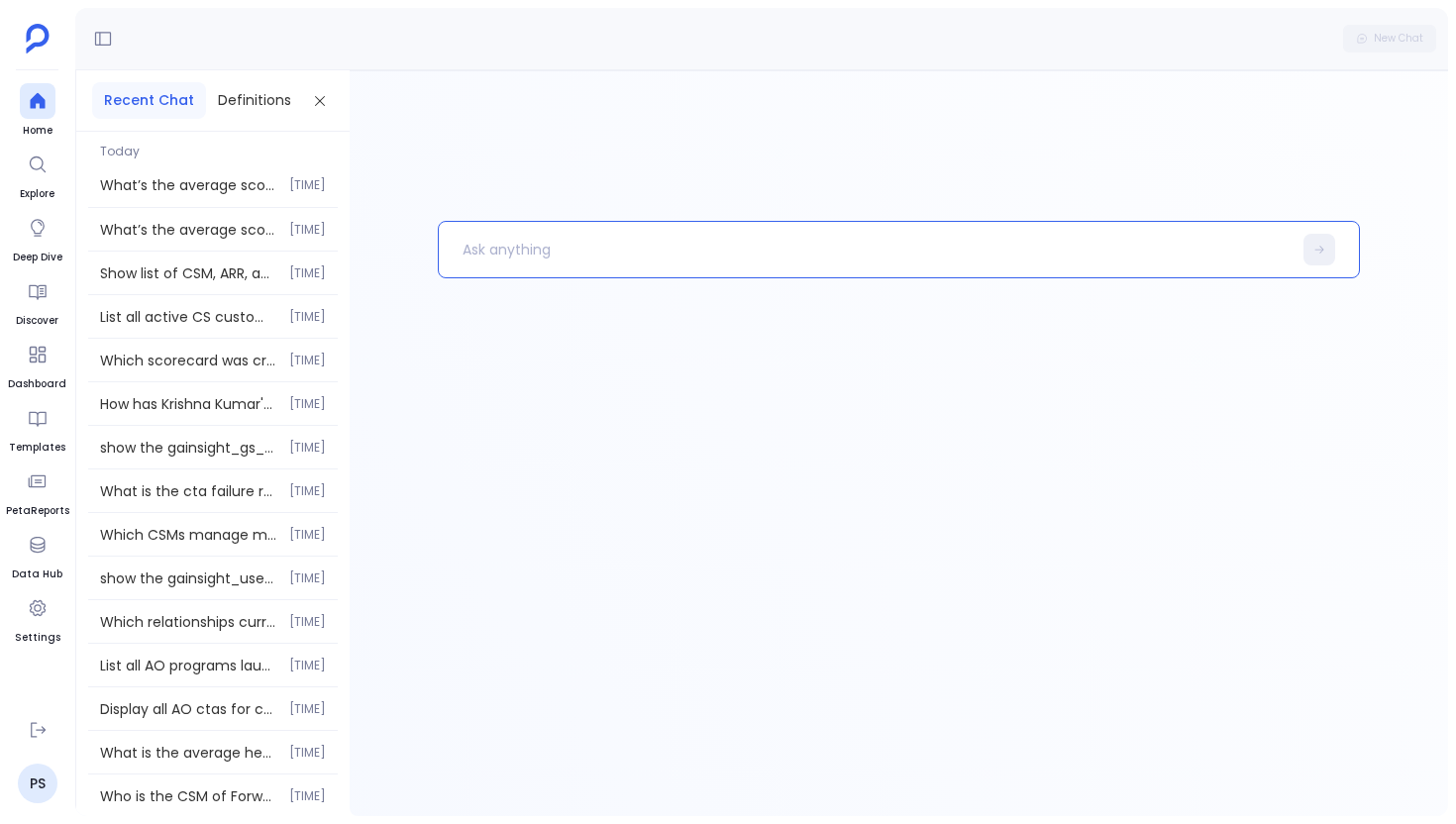 type 